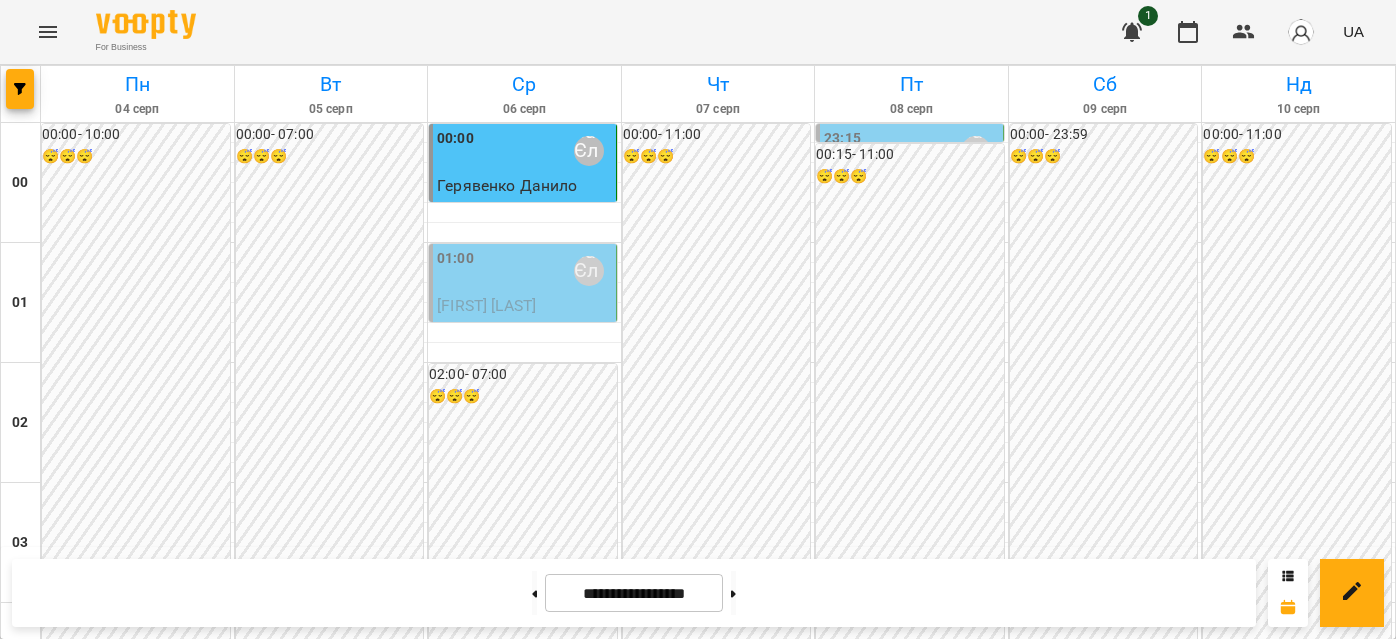 scroll, scrollTop: 0, scrollLeft: 0, axis: both 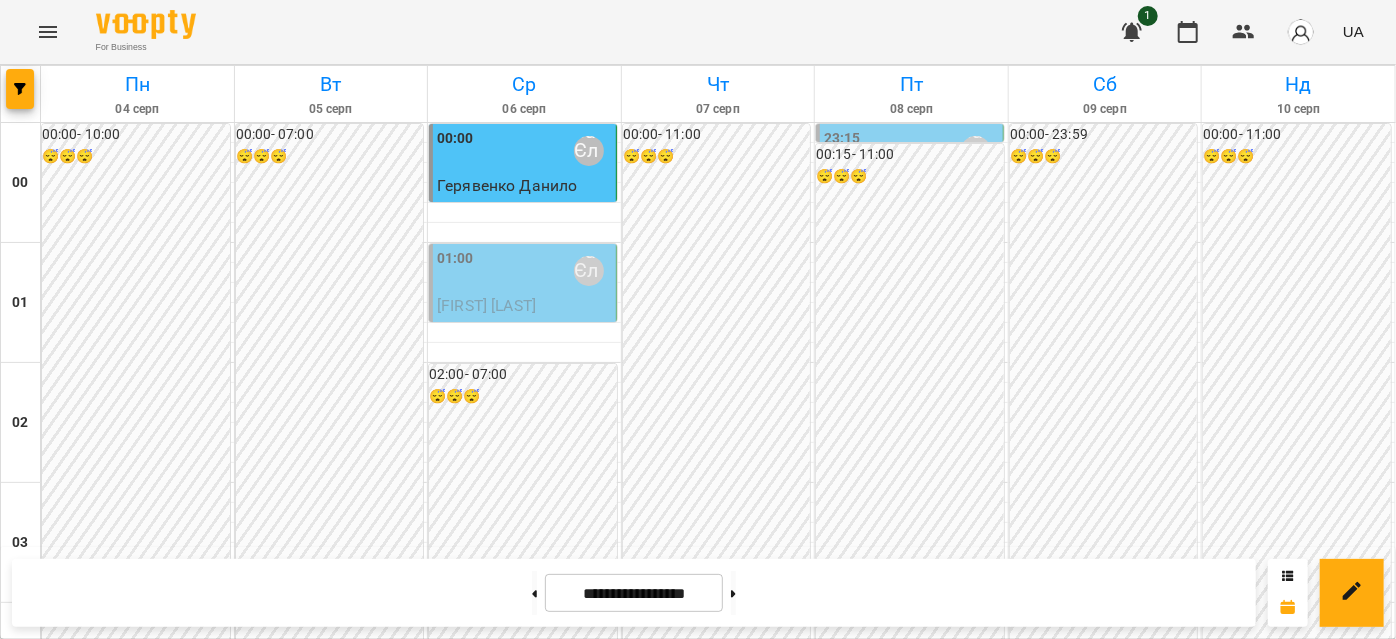 click on "[FIRST] [LAST]" at bounding box center (486, 305) 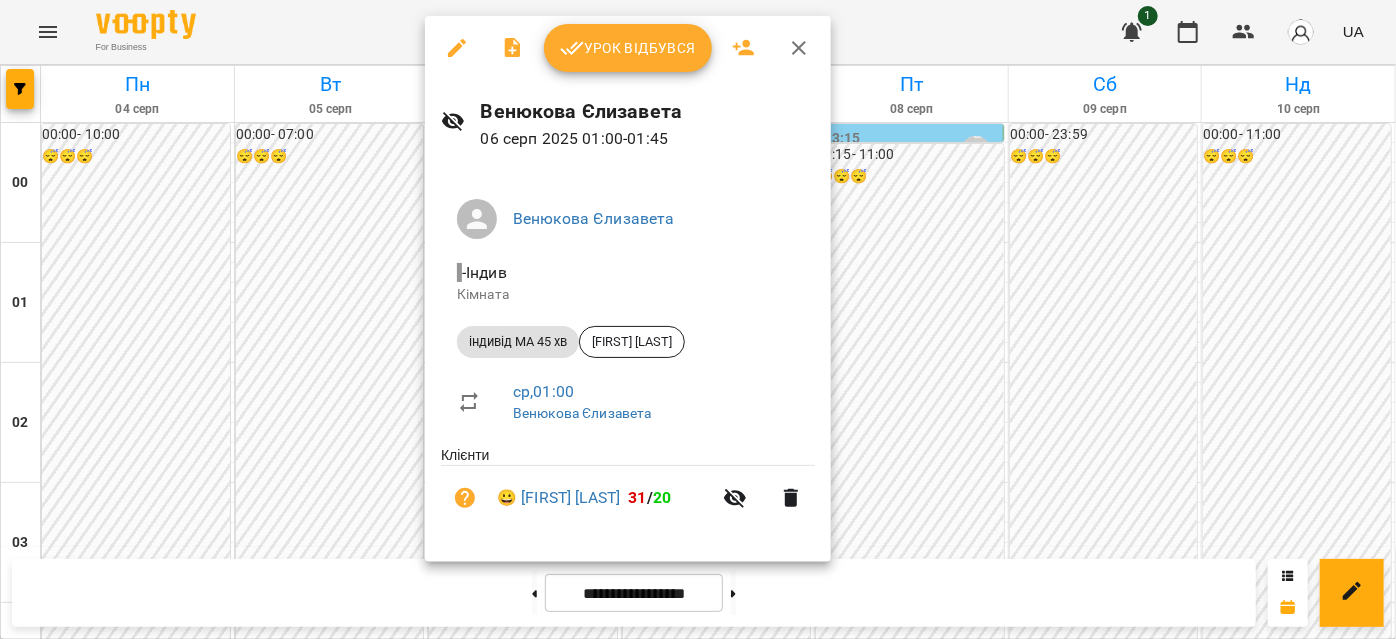 click 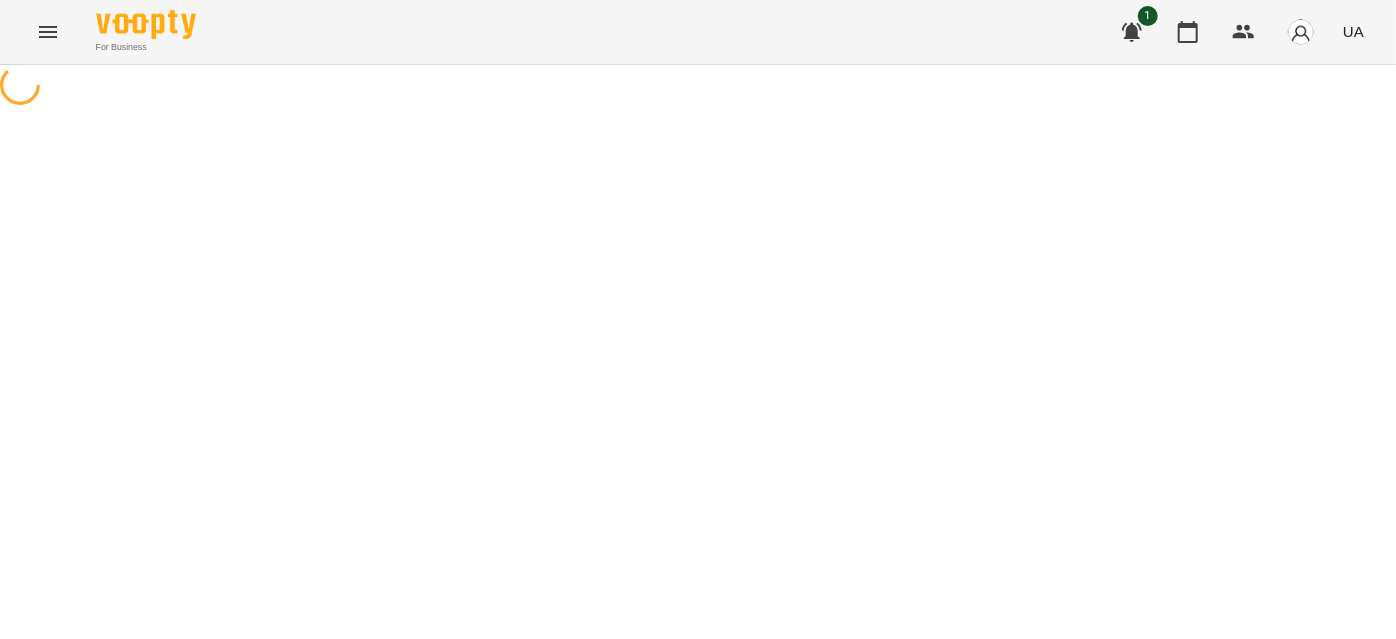 select on "**********" 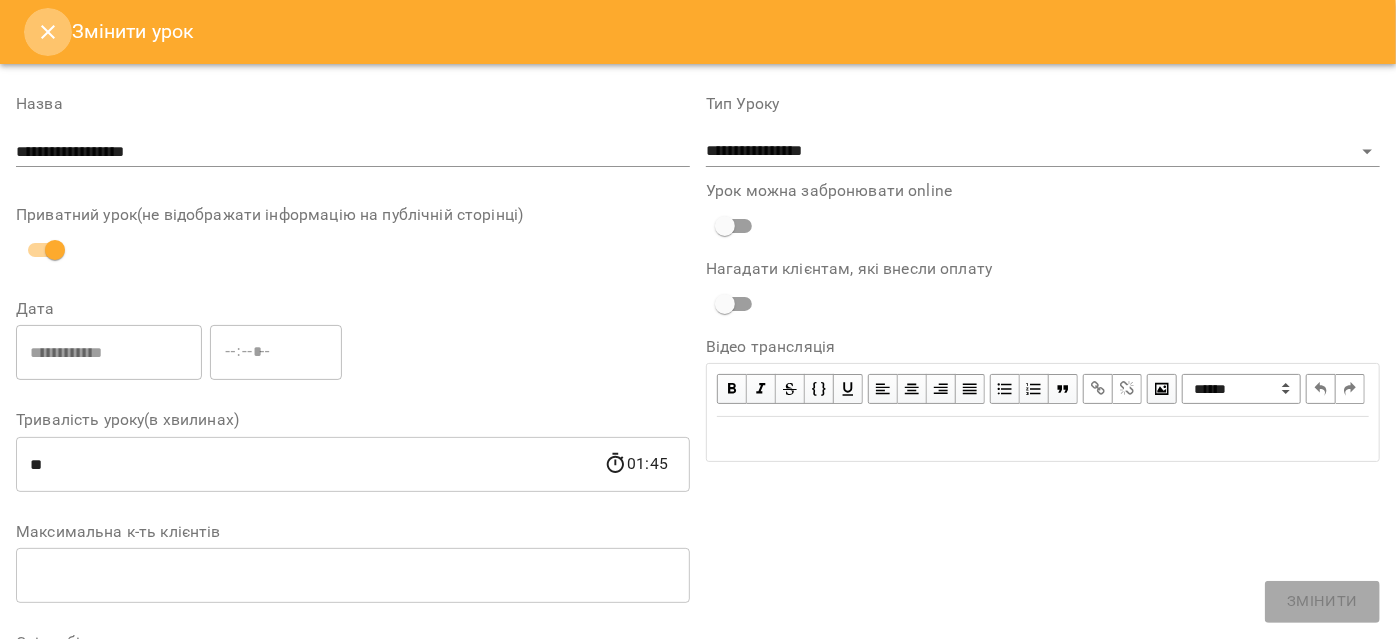 click 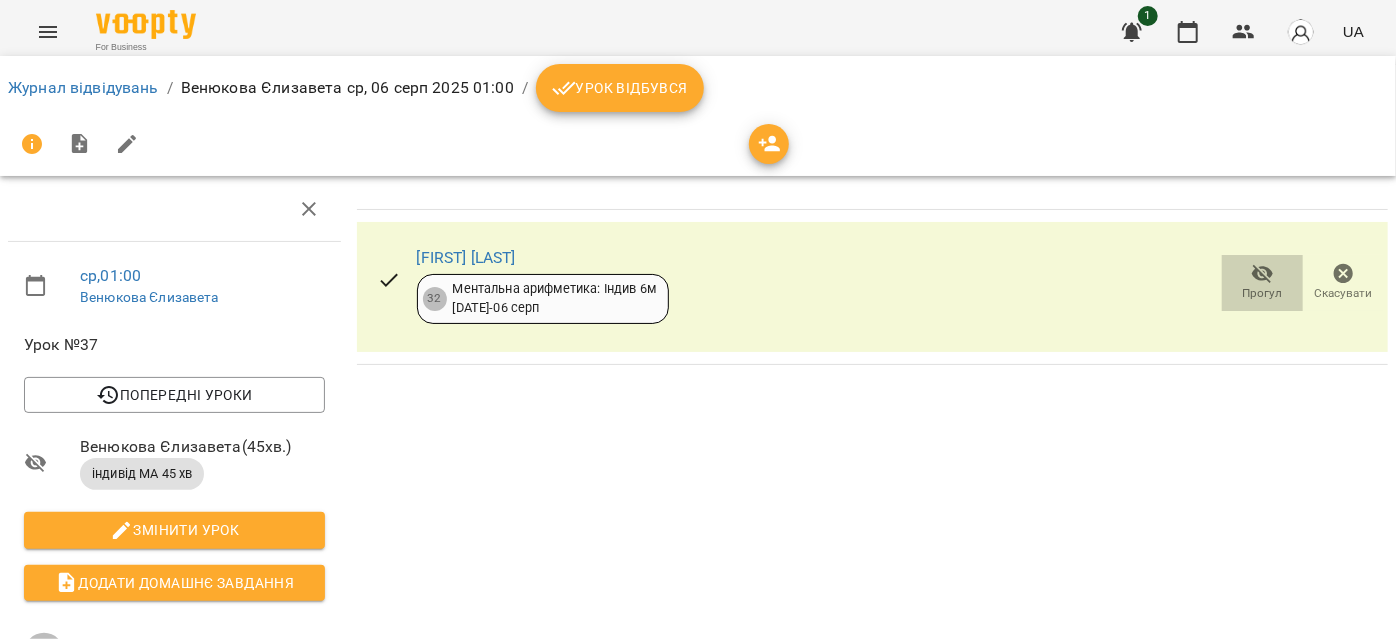 click on "Прогул" at bounding box center [1263, 293] 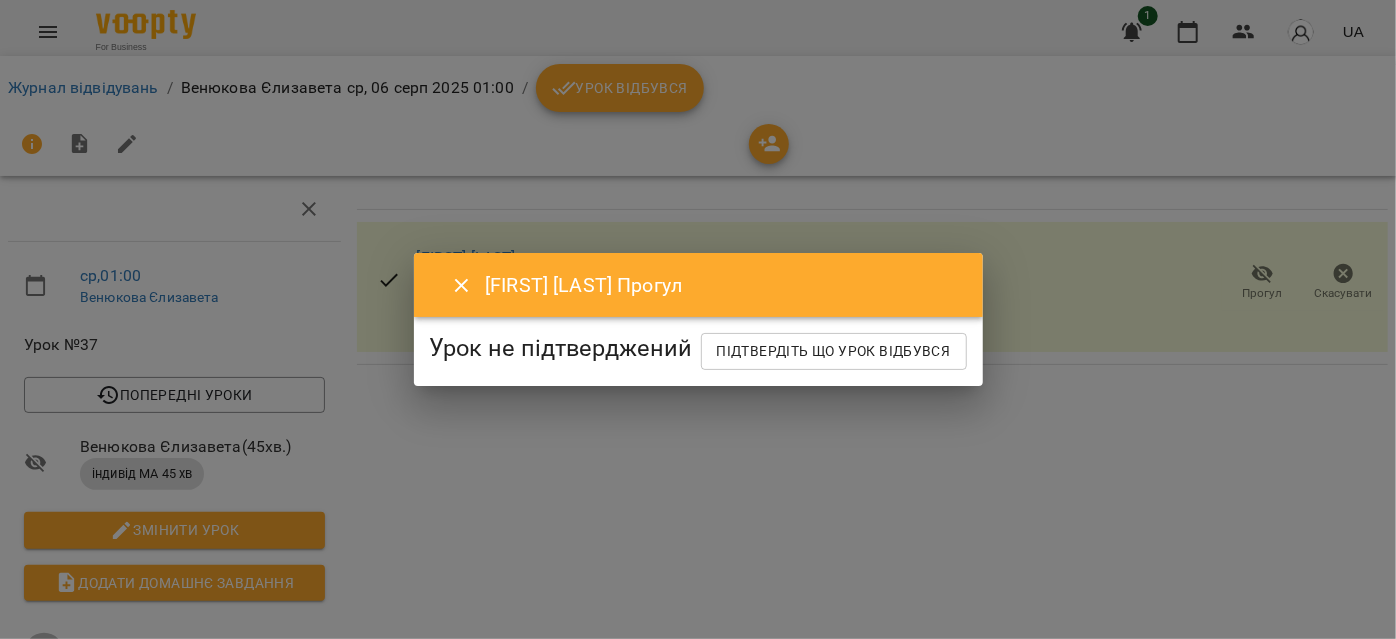 click 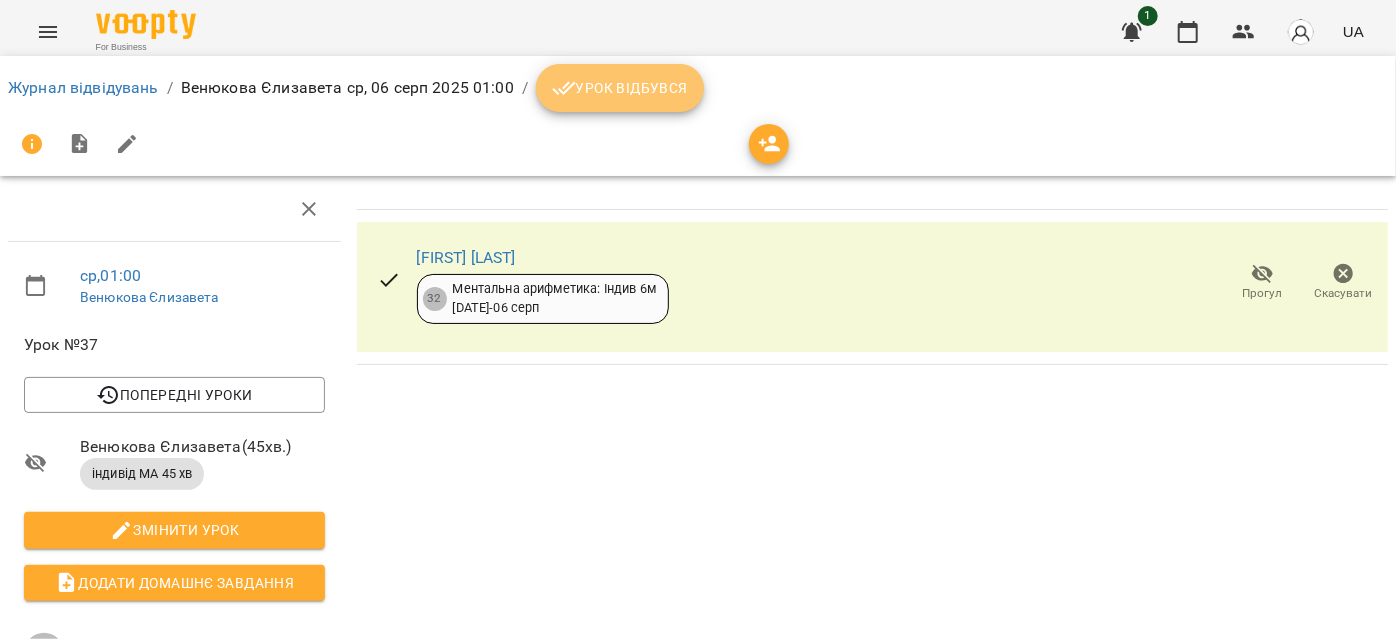 click on "Урок відбувся" at bounding box center [620, 88] 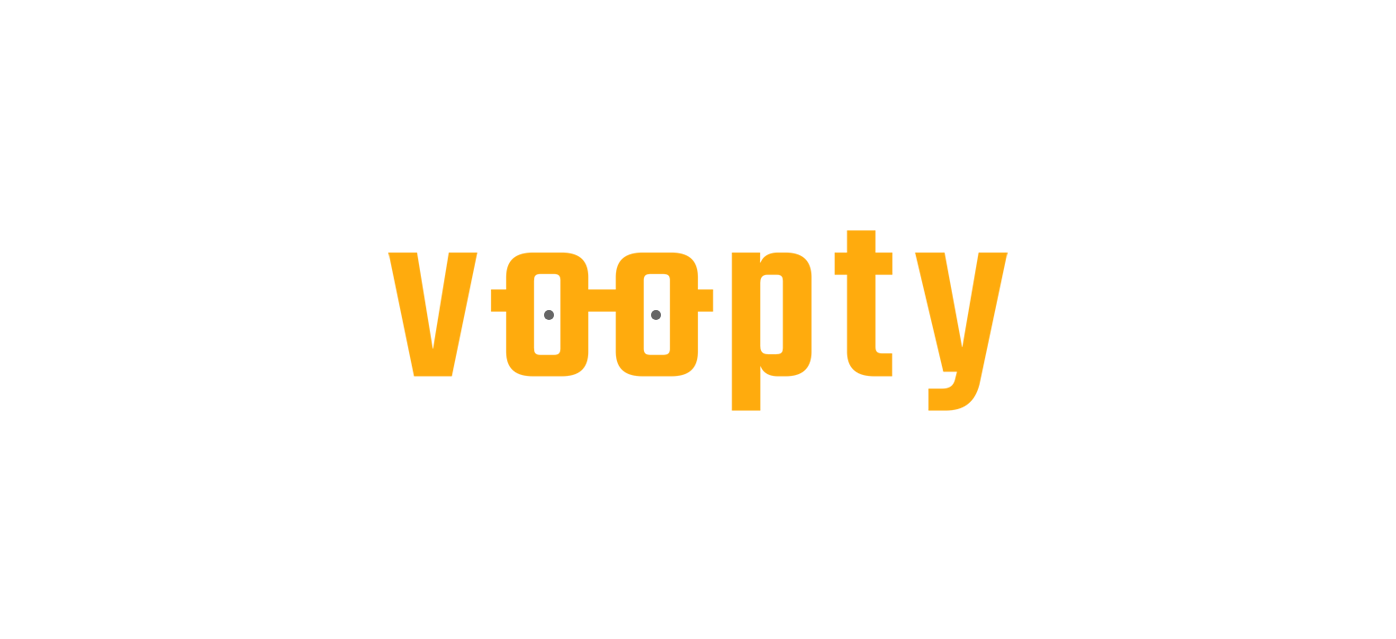 scroll, scrollTop: 0, scrollLeft: 0, axis: both 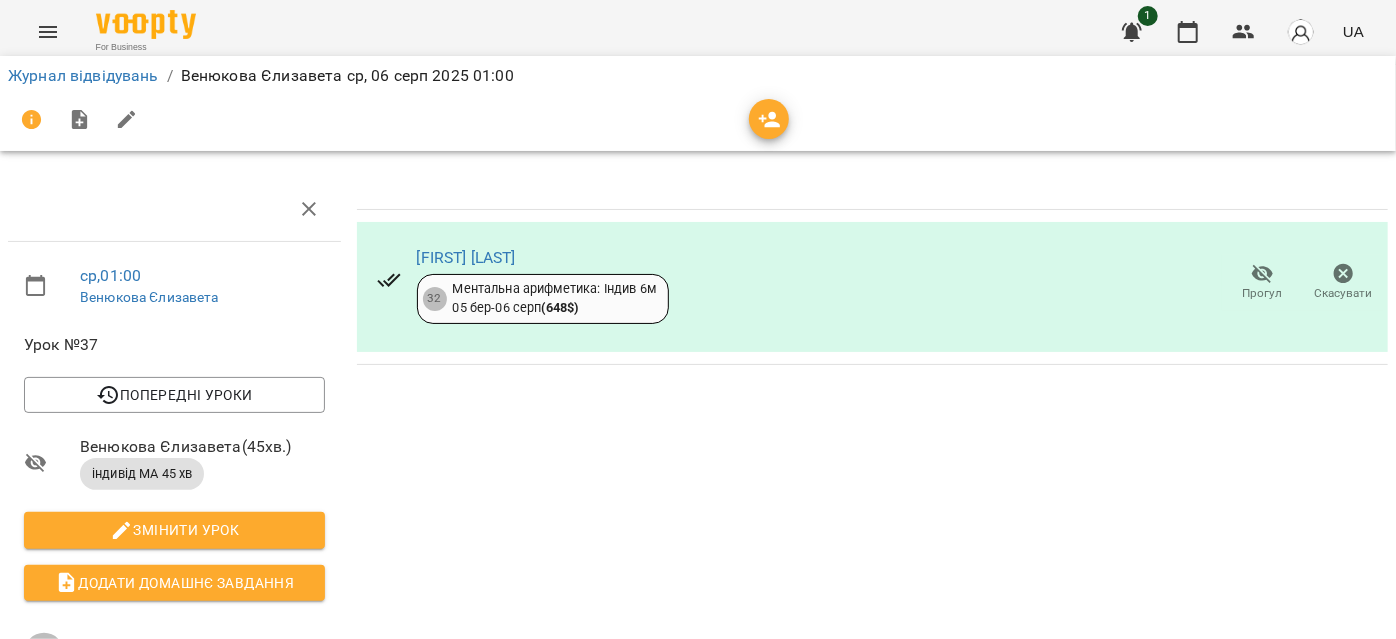 click on "Прогул" at bounding box center (1263, 293) 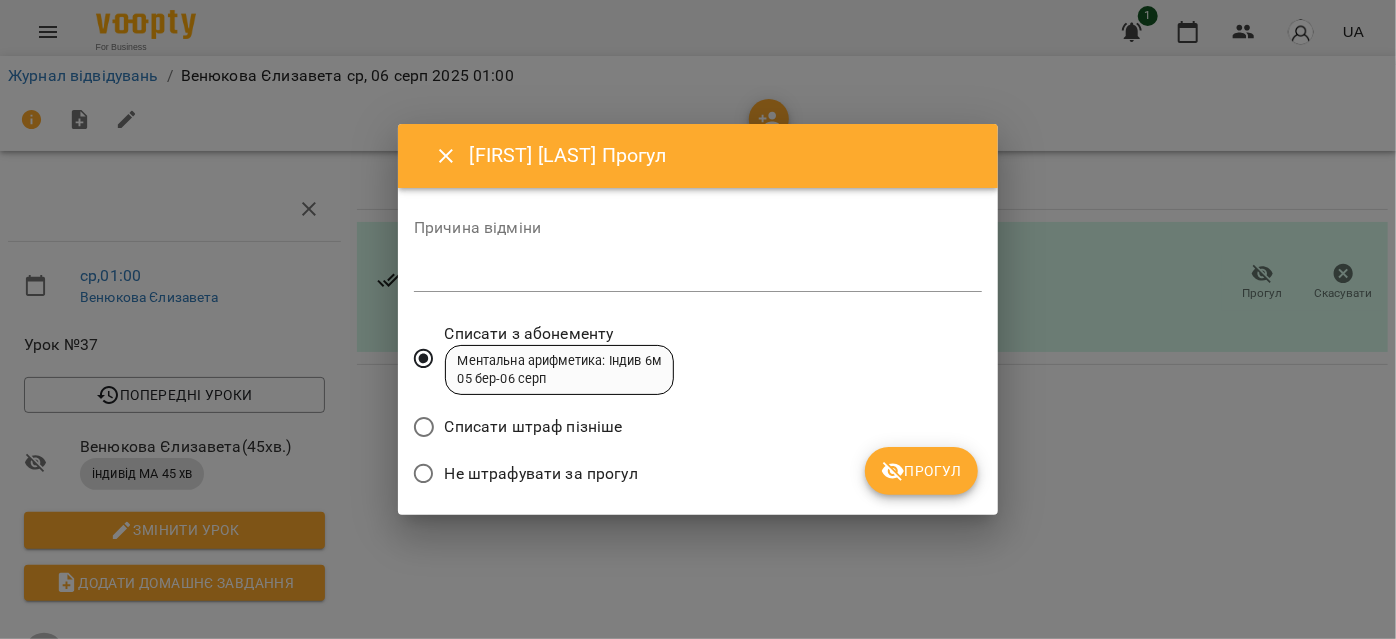 click on "Прогул" at bounding box center (921, 471) 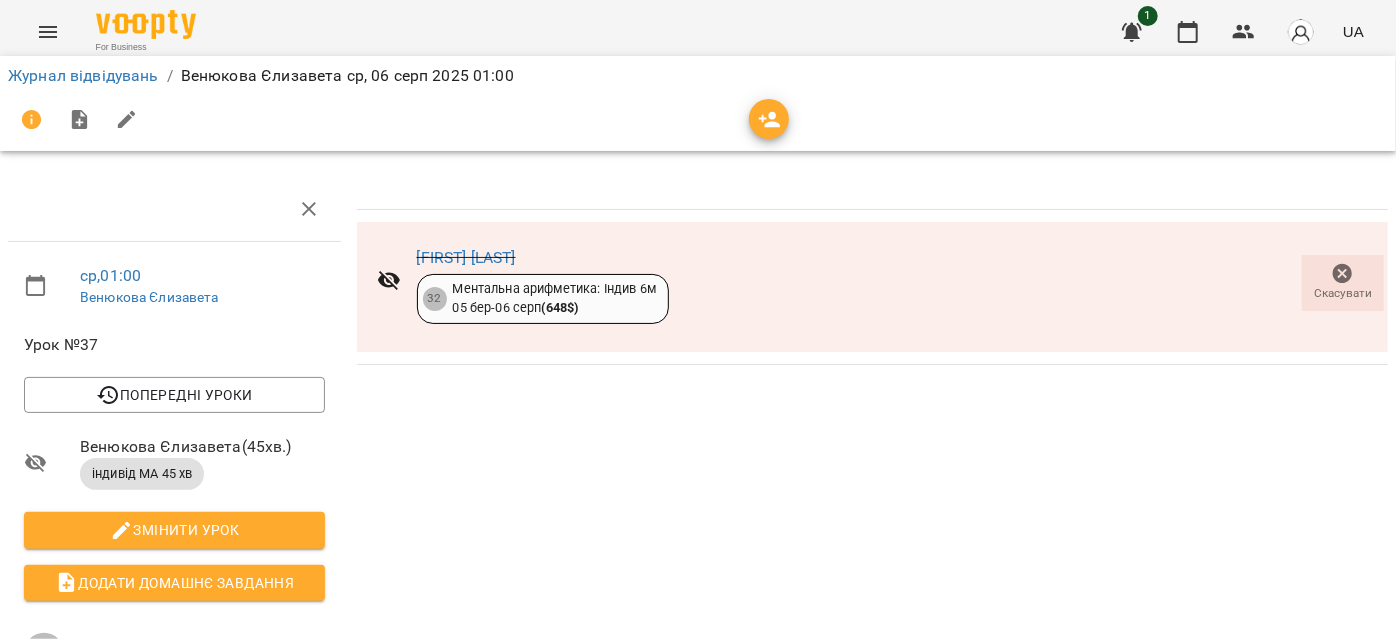 click 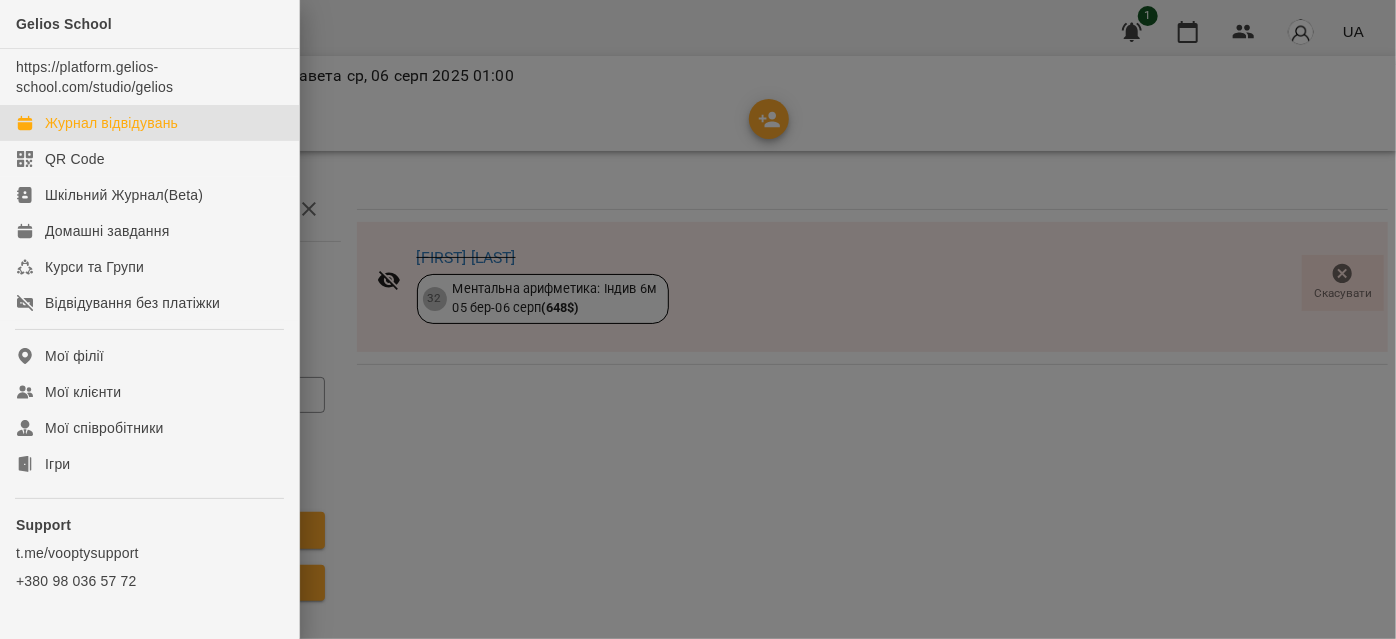 click on "Журнал відвідувань" at bounding box center (111, 123) 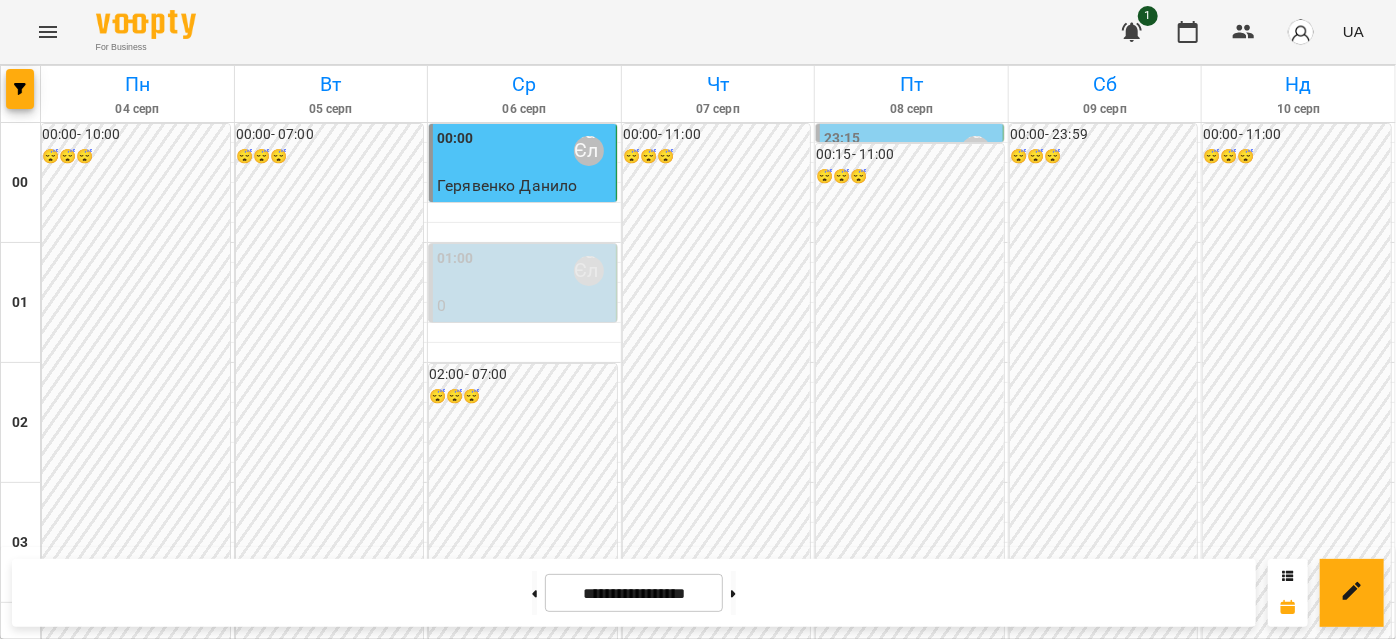 scroll, scrollTop: 2089, scrollLeft: 0, axis: vertical 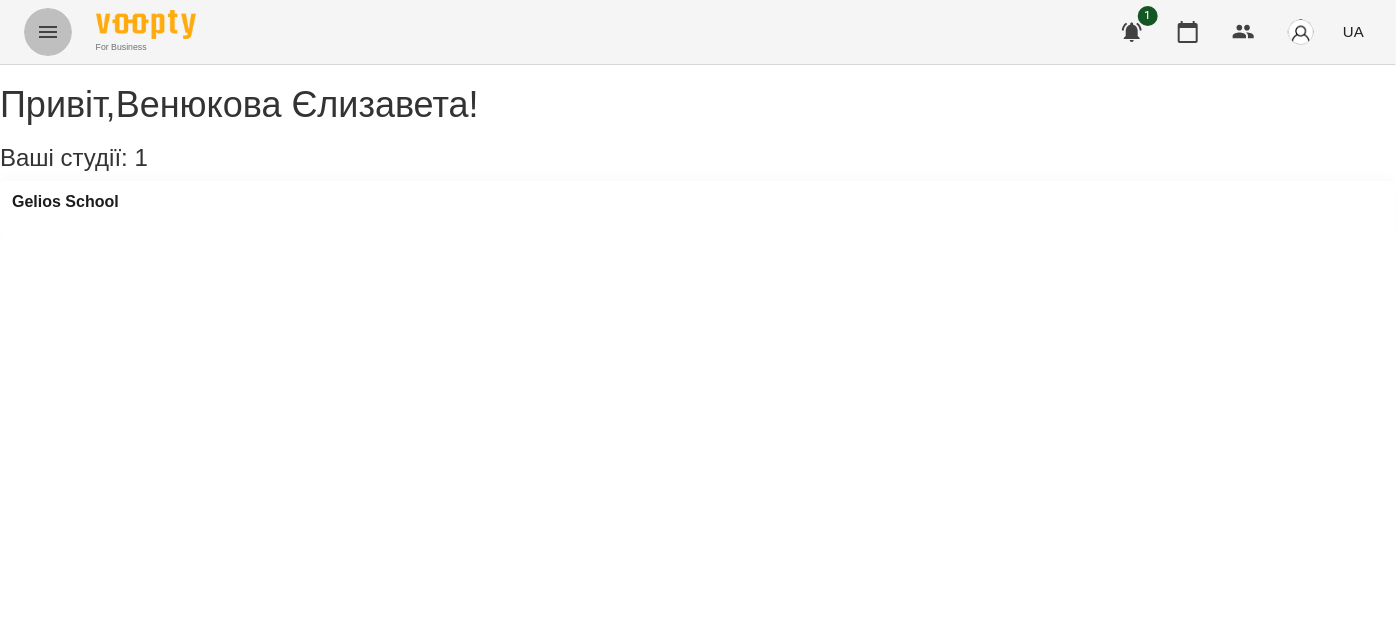 click at bounding box center [48, 32] 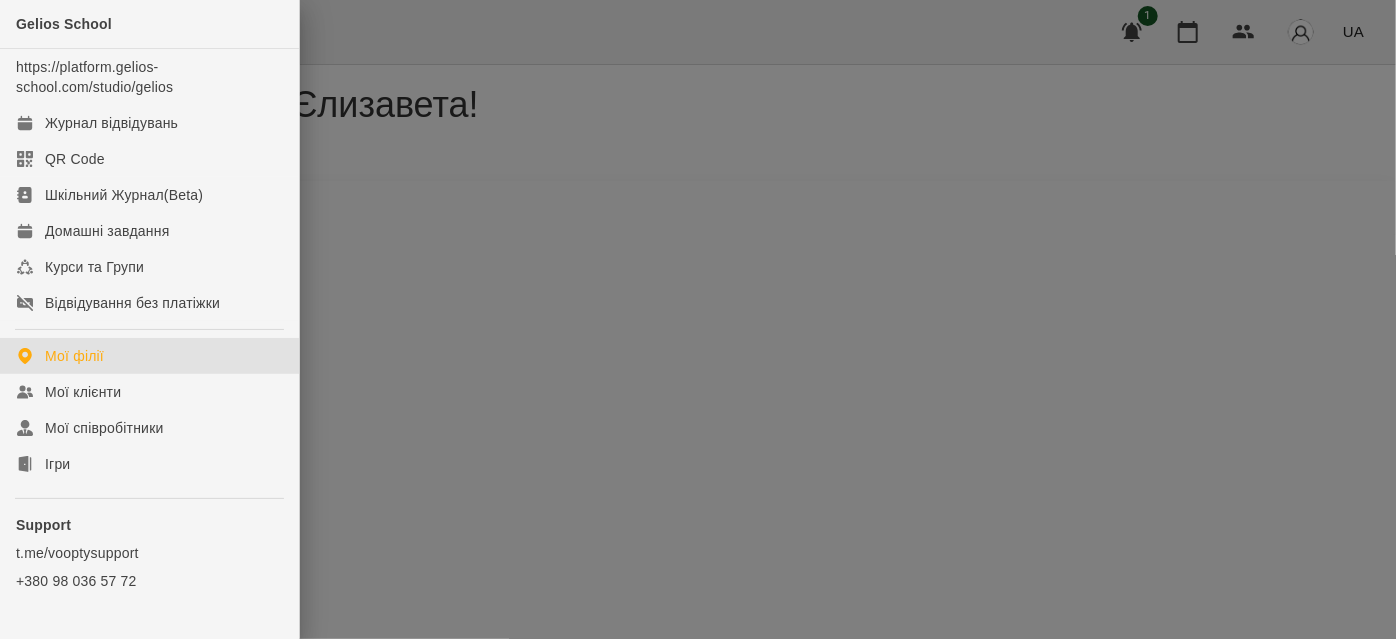 click on "Gelios School https://platform.gelios-school.com/studio/gelios Журнал відвідувань QR Code Шкільний Журнал(Beta) Домашні завдання Курси та Групи Відвідування без платіжки Мої філії Мої клієнти Мої співробітники Ігри Support t.me/vooptysupport +[PHONE]" at bounding box center (149, 343) 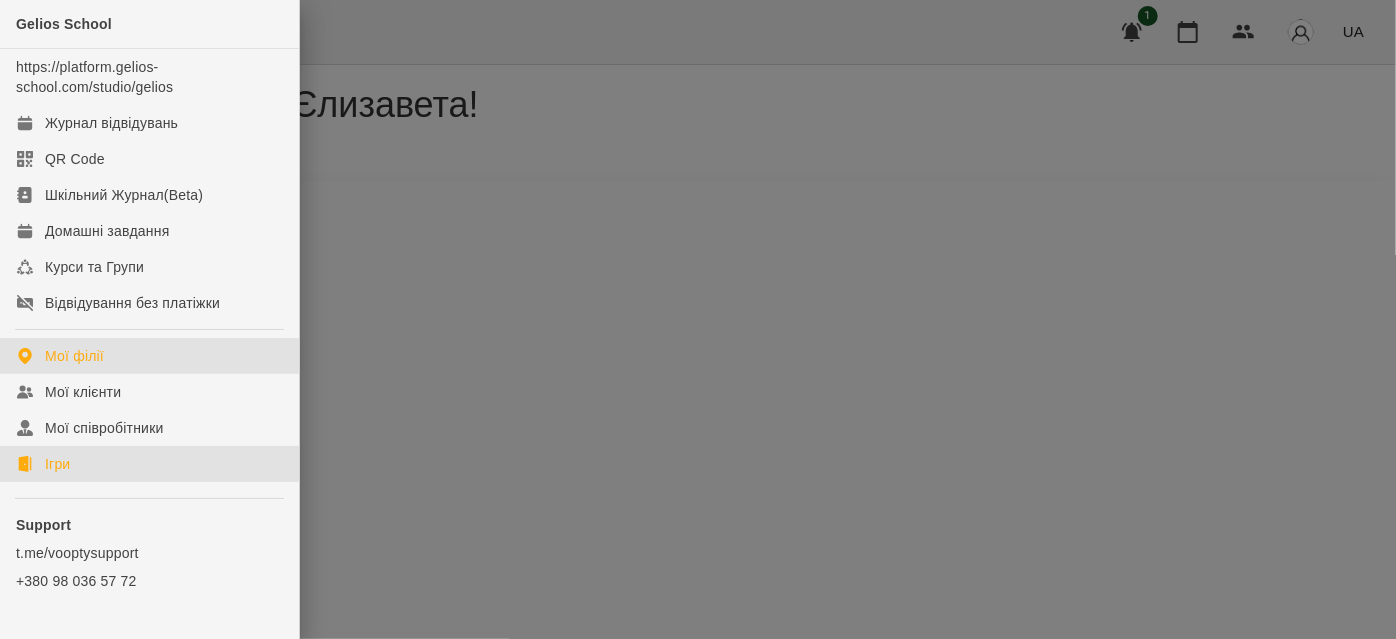 click on "Ігри" 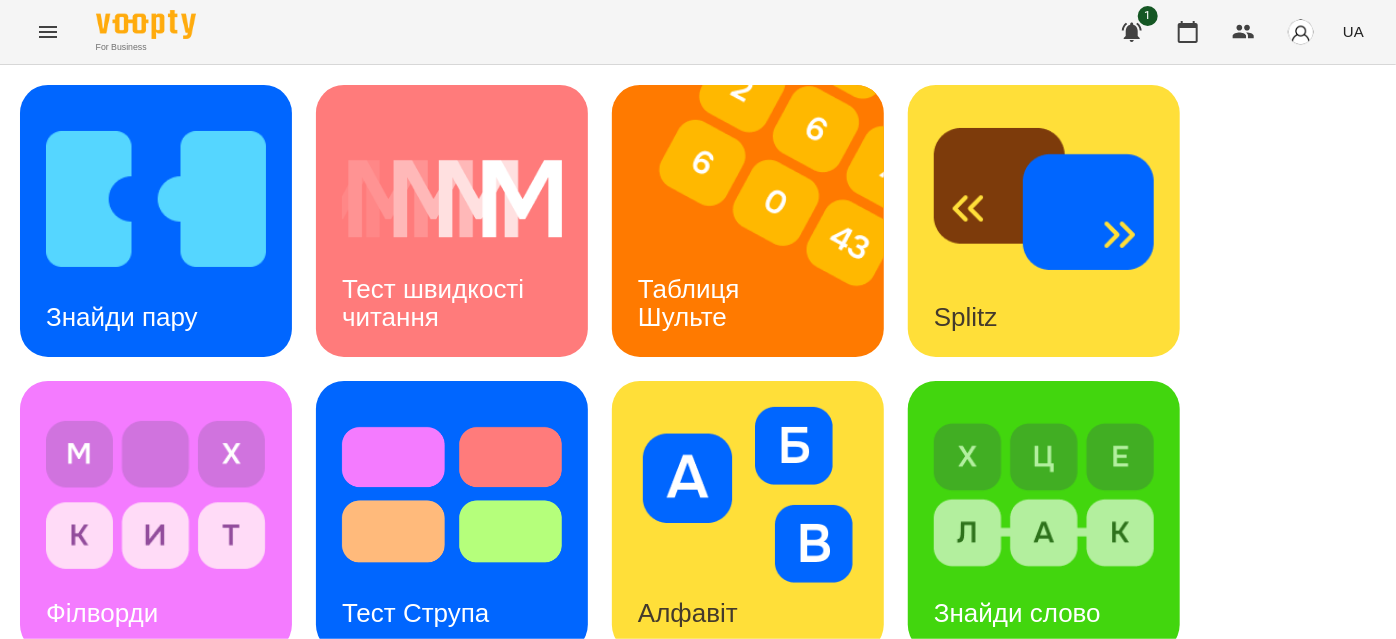 scroll, scrollTop: 363, scrollLeft: 0, axis: vertical 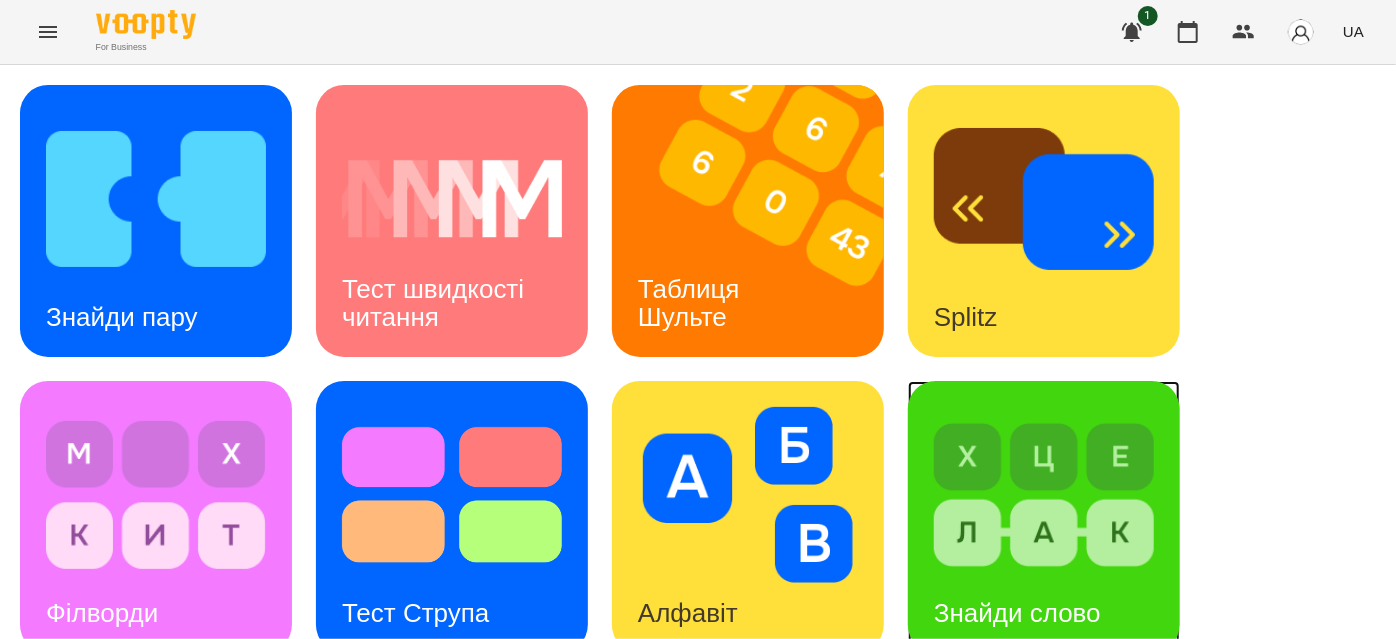 click on "Знайди слово" at bounding box center [1017, 613] 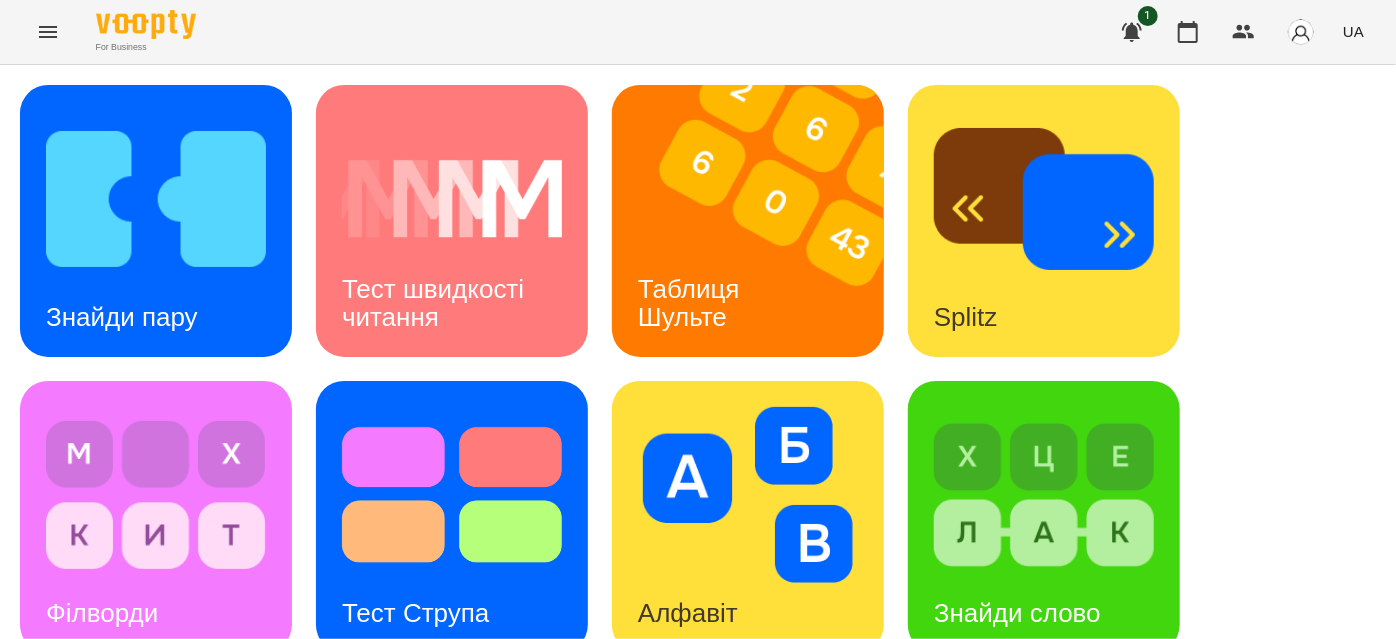 scroll, scrollTop: 0, scrollLeft: 0, axis: both 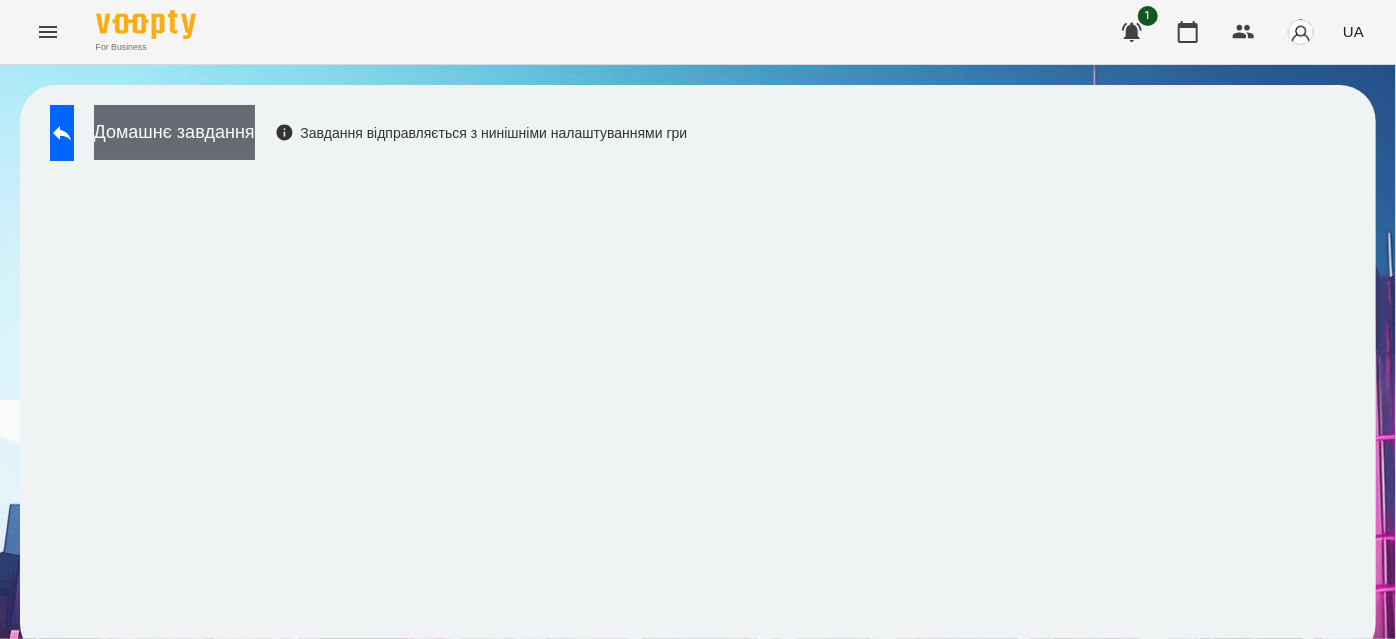 click on "Домашнє завдання" at bounding box center (174, 132) 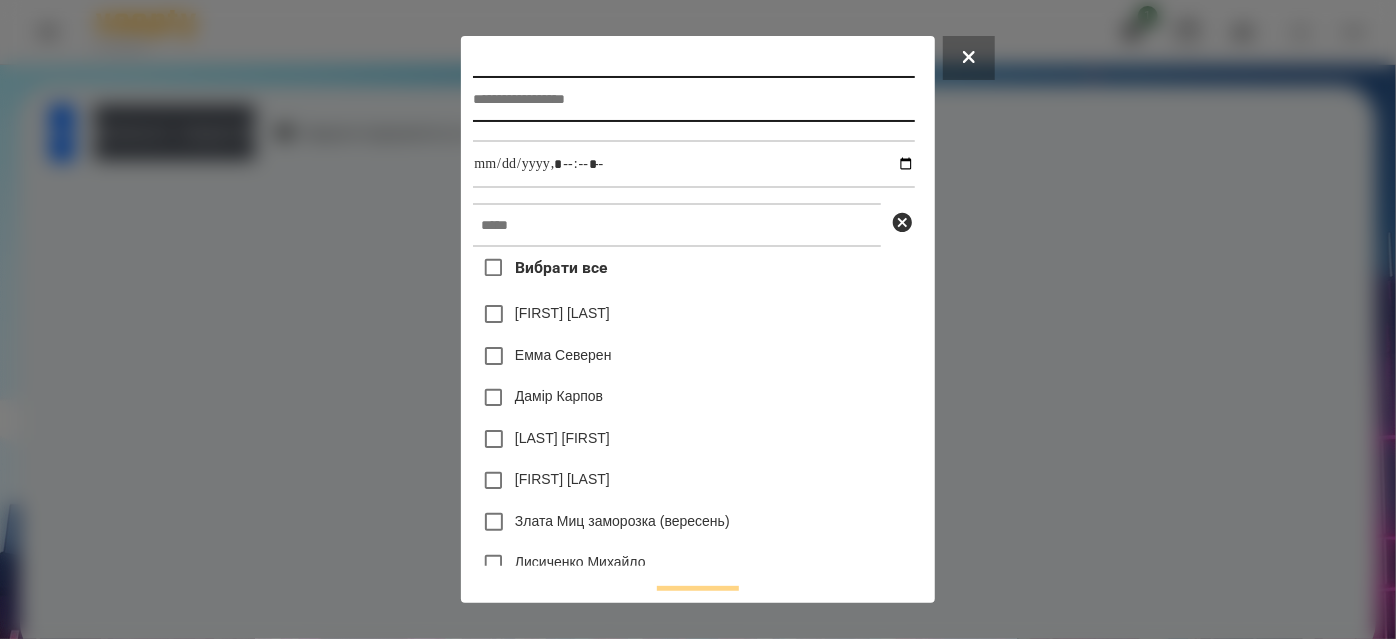 click at bounding box center (693, 99) 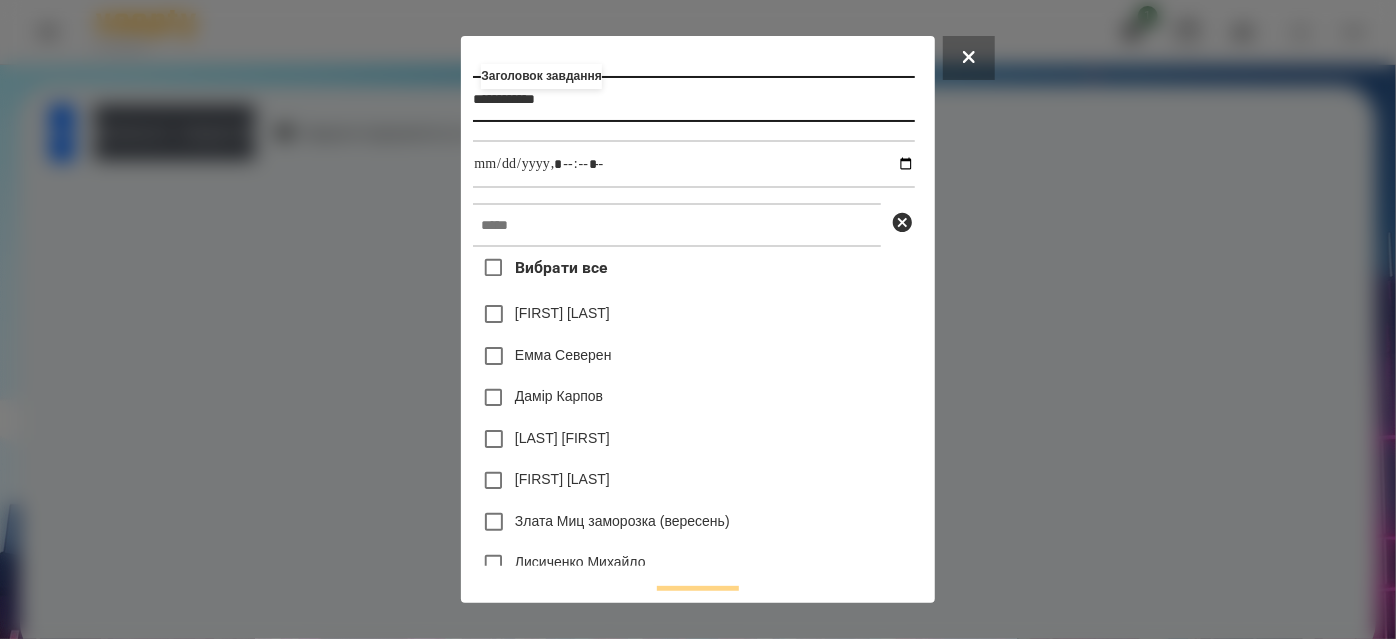 type on "**********" 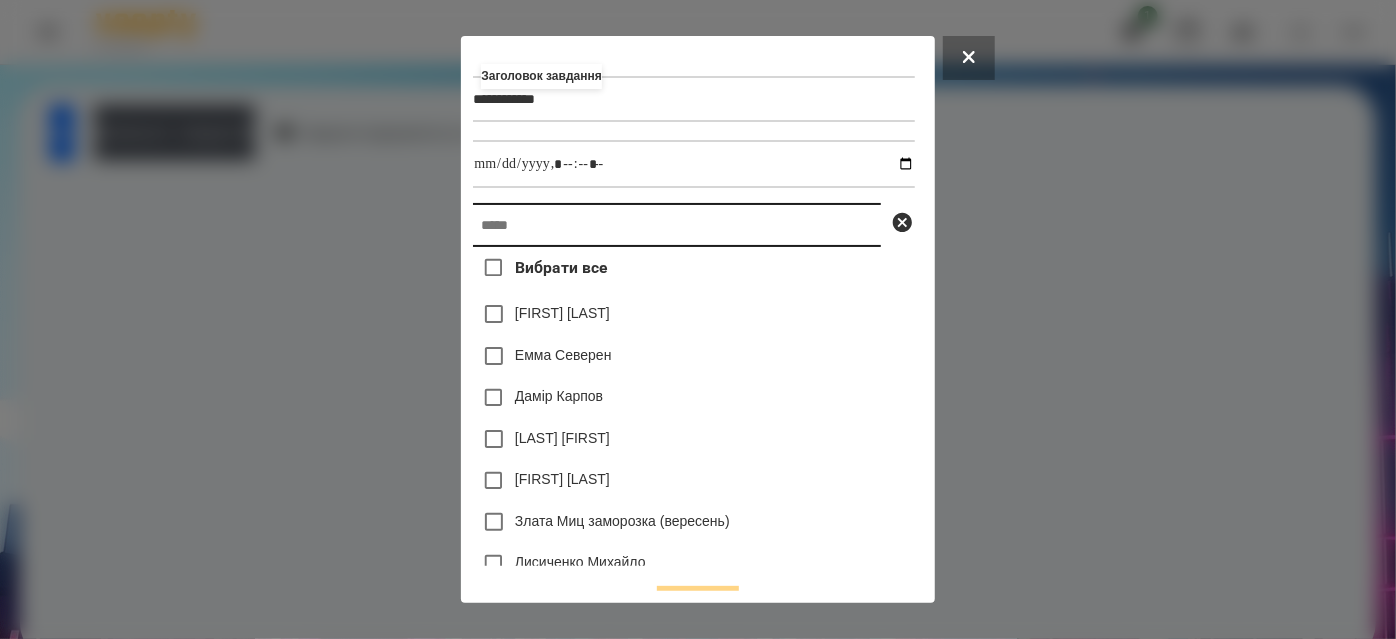 click at bounding box center [677, 225] 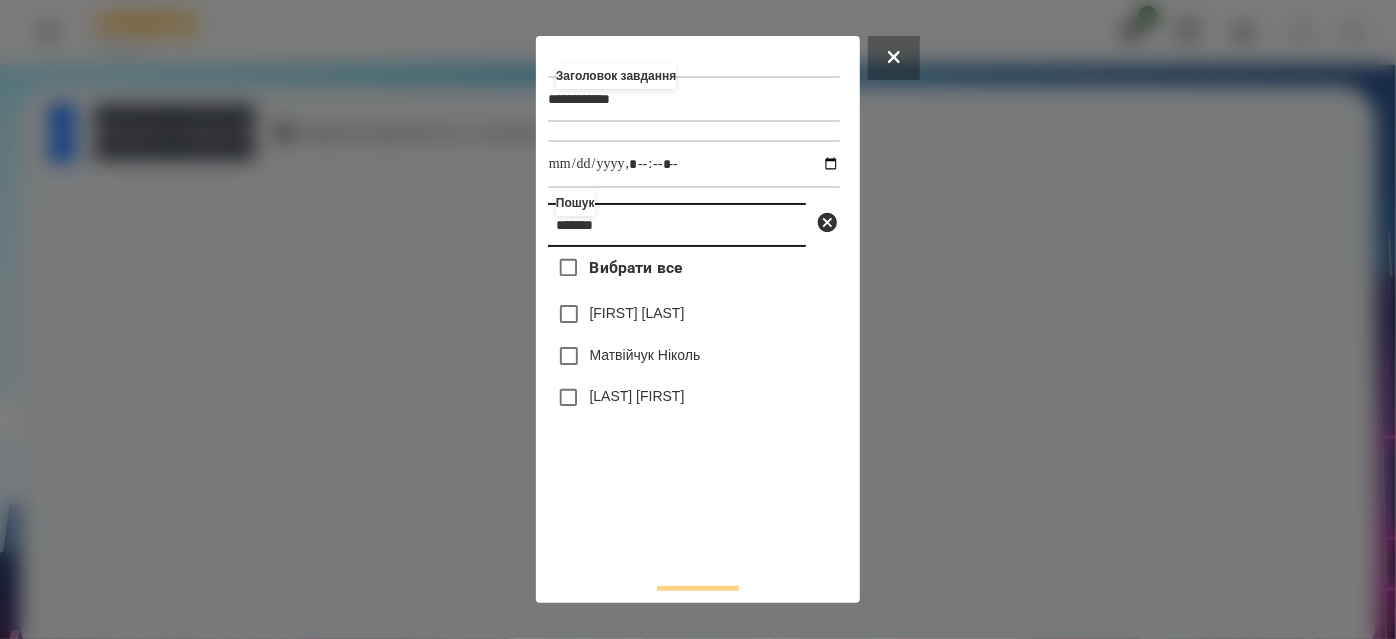 type on "*******" 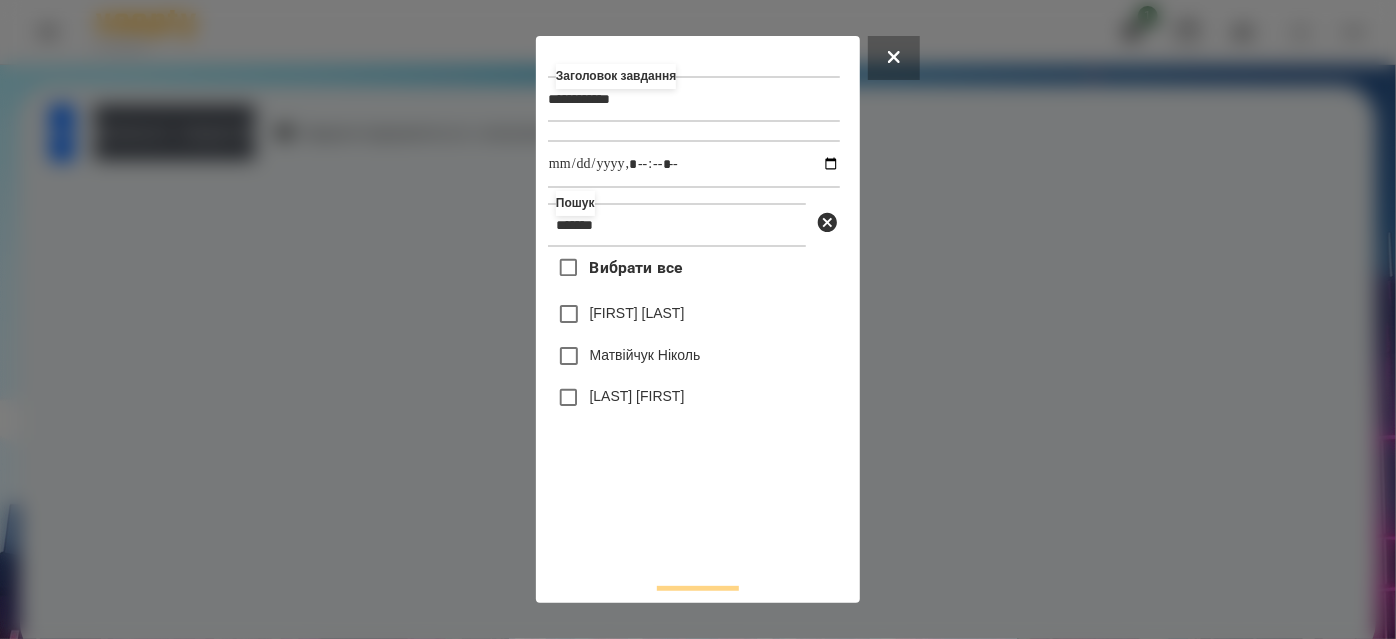 click on "[LAST] [FIRST]" at bounding box center (637, 396) 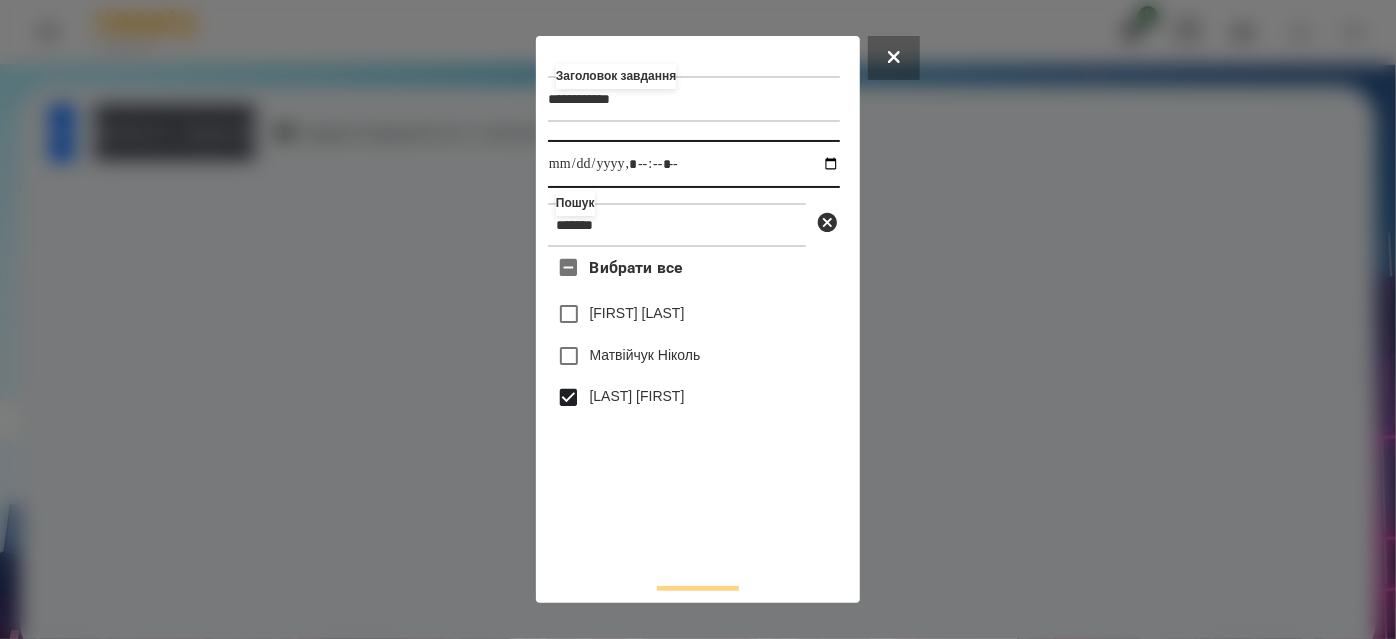 click at bounding box center [694, 164] 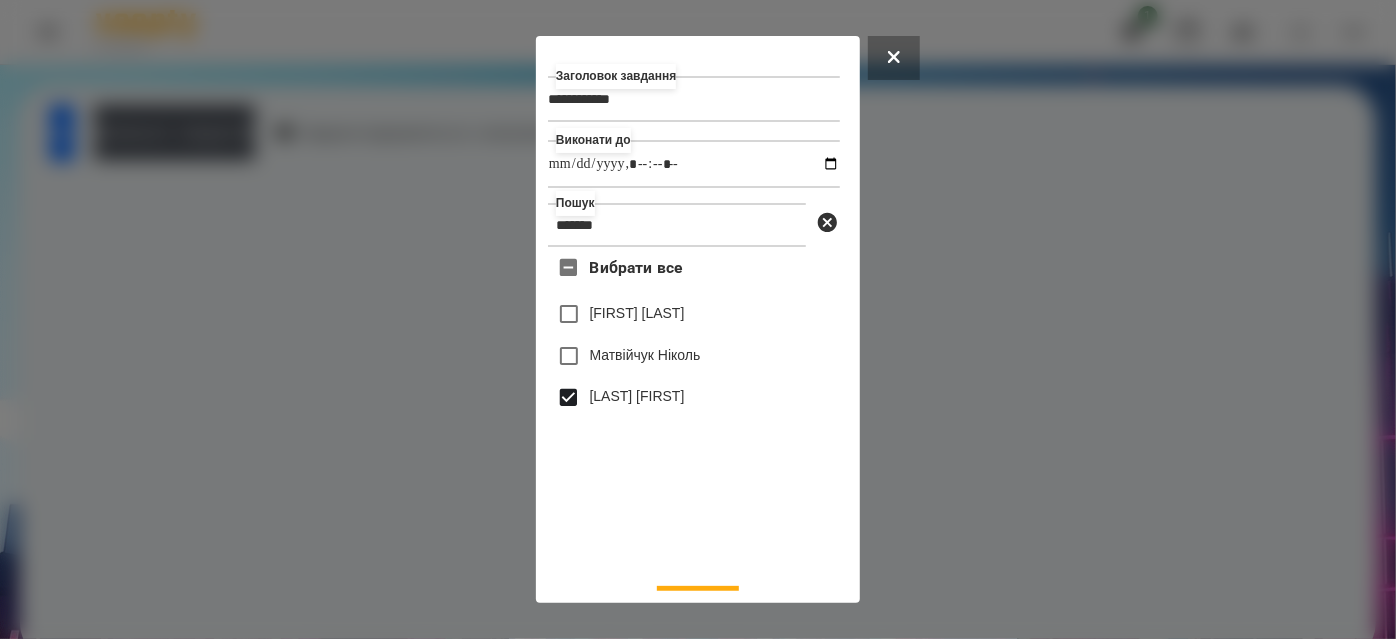 type on "**********" 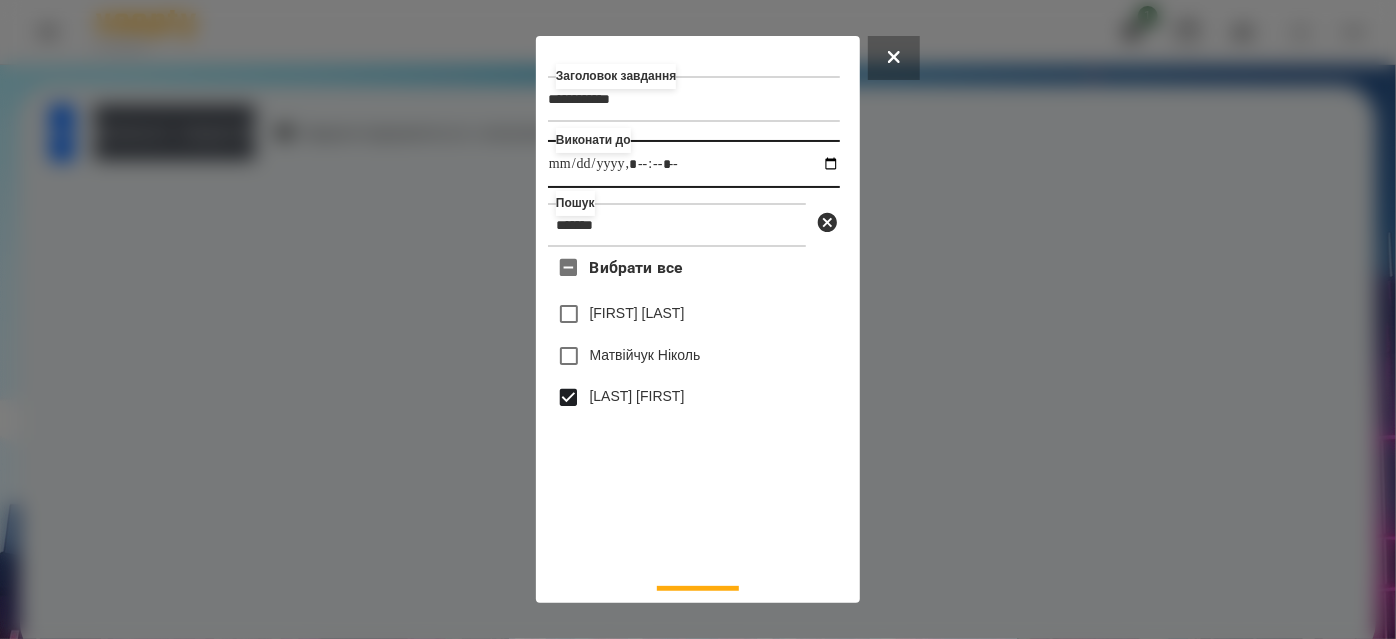 click at bounding box center [694, 164] 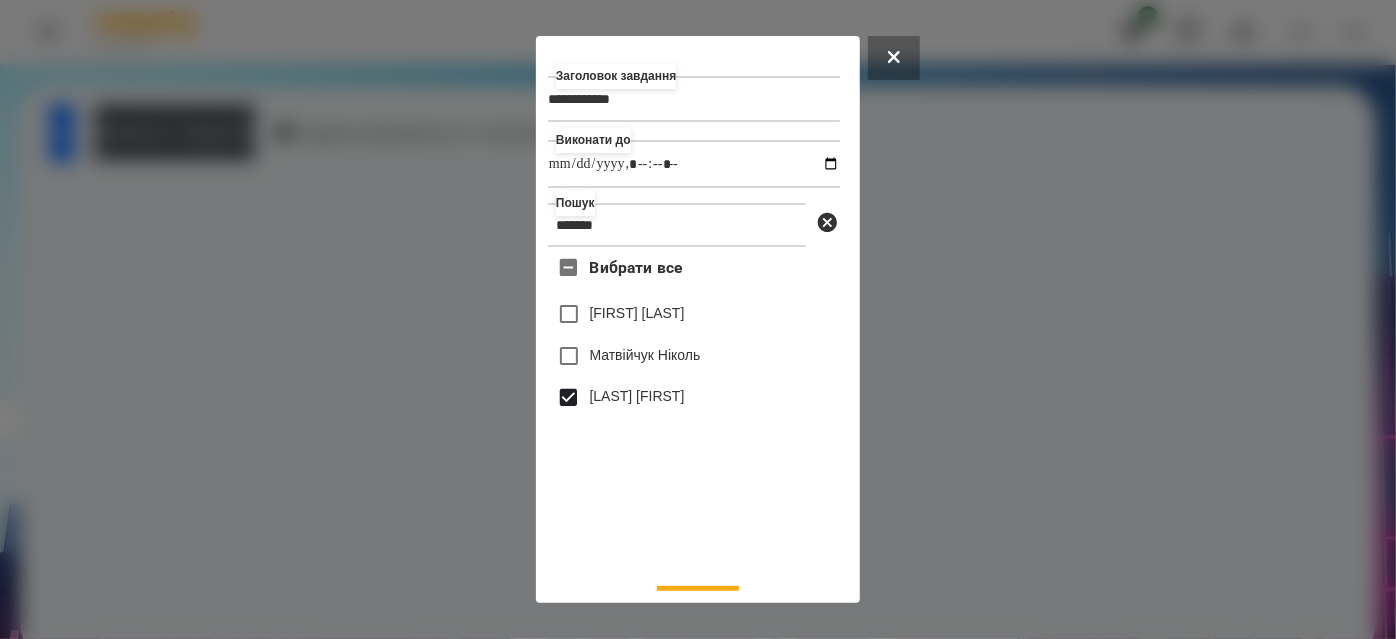 click on "Вибрати все [FIRST] [LAST]  [LAST] [FIRST] [LAST] [FIRST]" at bounding box center (694, 407) 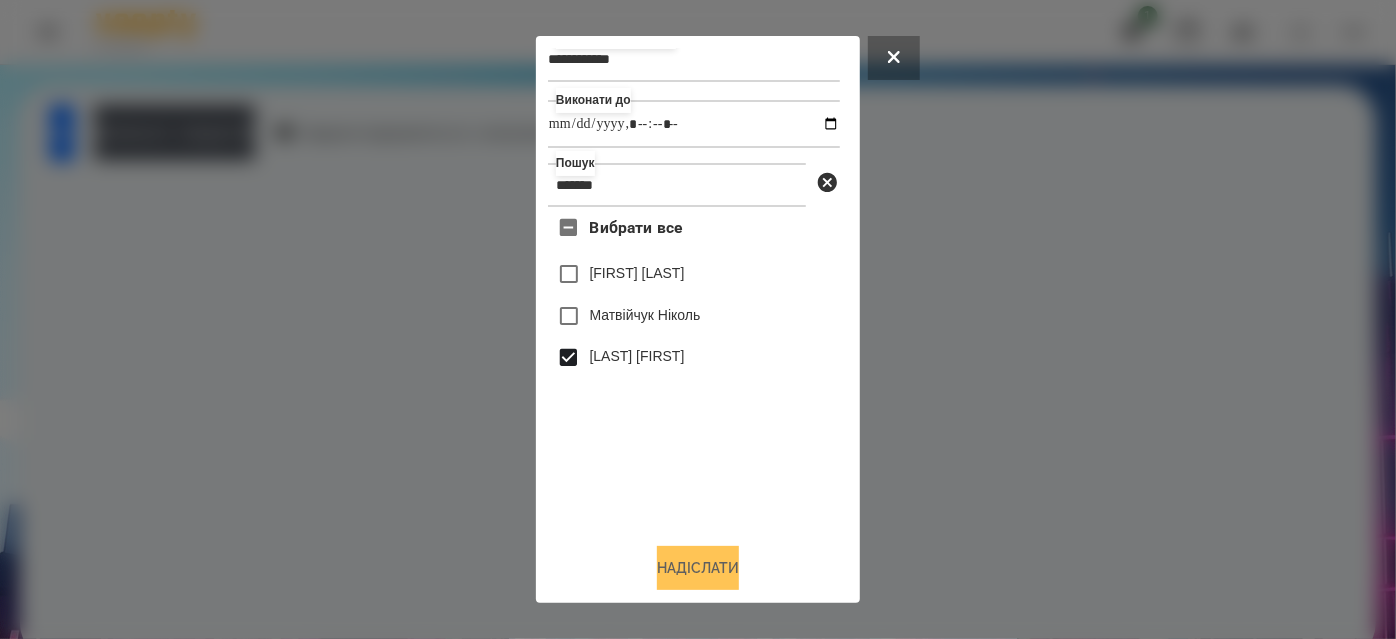 click on "Надіслати" at bounding box center (698, 568) 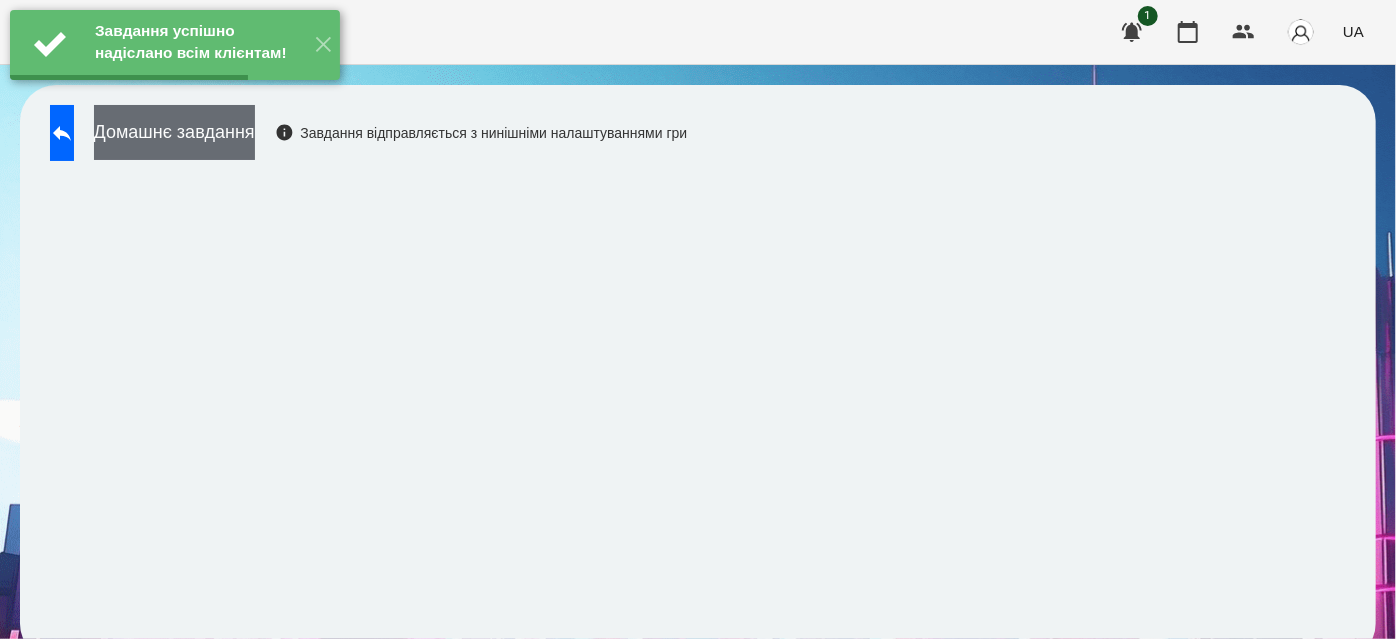 click on "Домашнє завдання" at bounding box center (174, 132) 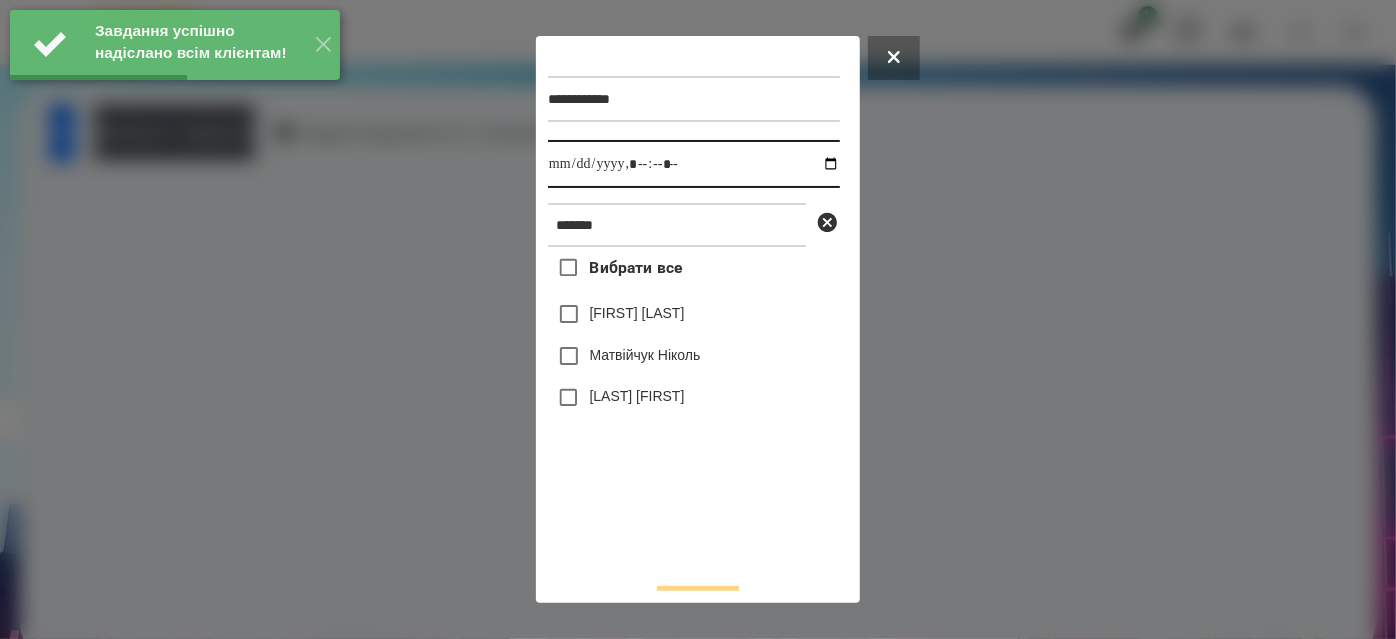 click at bounding box center (694, 164) 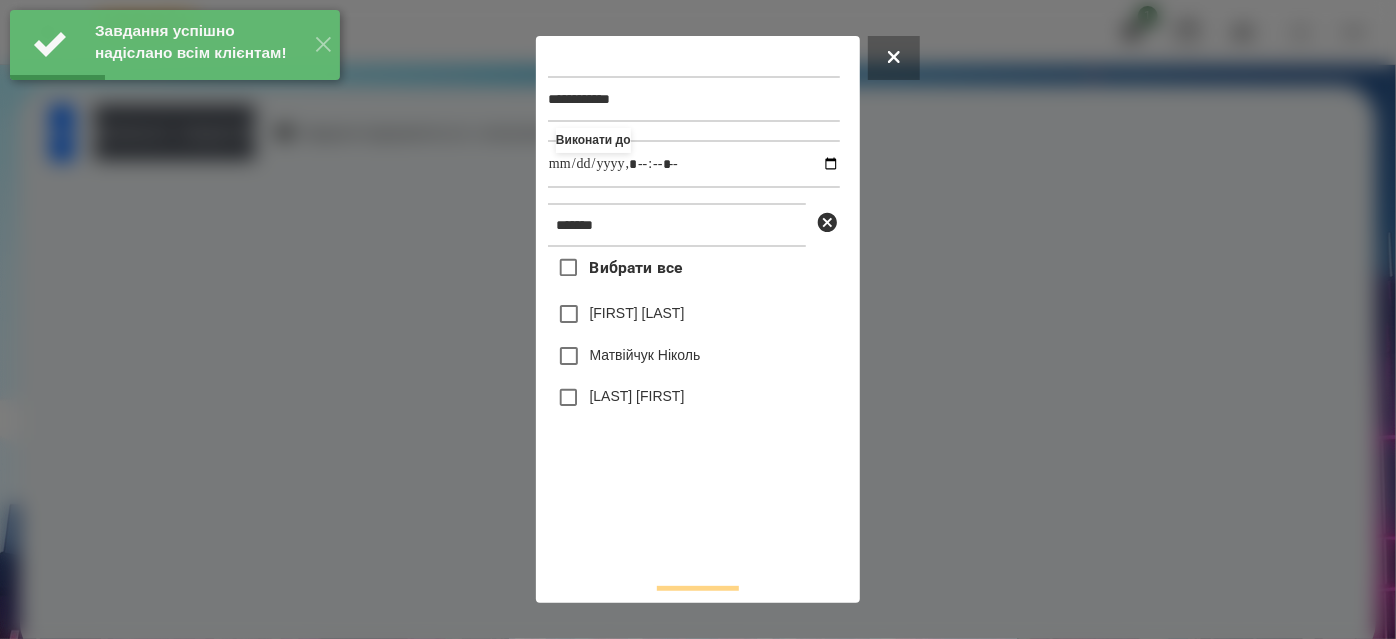 type on "**********" 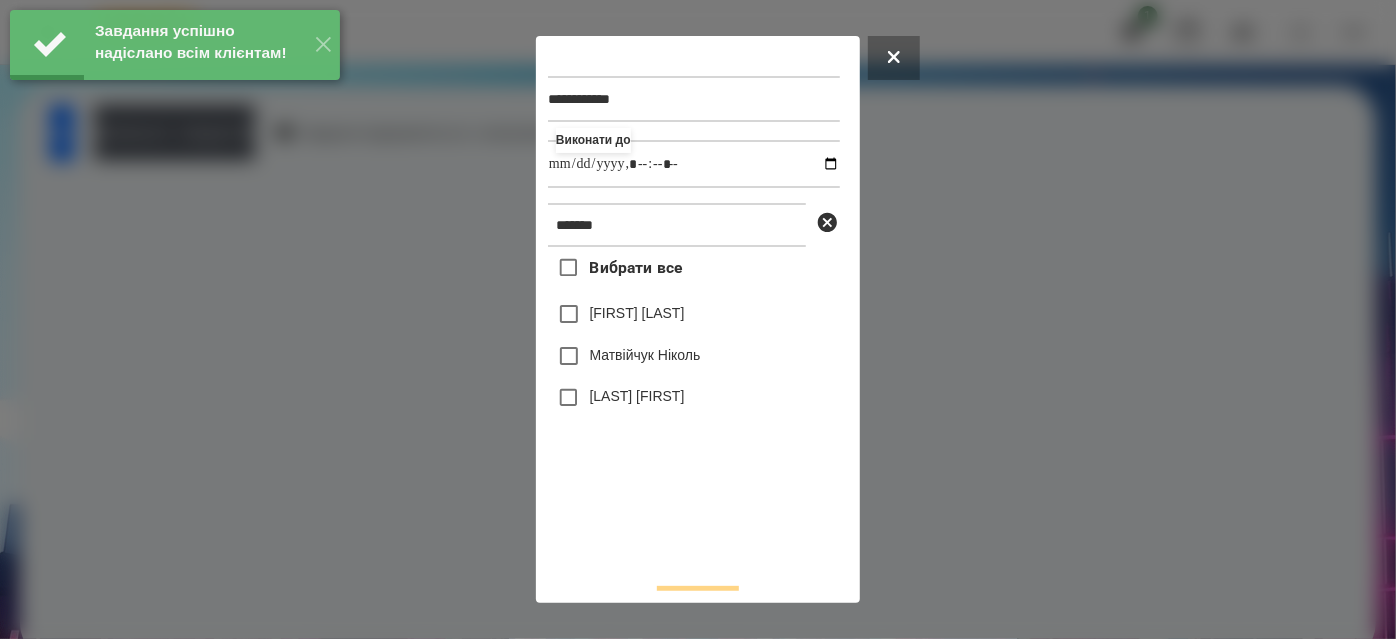 click on "Вибрати все [FIRST] [LAST]  [LAST] [FIRST] [LAST] [FIRST]" at bounding box center [694, 407] 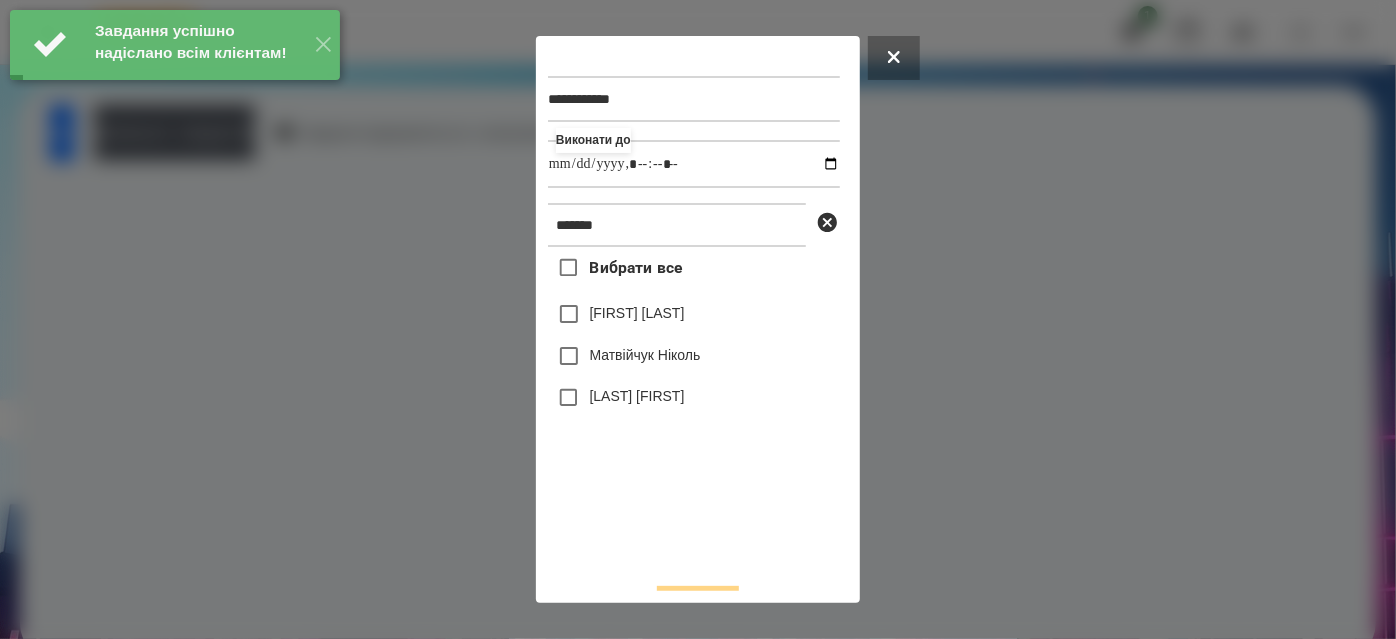 click on "[LAST] [FIRST]" at bounding box center [637, 396] 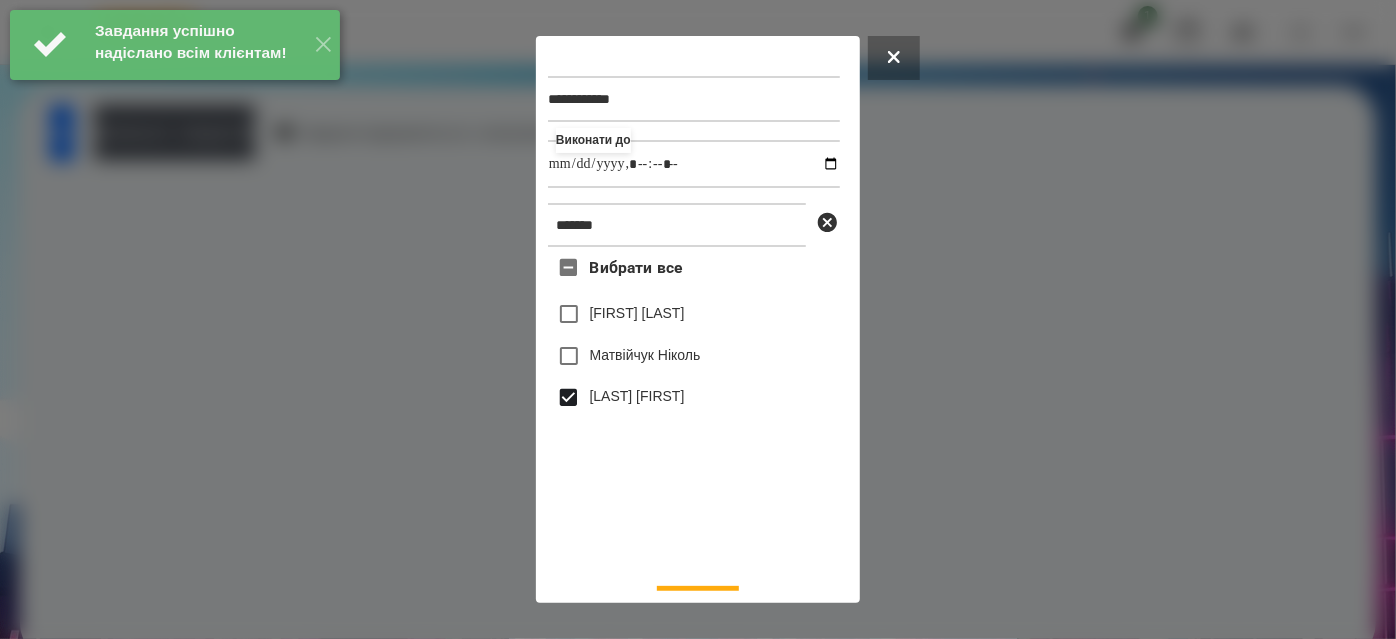 scroll, scrollTop: 44, scrollLeft: 0, axis: vertical 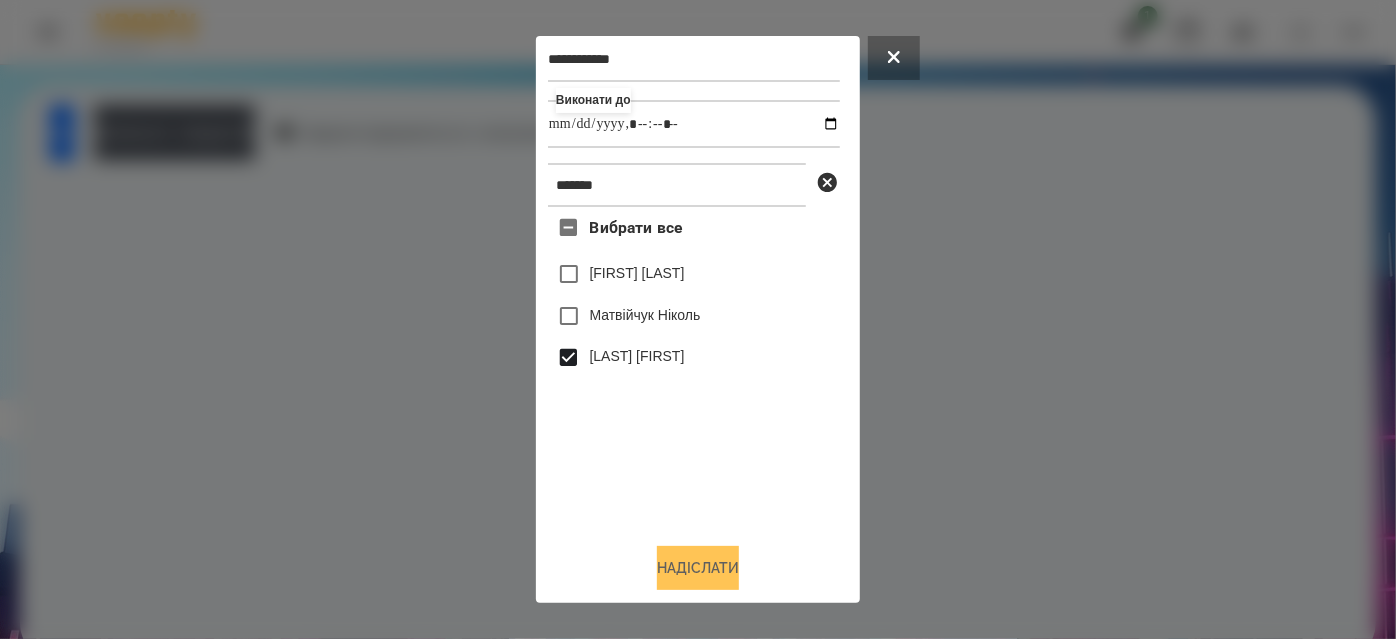 click on "Надіслати" at bounding box center (698, 568) 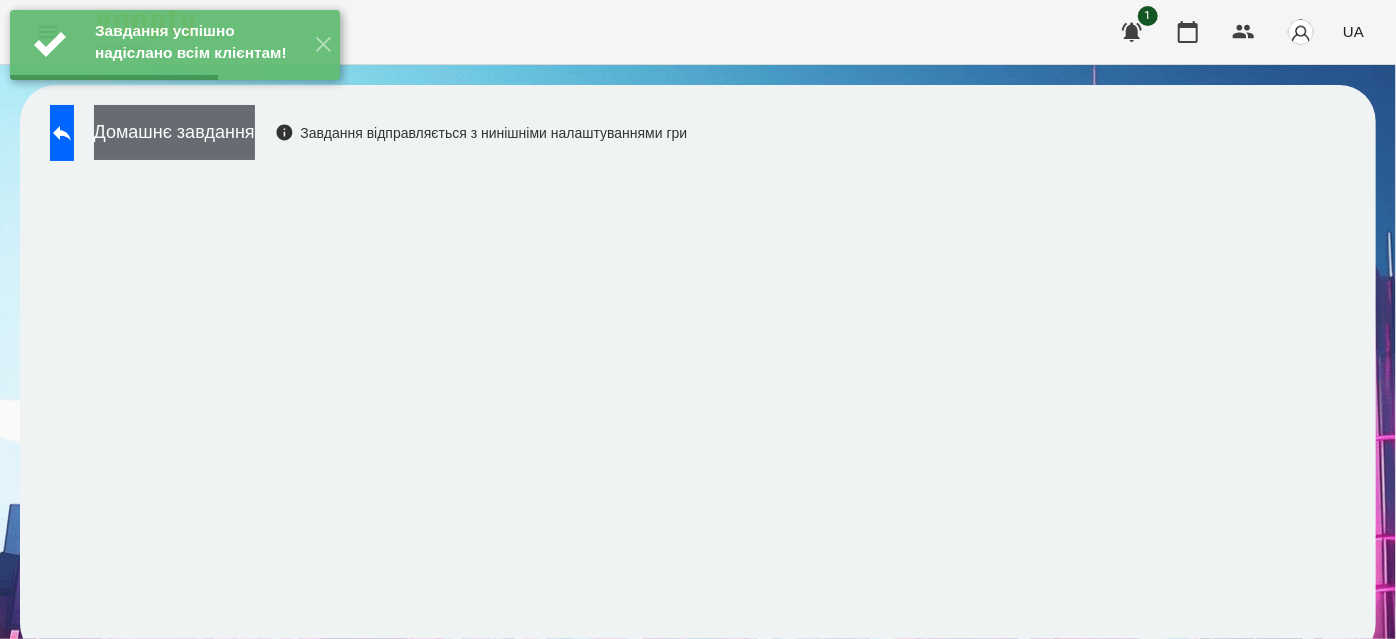 click on "Домашнє завдання" at bounding box center [174, 132] 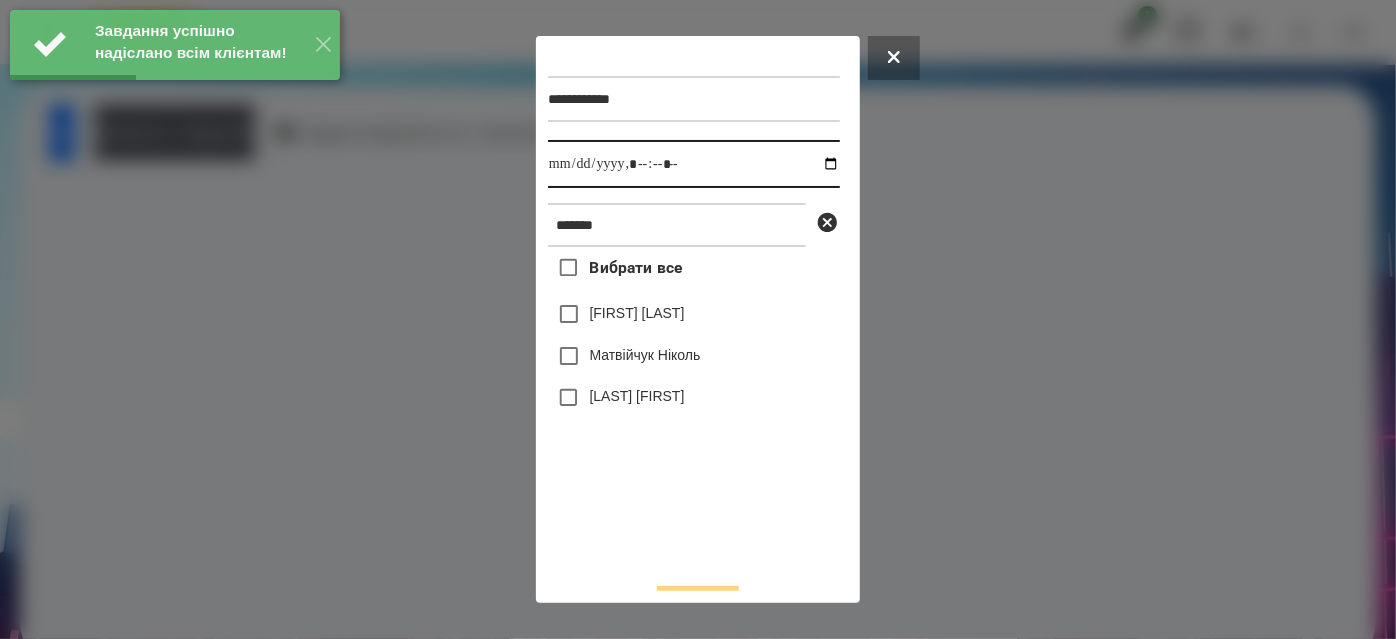 click at bounding box center [694, 164] 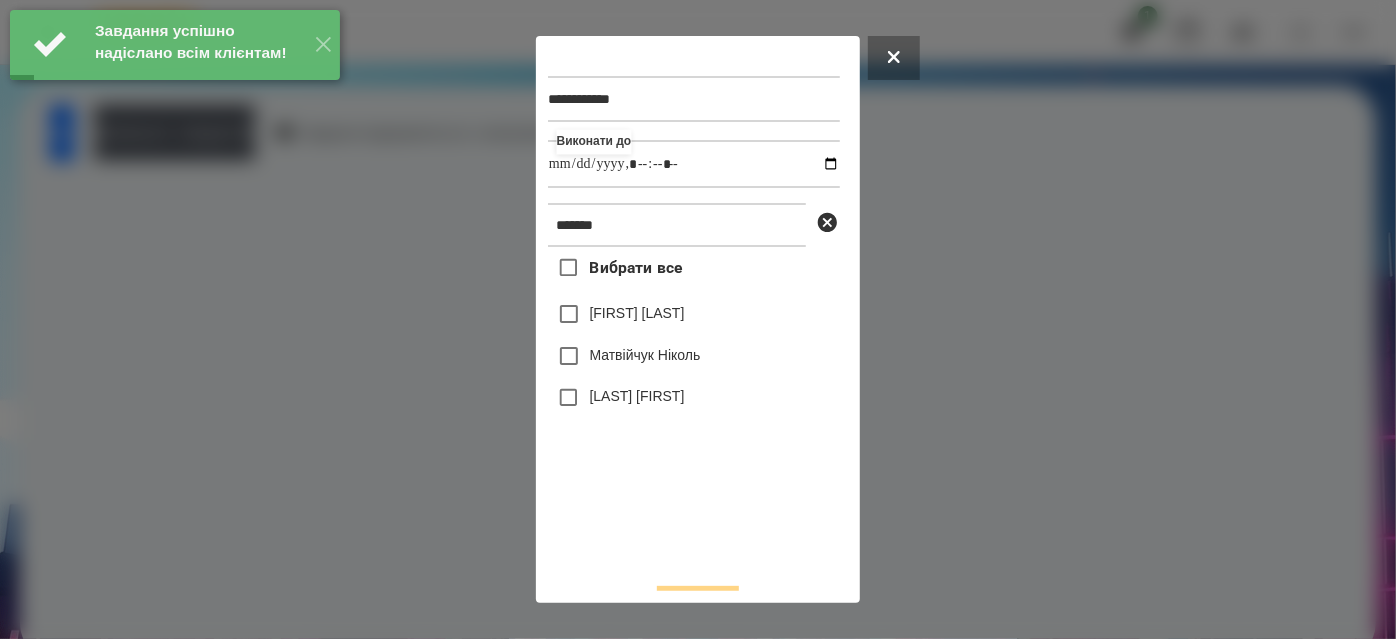 type on "**********" 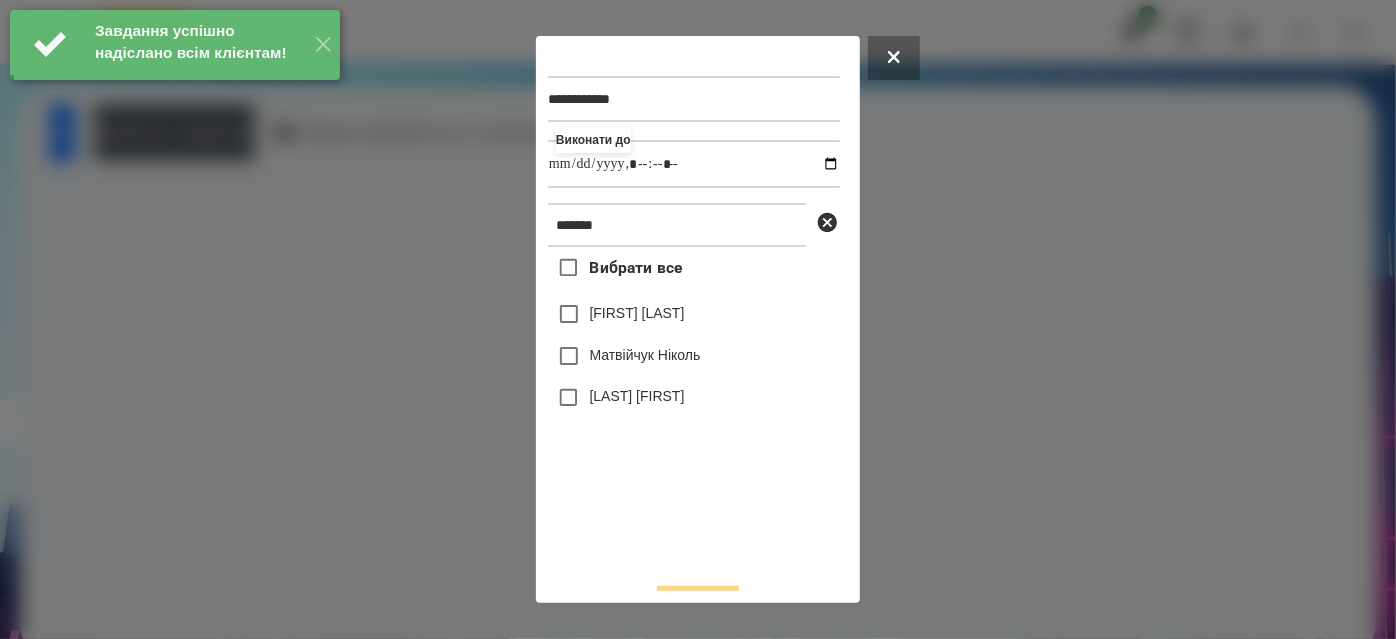 drag, startPoint x: 664, startPoint y: 527, endPoint x: 646, endPoint y: 426, distance: 102.59142 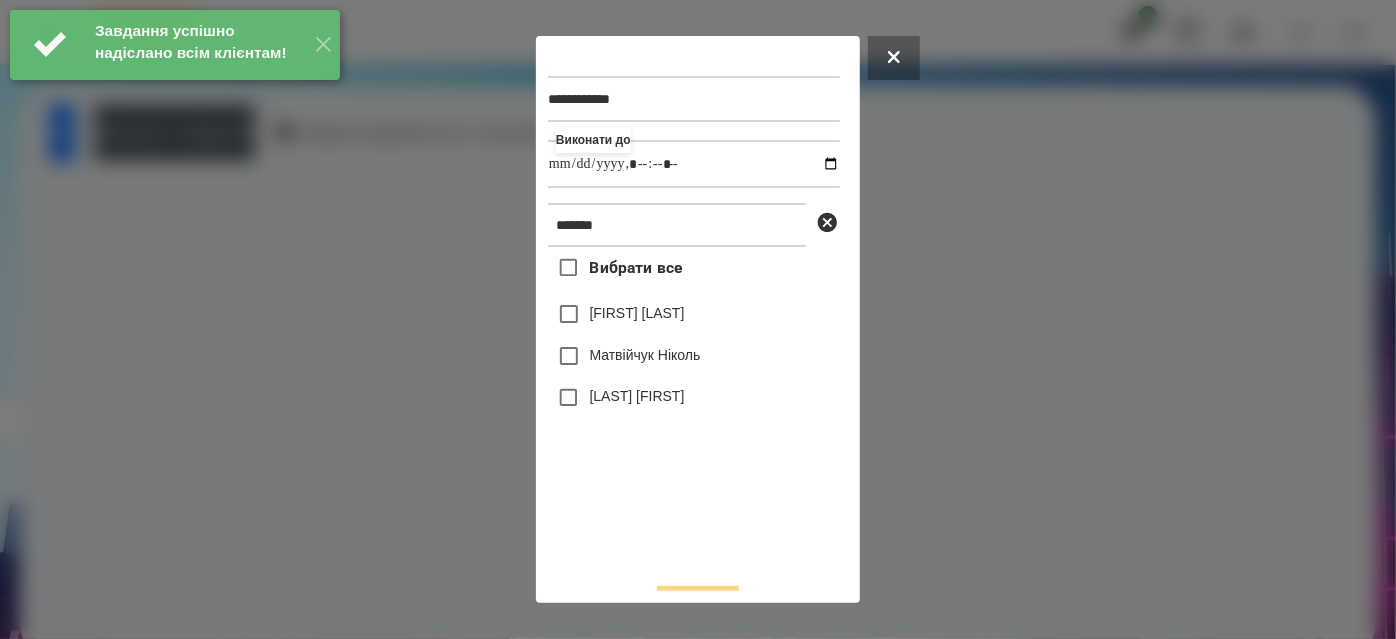 click on "[LAST] [FIRST]" at bounding box center [694, 398] 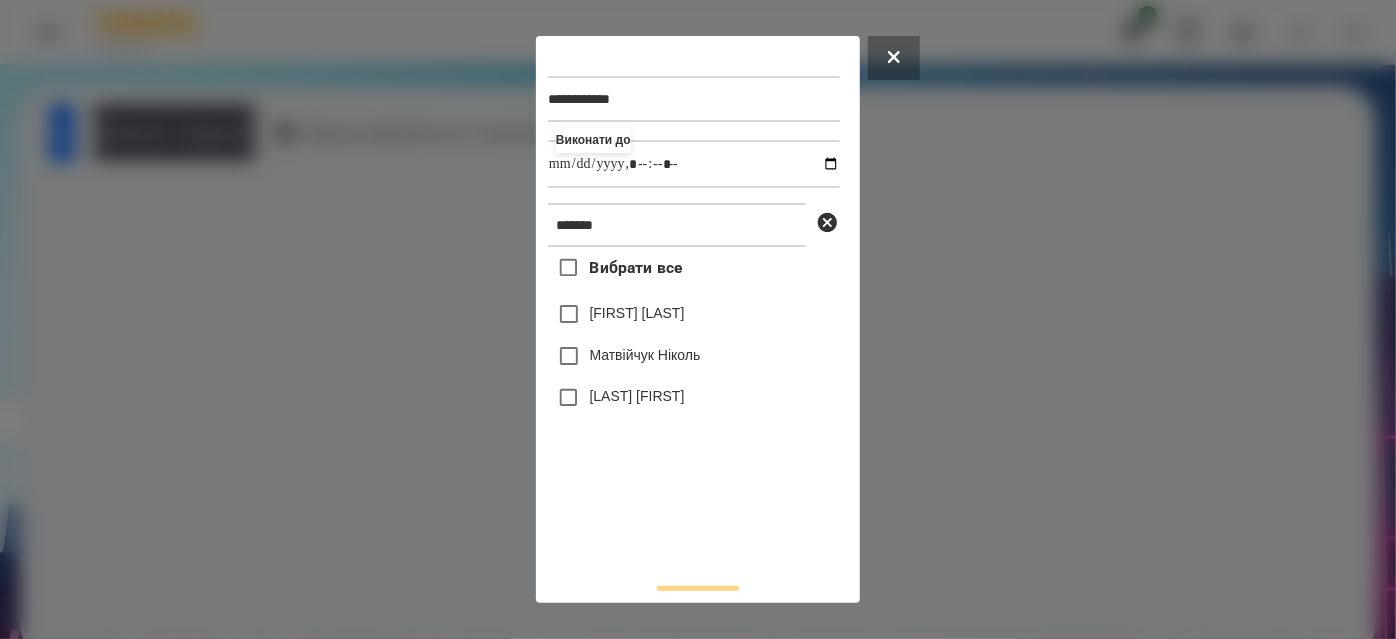 click on "[LAST] [FIRST]" at bounding box center [694, 398] 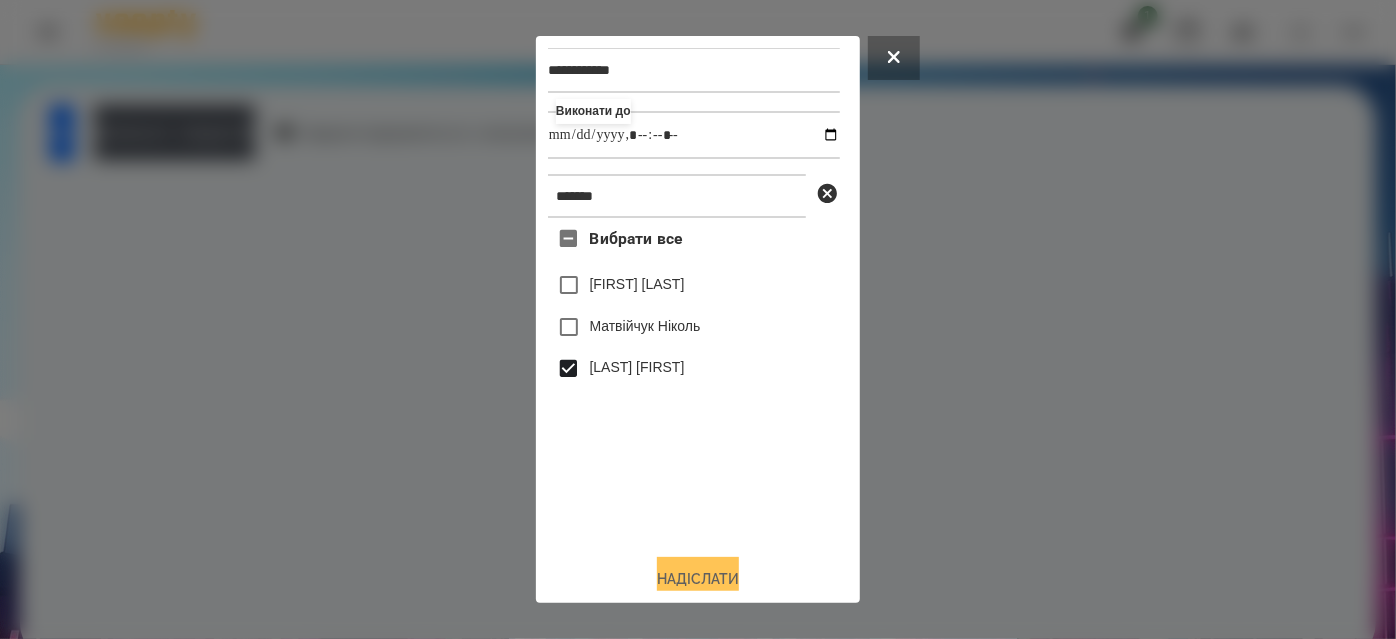 scroll, scrollTop: 44, scrollLeft: 0, axis: vertical 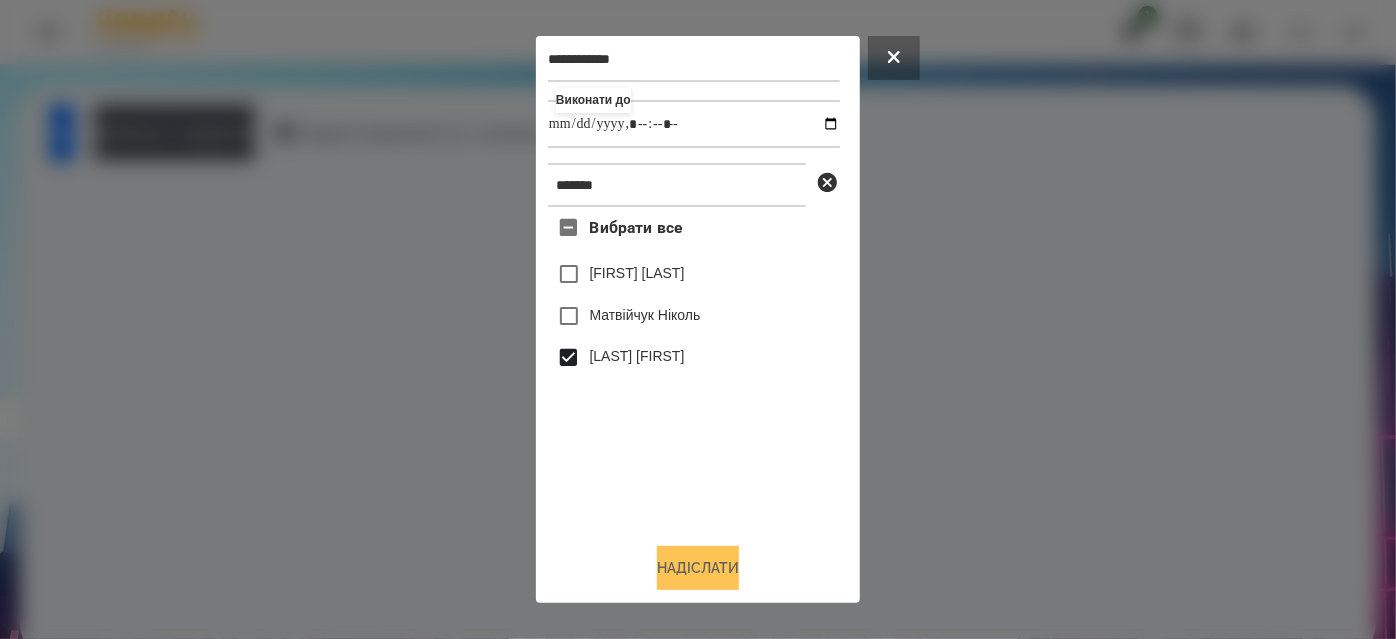 click on "Надіслати" at bounding box center [698, 568] 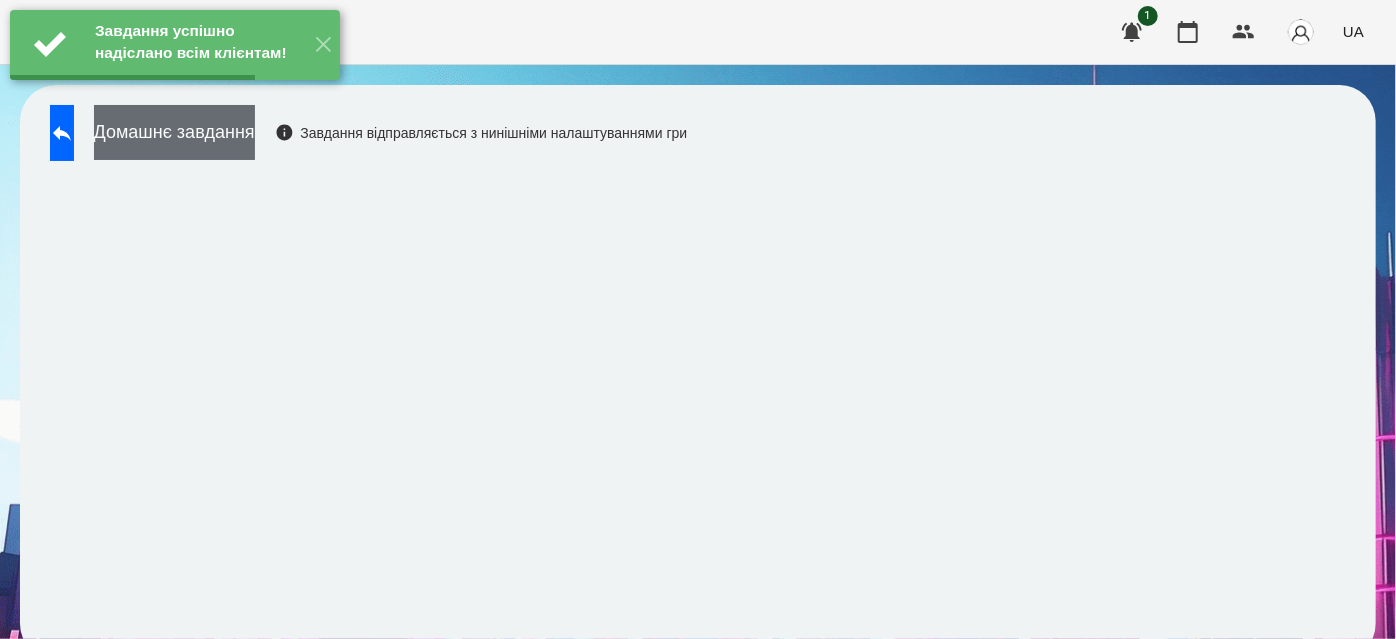 click on "Домашнє завдання" at bounding box center (174, 132) 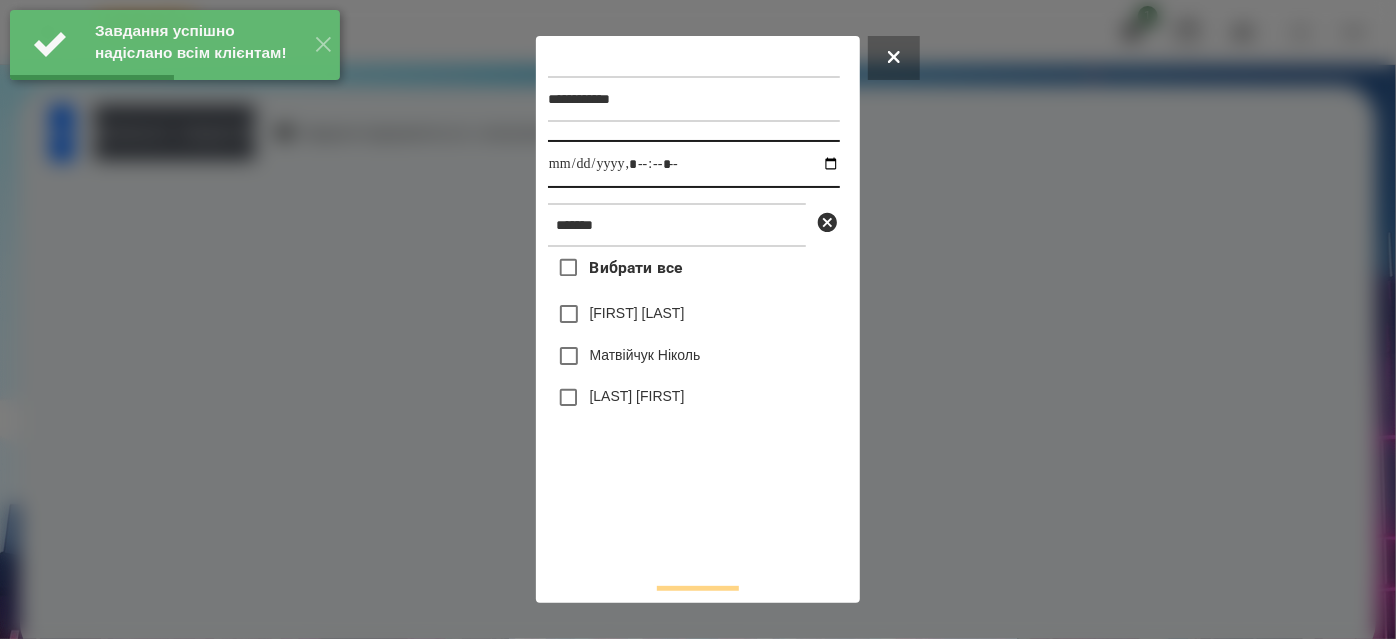 click at bounding box center (694, 164) 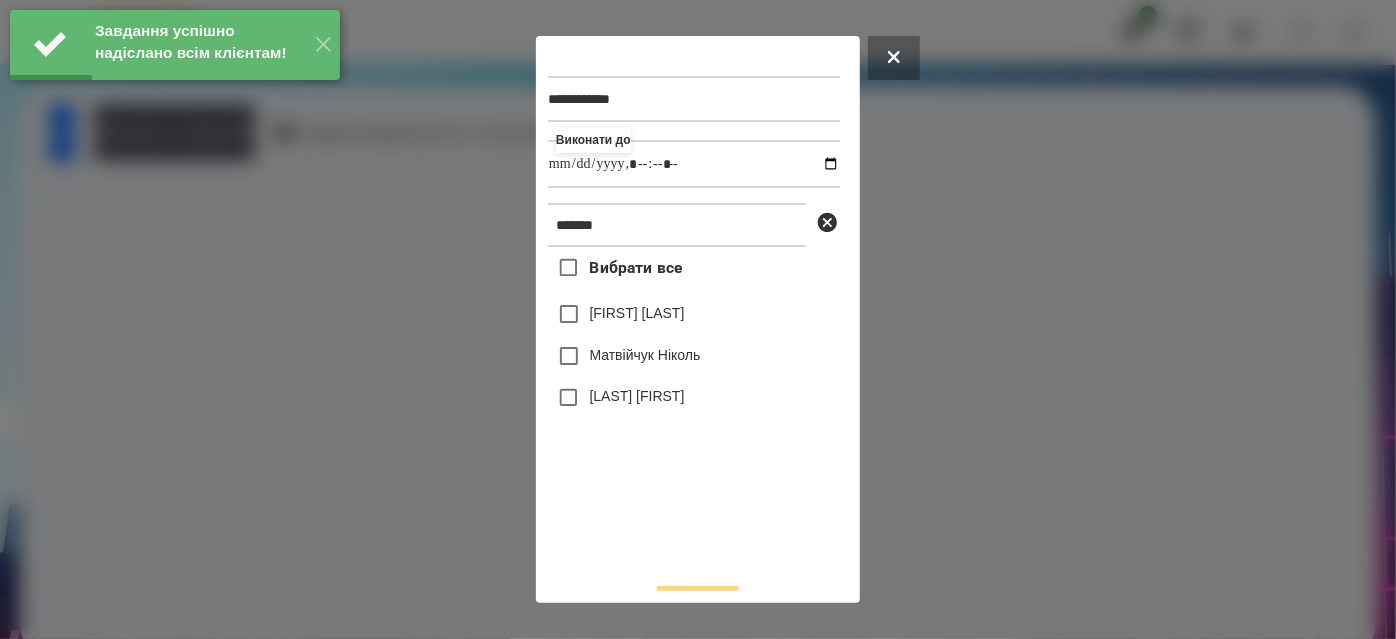type on "**********" 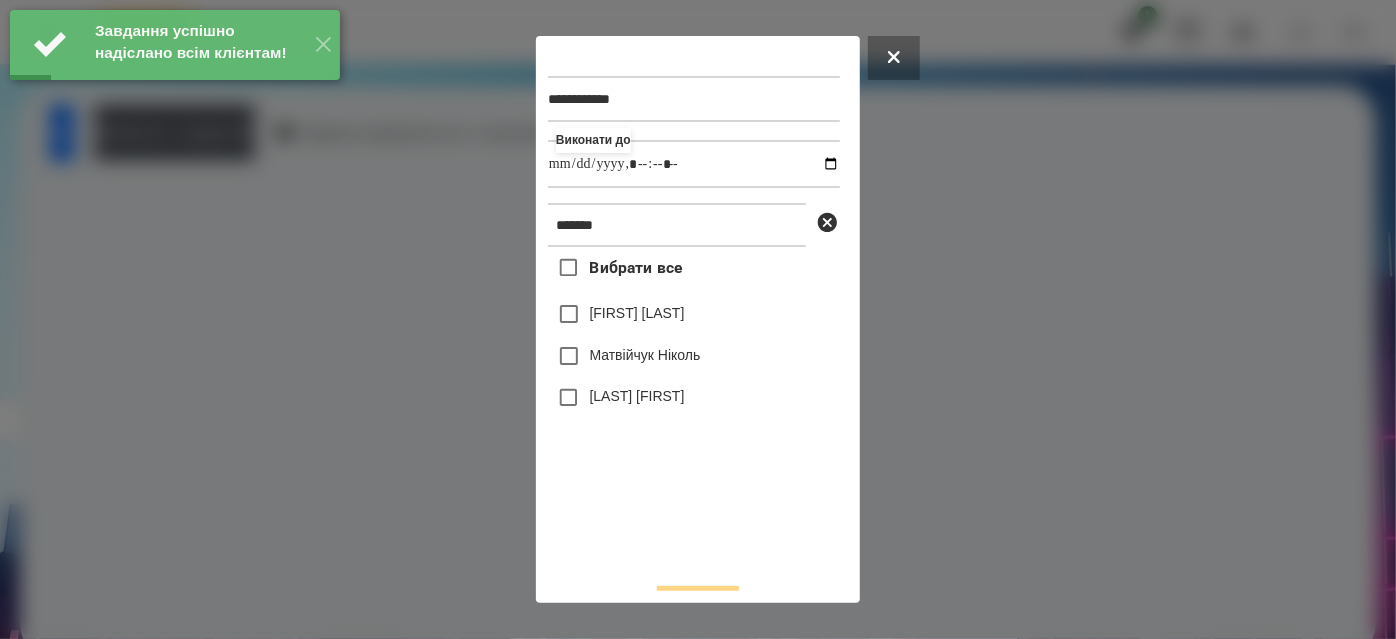 click on "[LAST] [FIRST]" at bounding box center (694, 398) 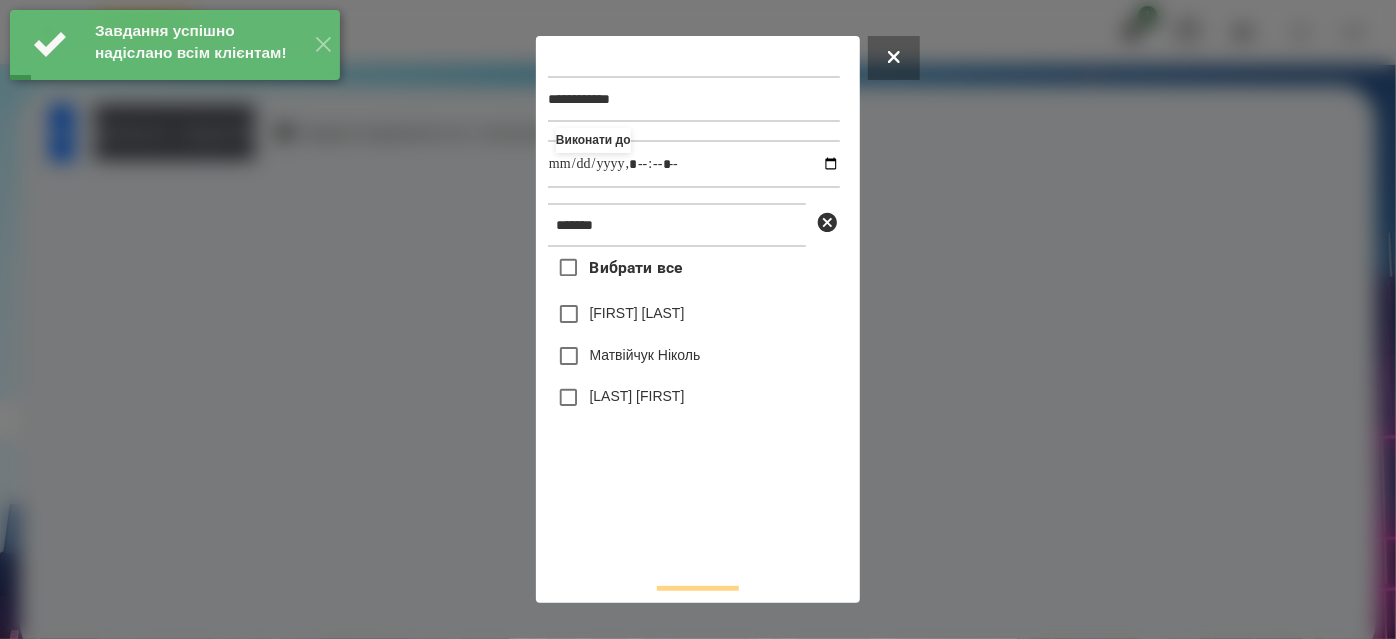 click on "[LAST] [FIRST]" at bounding box center (637, 396) 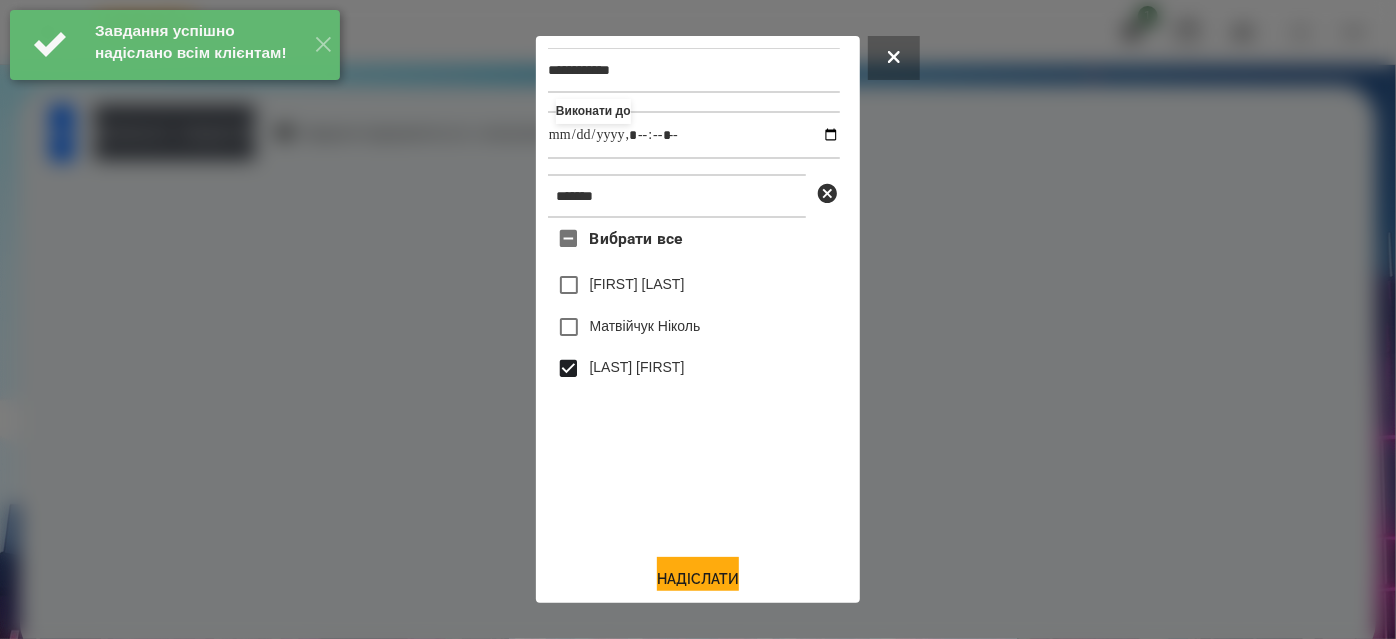scroll, scrollTop: 44, scrollLeft: 0, axis: vertical 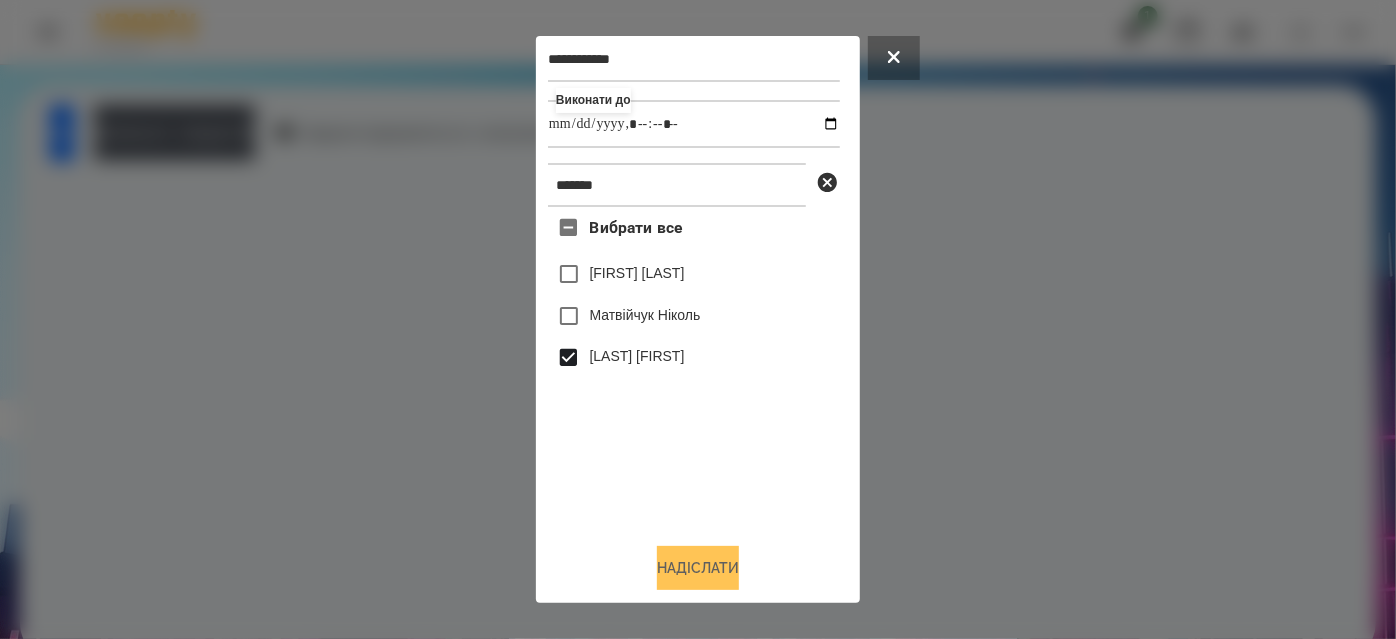 click on "Надіслати" at bounding box center [698, 568] 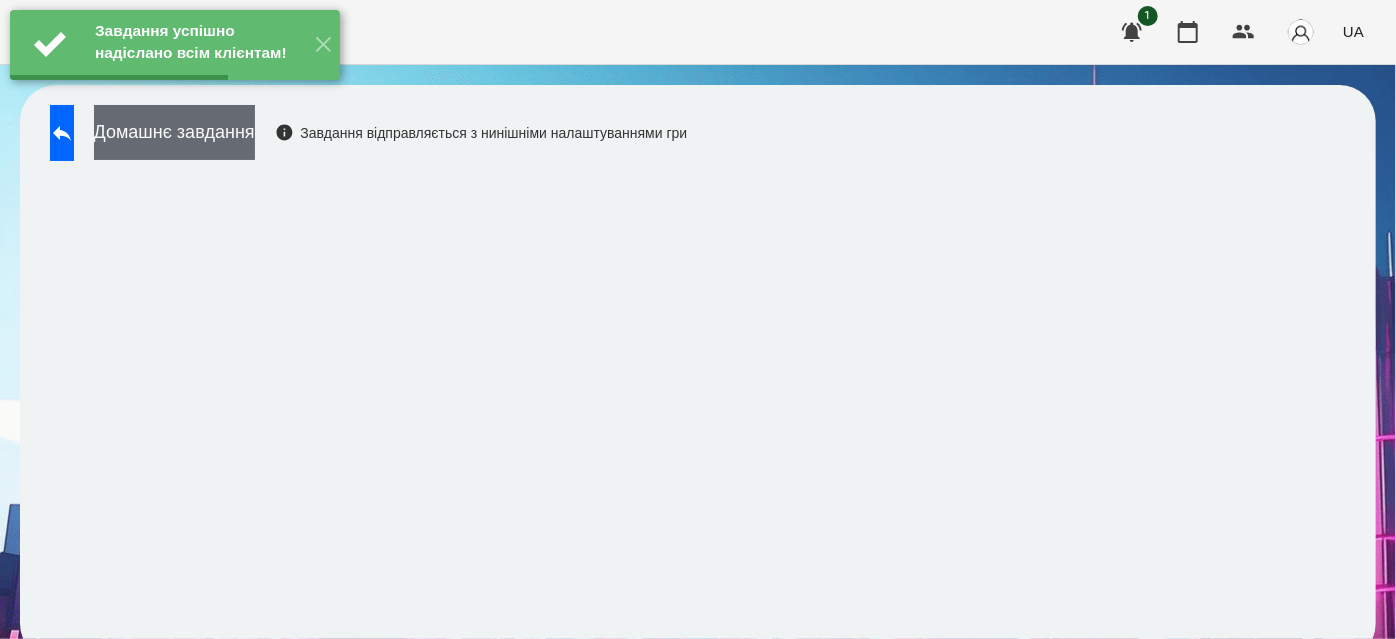 click on "Домашнє завдання" at bounding box center (174, 132) 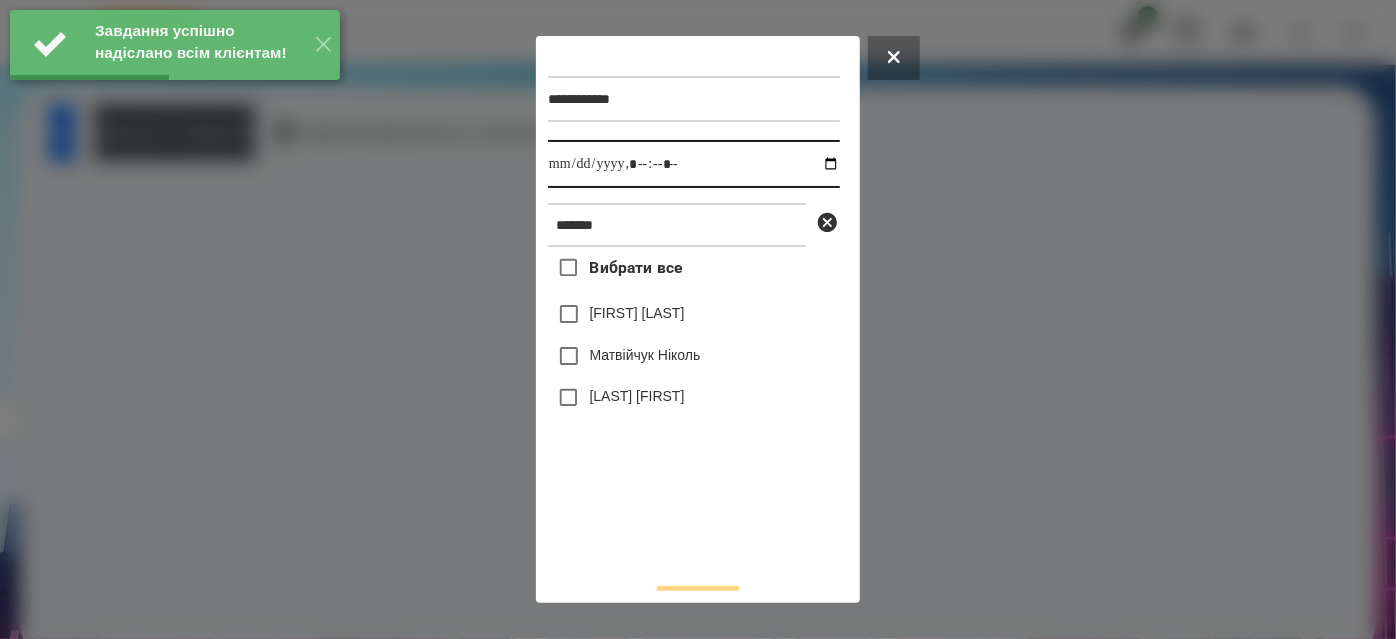 click at bounding box center [694, 164] 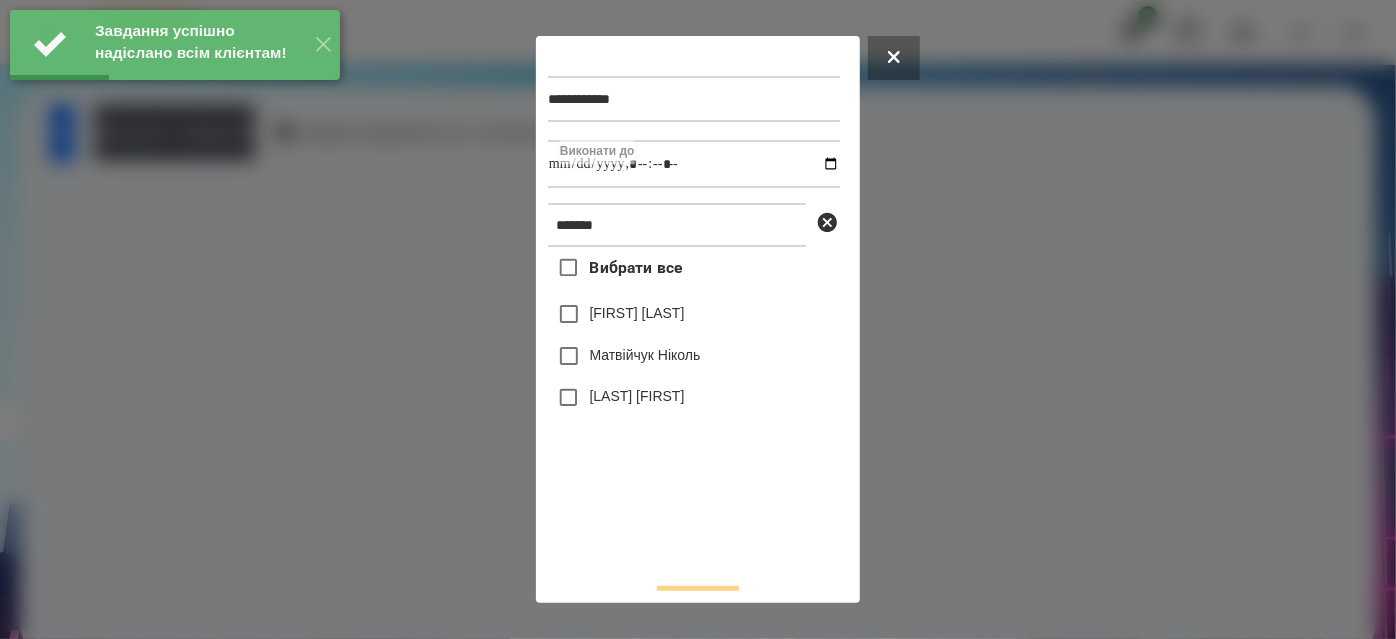 type on "**********" 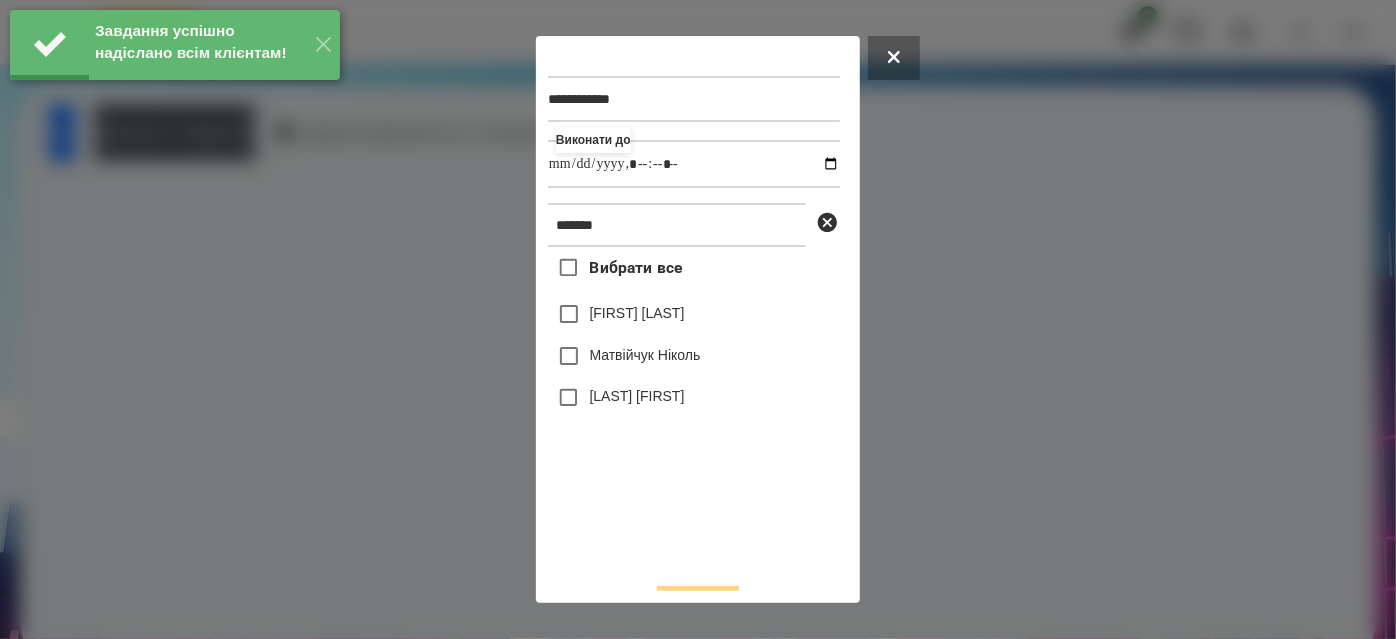 click on "Вибрати все [FIRST] [LAST]  [LAST] [FIRST] [LAST] [FIRST]" at bounding box center [694, 407] 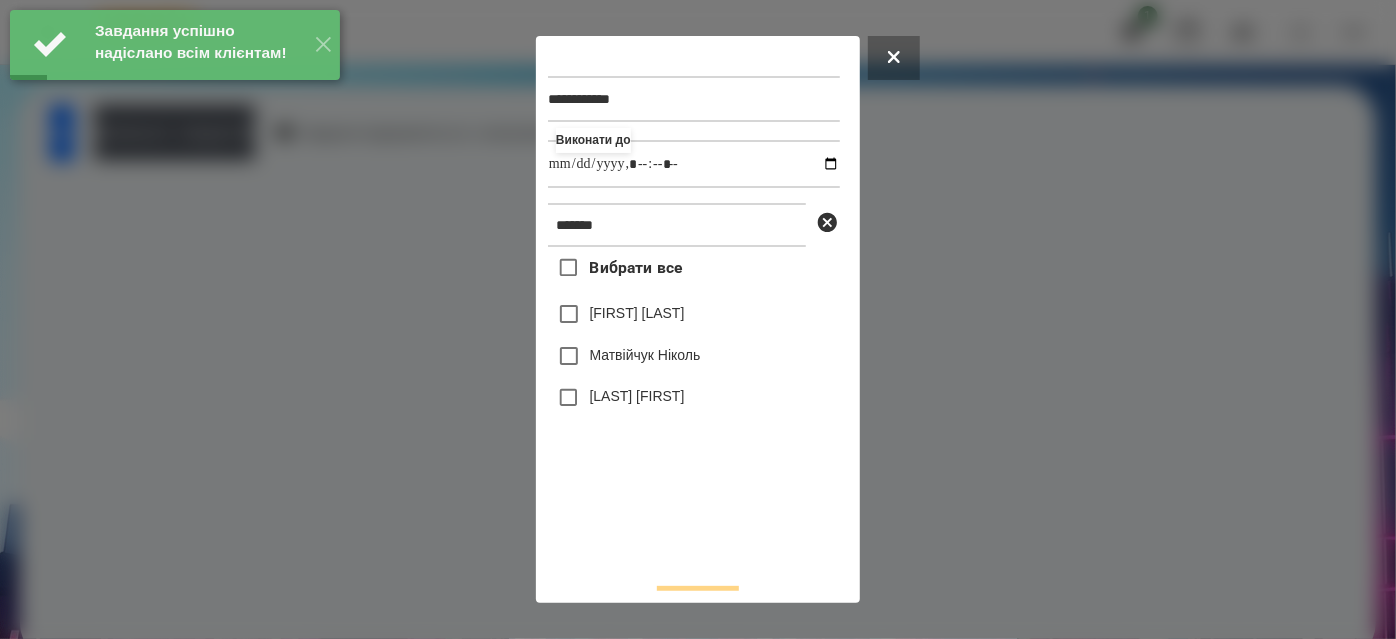 click on "[LAST] [FIRST]" at bounding box center [637, 396] 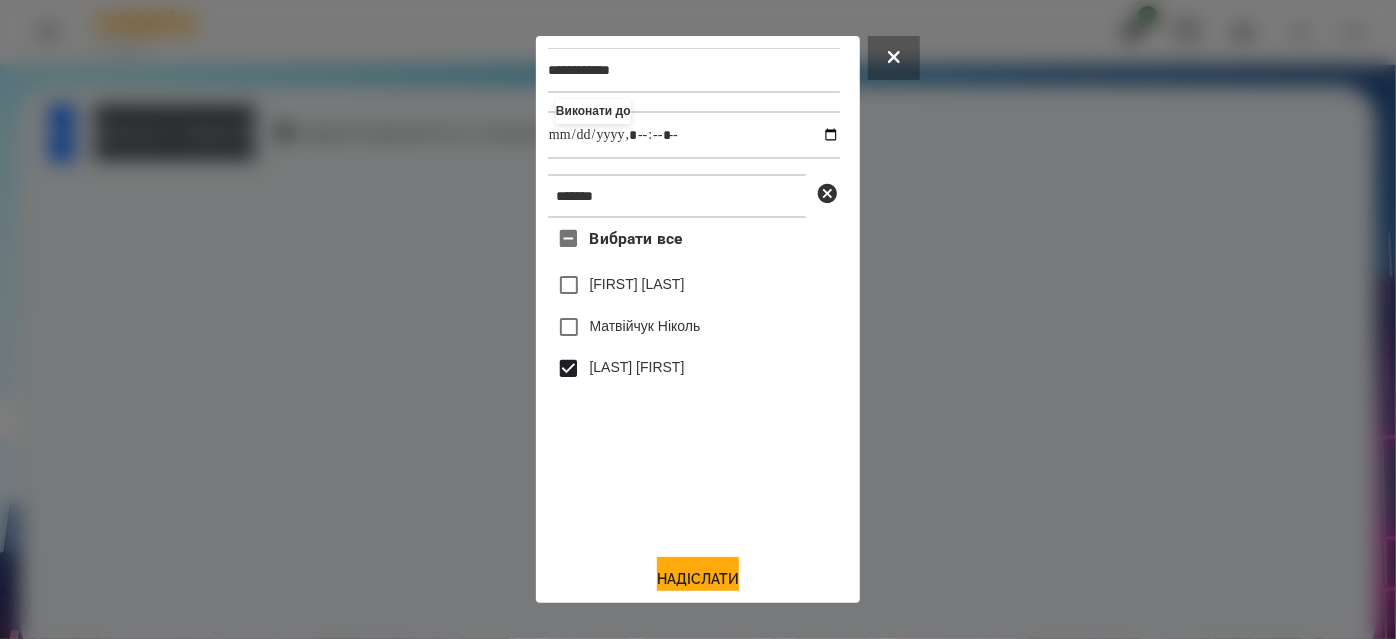 scroll, scrollTop: 44, scrollLeft: 0, axis: vertical 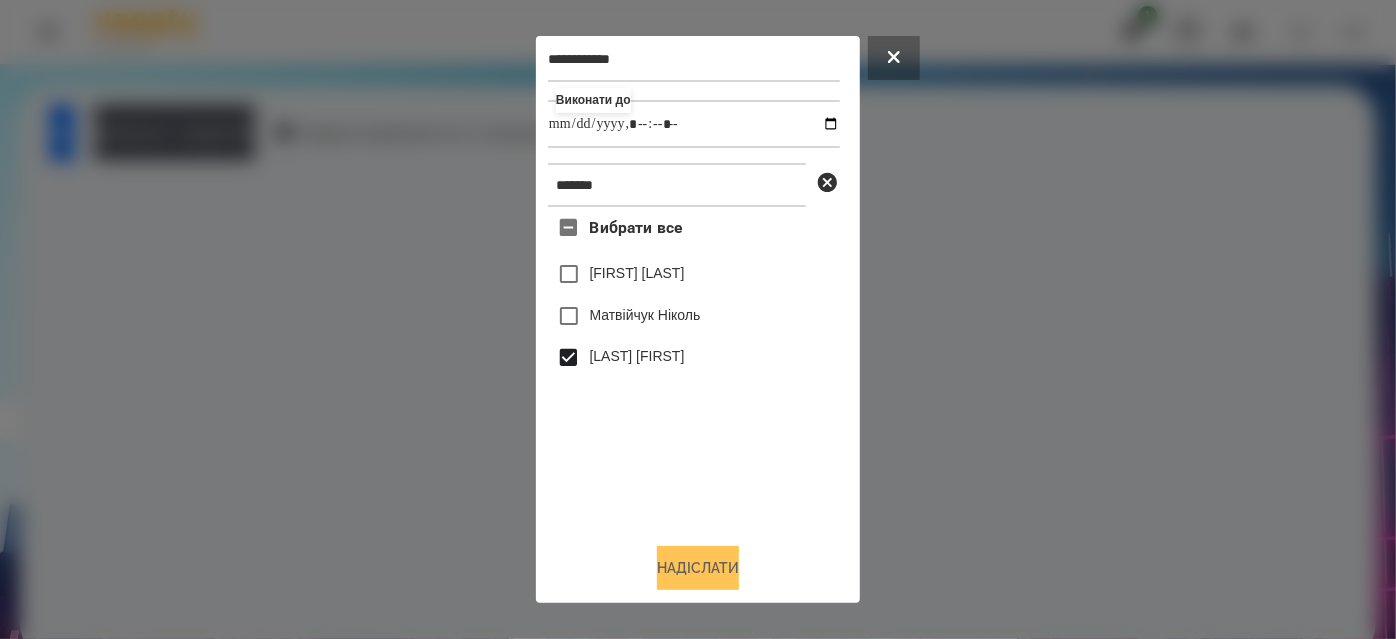click on "Надіслати" at bounding box center [698, 568] 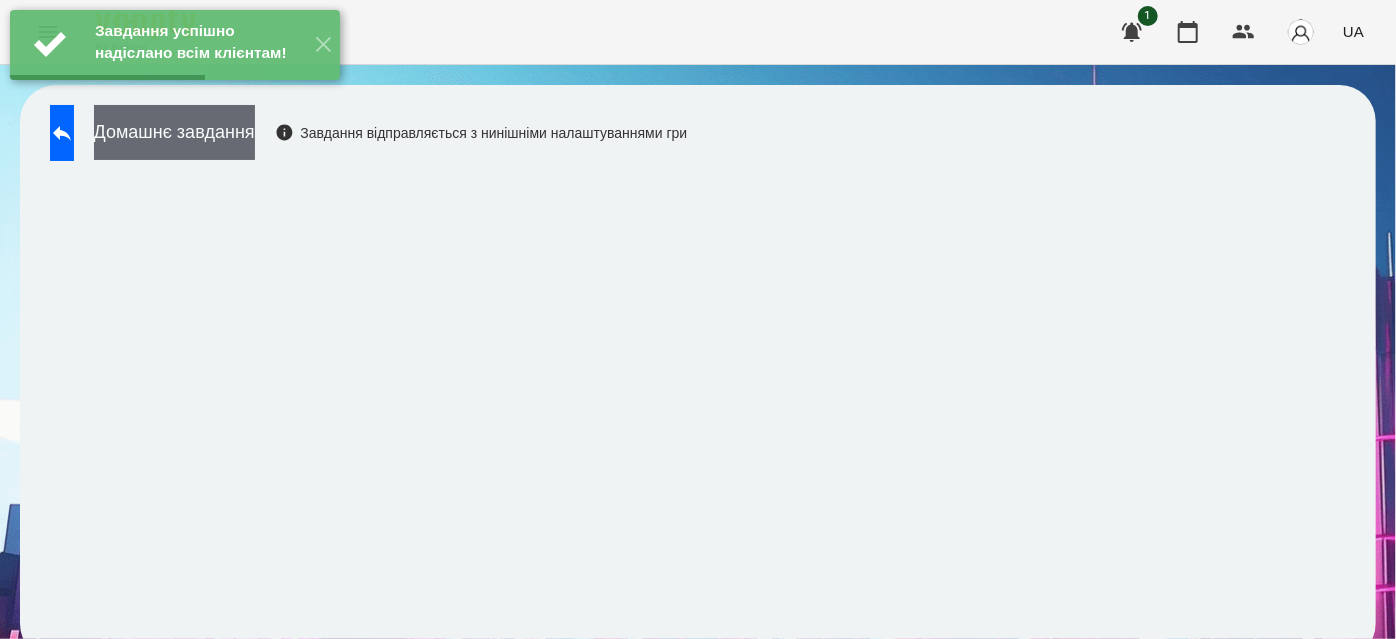 click on "Домашнє завдання" at bounding box center [174, 132] 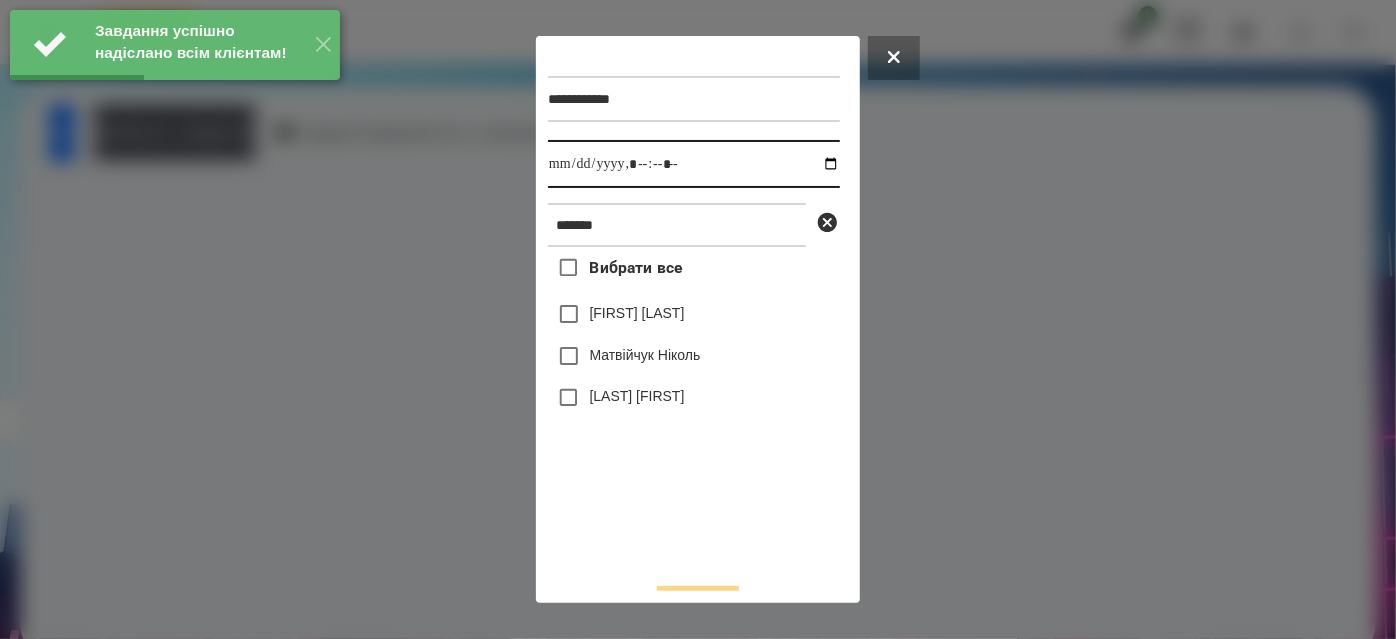 click at bounding box center (694, 164) 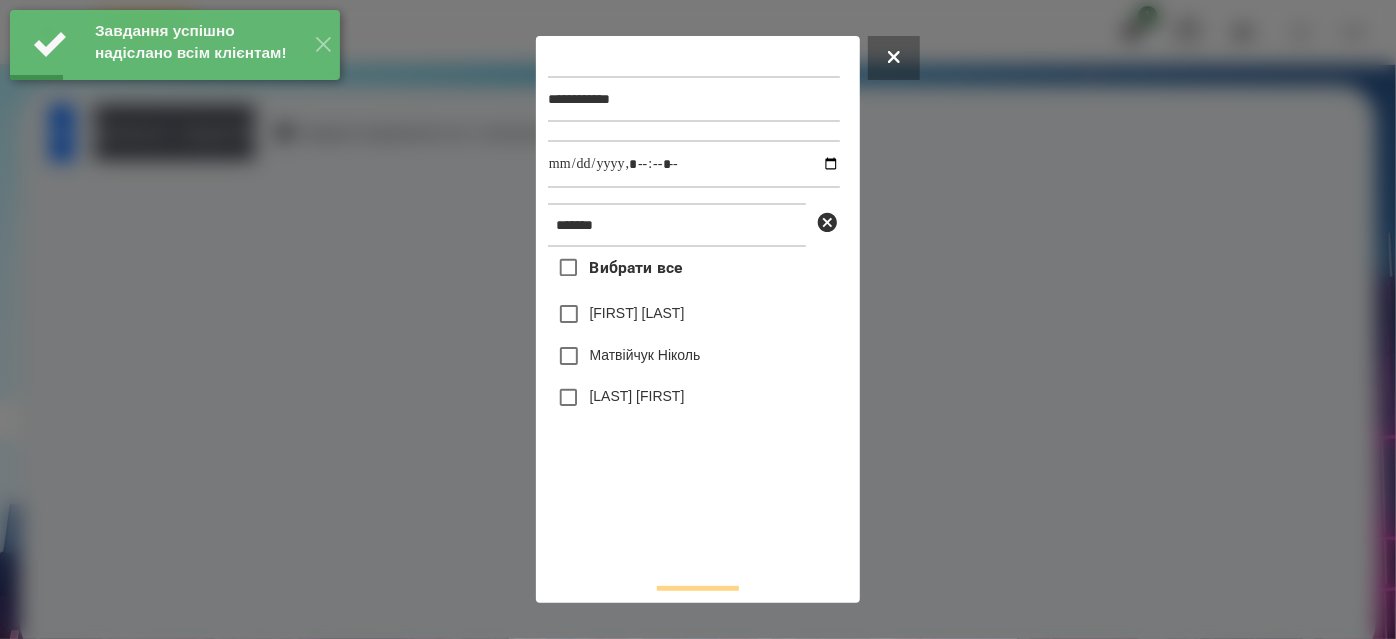 click on "Вибрати все [FIRST] [LAST]  [LAST] [FIRST] [LAST] [FIRST]" at bounding box center (694, 407) 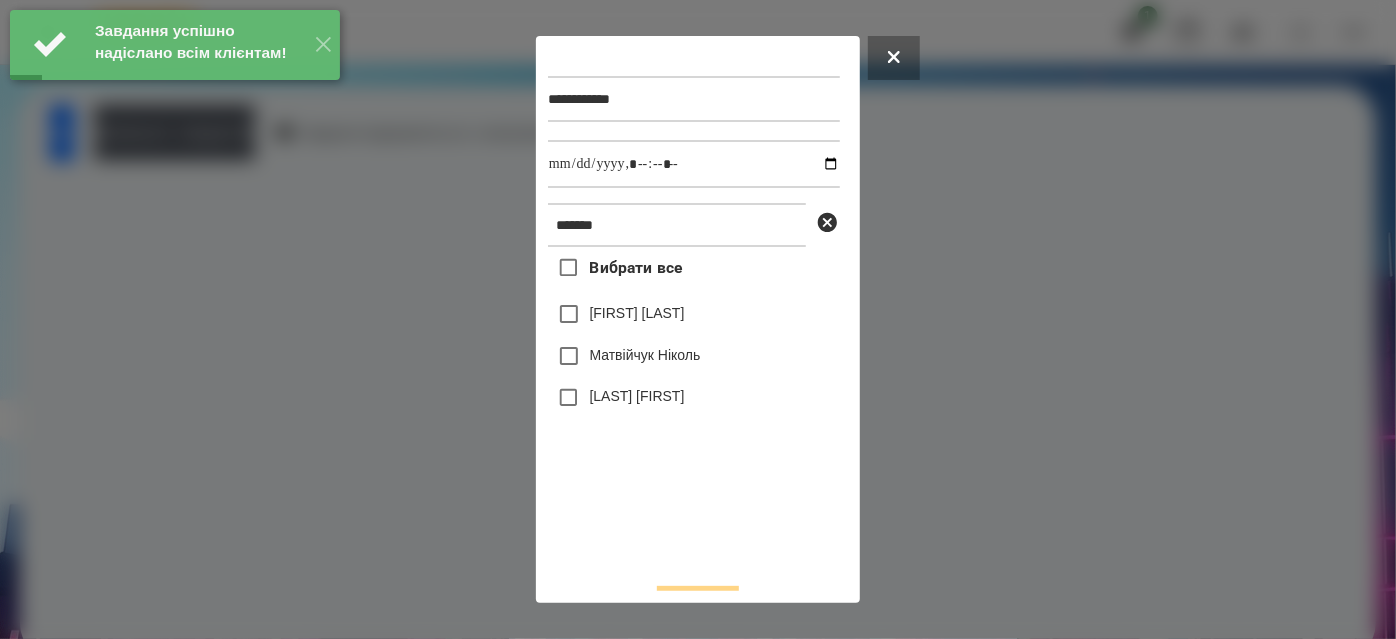 click at bounding box center [698, 319] 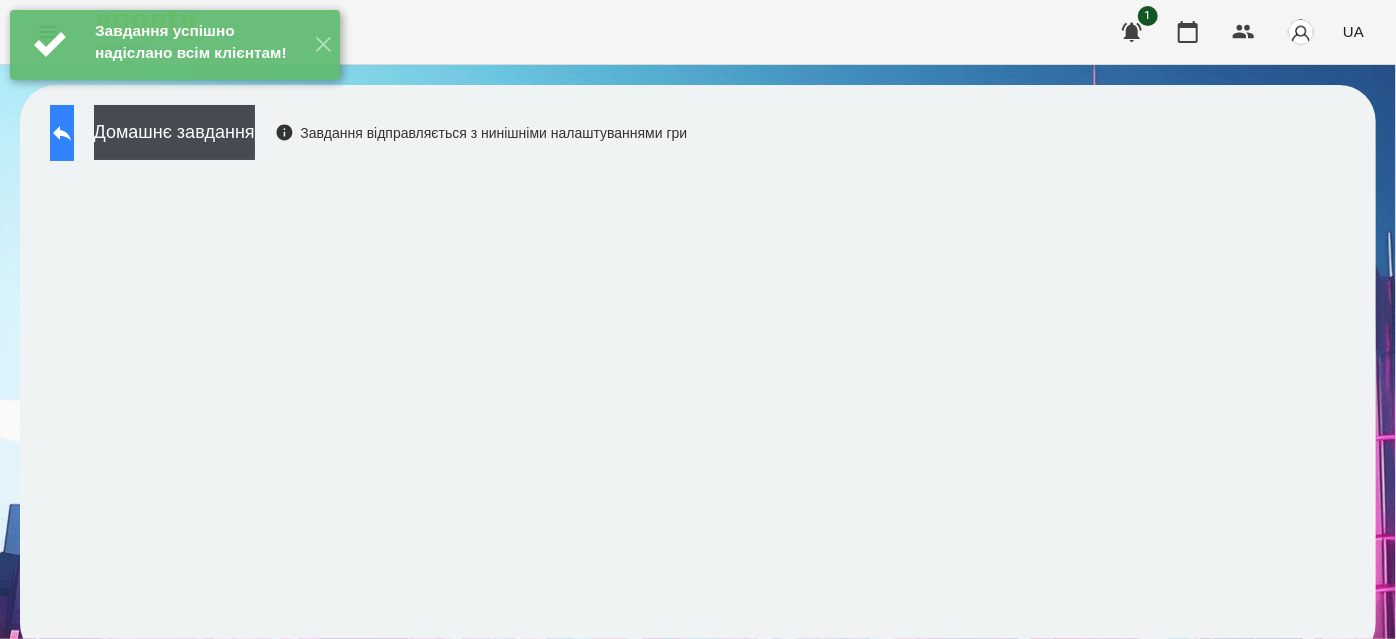 click at bounding box center [62, 133] 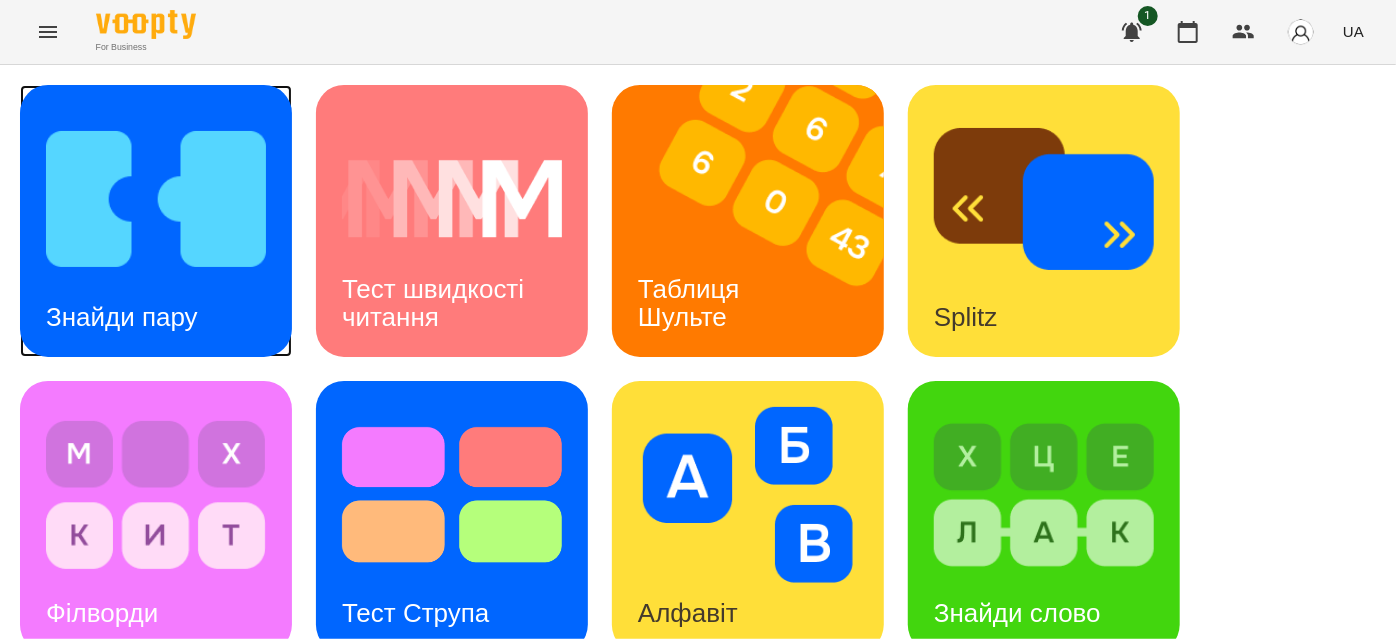 click on "Знайди пару" at bounding box center (122, 317) 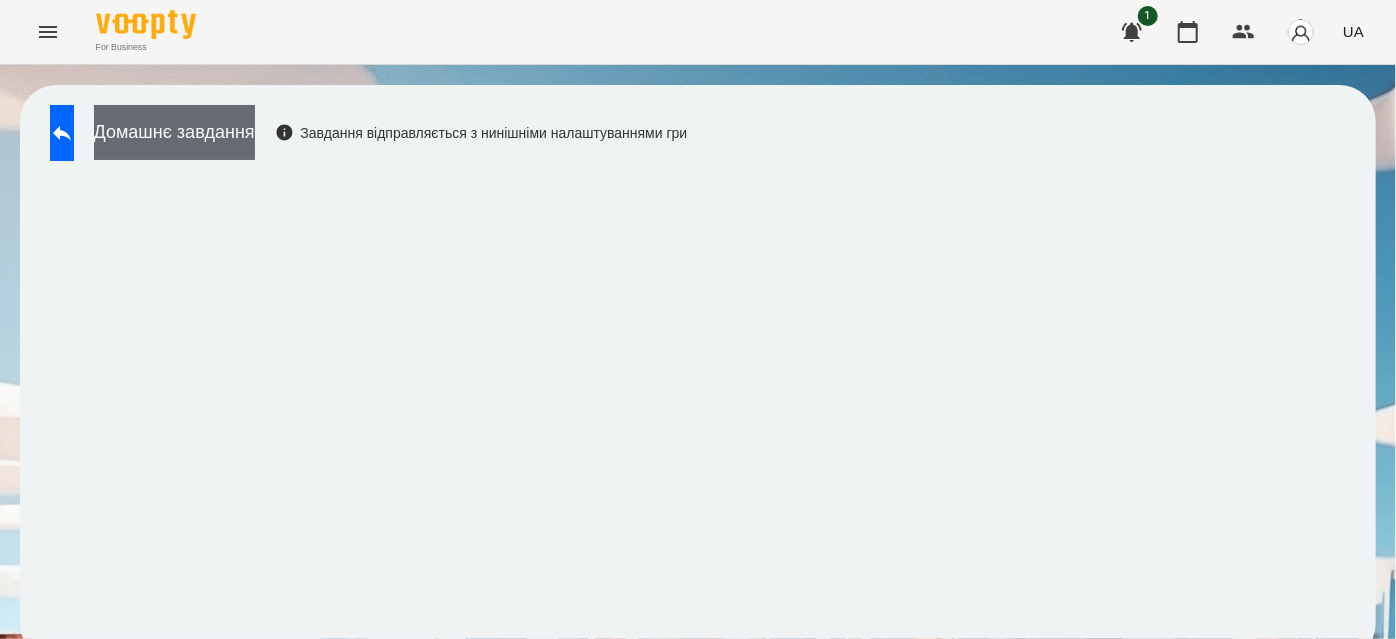click on "Домашнє завдання" at bounding box center (174, 132) 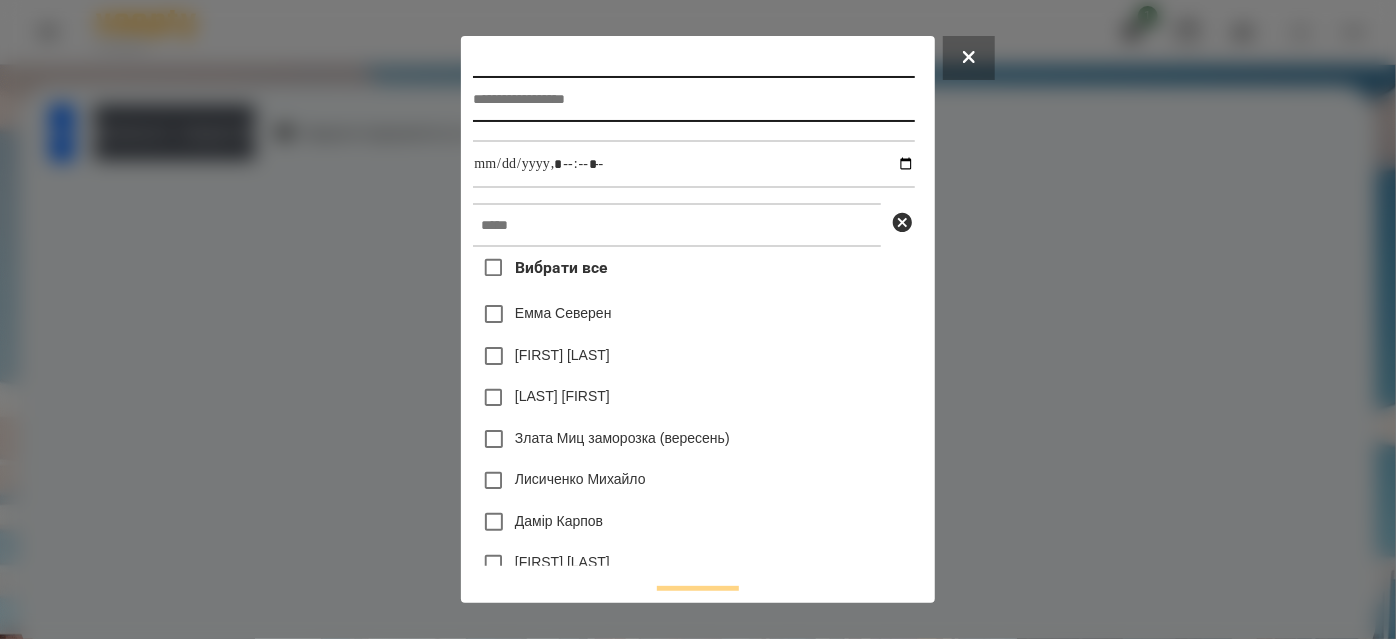 click at bounding box center [693, 99] 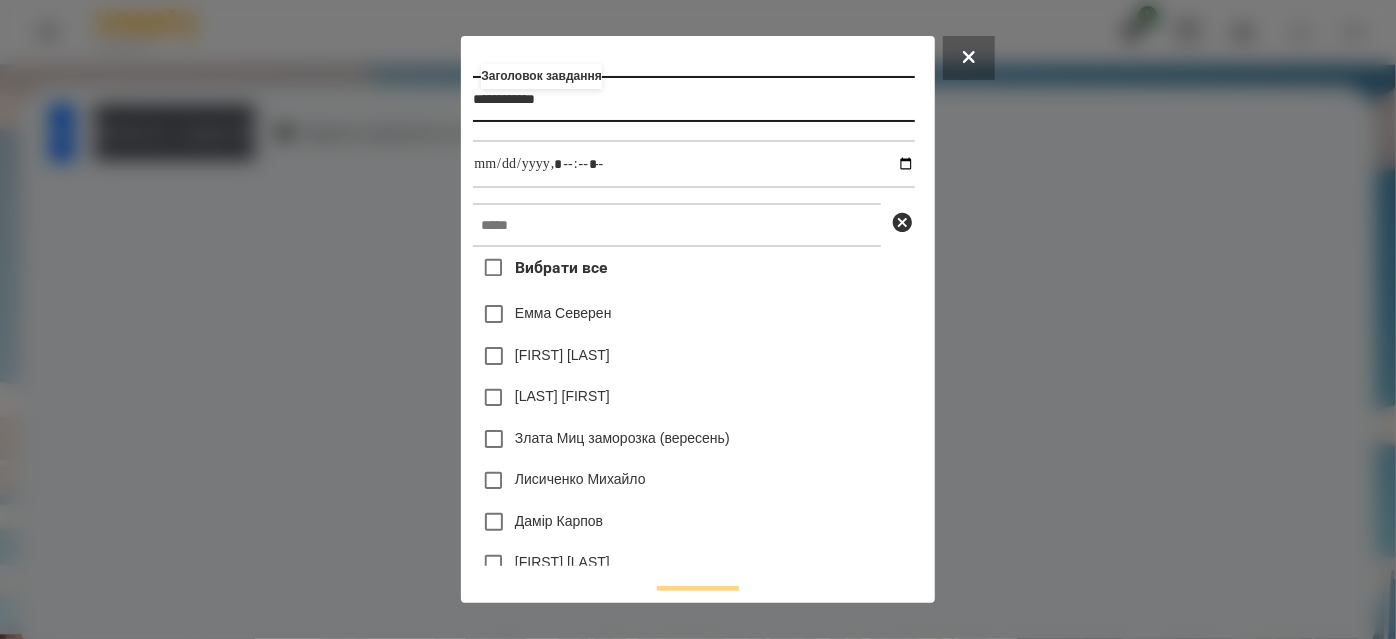 type on "**********" 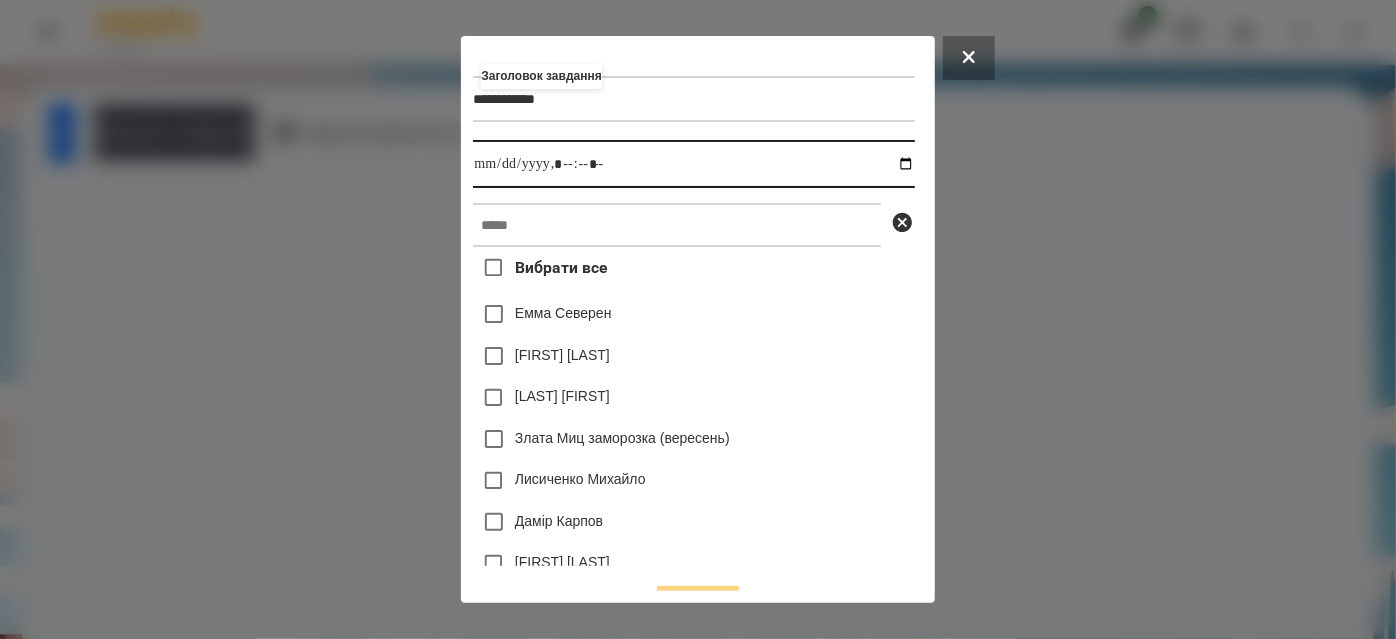 click at bounding box center (693, 164) 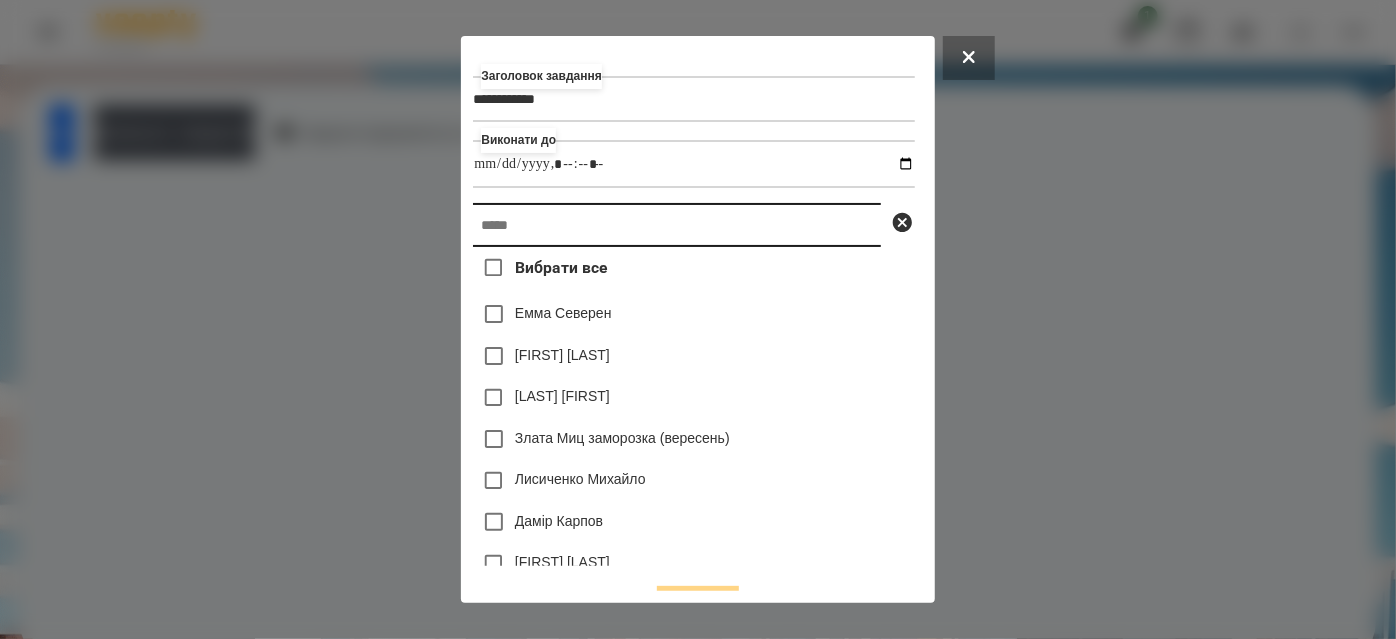 type on "**********" 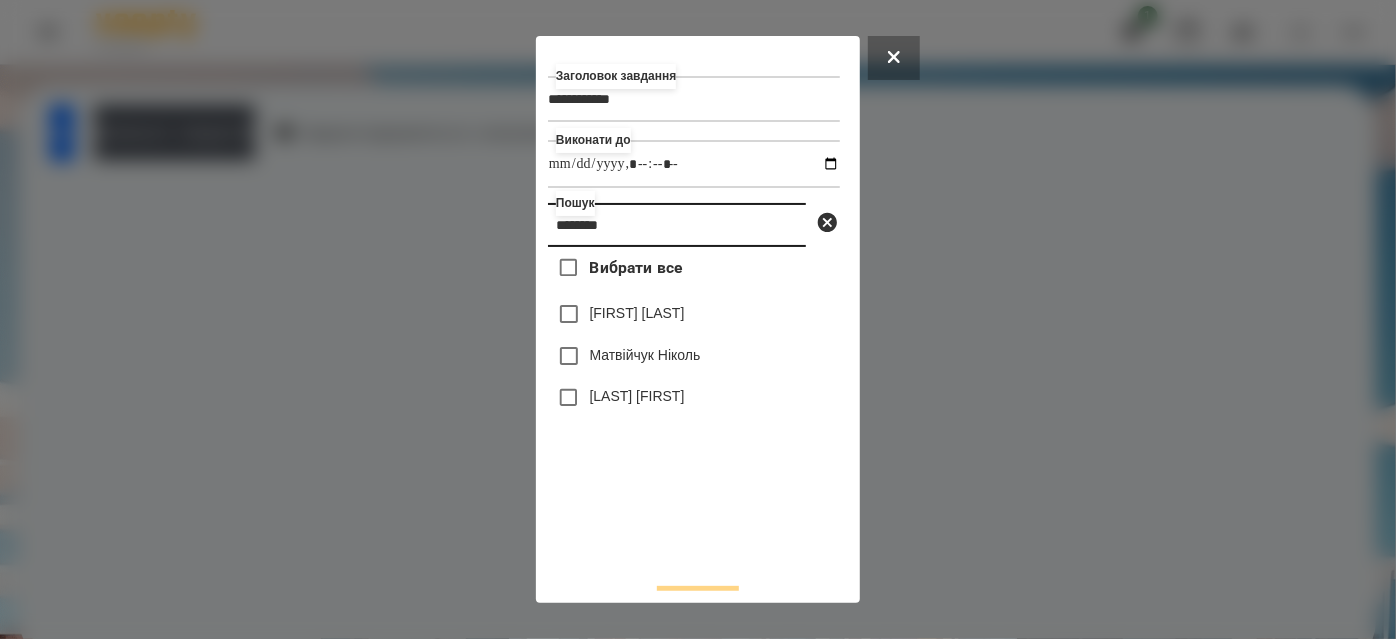 type on "********" 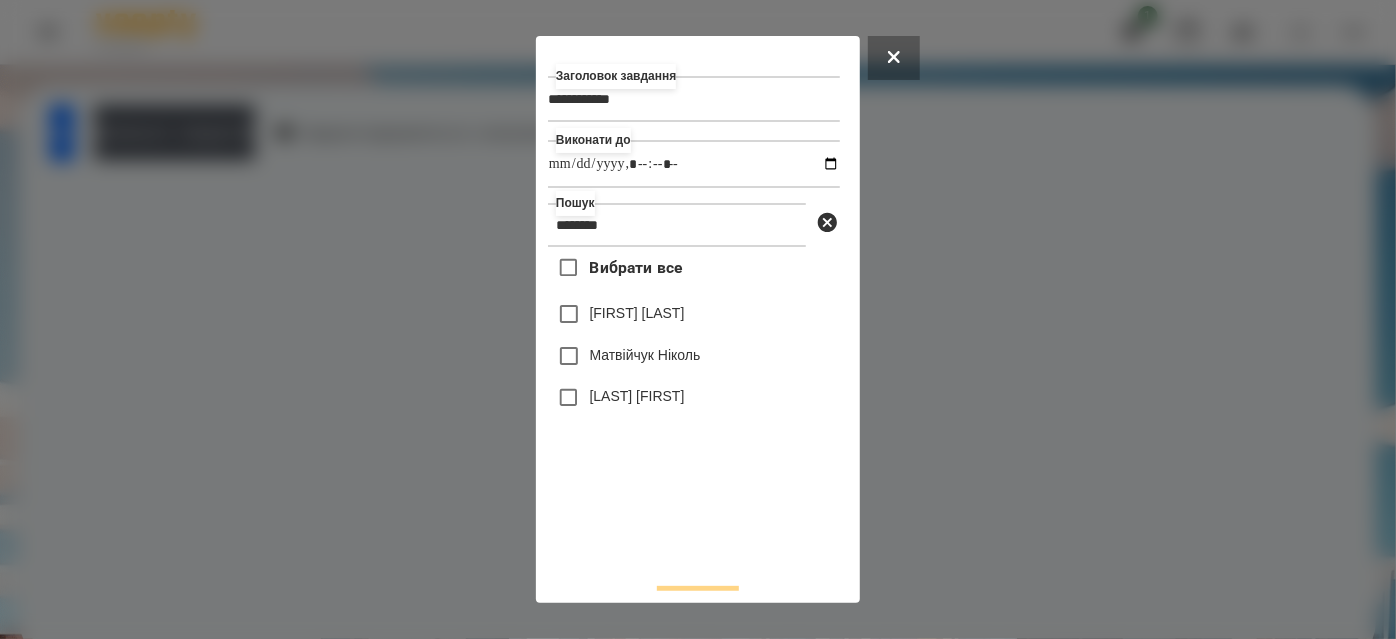 click on "[LAST] [FIRST]" at bounding box center (637, 396) 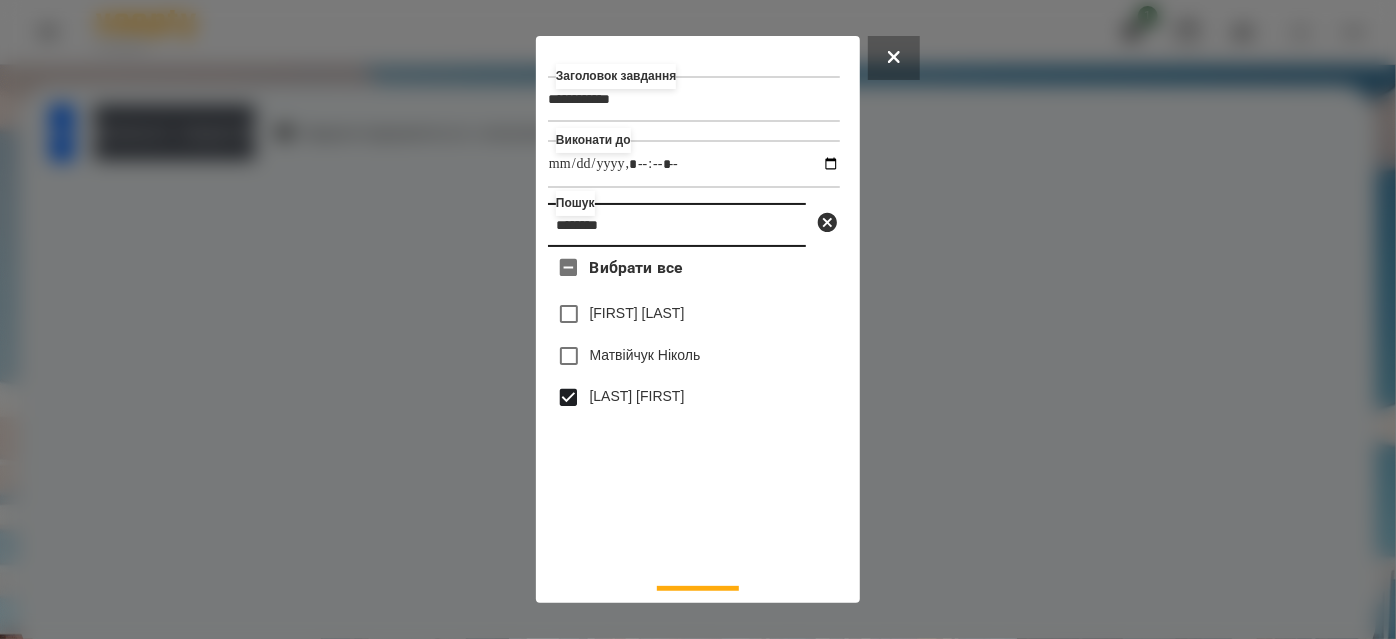 drag, startPoint x: 669, startPoint y: 218, endPoint x: 483, endPoint y: 244, distance: 187.80841 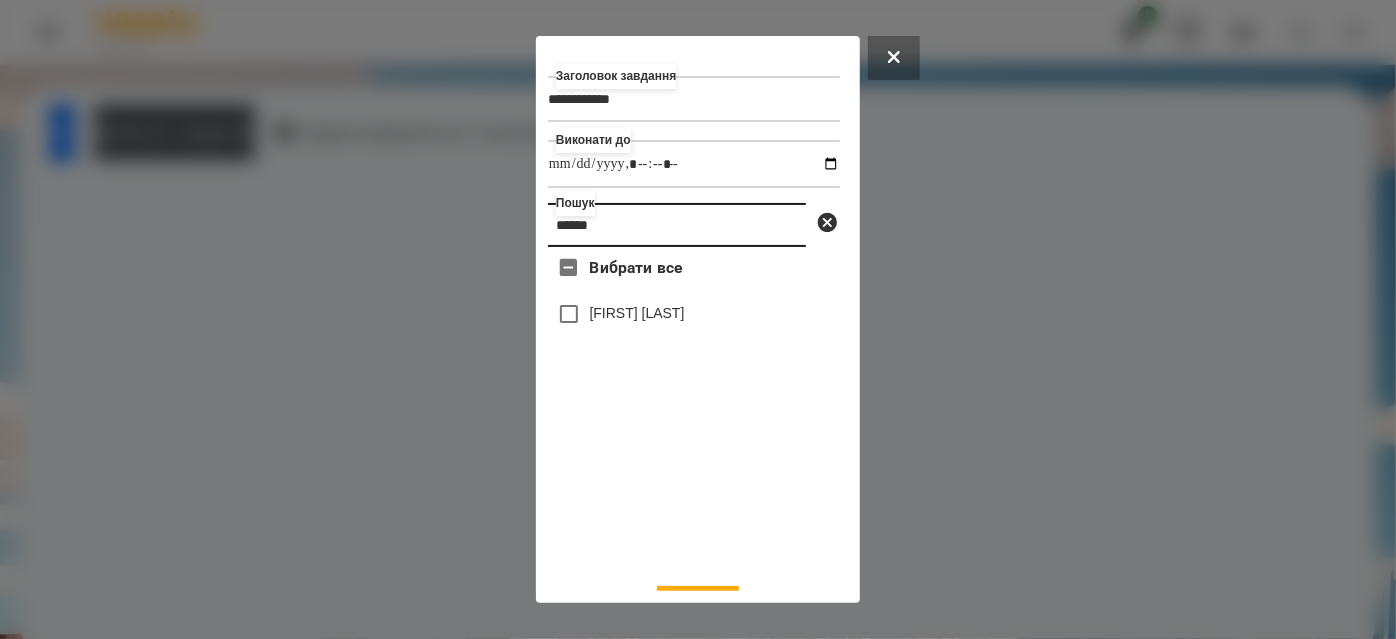 type on "******" 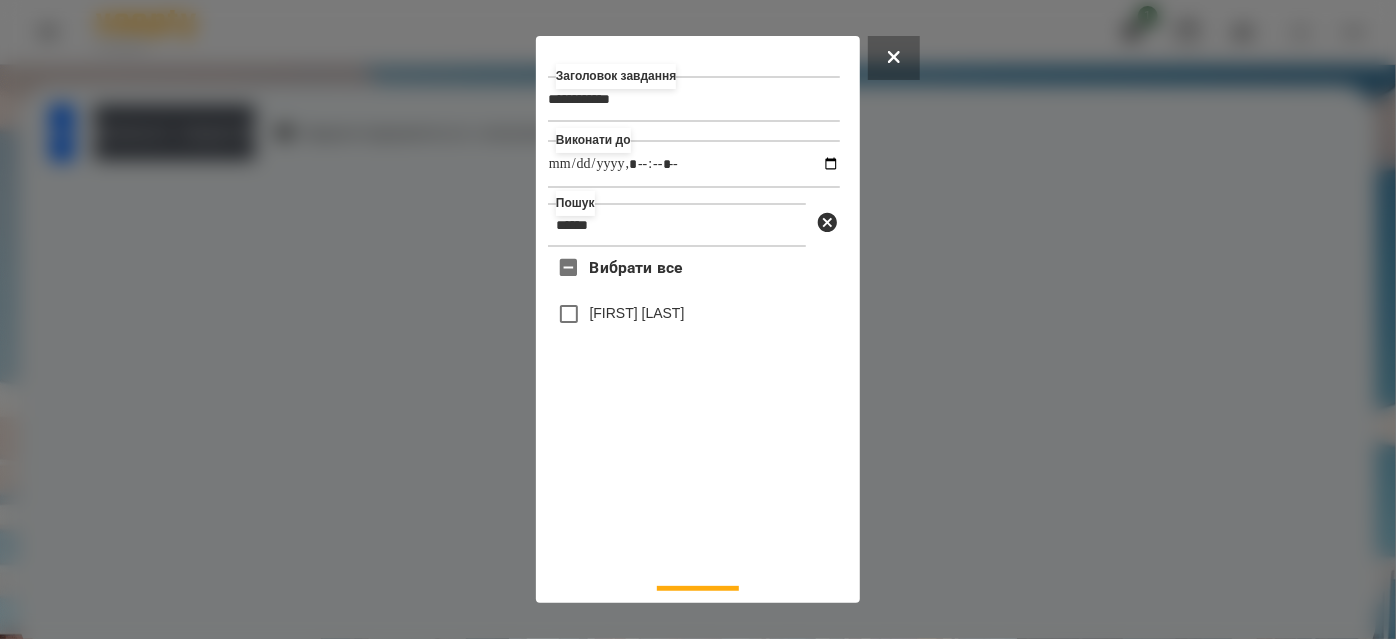 click on "[FIRST] [LAST]" at bounding box center (637, 313) 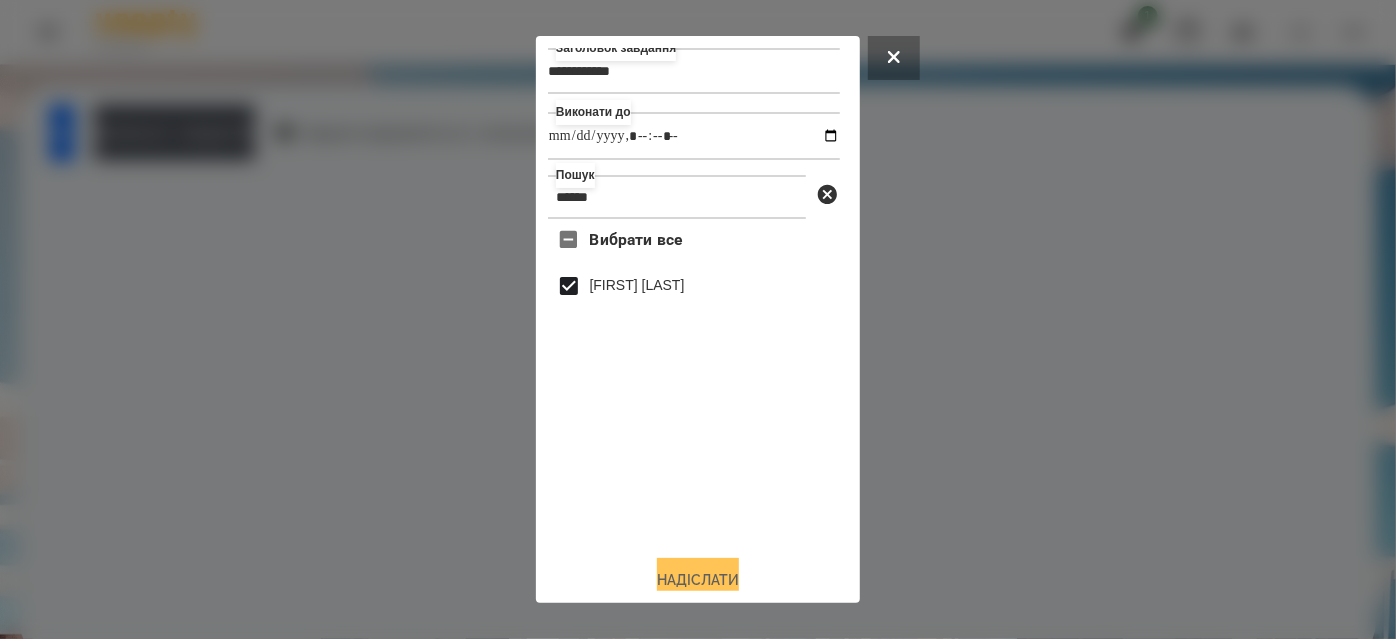 scroll, scrollTop: 44, scrollLeft: 0, axis: vertical 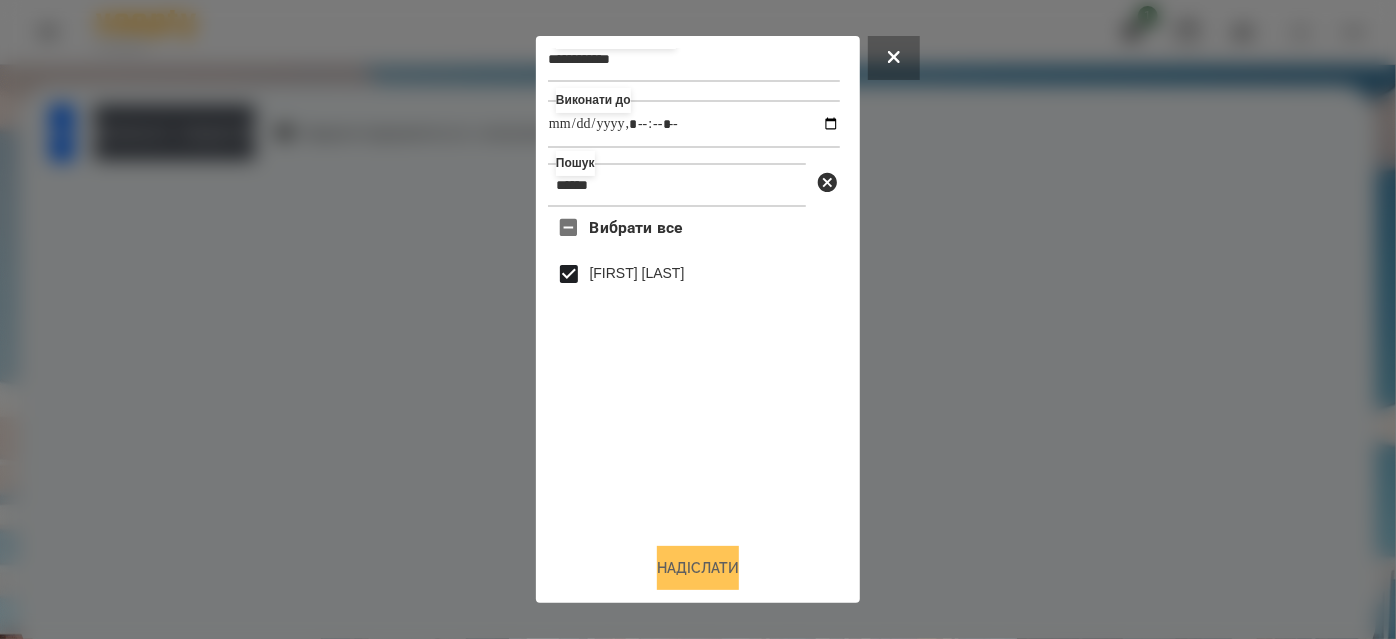click on "Надіслати" at bounding box center (698, 568) 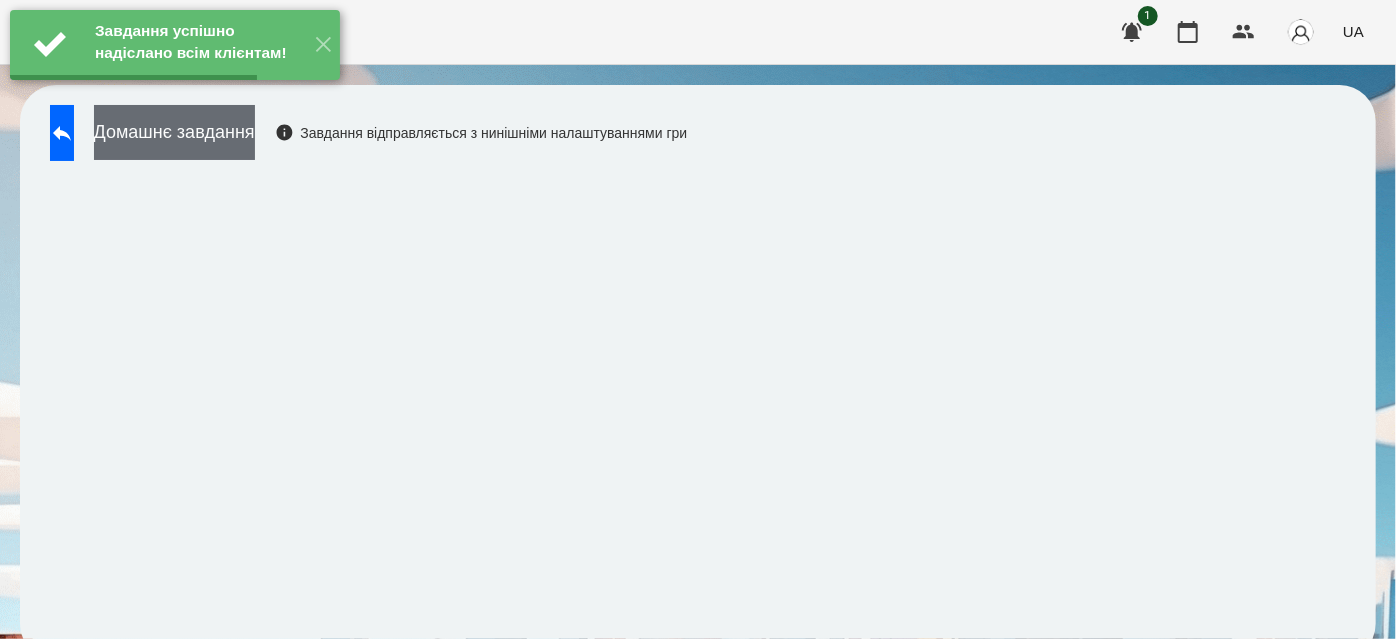click on "Домашнє завдання" at bounding box center [174, 132] 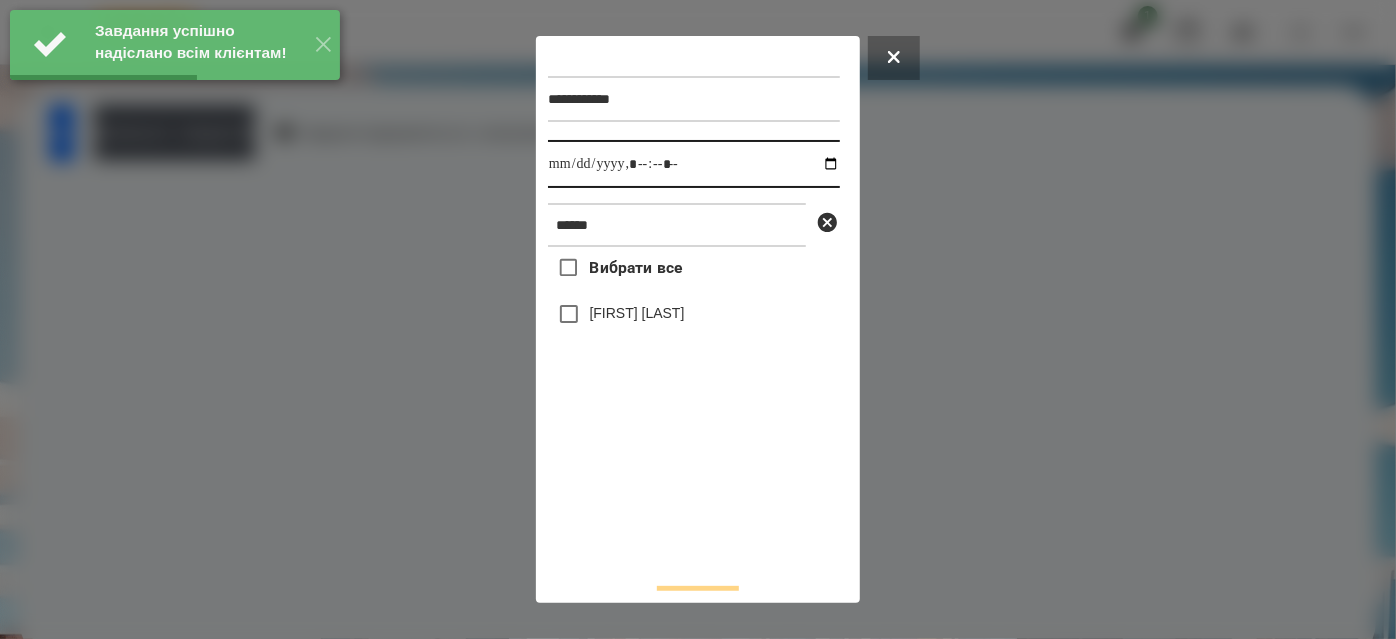 click at bounding box center (694, 164) 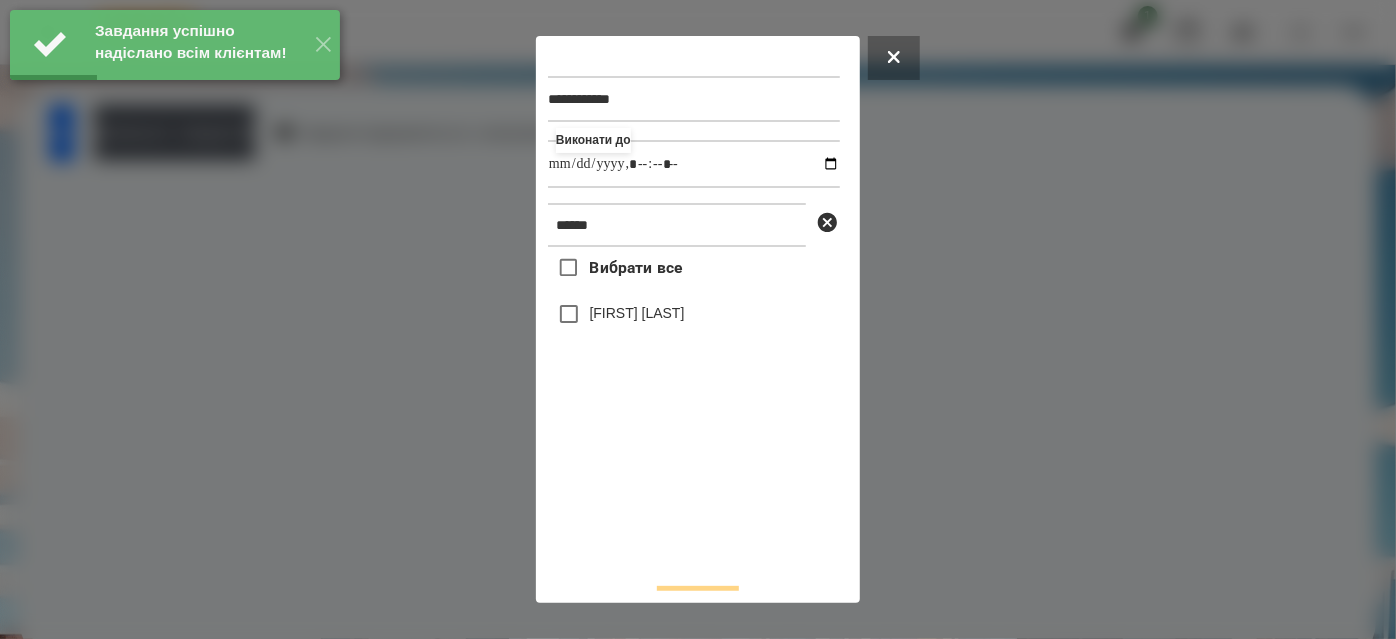 type on "**********" 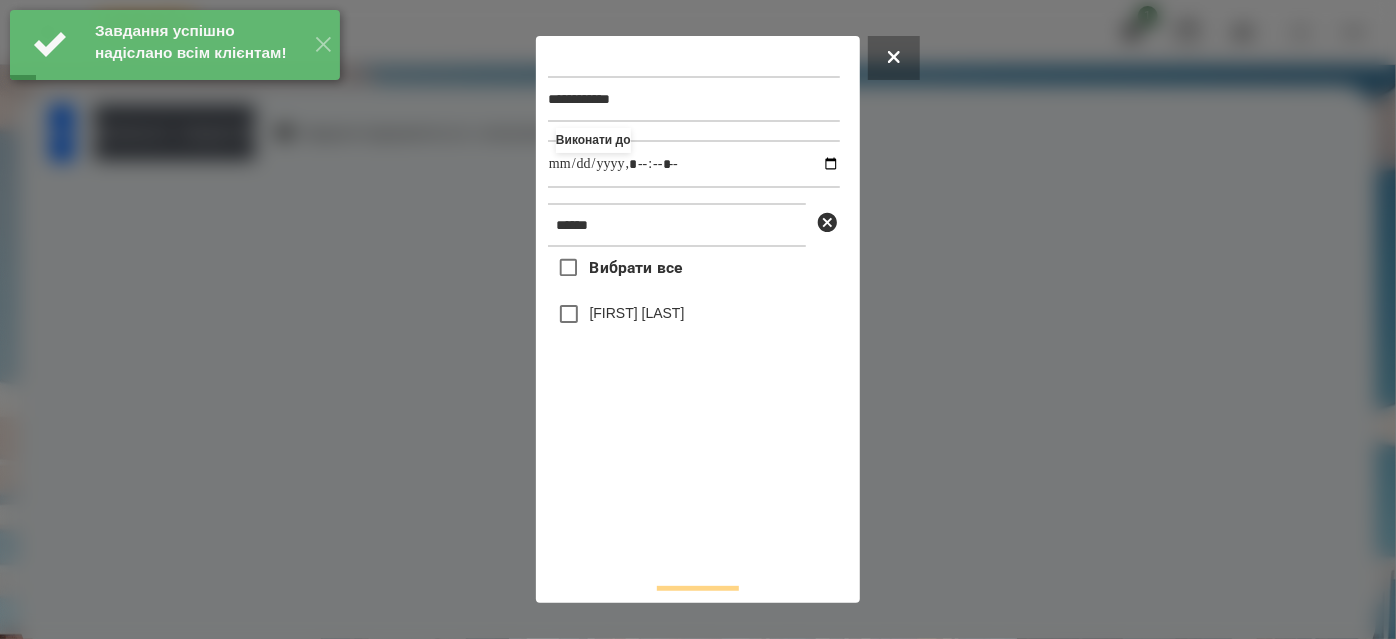 click on "[FIRST] [LAST]" at bounding box center [637, 313] 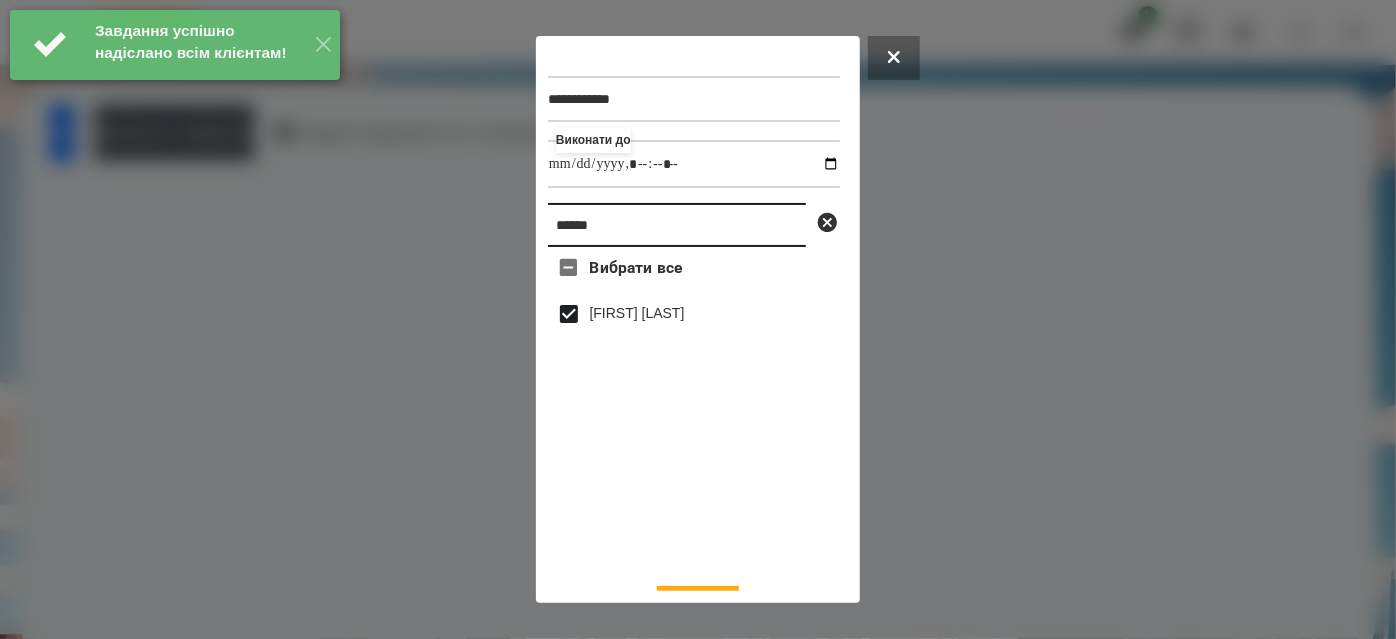 drag, startPoint x: 619, startPoint y: 239, endPoint x: 388, endPoint y: 271, distance: 233.20592 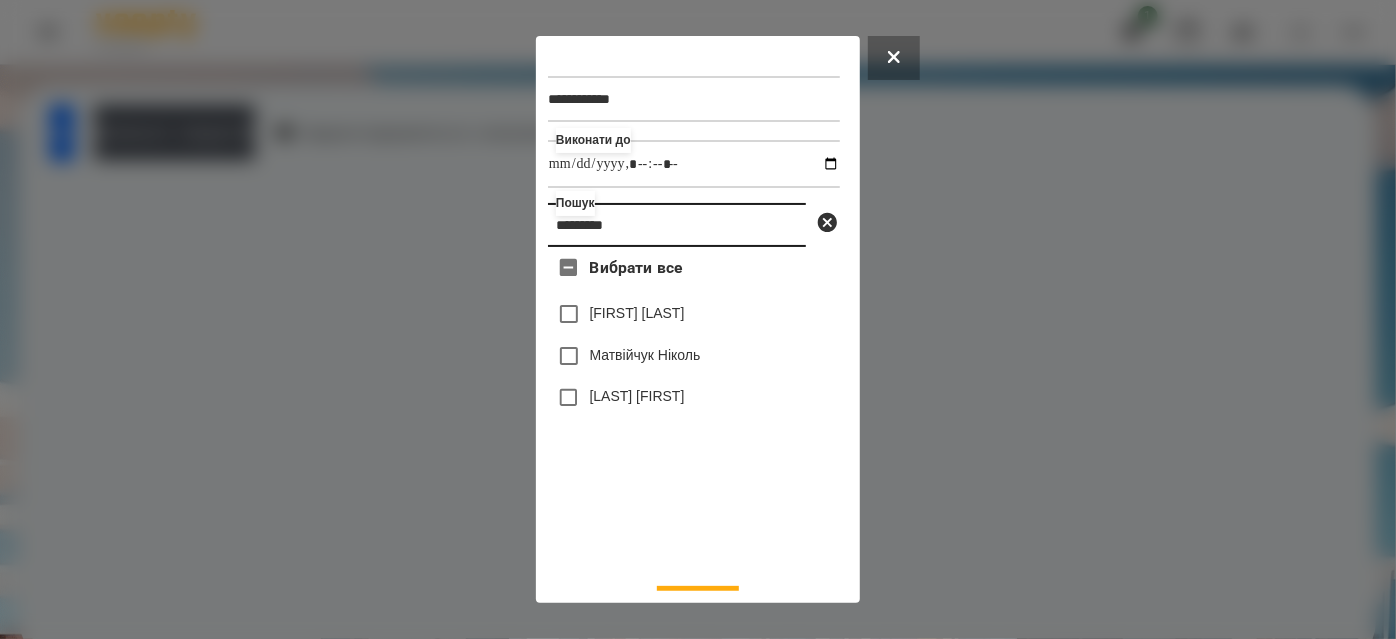 type on "*********" 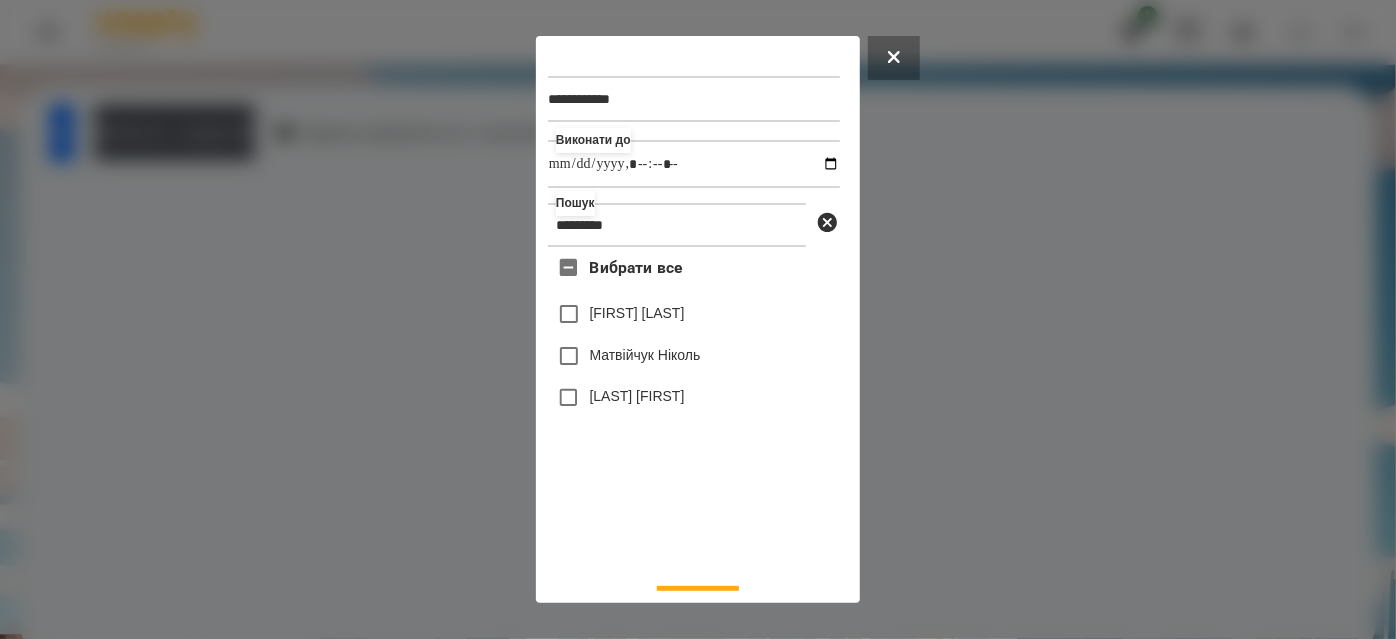 click on "[LAST] [FIRST]" at bounding box center [637, 396] 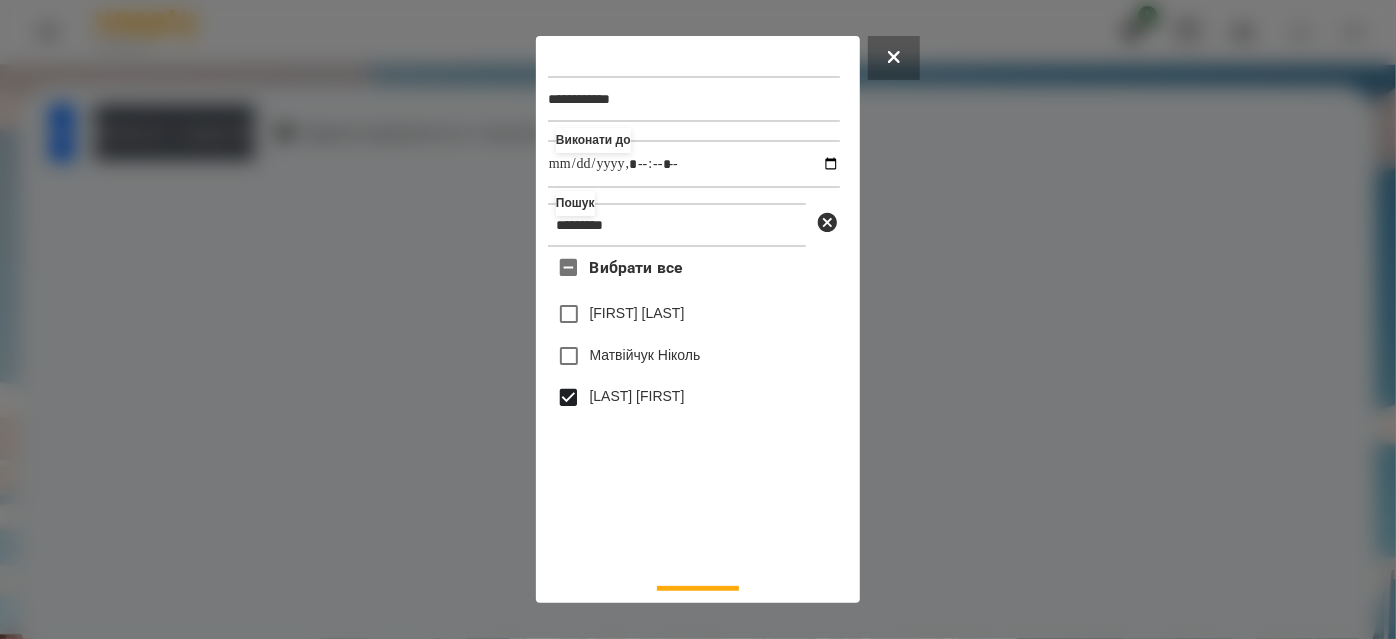 scroll, scrollTop: 44, scrollLeft: 0, axis: vertical 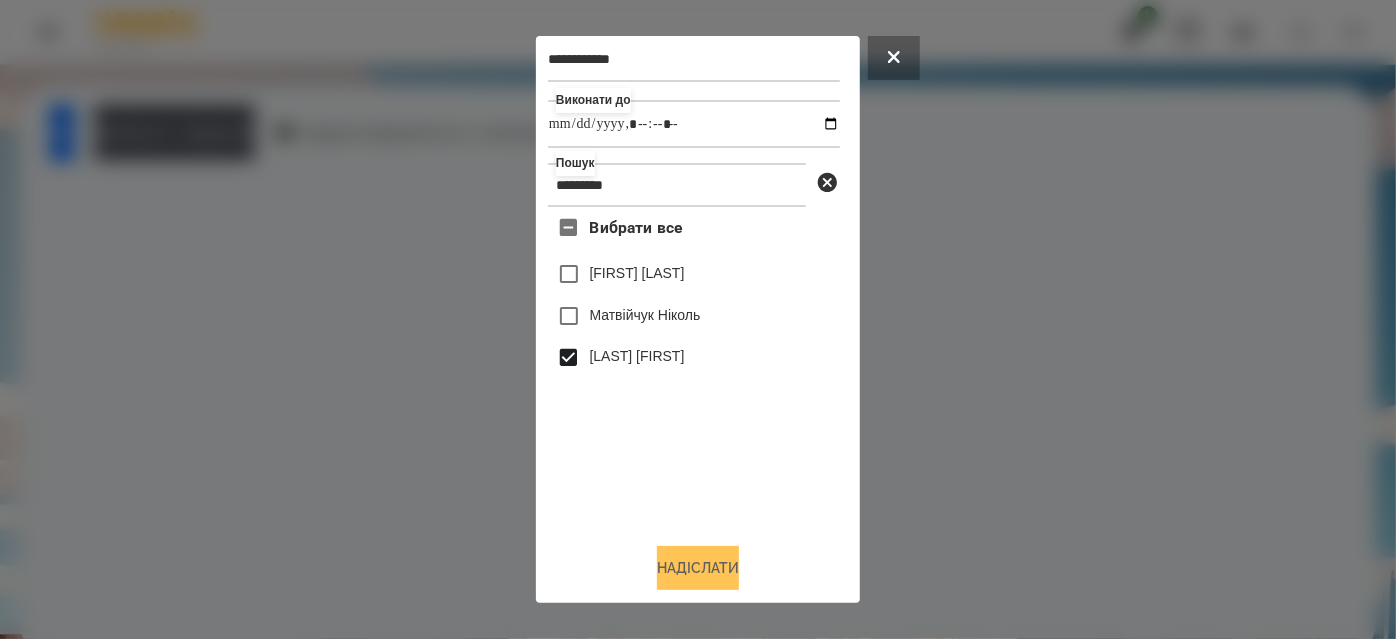 click on "Надіслати" at bounding box center [698, 568] 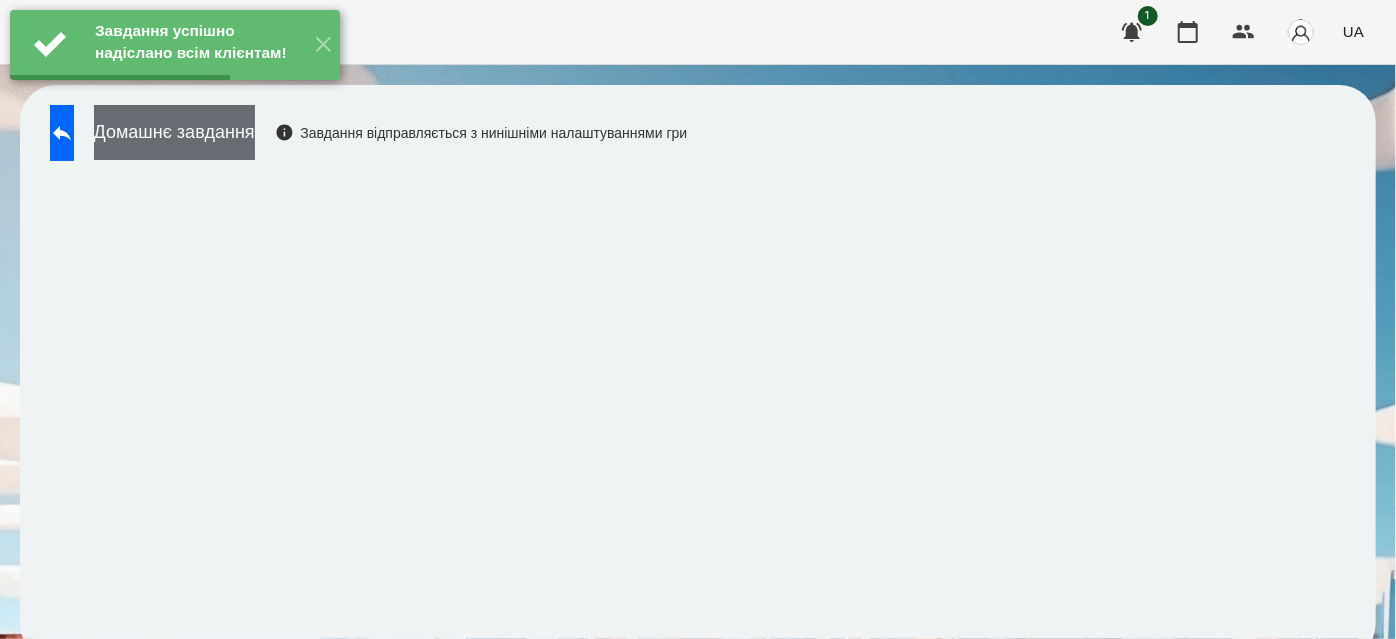 click on "Домашнє завдання" at bounding box center (174, 132) 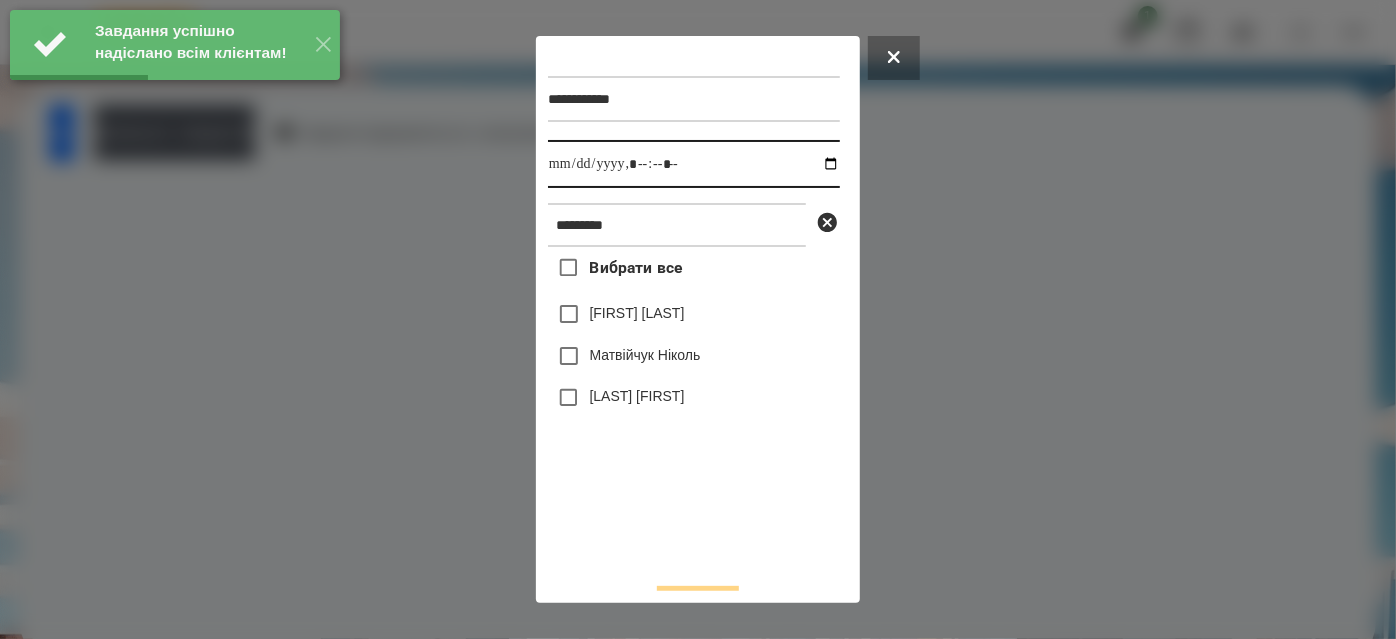 click at bounding box center [694, 164] 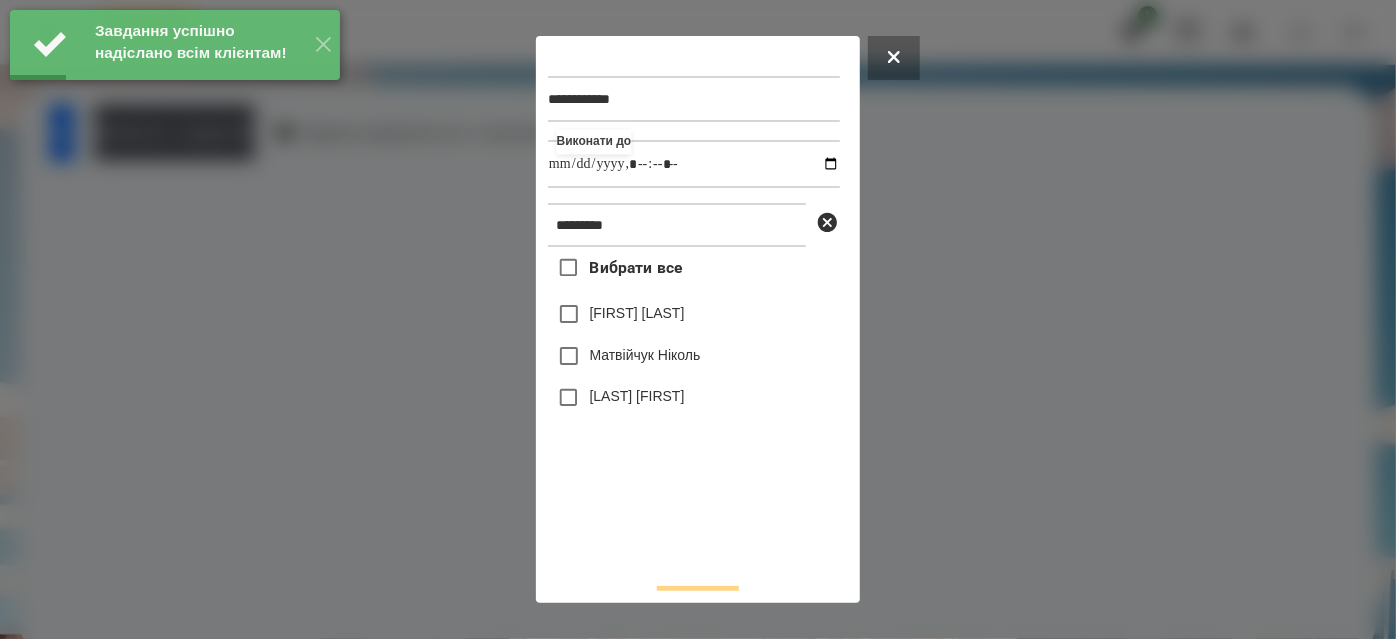 type on "**********" 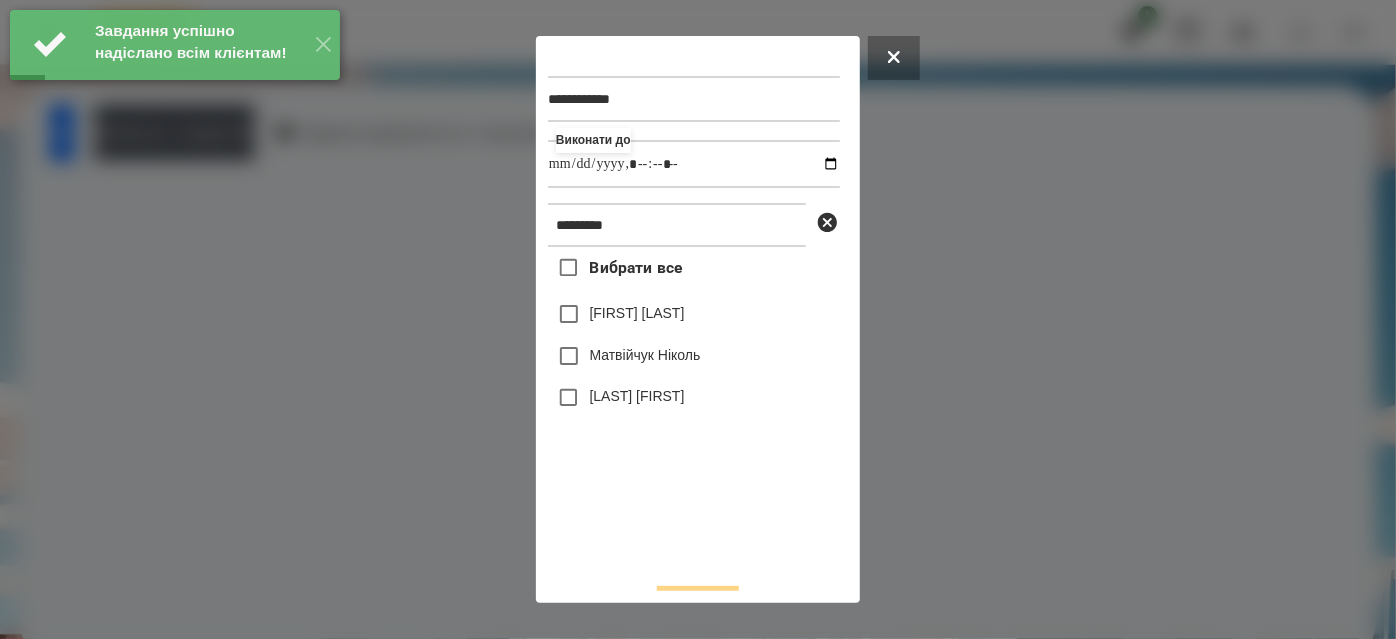 drag, startPoint x: 653, startPoint y: 542, endPoint x: 644, endPoint y: 480, distance: 62.649822 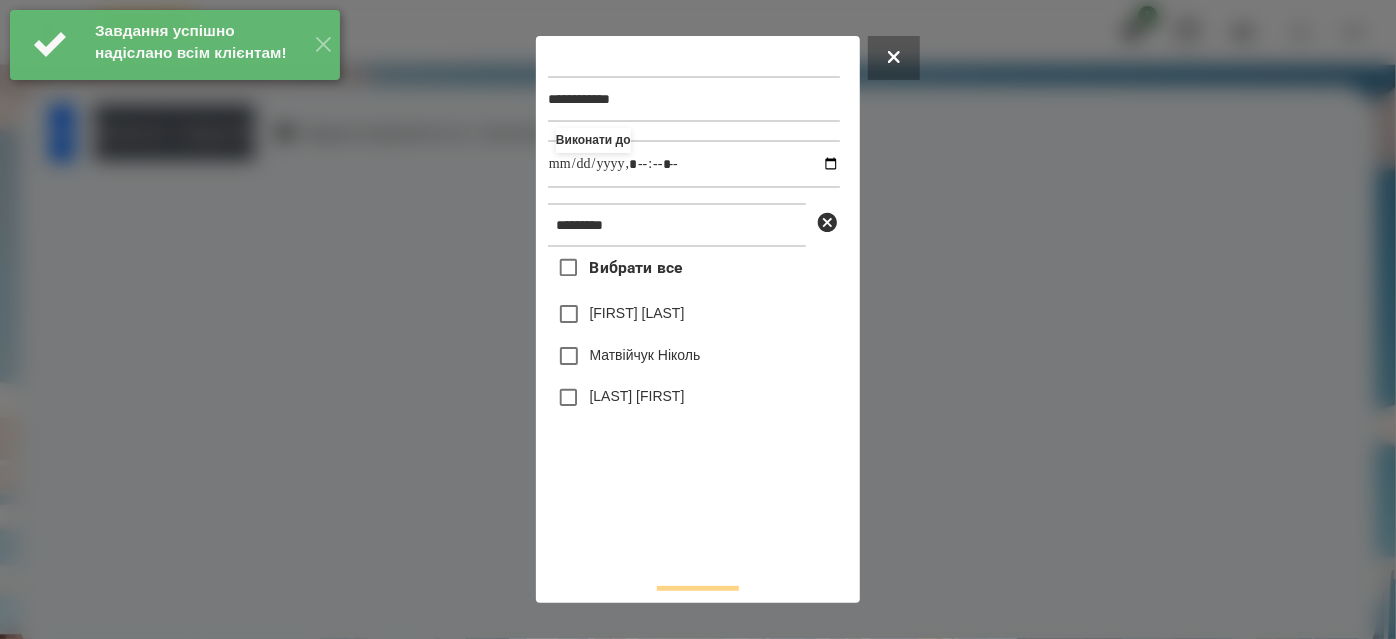 click on "[LAST] [FIRST]" at bounding box center (637, 396) 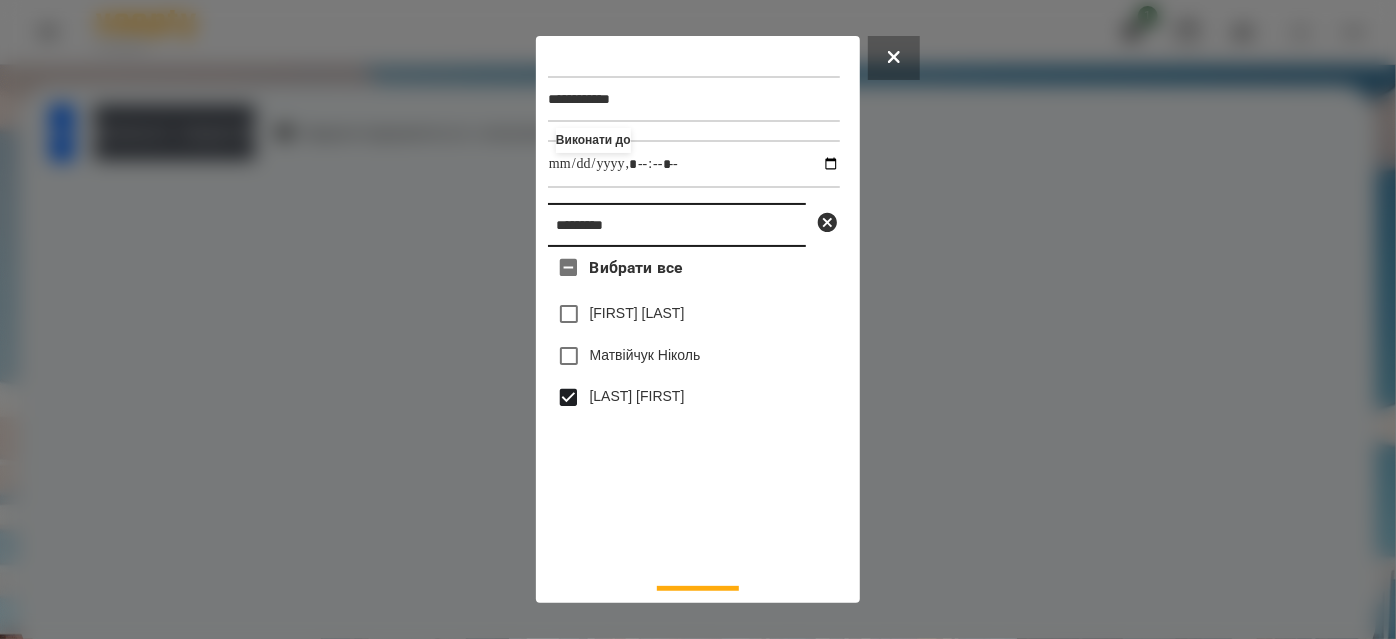 drag, startPoint x: 650, startPoint y: 218, endPoint x: 501, endPoint y: 233, distance: 149.75313 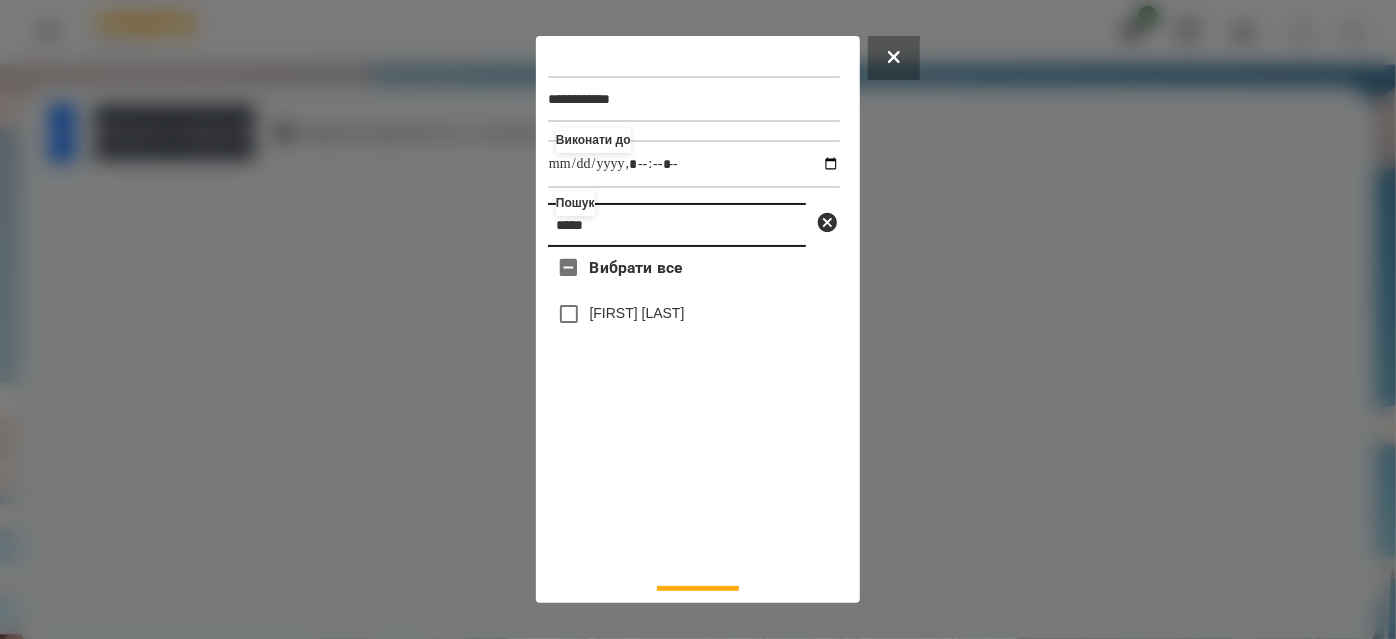 type on "*****" 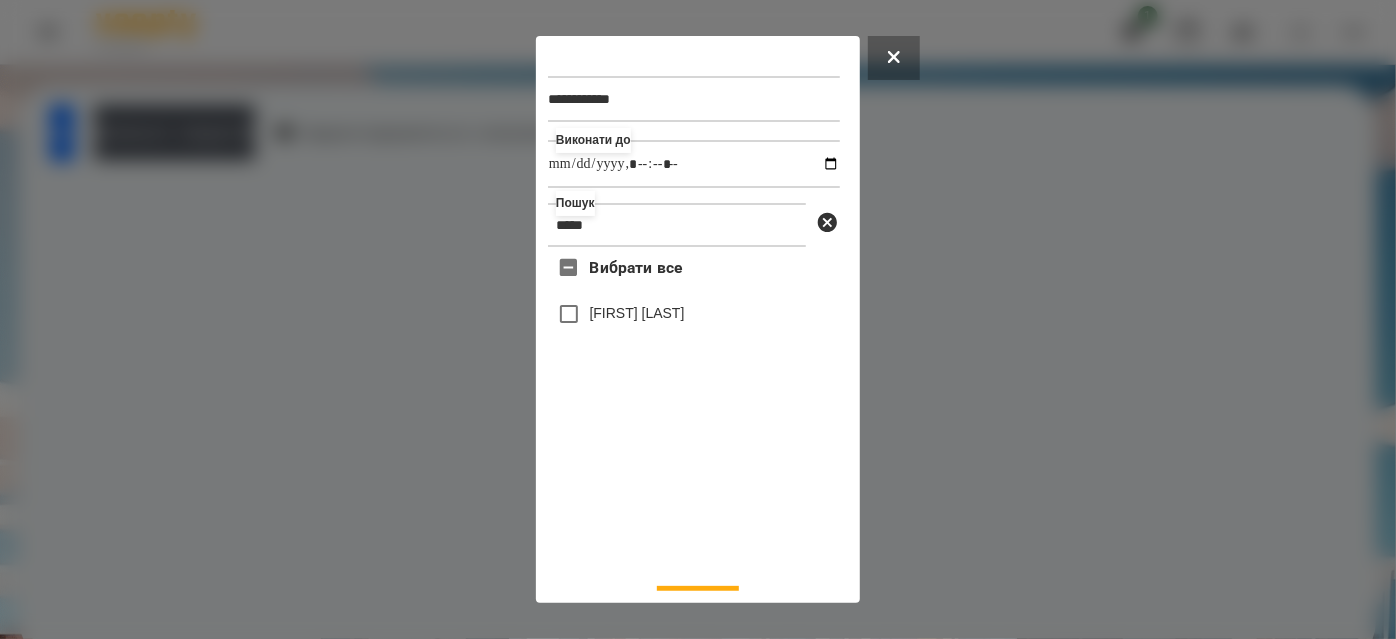 click on "[FIRST] [LAST]" at bounding box center [637, 313] 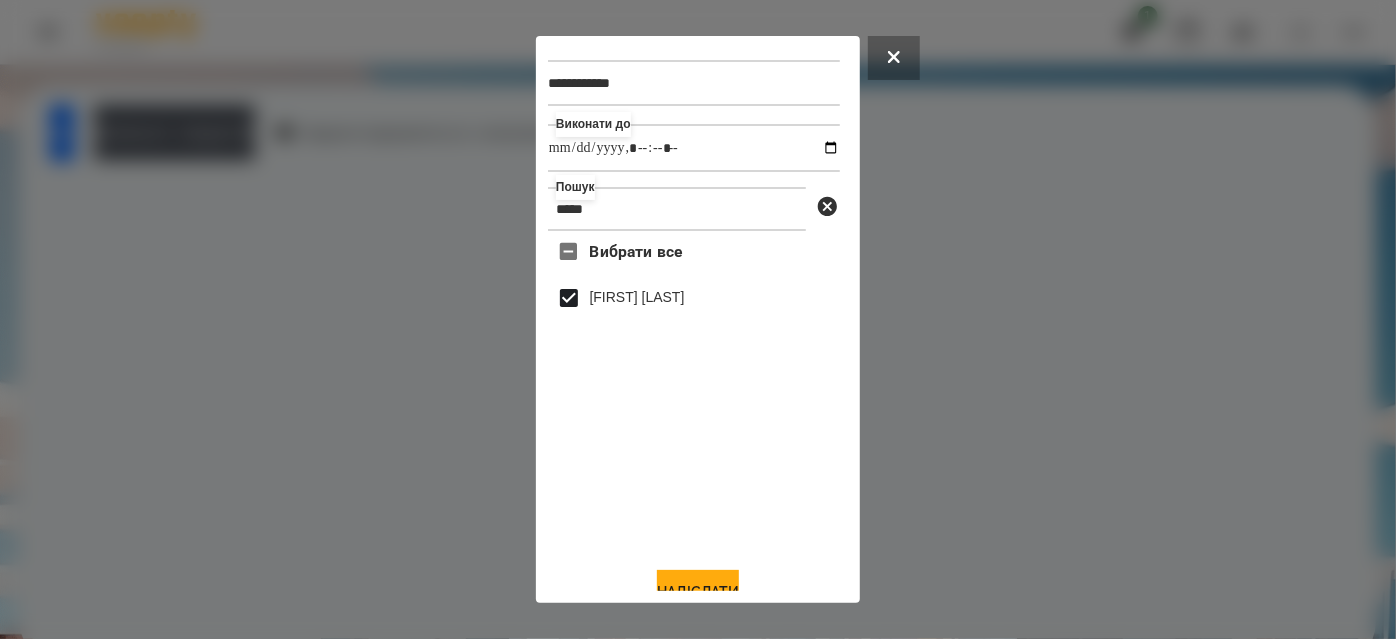scroll, scrollTop: 44, scrollLeft: 0, axis: vertical 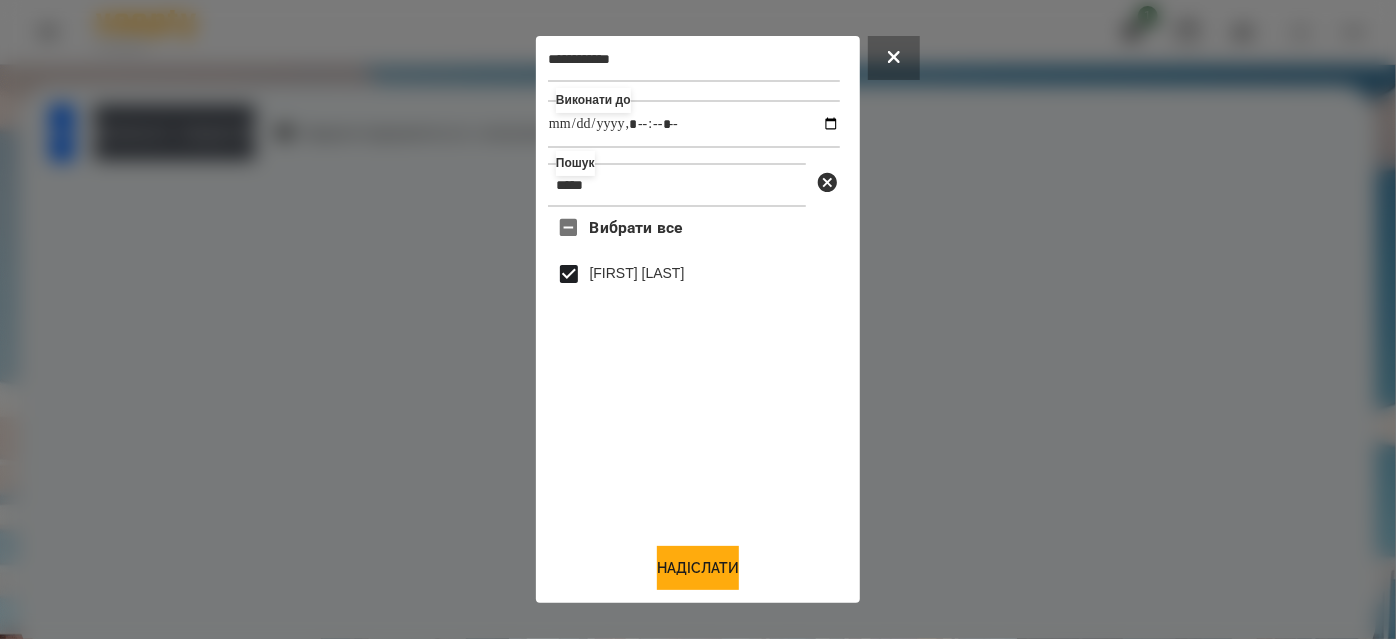 click on "**********" at bounding box center (698, 319) 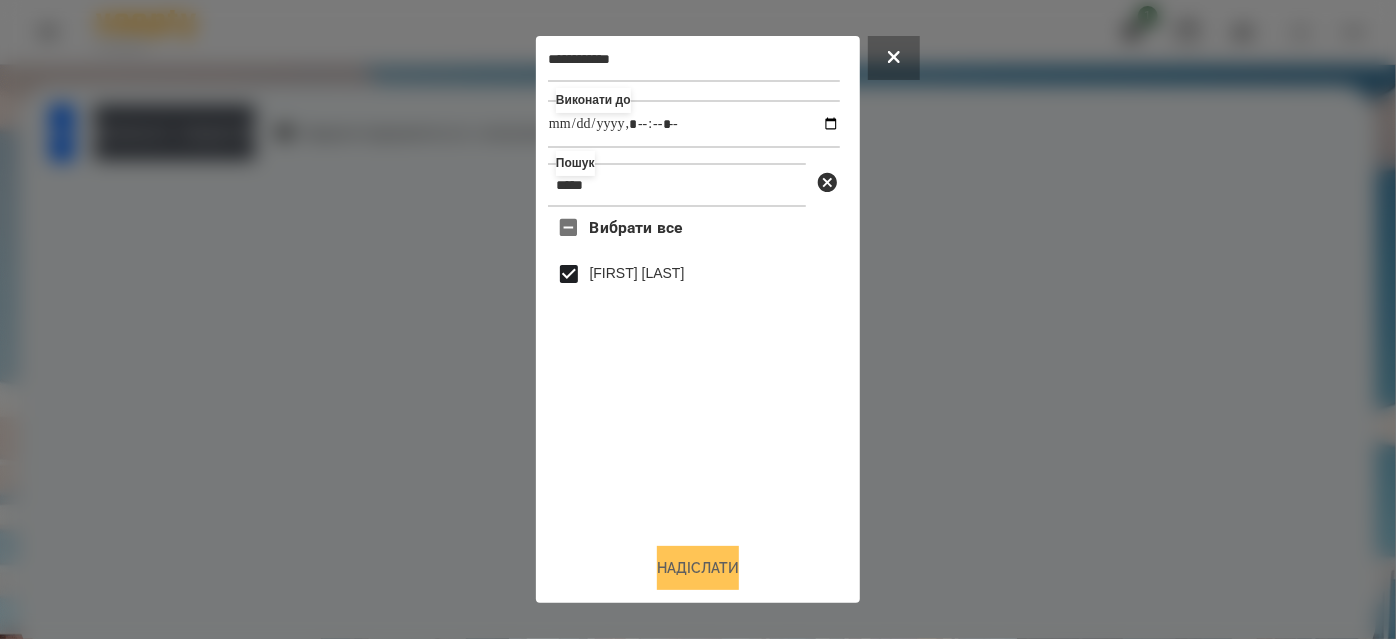 click on "Надіслати" at bounding box center [698, 568] 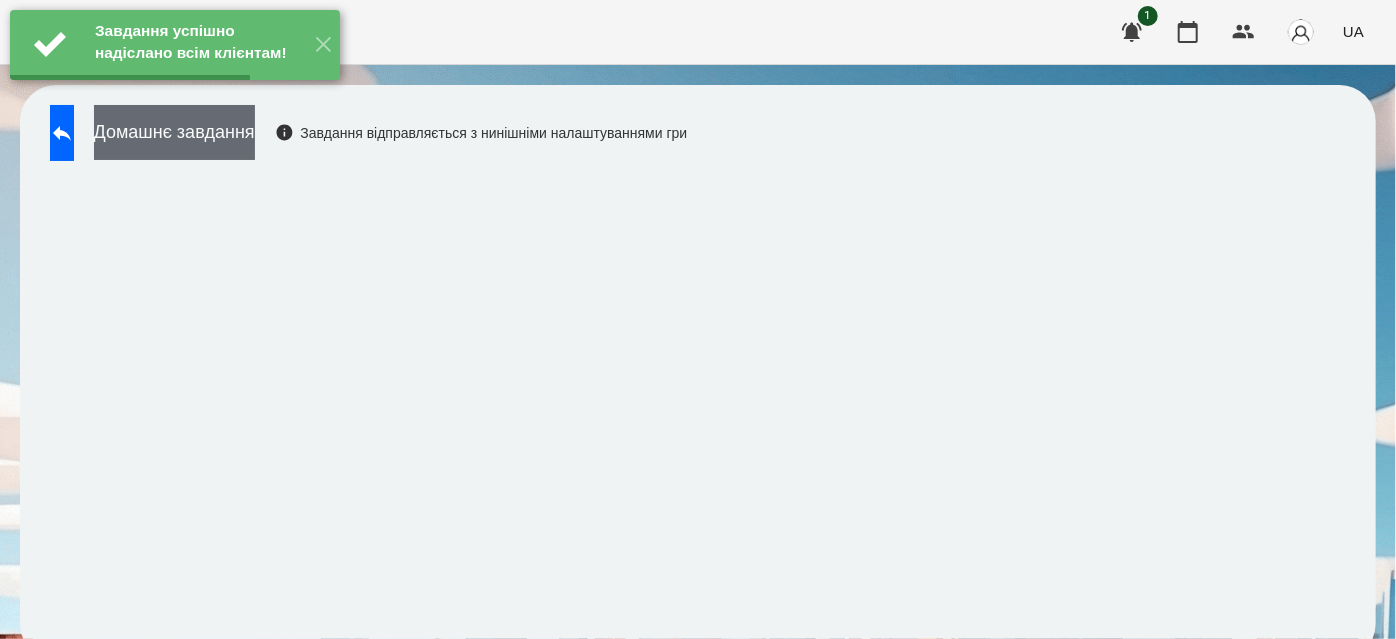 click on "Домашнє завдання" at bounding box center [174, 132] 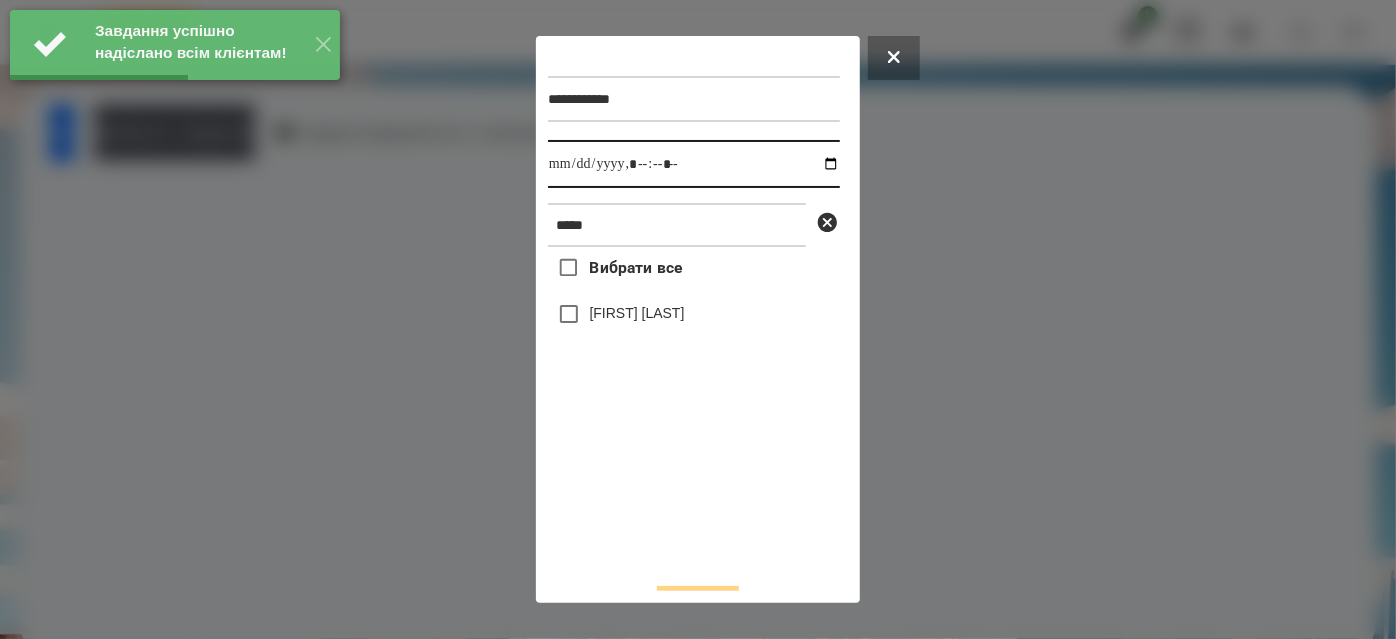 click at bounding box center [694, 164] 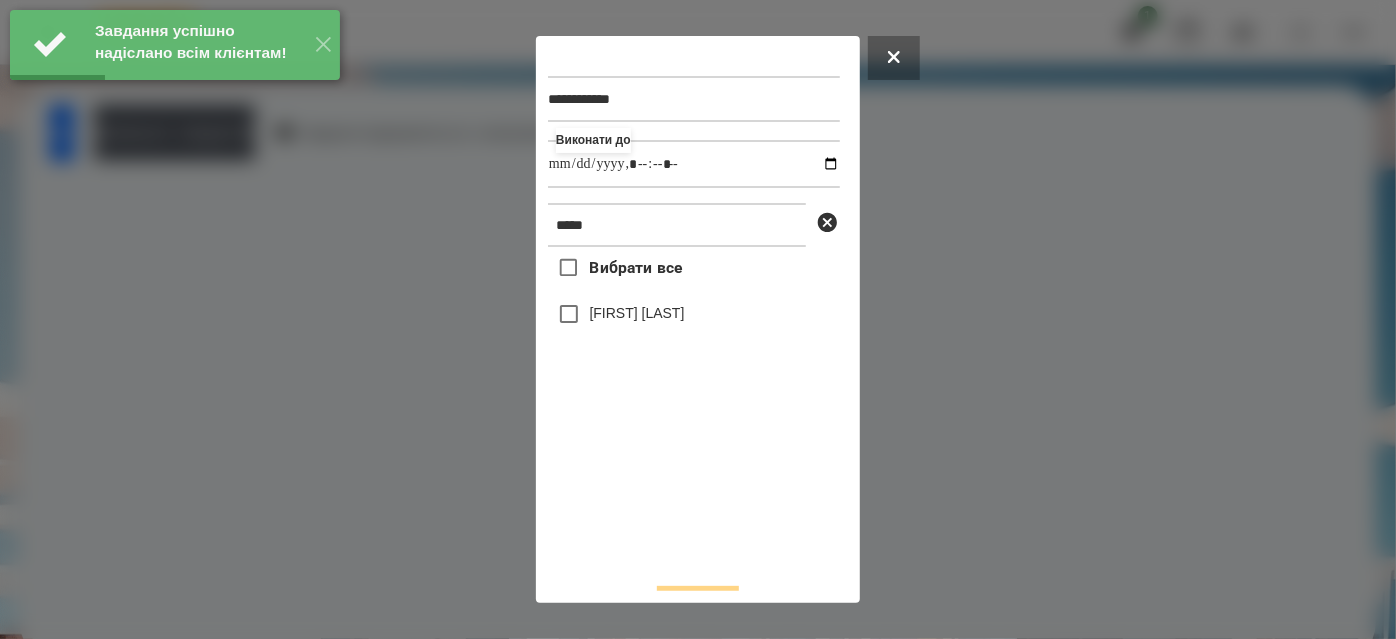 type on "**********" 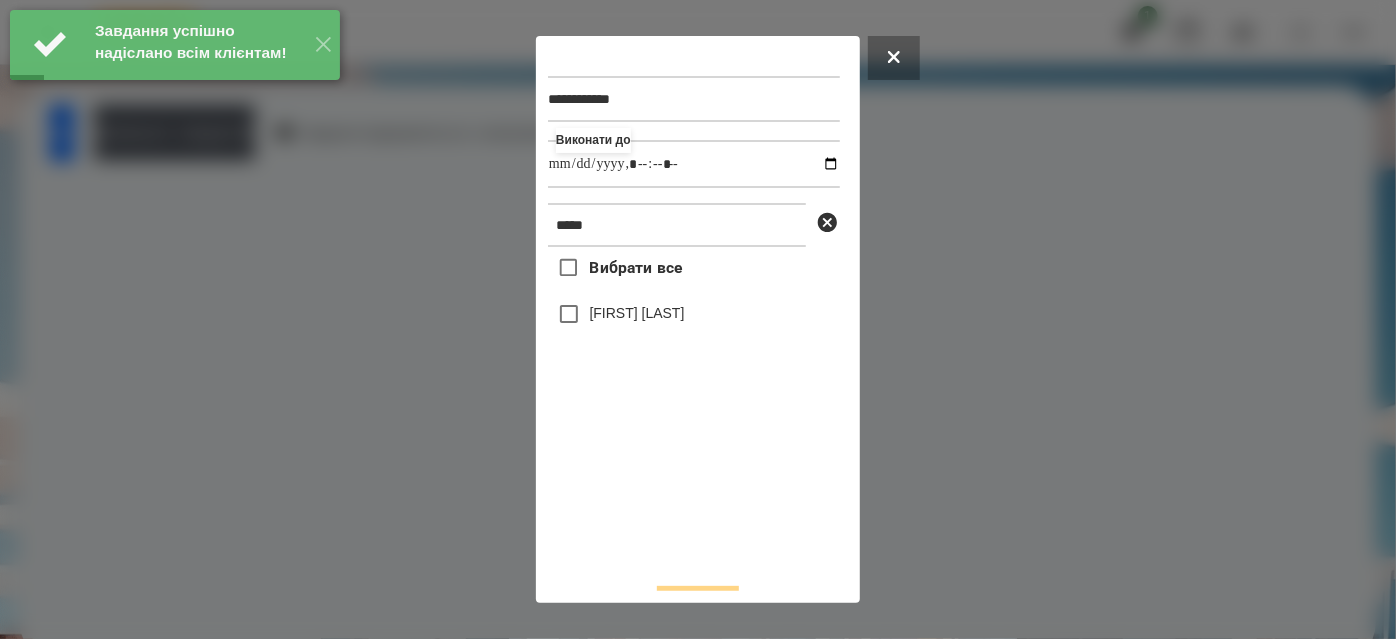 click on "[FIRST] [LAST]" at bounding box center (637, 313) 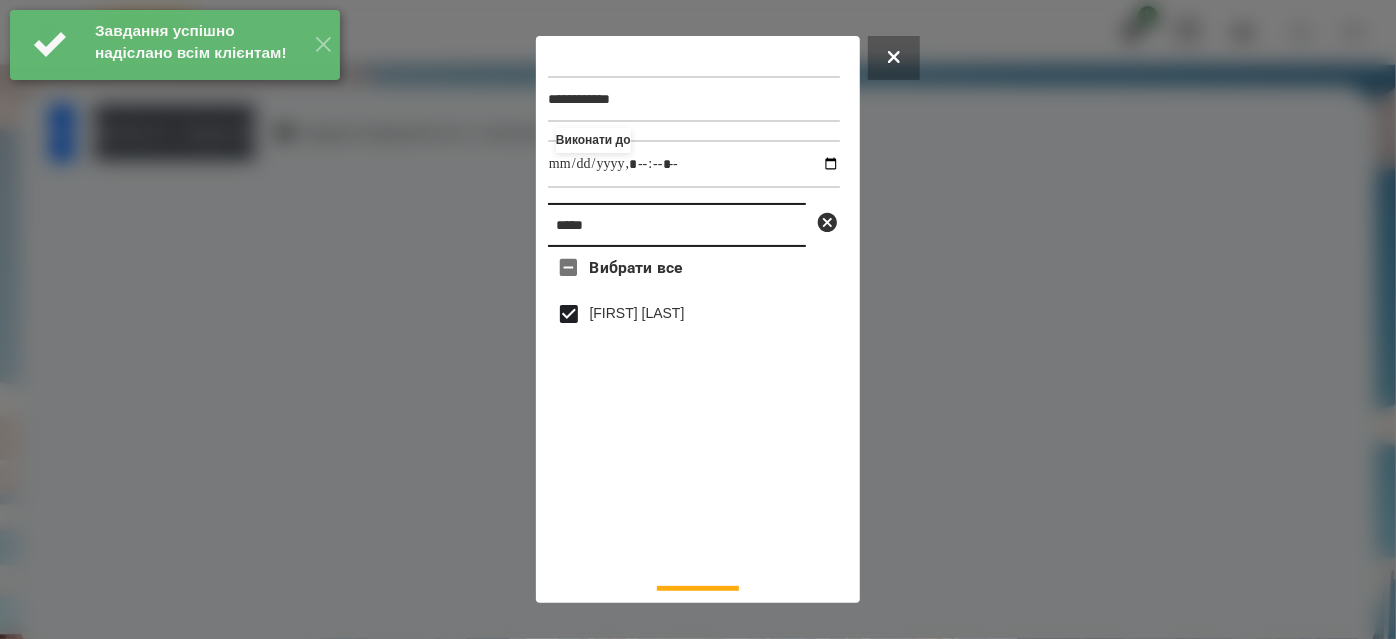 drag, startPoint x: 616, startPoint y: 232, endPoint x: 466, endPoint y: 242, distance: 150.33296 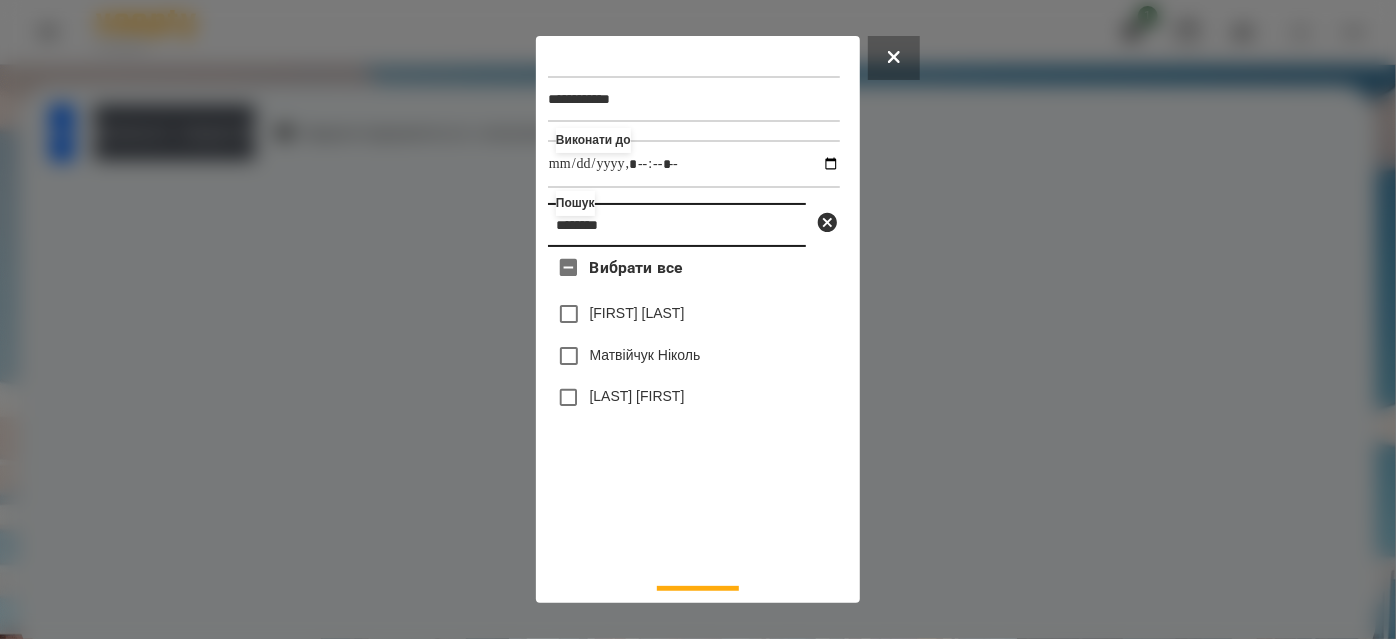 type on "********" 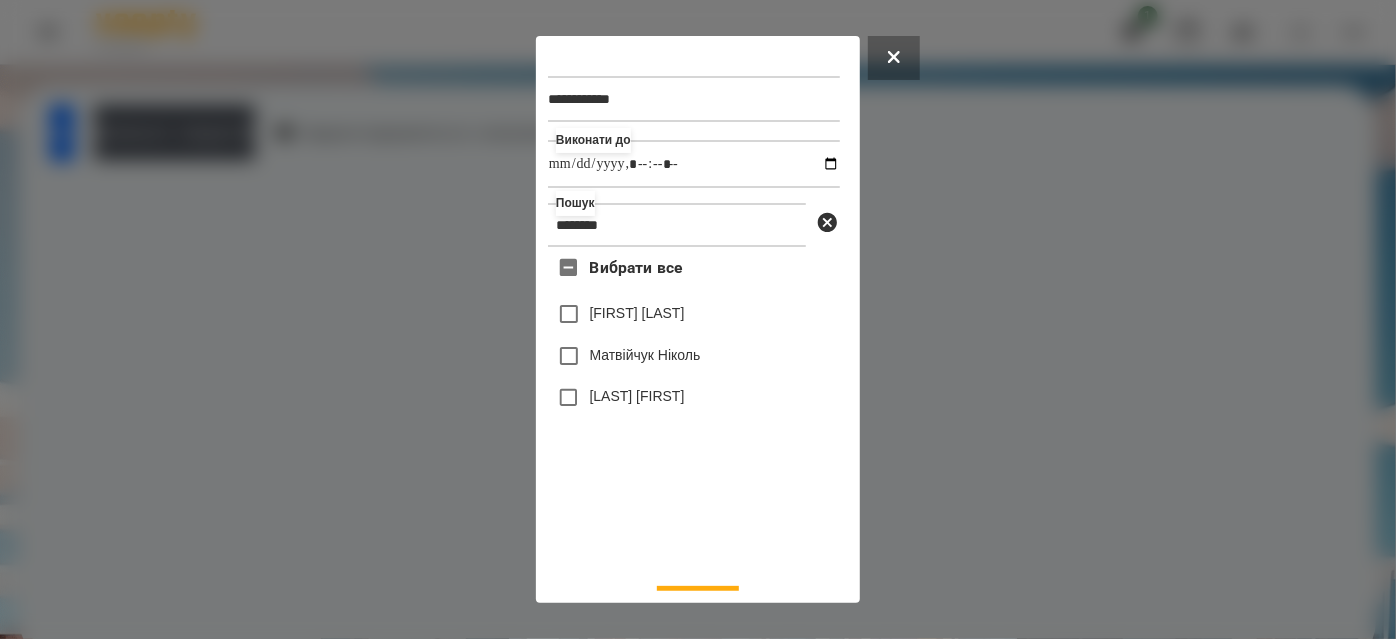 click on "[LAST] [FIRST]" at bounding box center (637, 396) 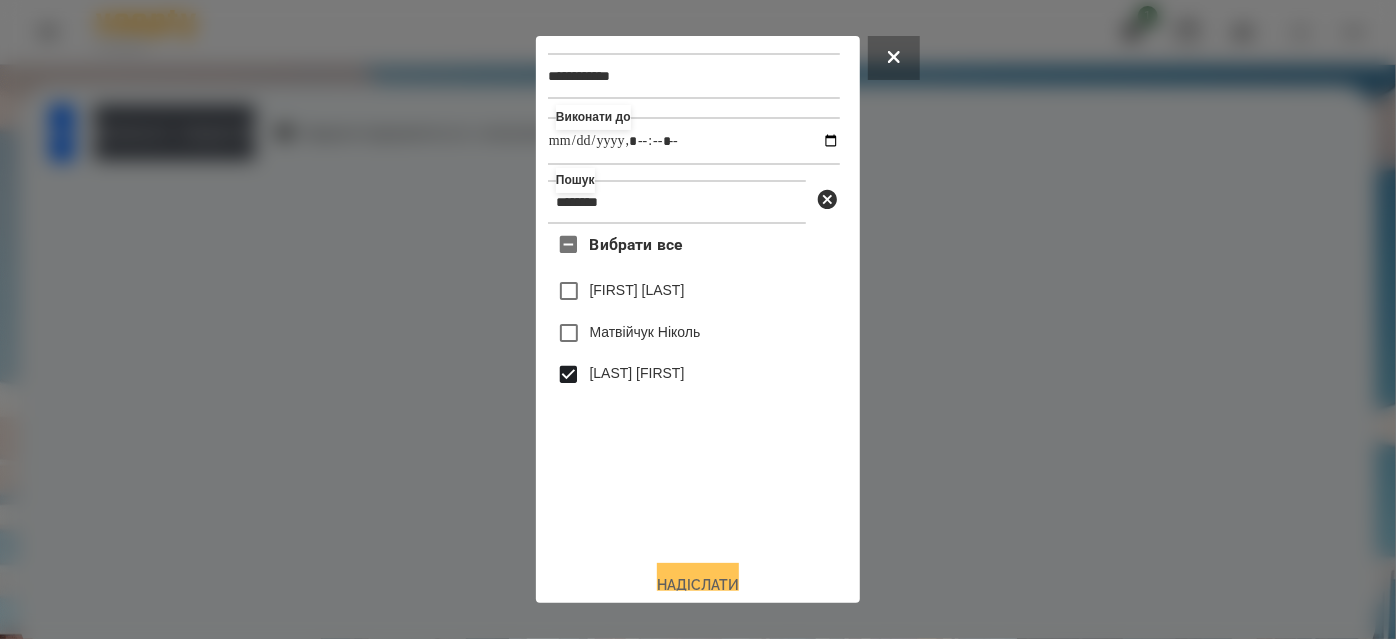 scroll, scrollTop: 44, scrollLeft: 0, axis: vertical 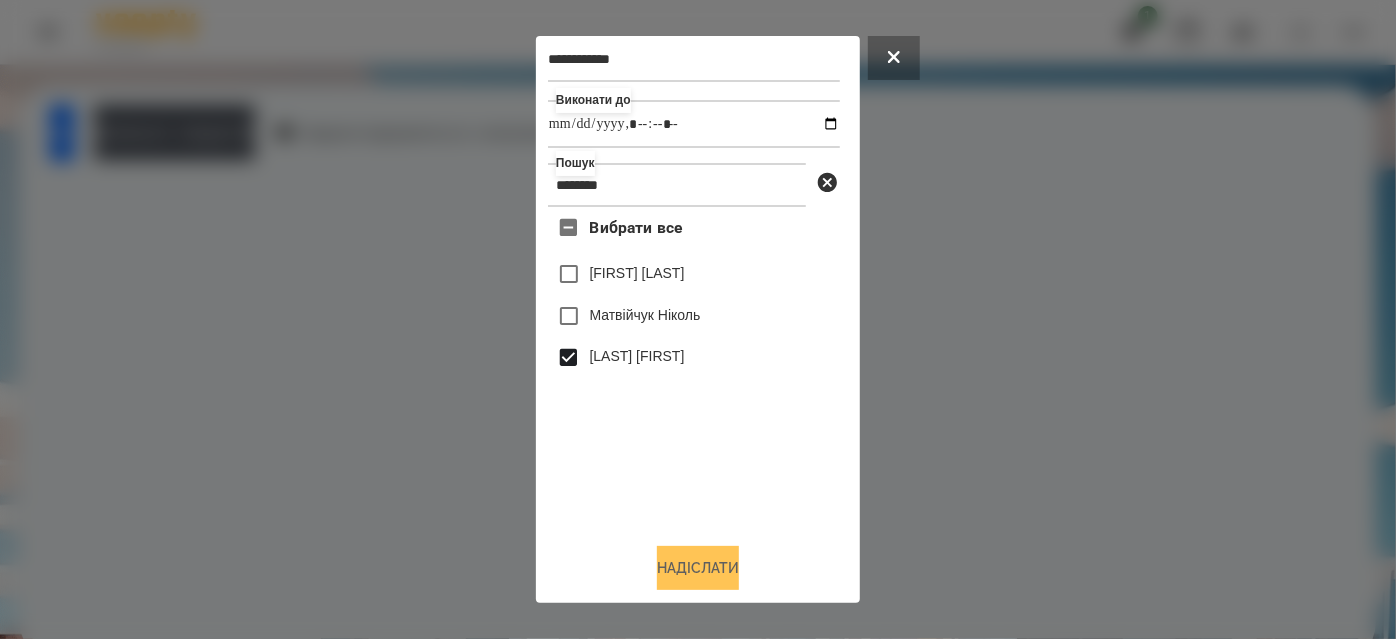 click on "Надіслати" at bounding box center [698, 568] 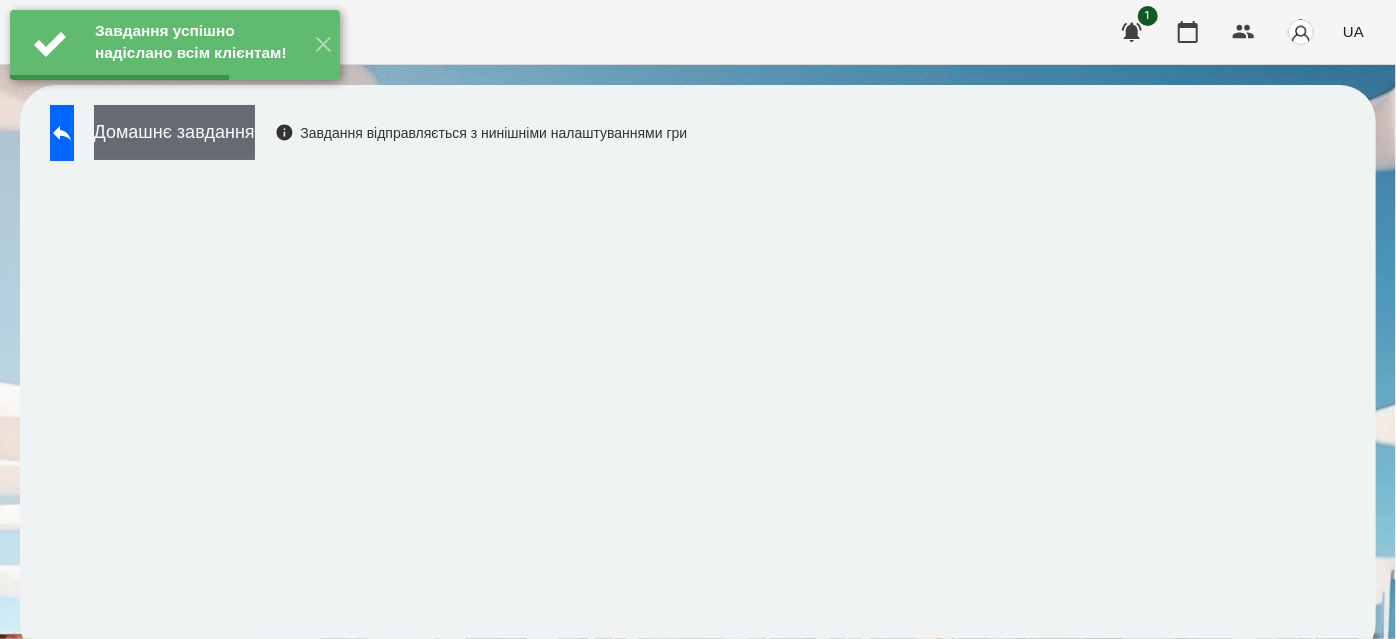 click on "Домашнє завдання" at bounding box center (174, 132) 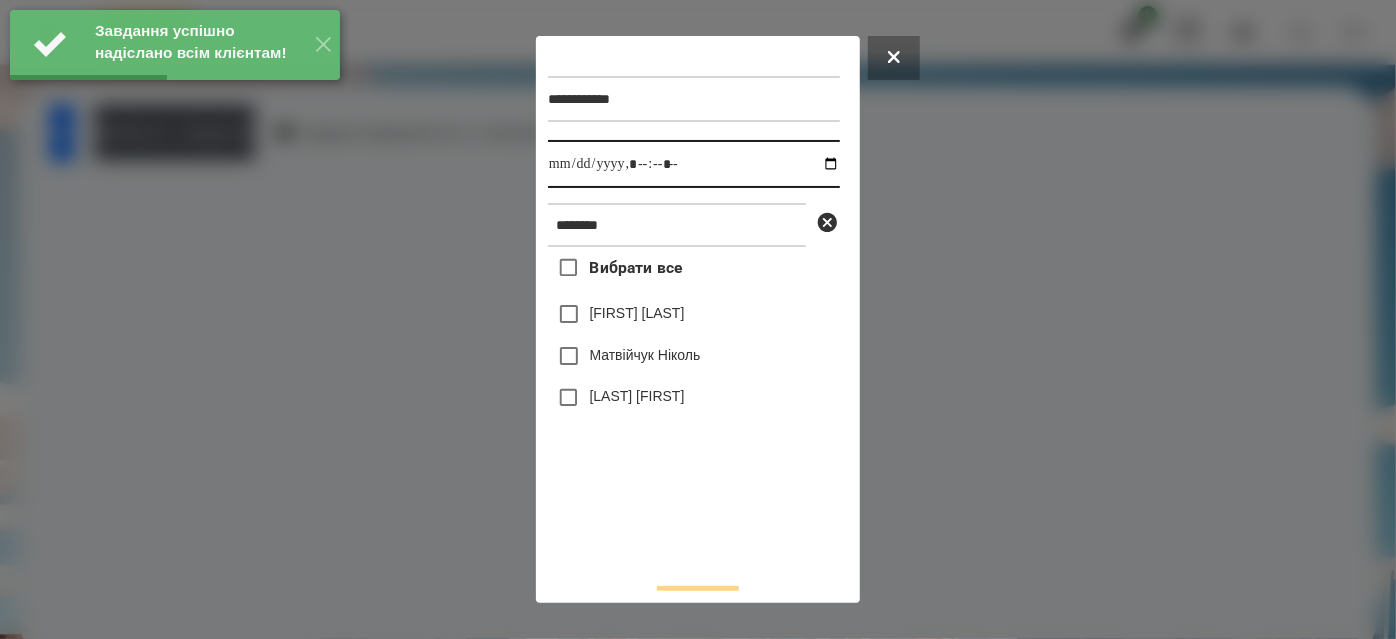 click at bounding box center [694, 164] 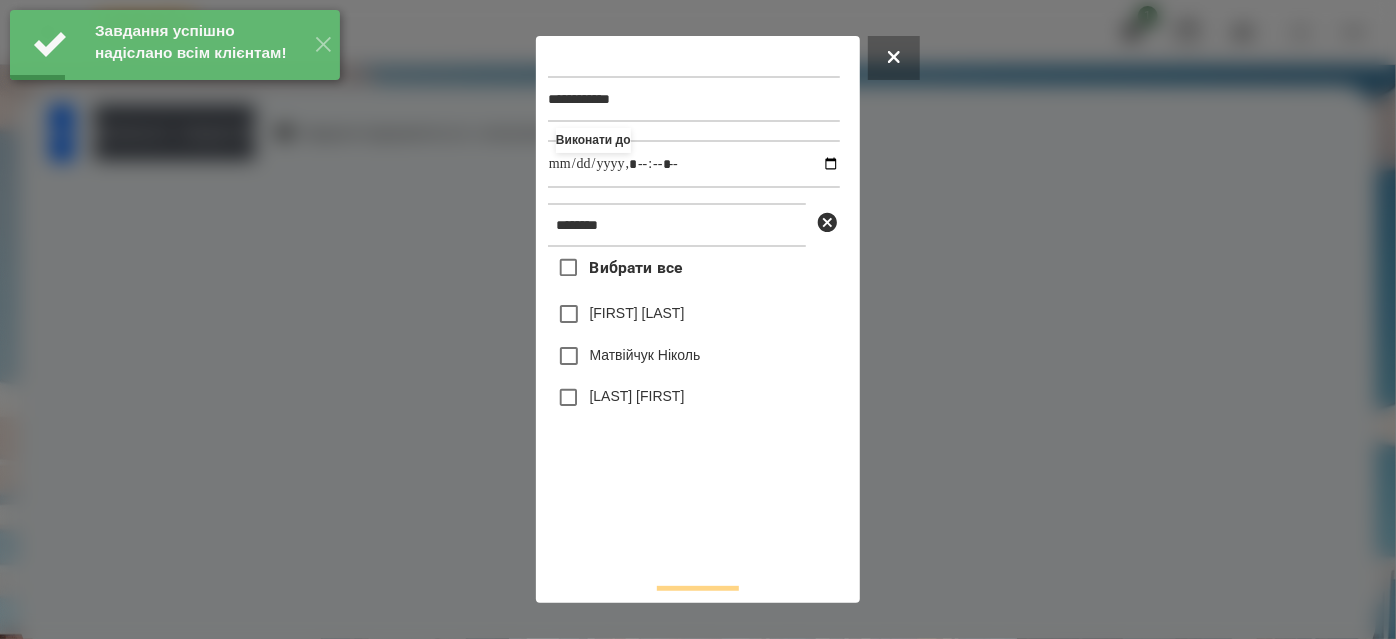 type on "**********" 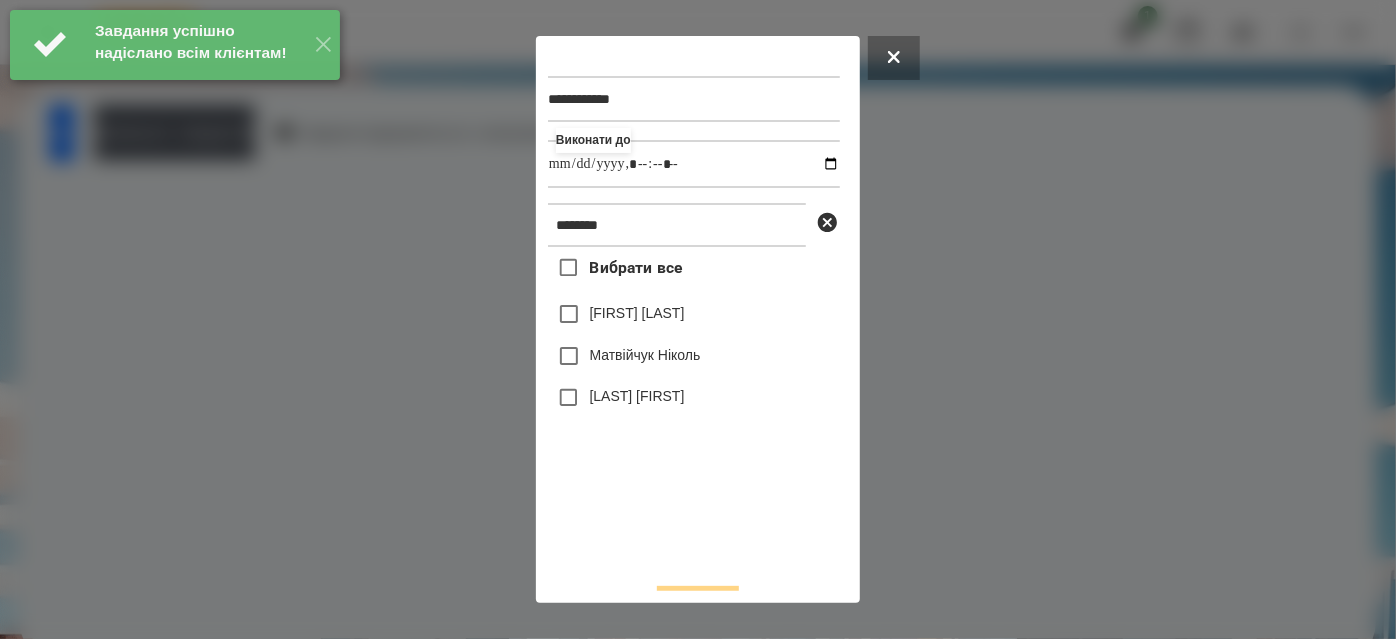 click on "[LAST] [FIRST]" at bounding box center (637, 396) 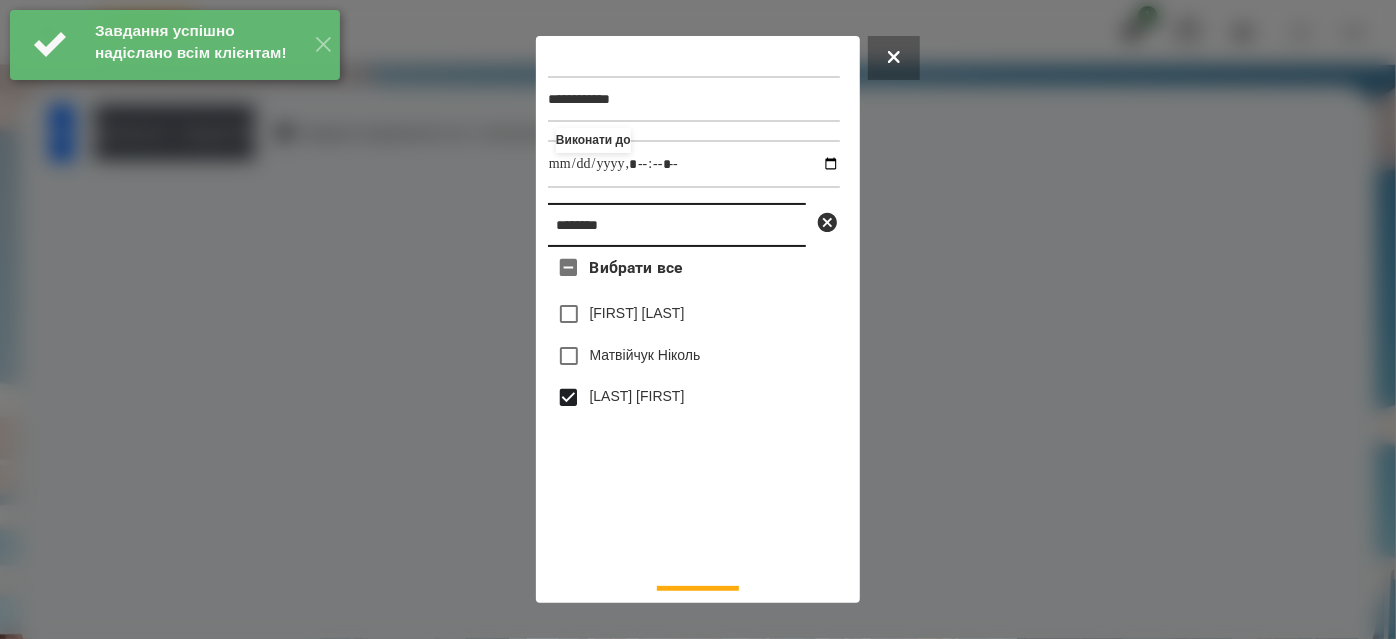 drag, startPoint x: 634, startPoint y: 218, endPoint x: 458, endPoint y: 239, distance: 177.24841 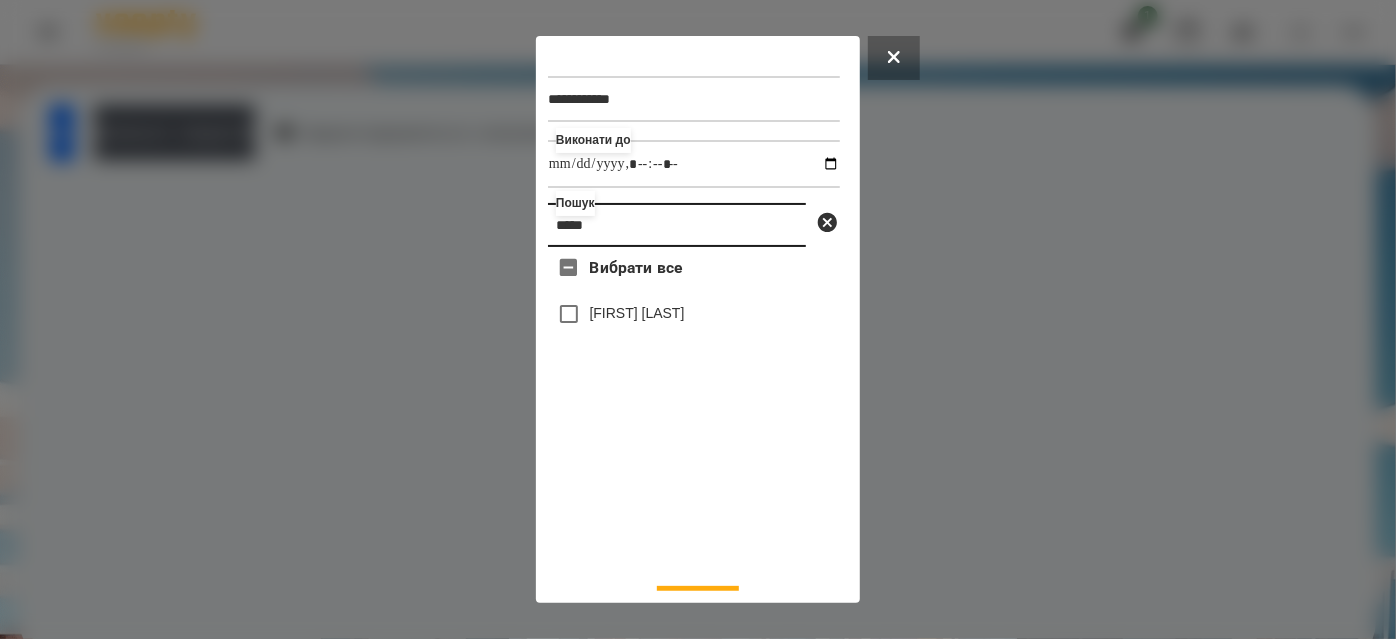 type on "*****" 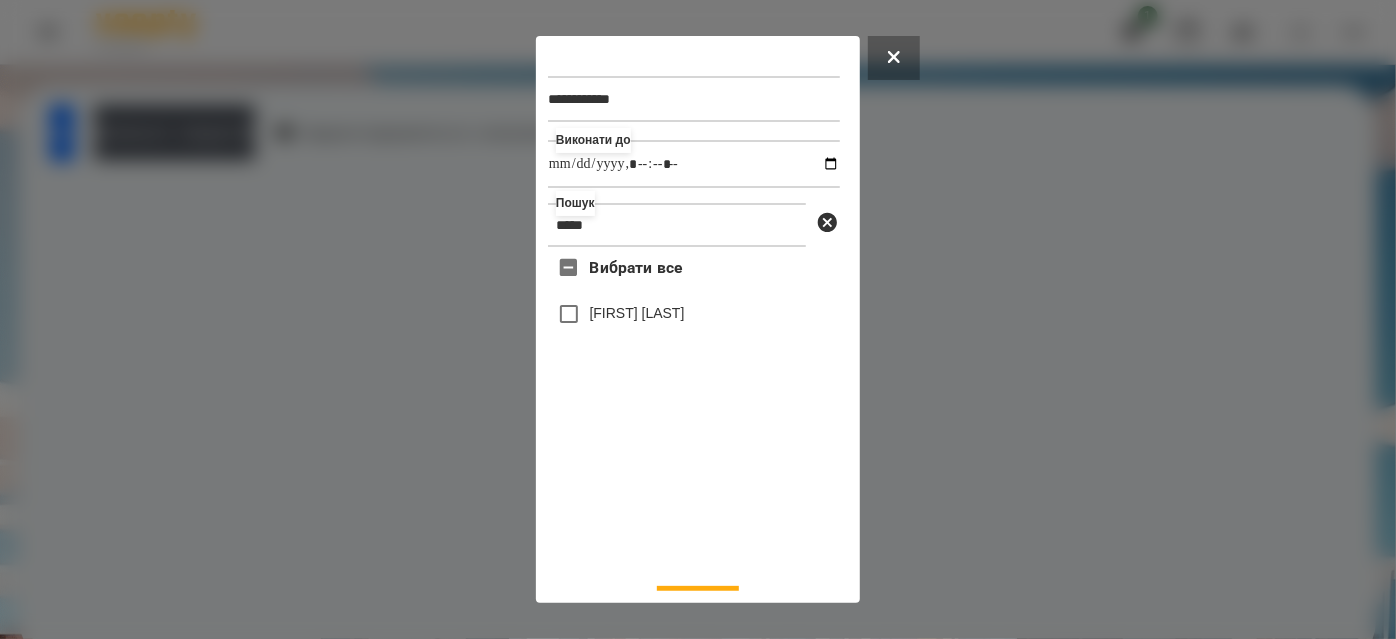 click on "[FIRST] [LAST]" at bounding box center [694, 314] 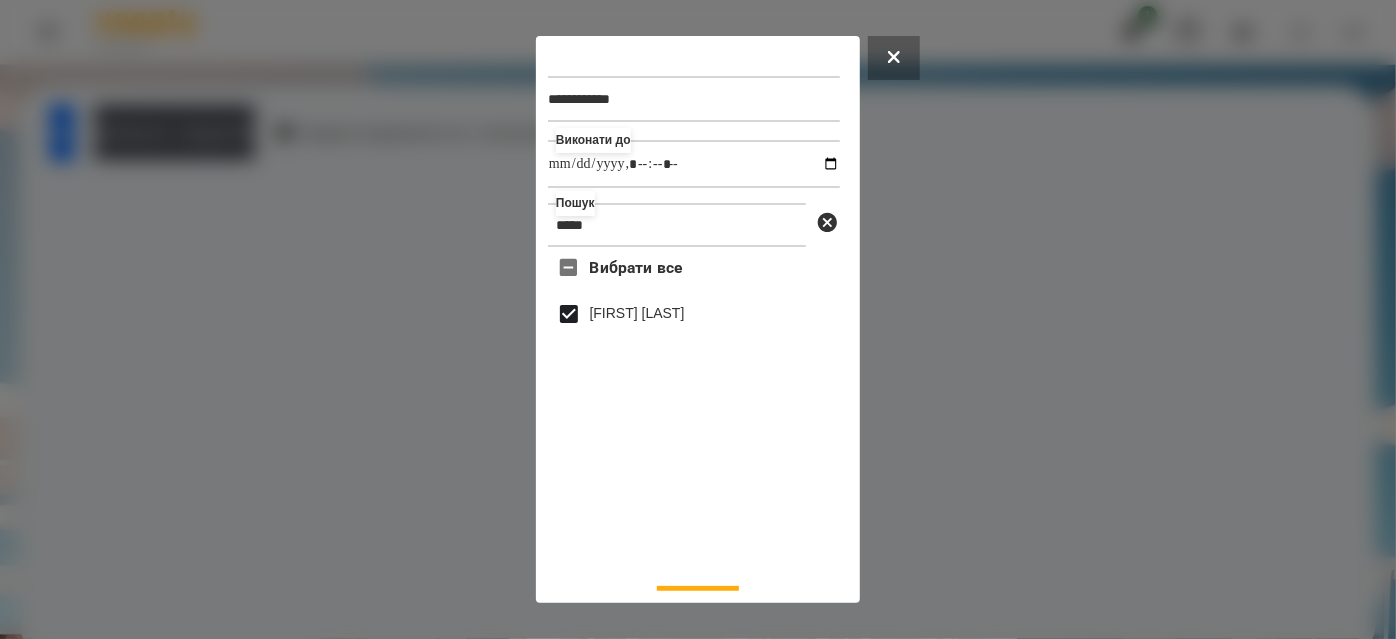 scroll, scrollTop: 44, scrollLeft: 0, axis: vertical 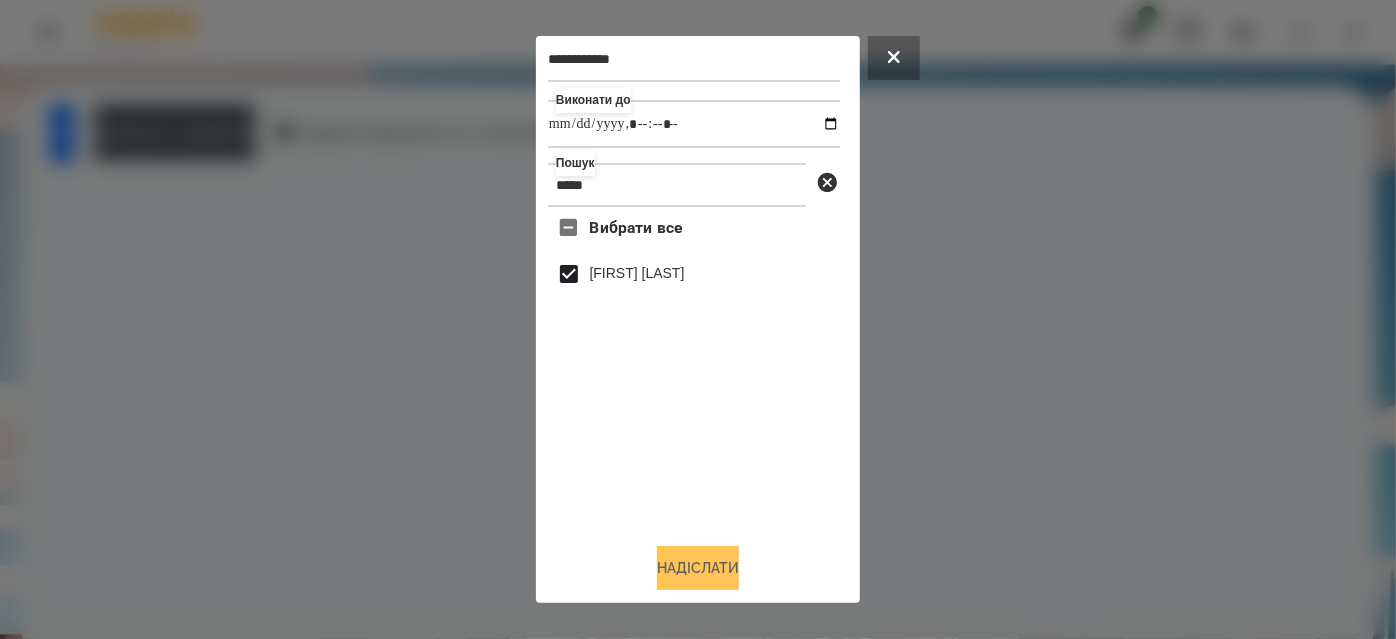 click on "Надіслати" at bounding box center (698, 568) 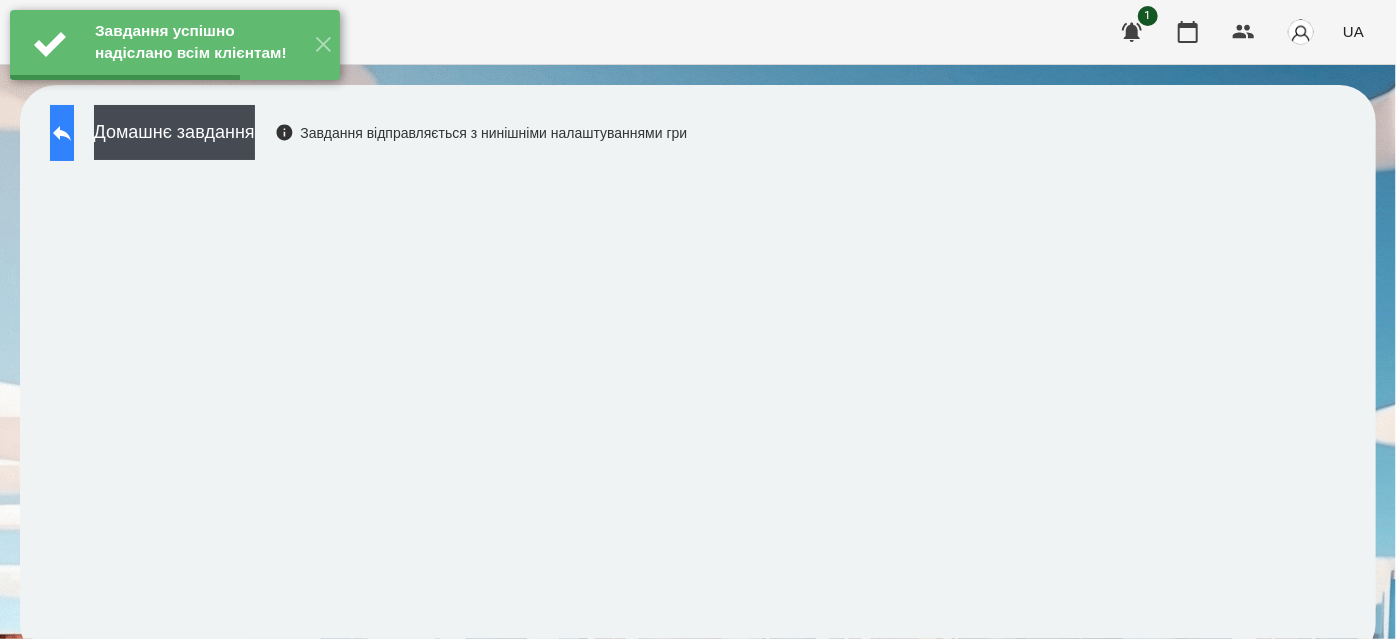 click at bounding box center (62, 133) 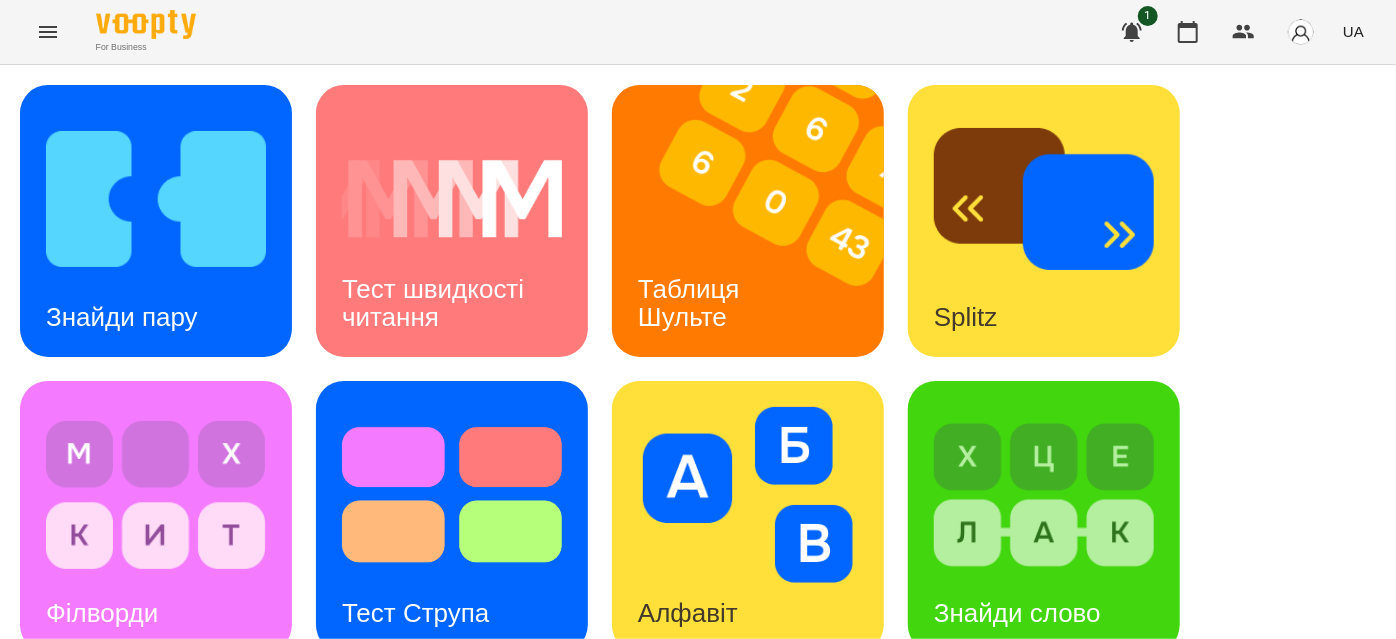 scroll, scrollTop: 363, scrollLeft: 0, axis: vertical 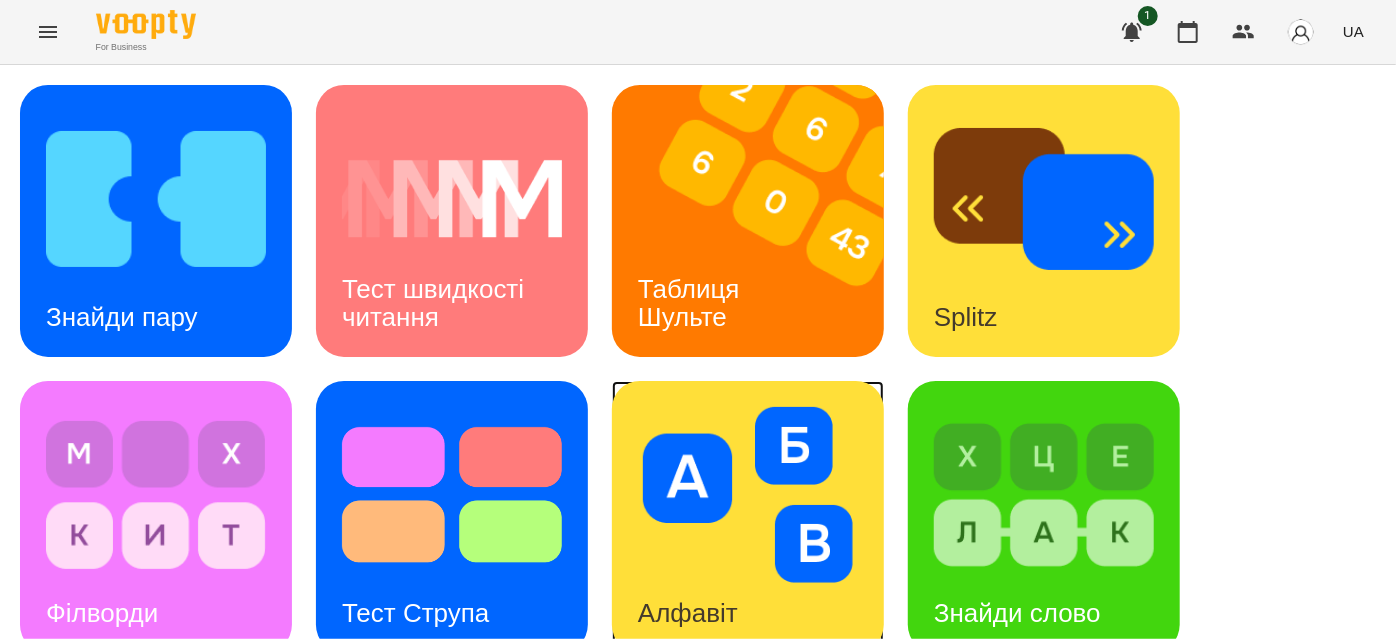 click on "Алфавіт" at bounding box center [748, 517] 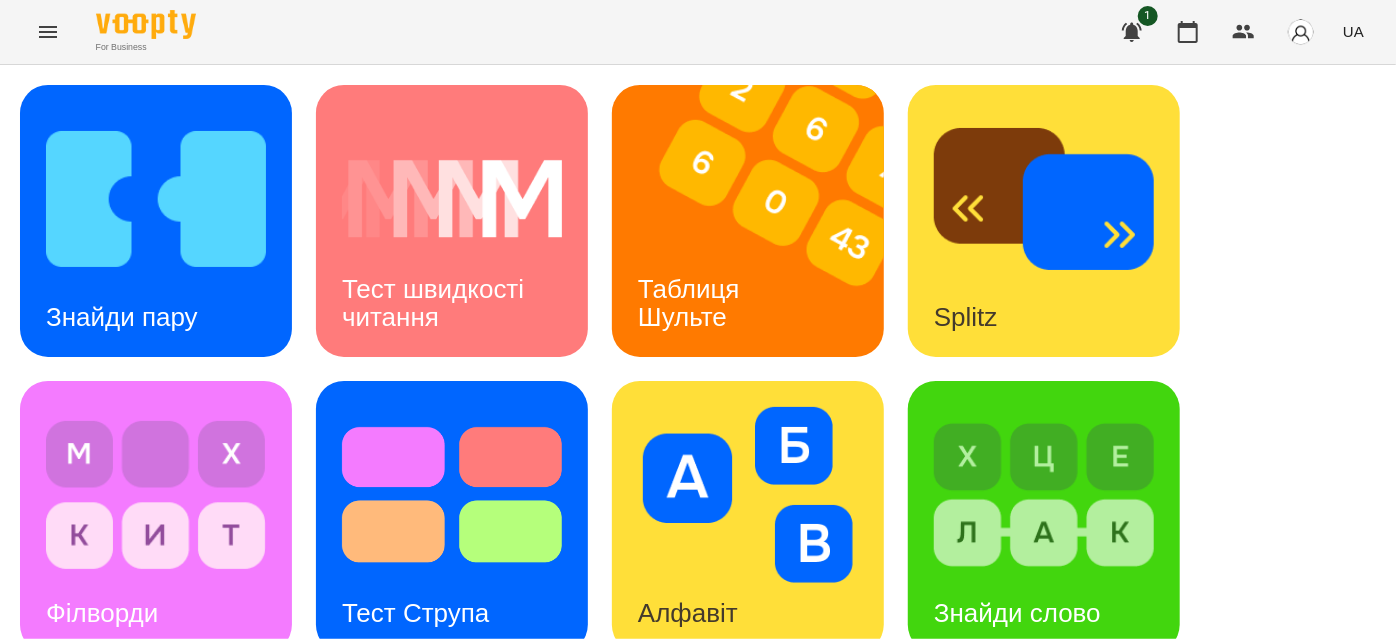 scroll, scrollTop: 0, scrollLeft: 0, axis: both 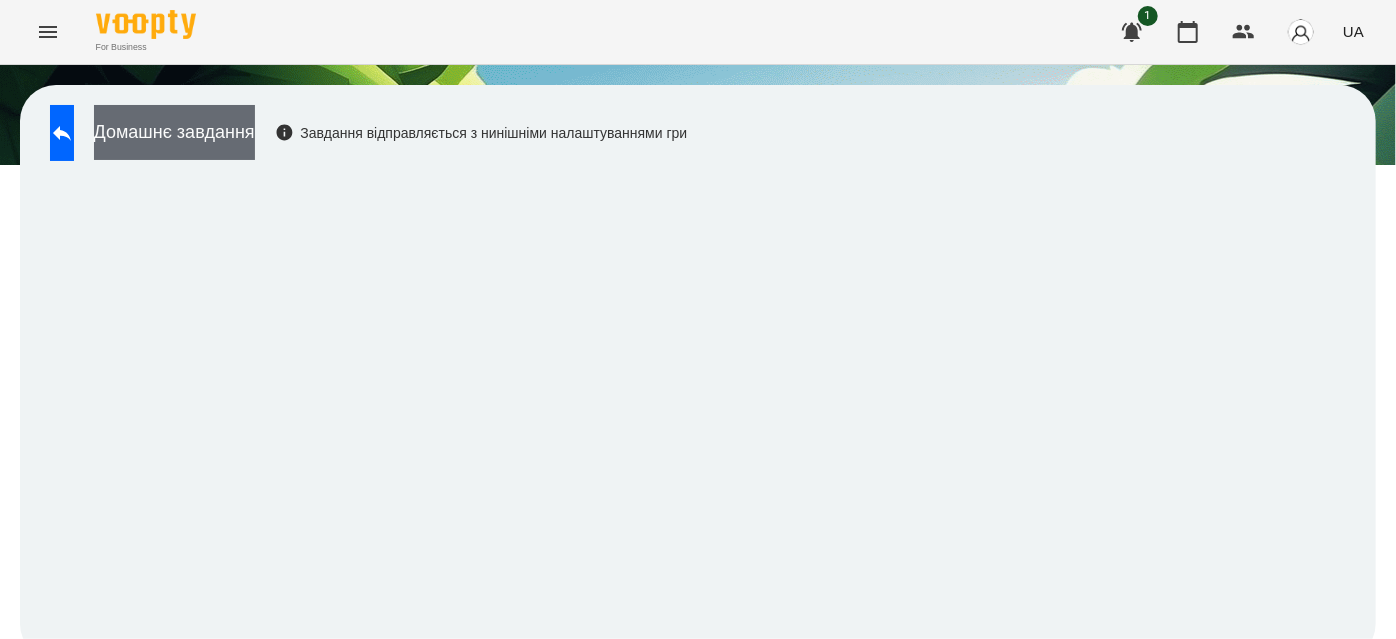 click on "Домашнє завдання" at bounding box center [174, 132] 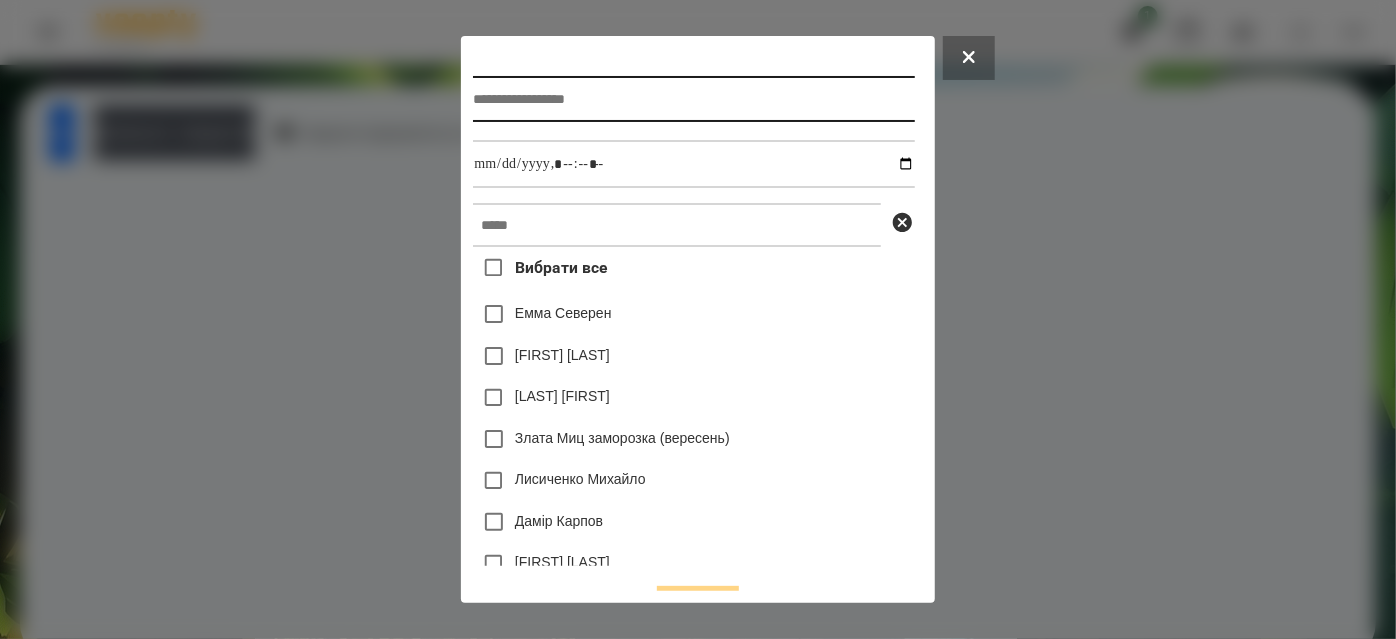 click at bounding box center (693, 99) 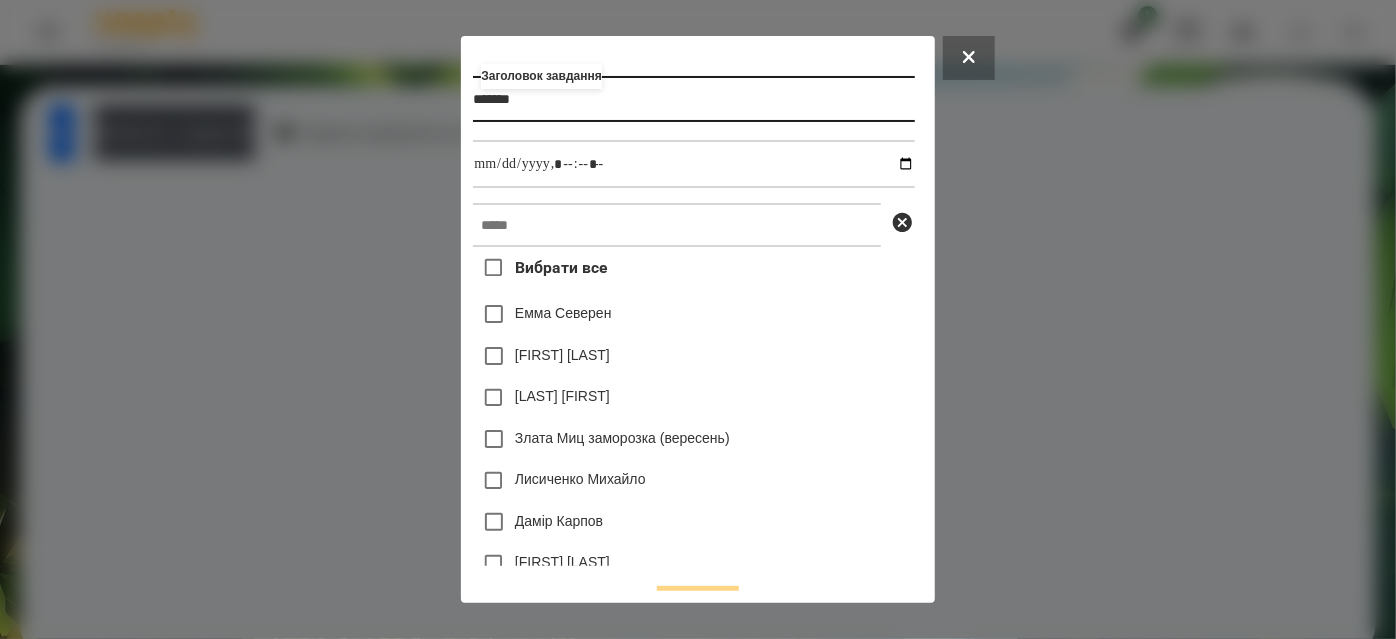 type on "*******" 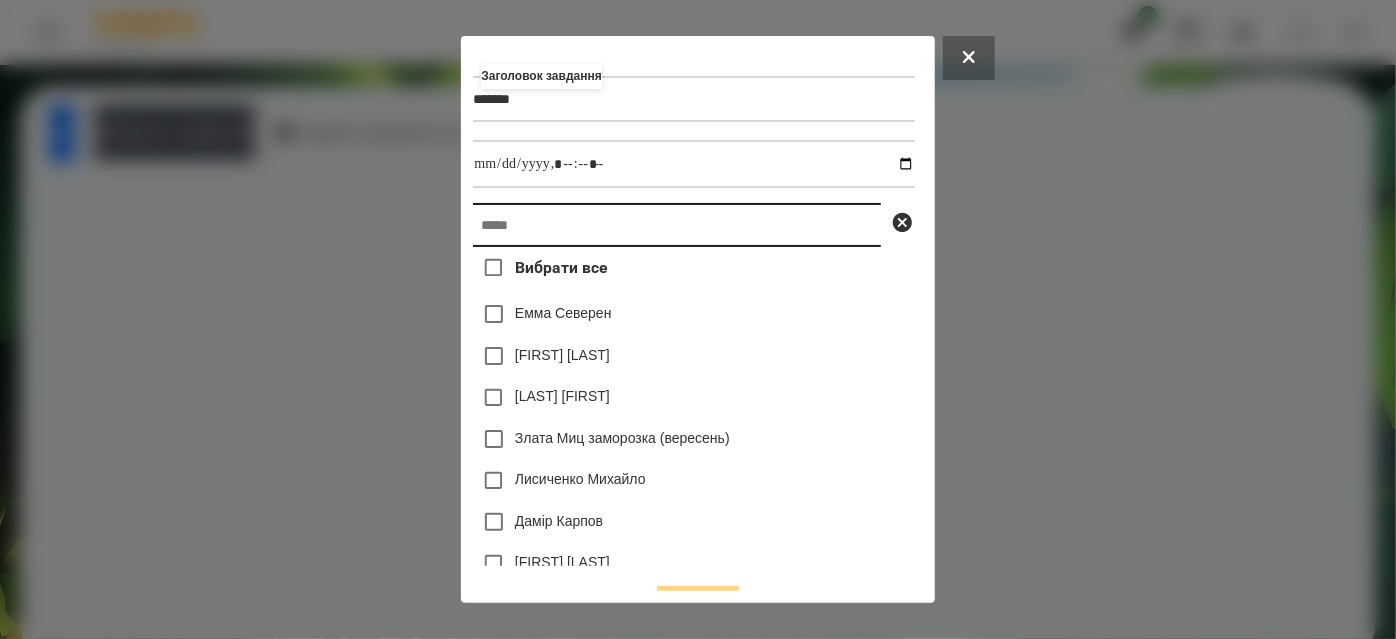 click at bounding box center (677, 225) 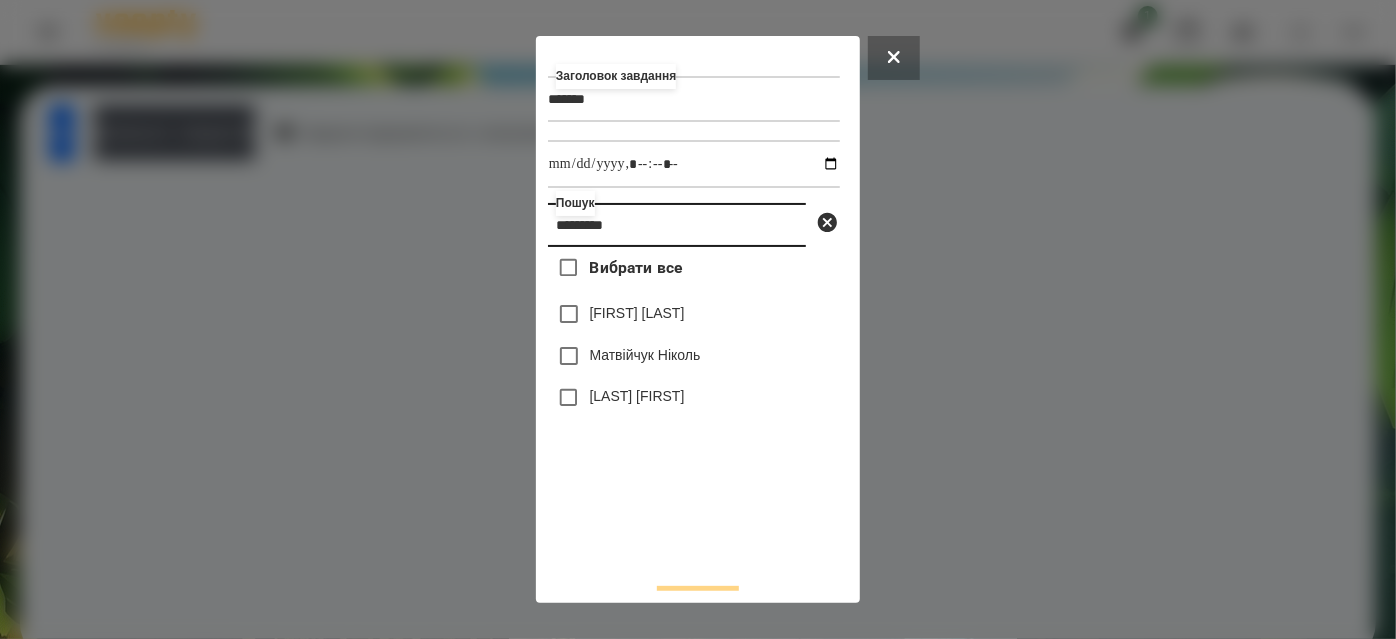 type on "*********" 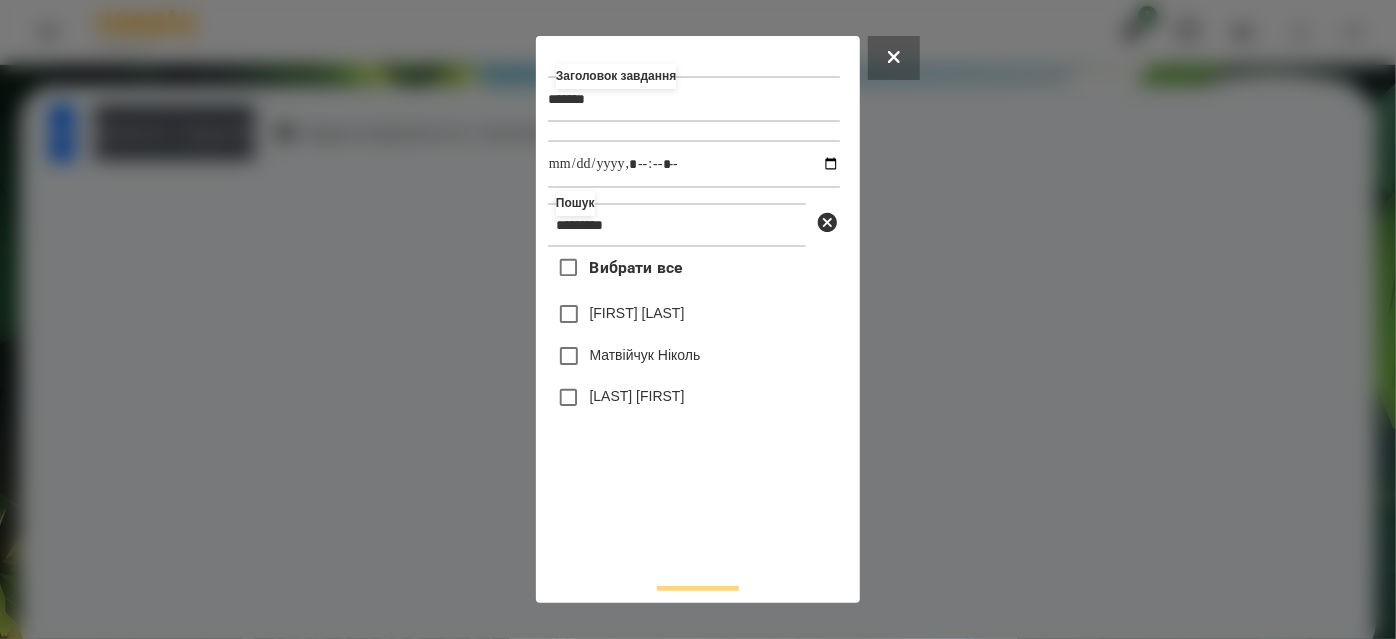 click on "[LAST] [FIRST]" at bounding box center (694, 398) 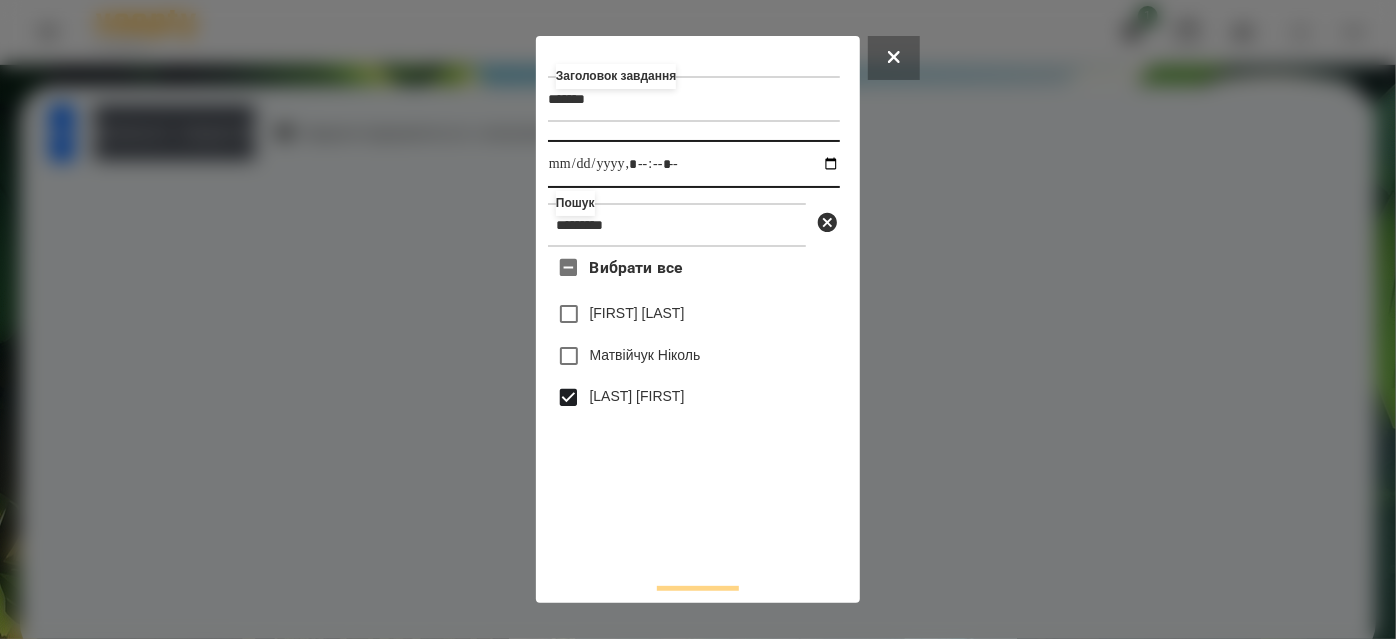 click at bounding box center [694, 164] 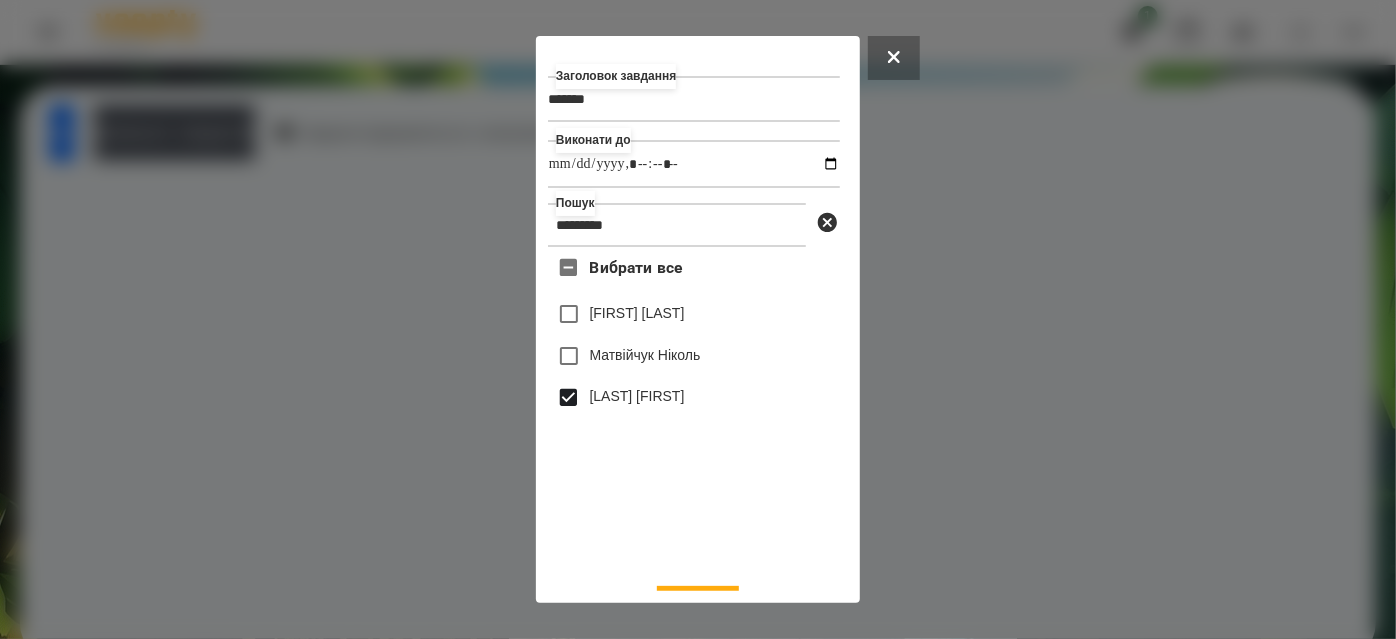 type on "**********" 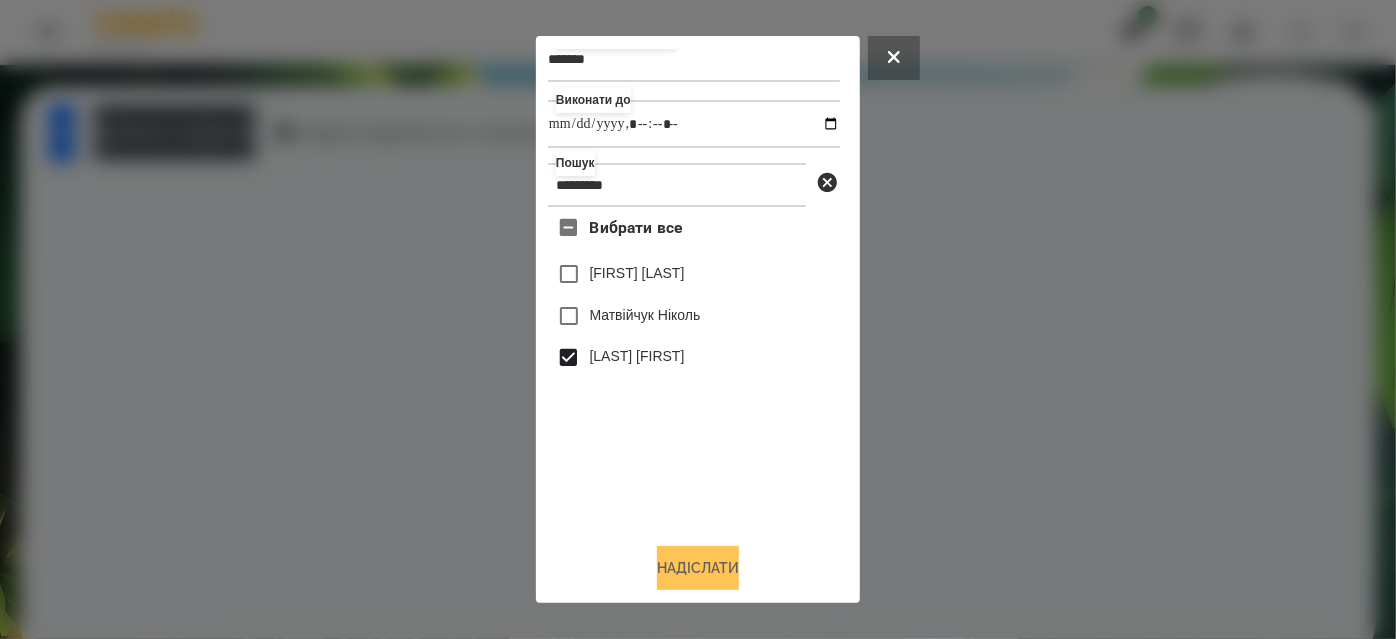 click on "Надіслати" at bounding box center [698, 568] 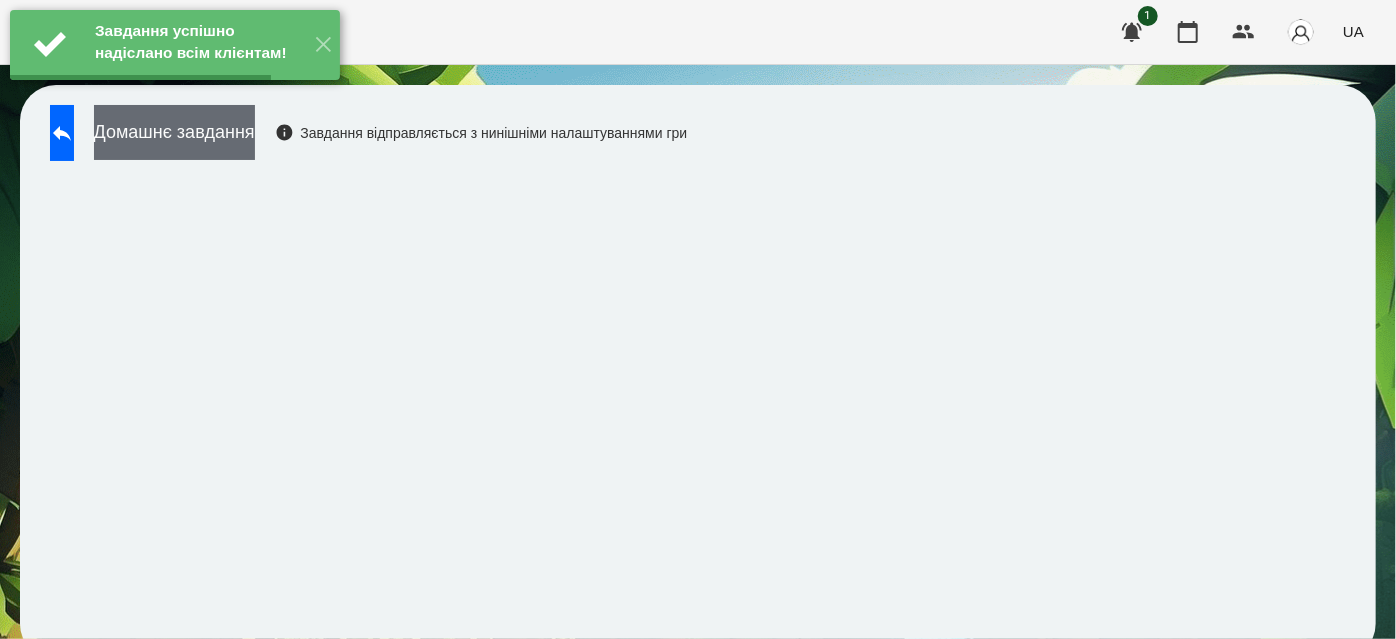 click on "Домашнє завдання" at bounding box center [174, 132] 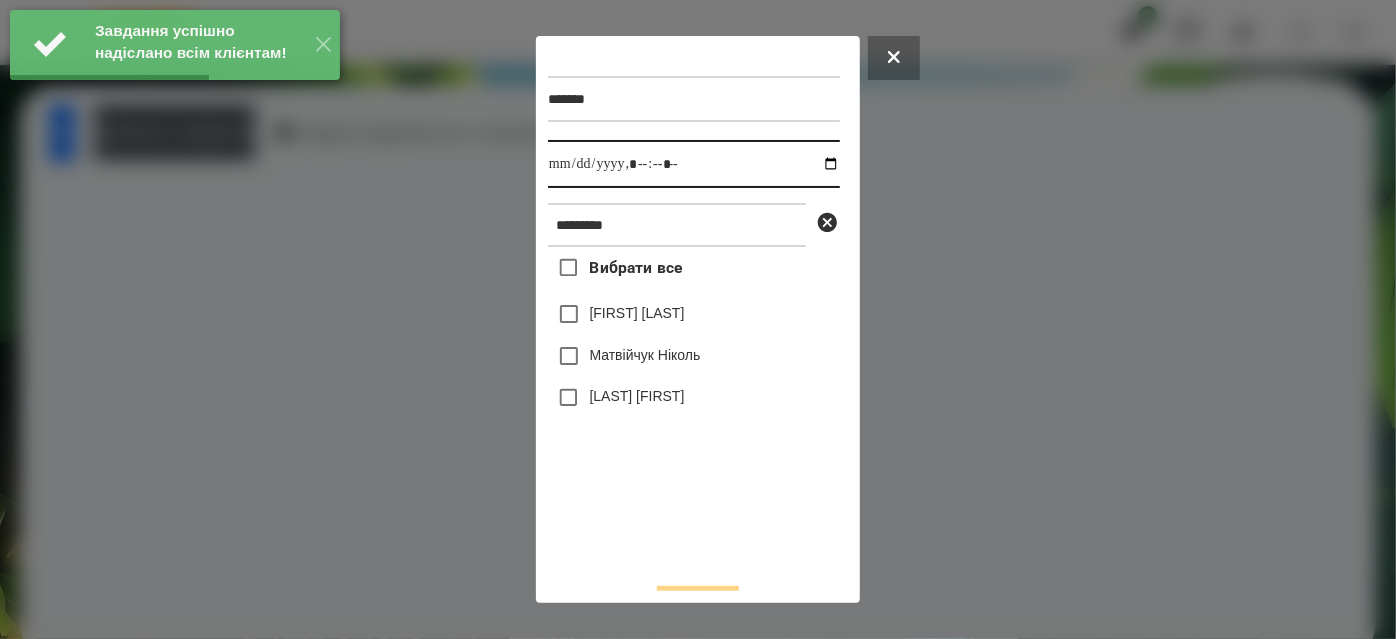 click at bounding box center [694, 164] 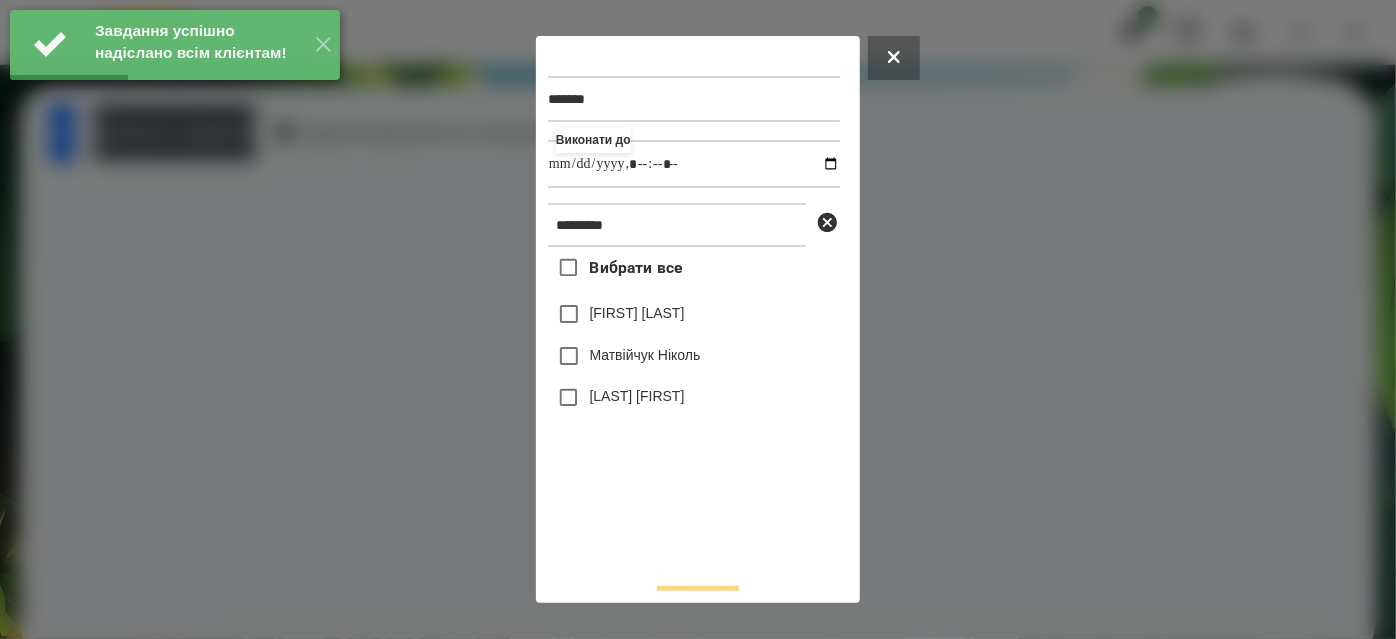 type on "**********" 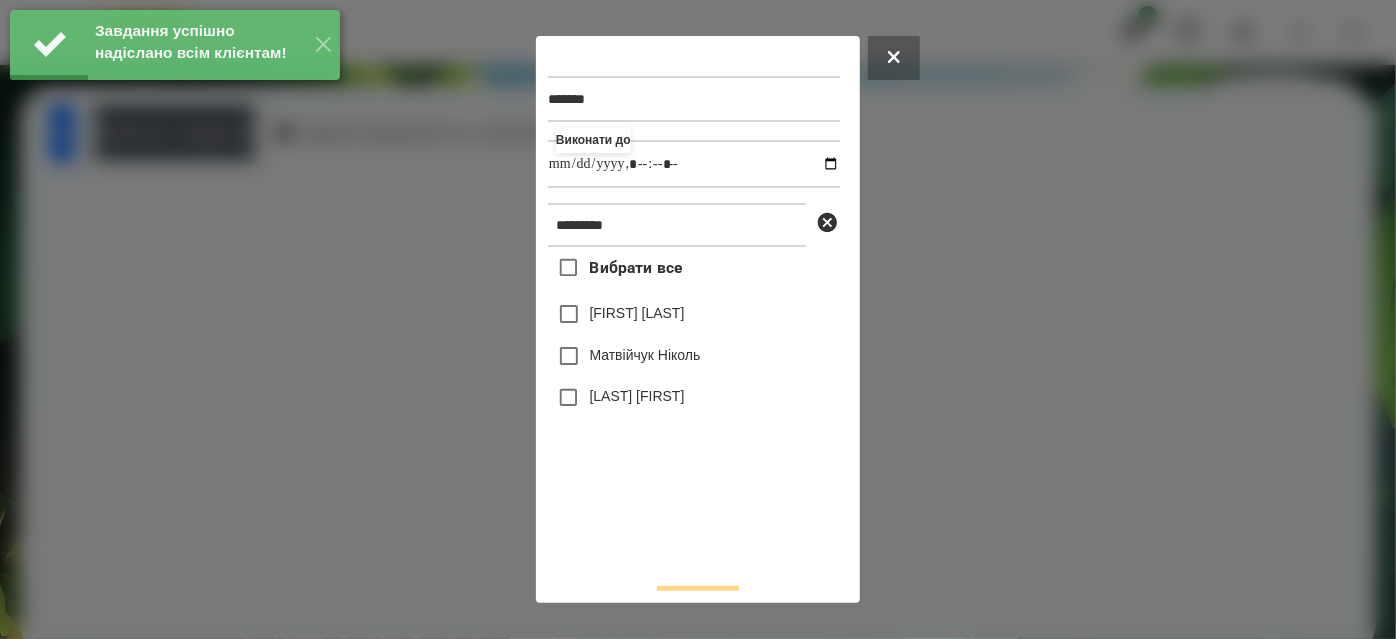 click on "[LAST] [FIRST]" at bounding box center [637, 396] 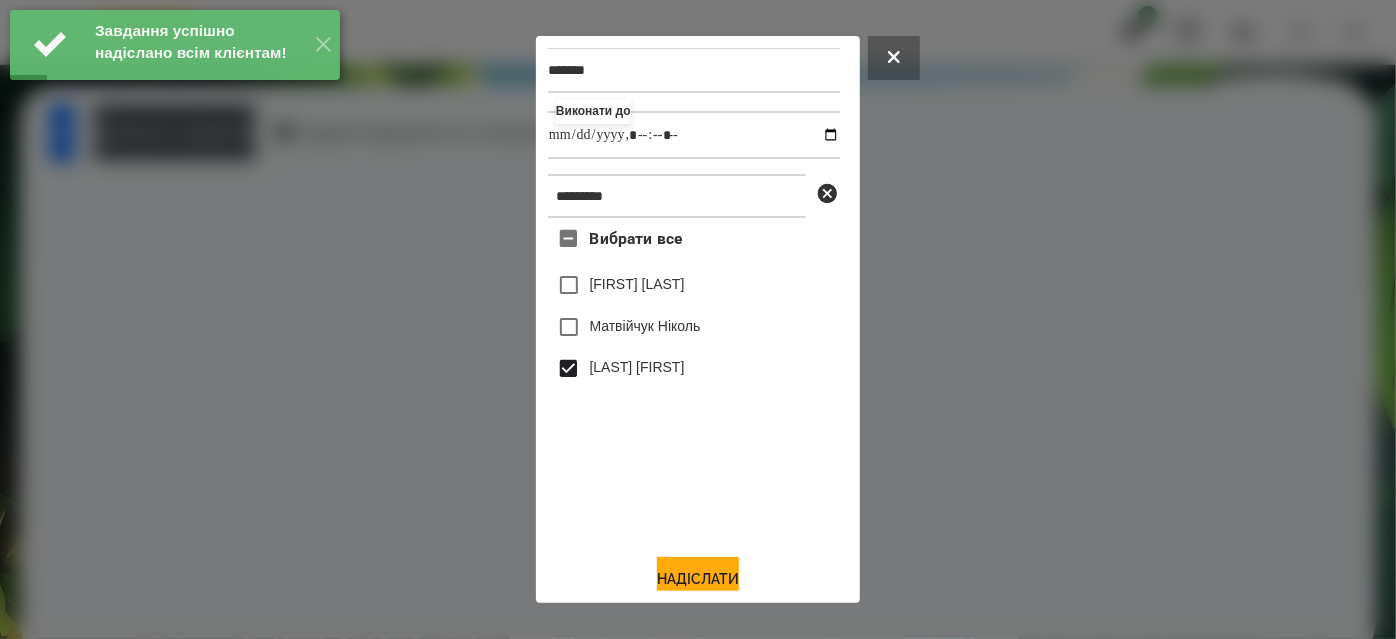 scroll, scrollTop: 44, scrollLeft: 0, axis: vertical 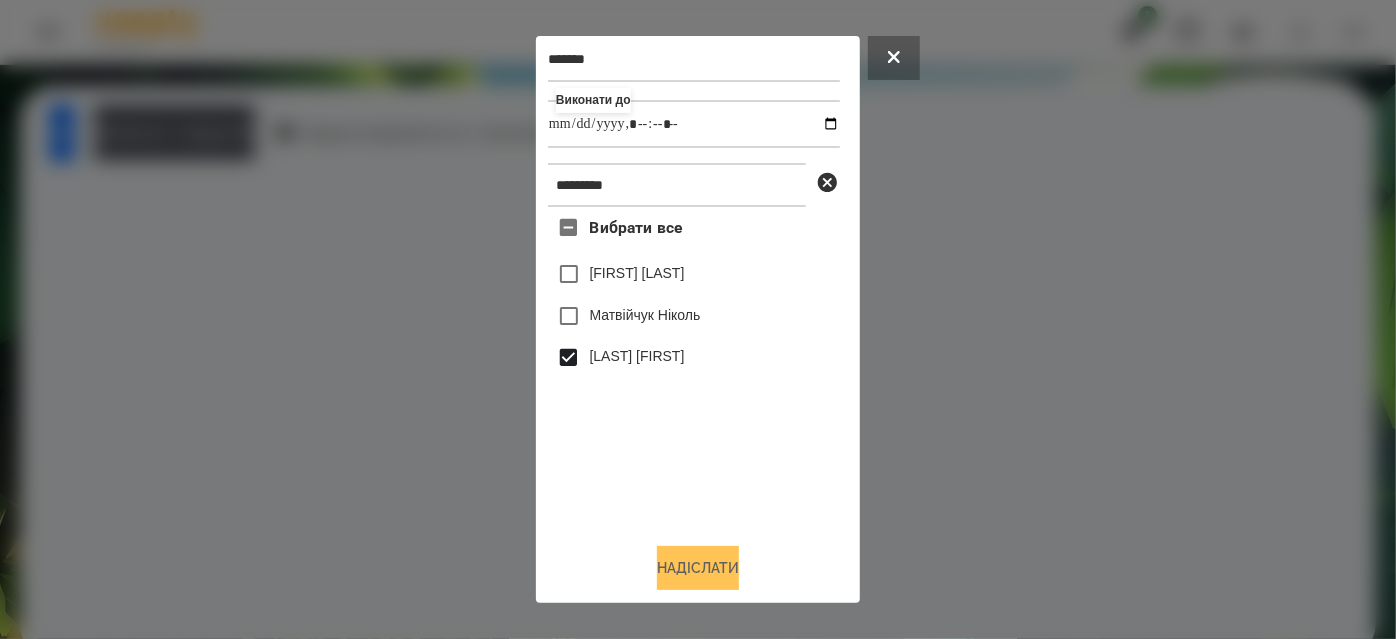 click on "Надіслати" at bounding box center [698, 568] 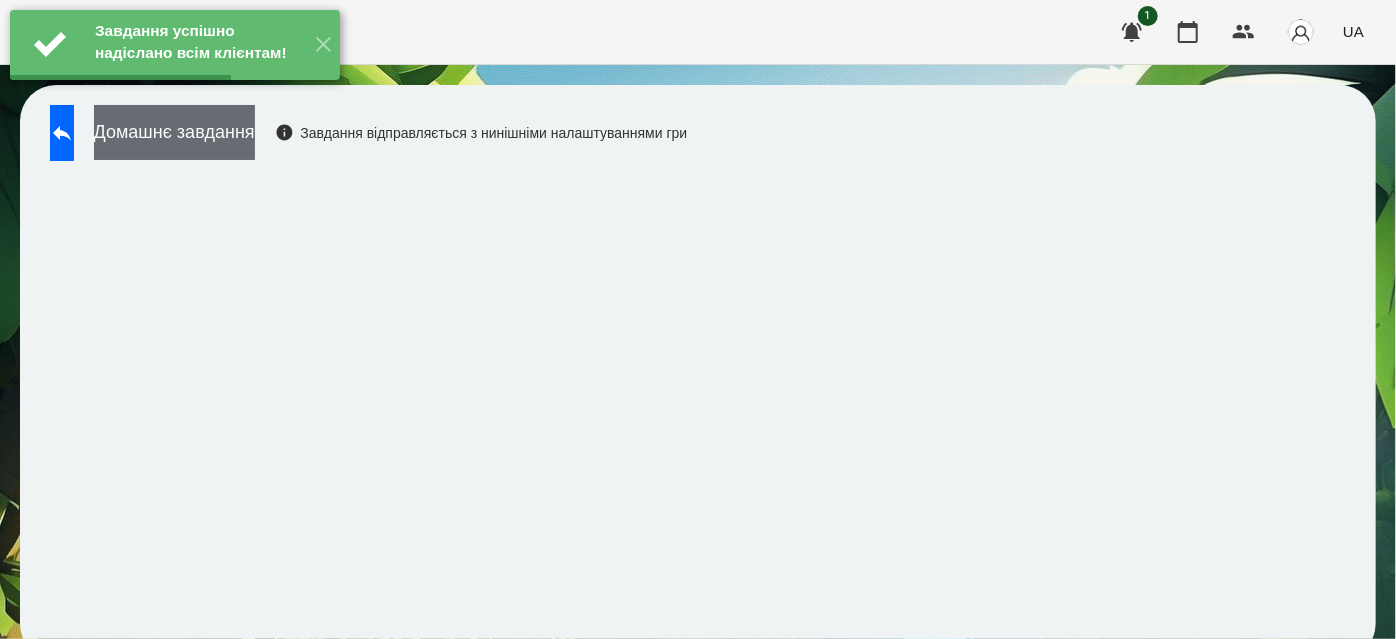 click on "Домашнє завдання" at bounding box center [174, 132] 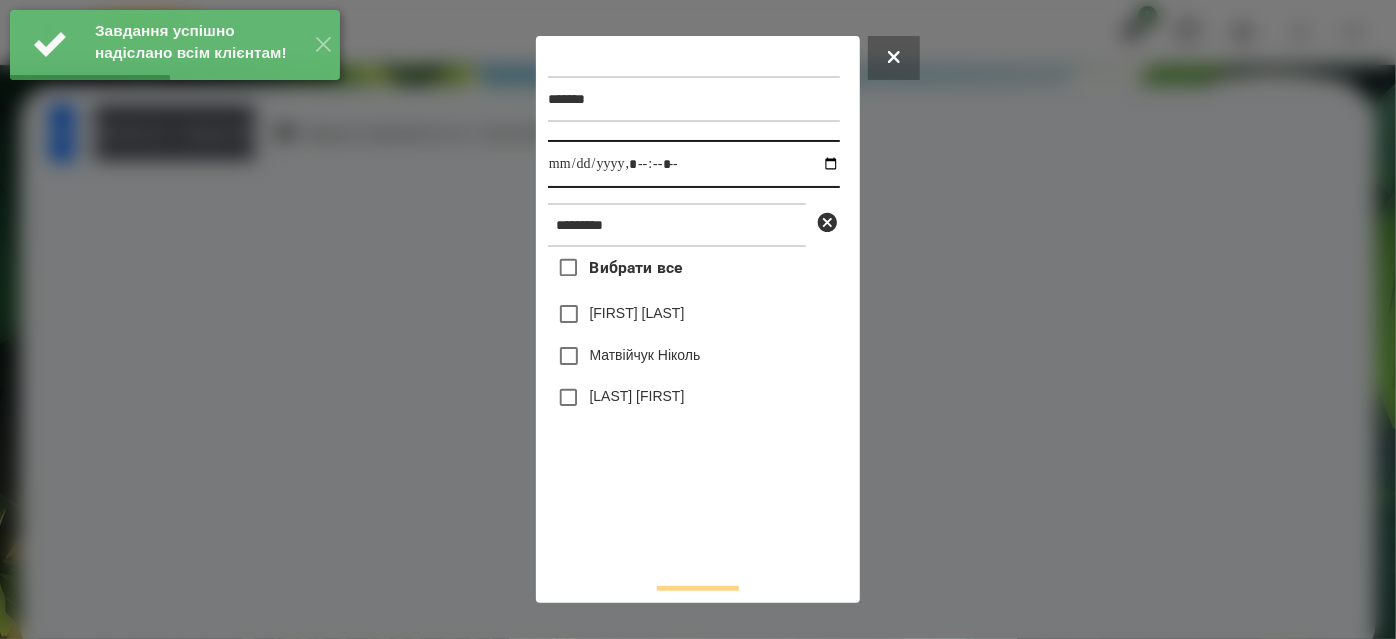 click at bounding box center (694, 164) 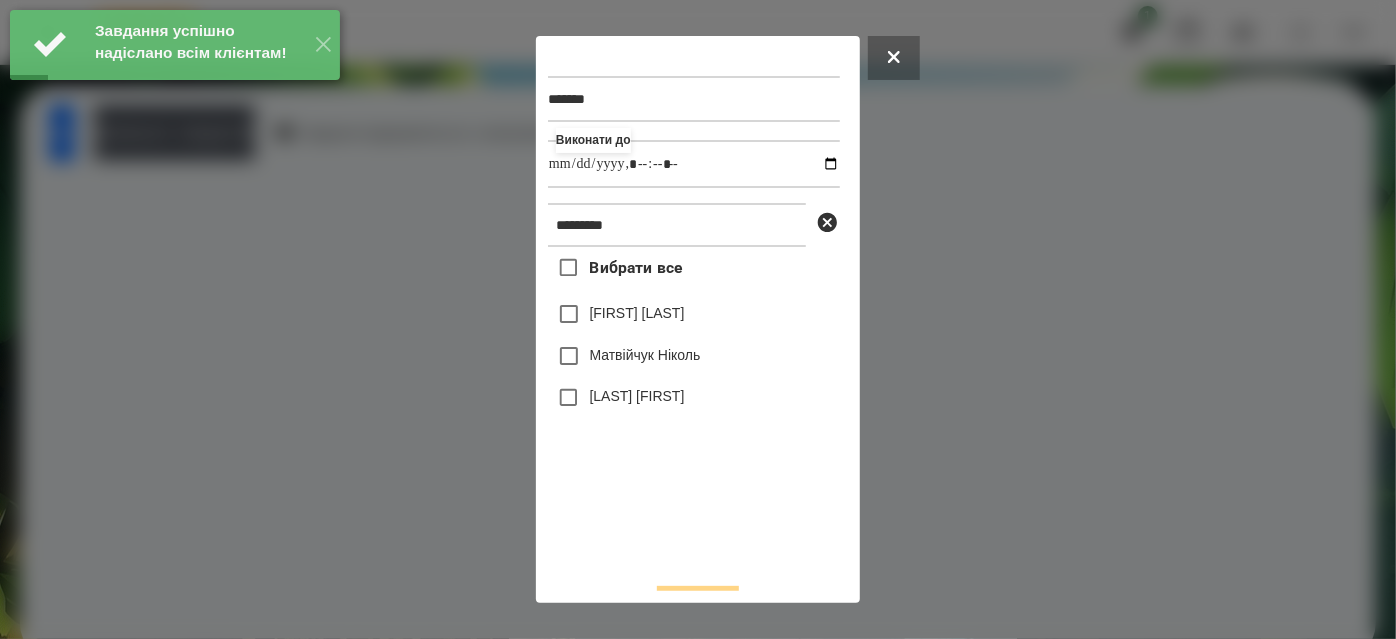 type on "**********" 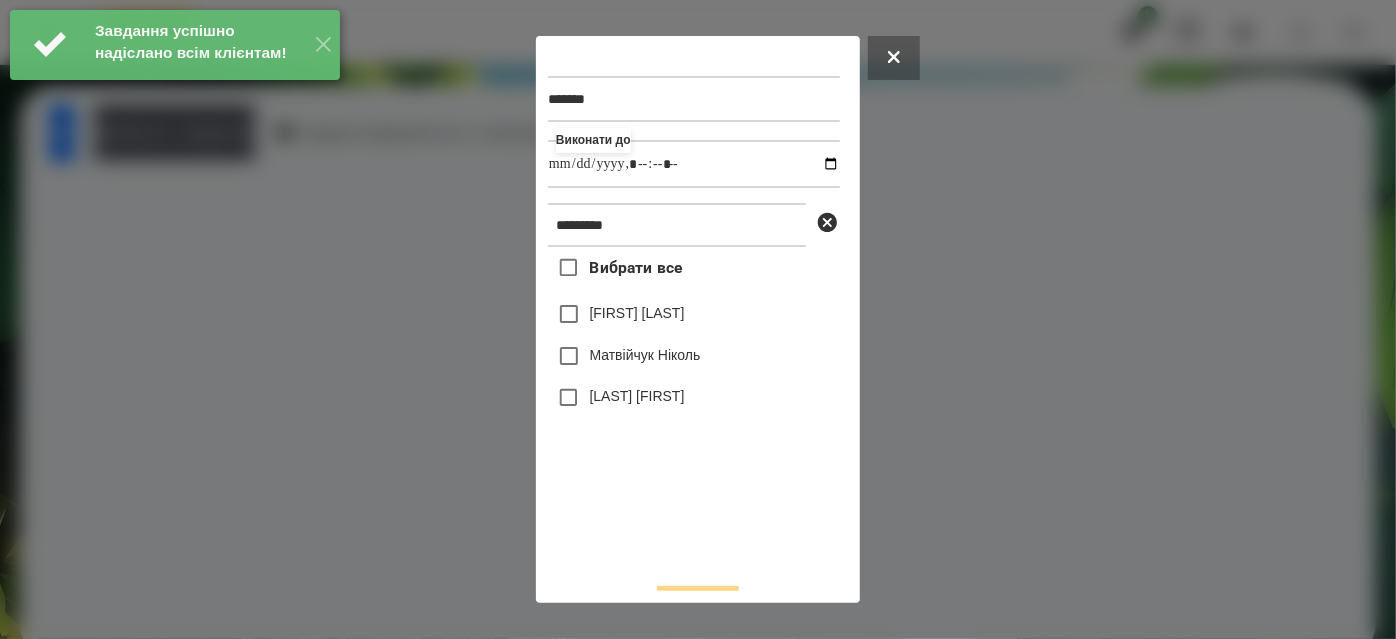 click on "[LAST] [FIRST]" at bounding box center [637, 396] 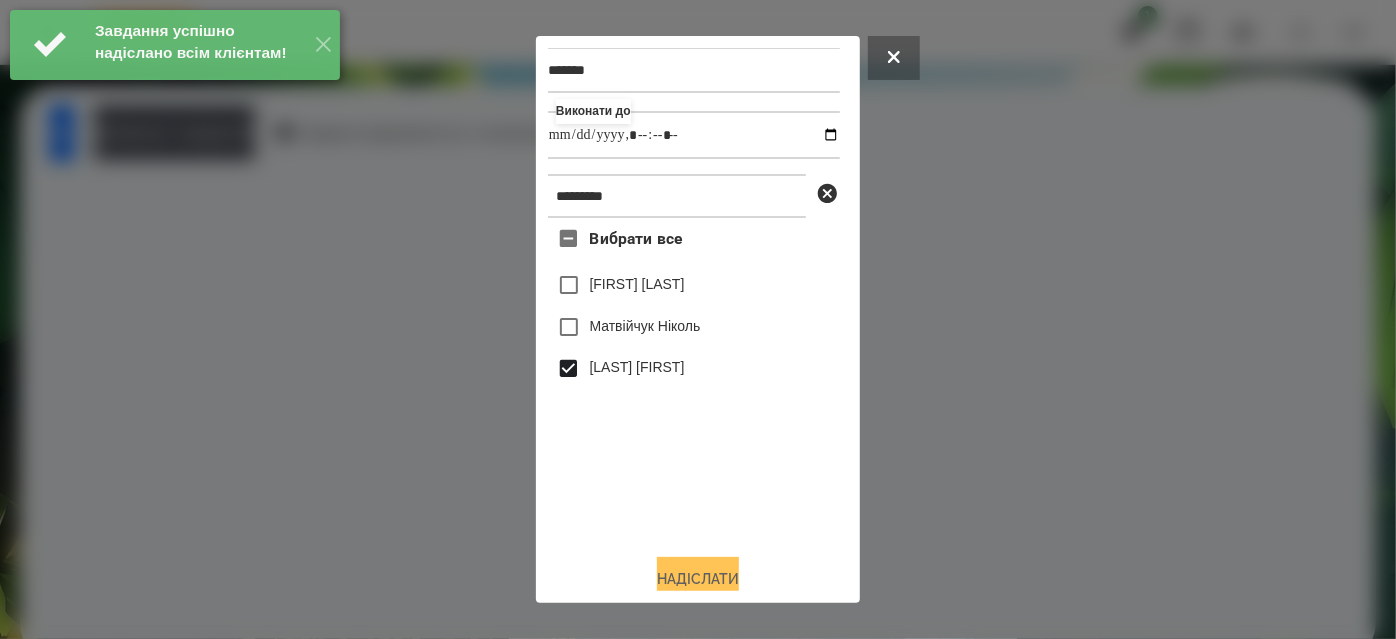 scroll, scrollTop: 44, scrollLeft: 0, axis: vertical 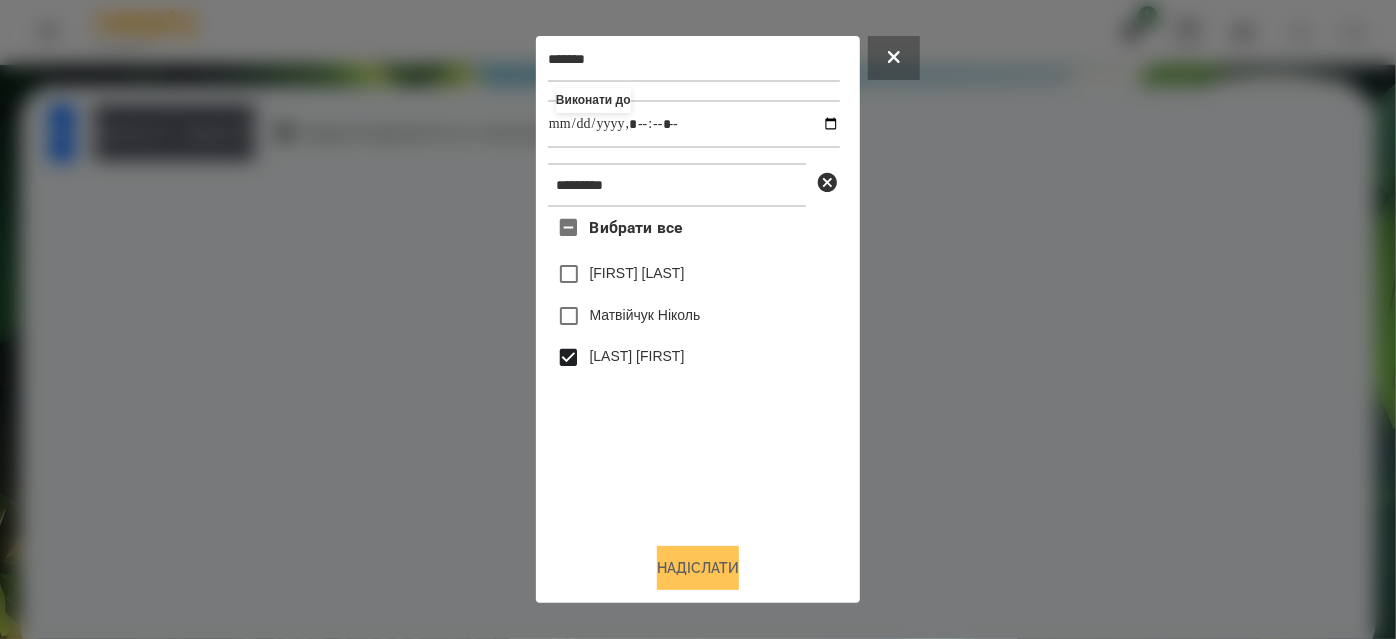 click on "Надіслати" at bounding box center (698, 568) 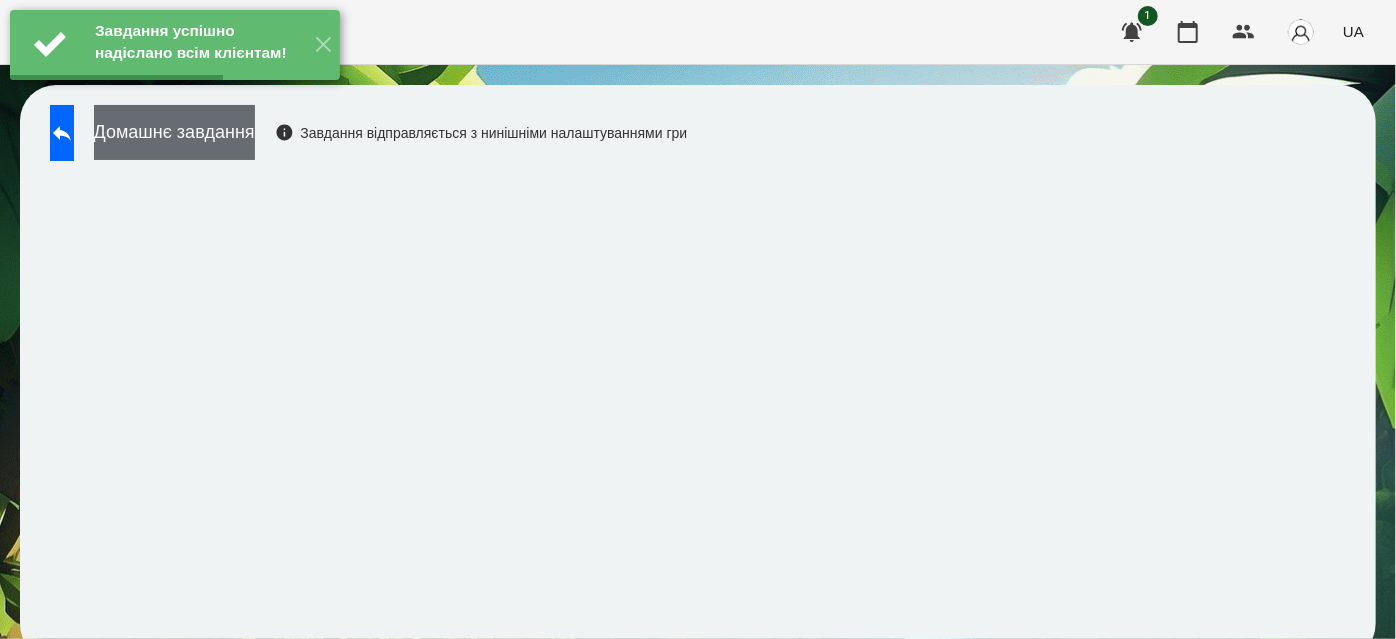 click on "Домашнє завдання" at bounding box center (174, 132) 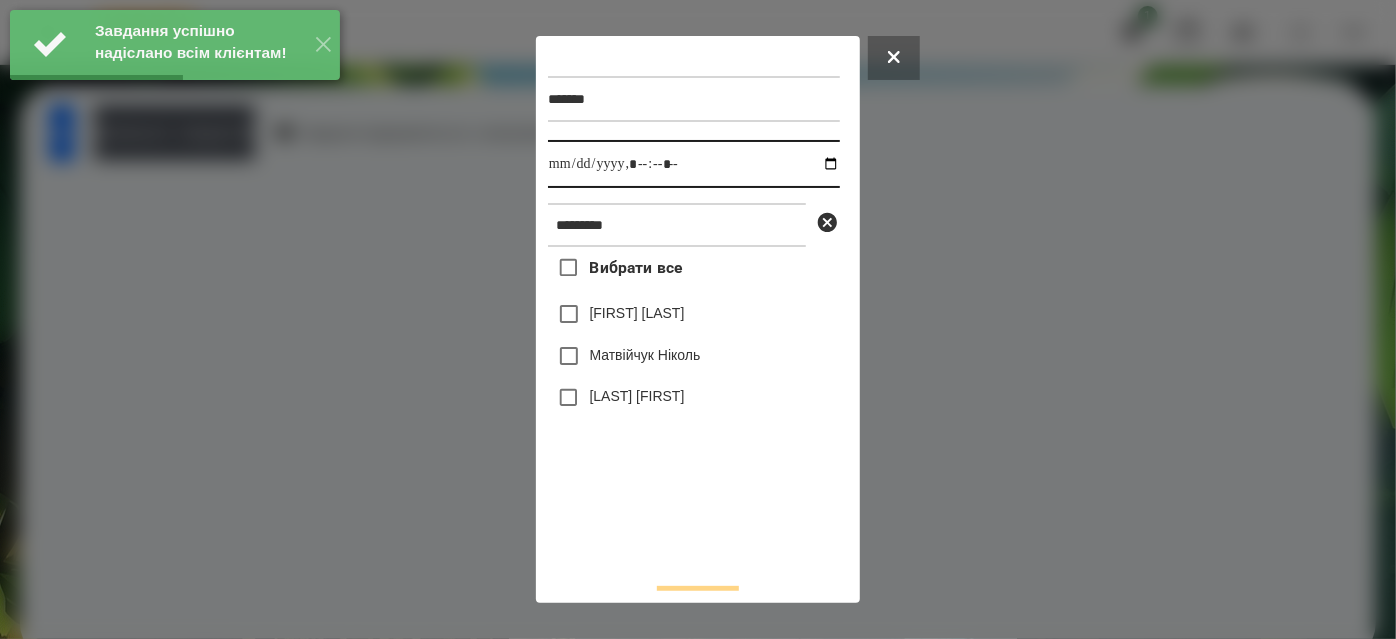click at bounding box center (694, 164) 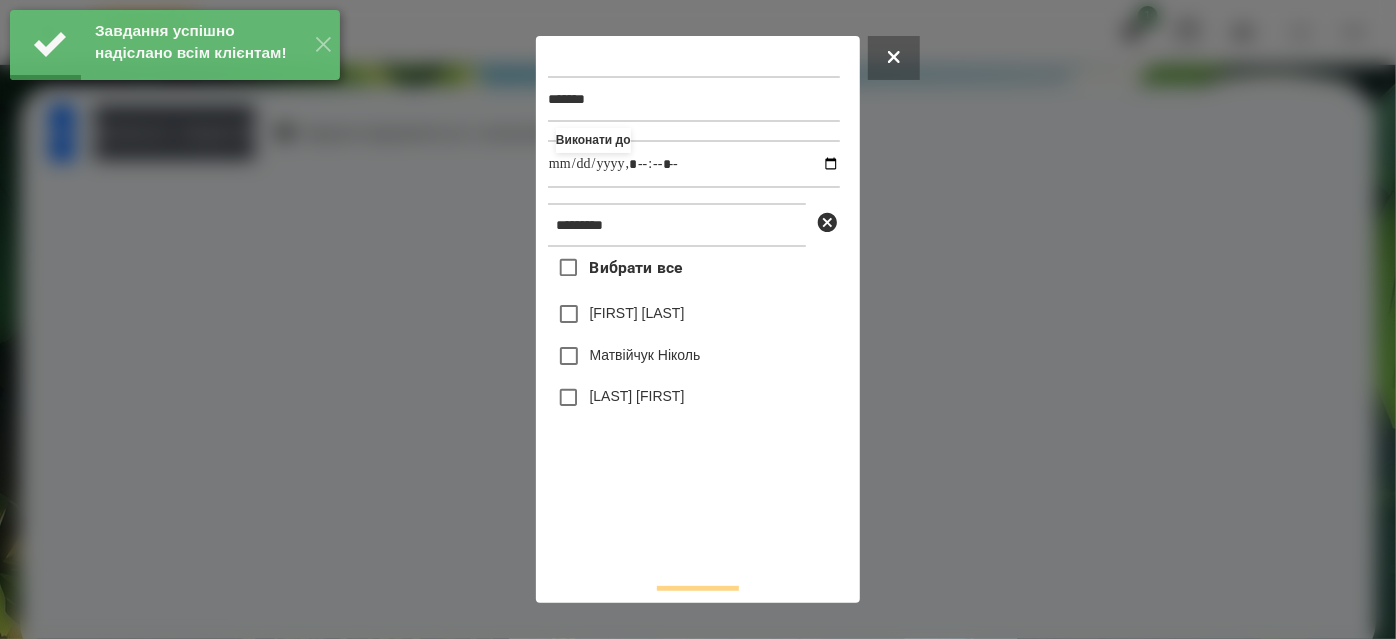 type on "**********" 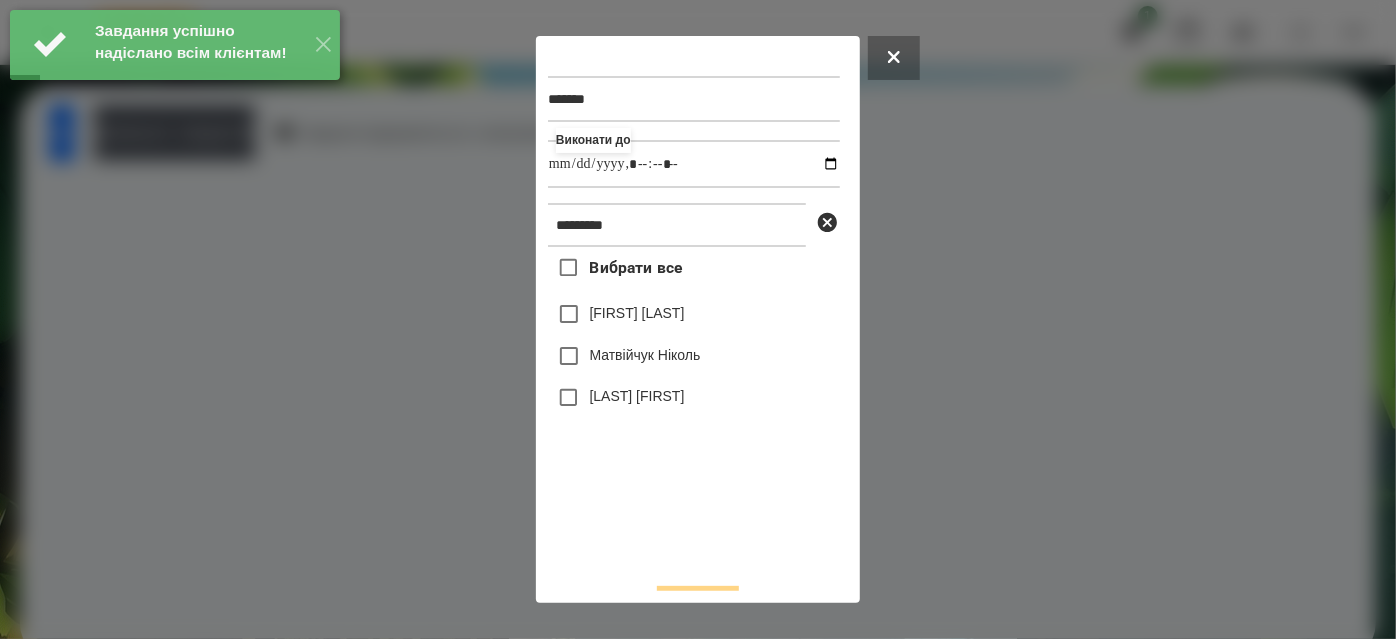 click on "[LAST] [FIRST]" at bounding box center [637, 396] 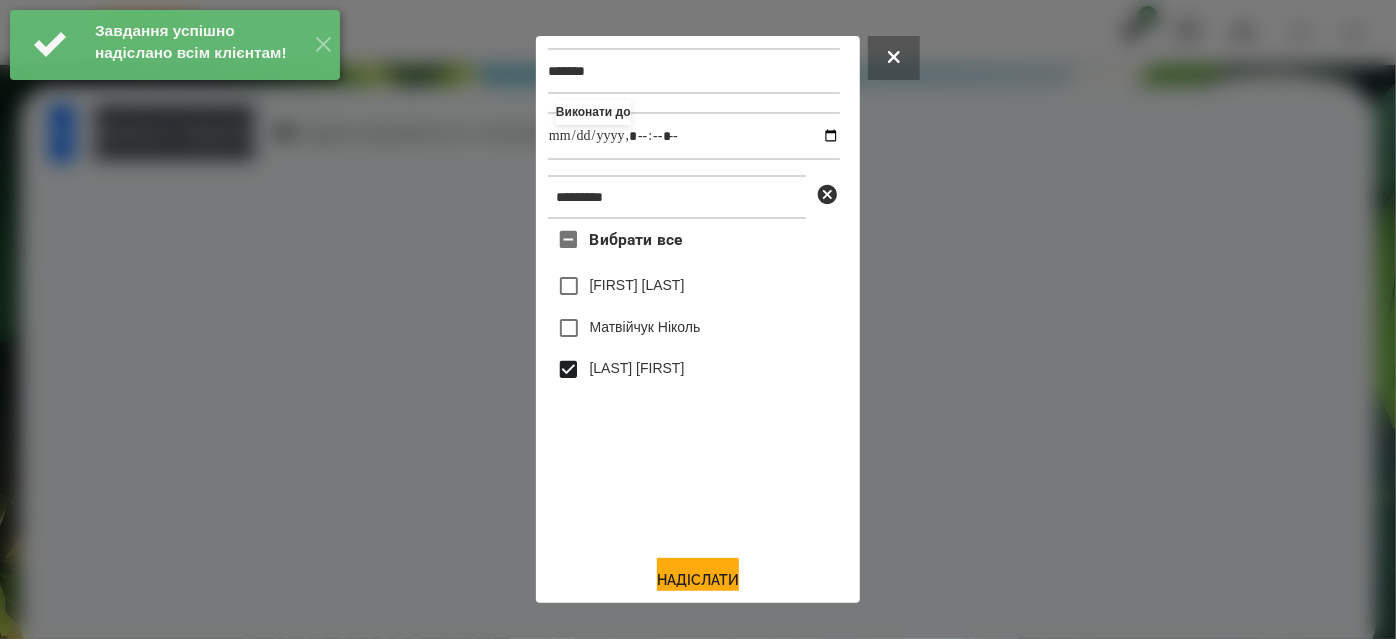 scroll, scrollTop: 44, scrollLeft: 0, axis: vertical 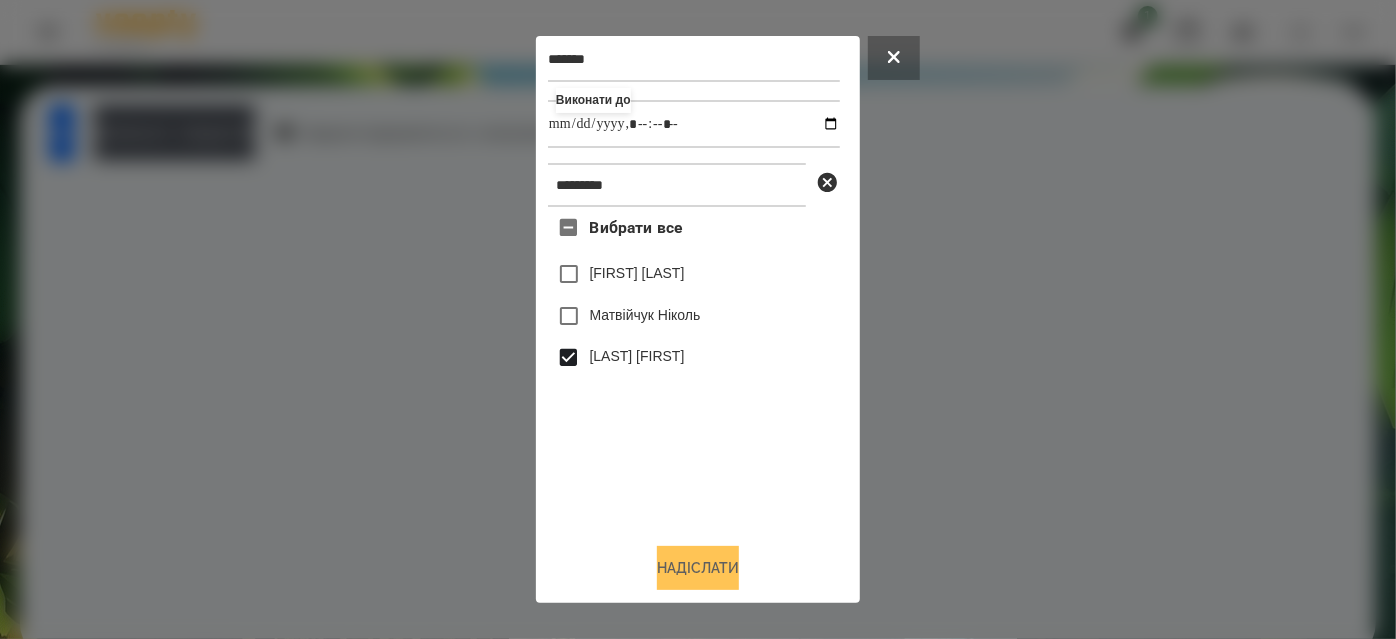 click on "Надіслати" at bounding box center (698, 568) 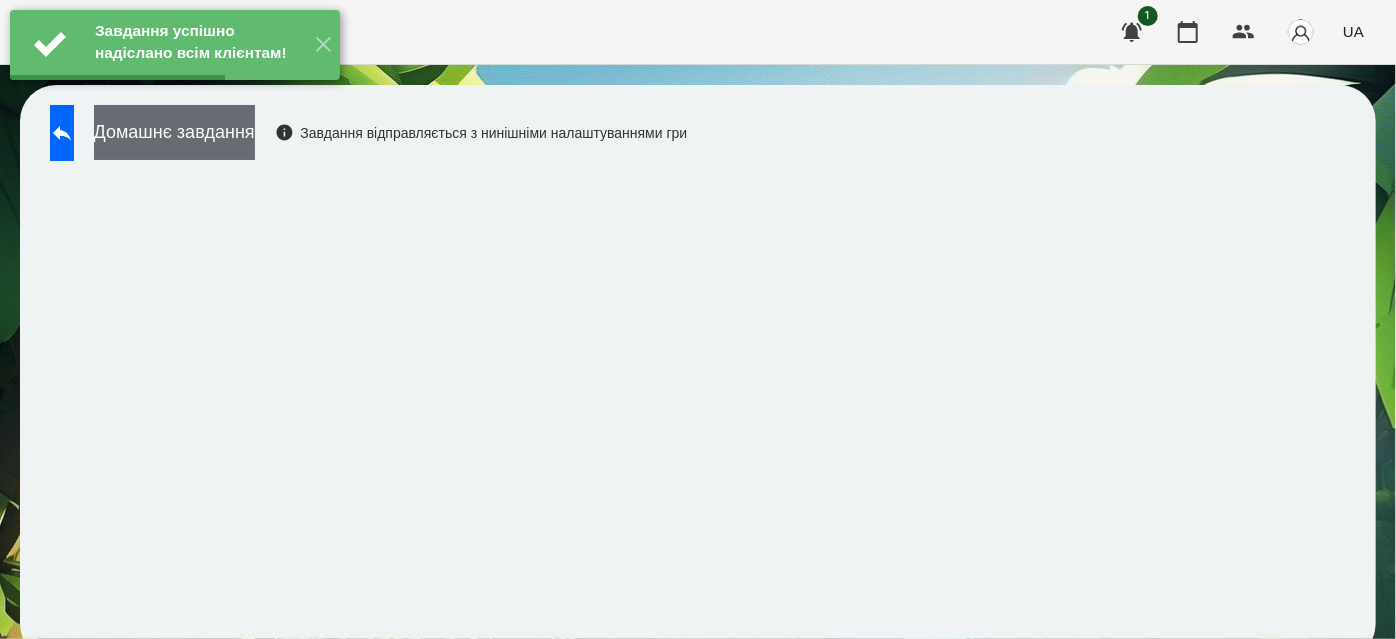 click on "Домашнє завдання" at bounding box center [174, 132] 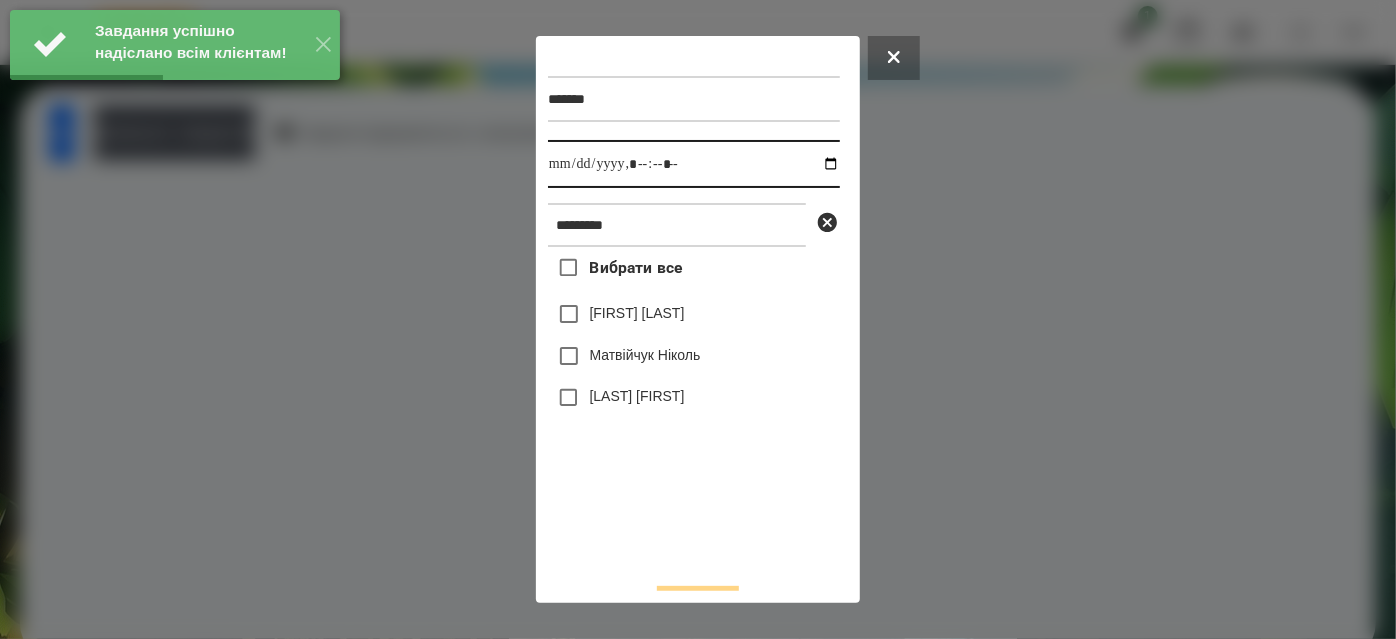 click at bounding box center (694, 164) 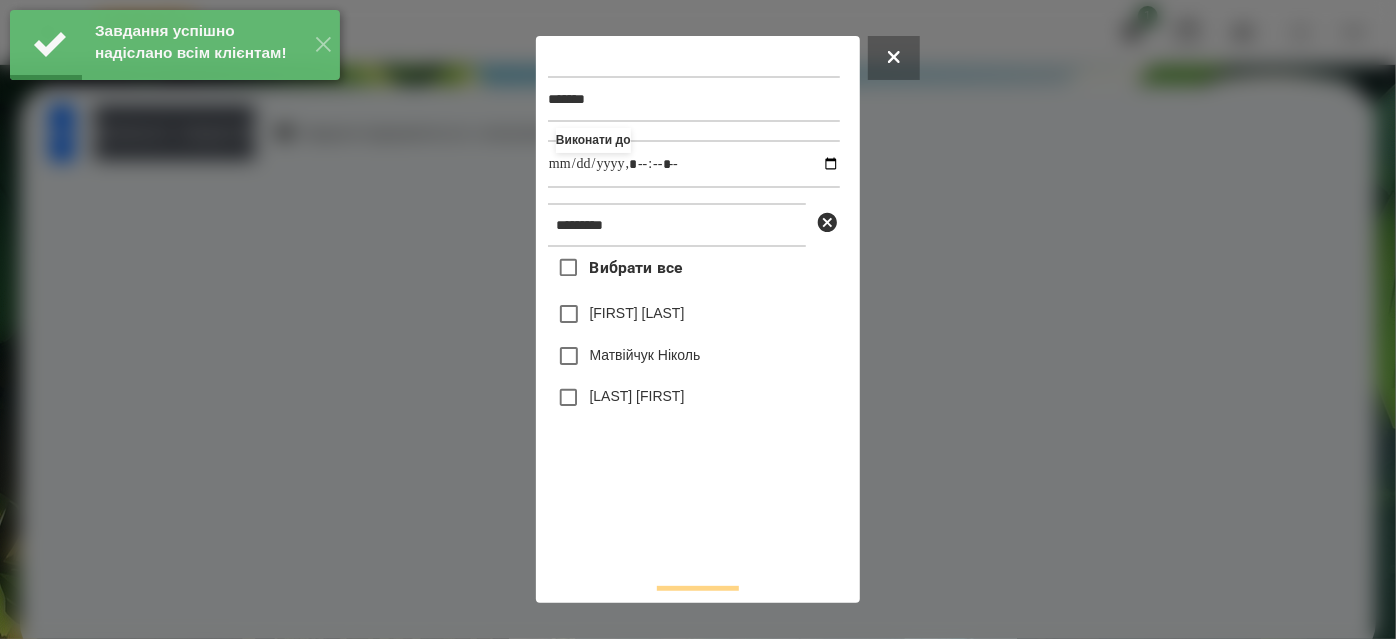 type on "**********" 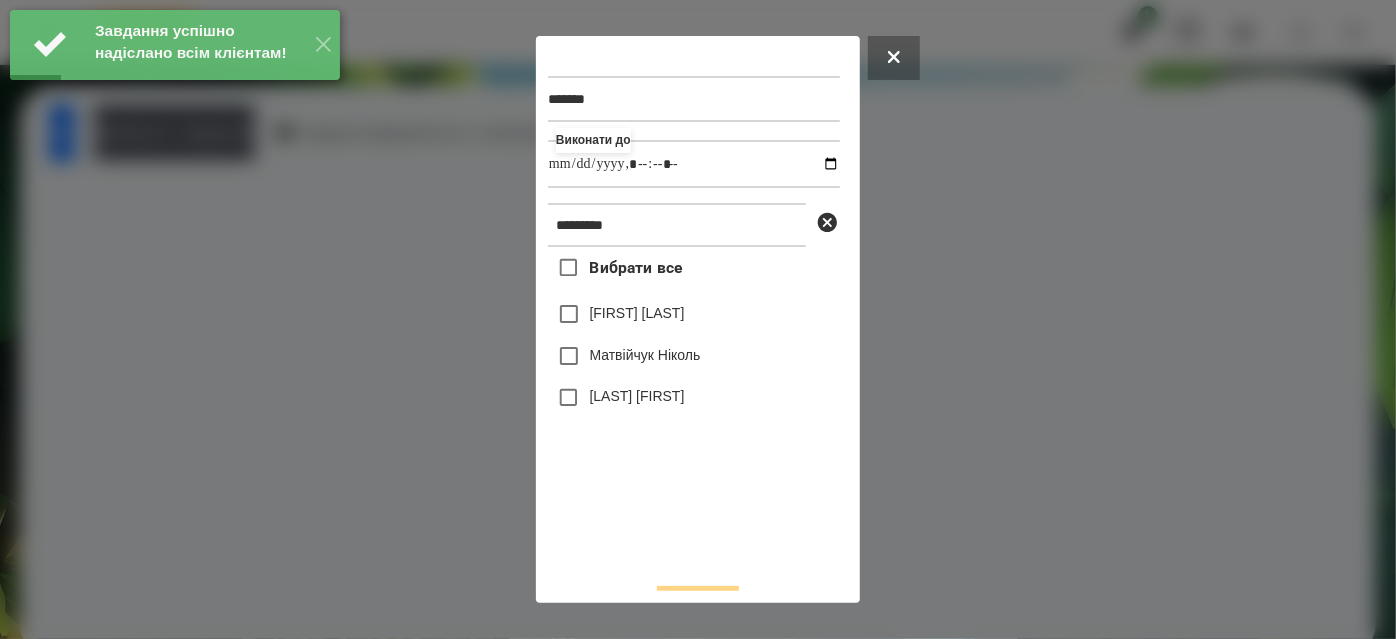 click on "[LAST] [FIRST]" at bounding box center [637, 396] 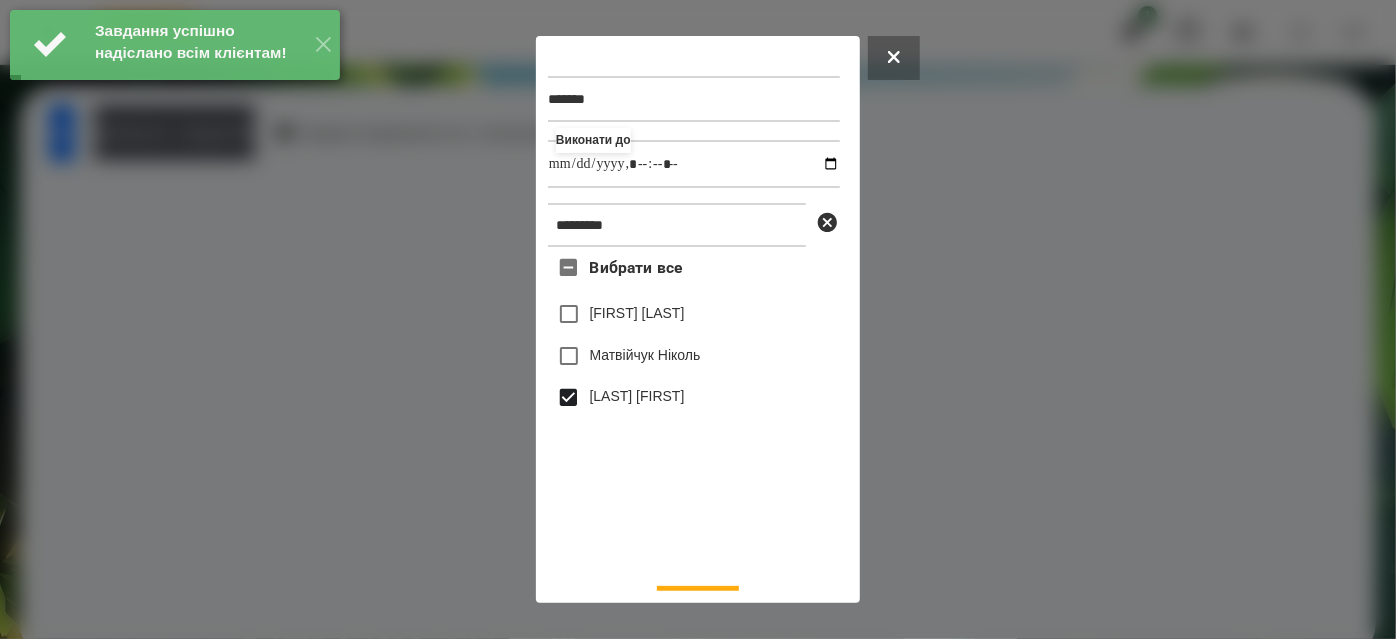 scroll, scrollTop: 44, scrollLeft: 0, axis: vertical 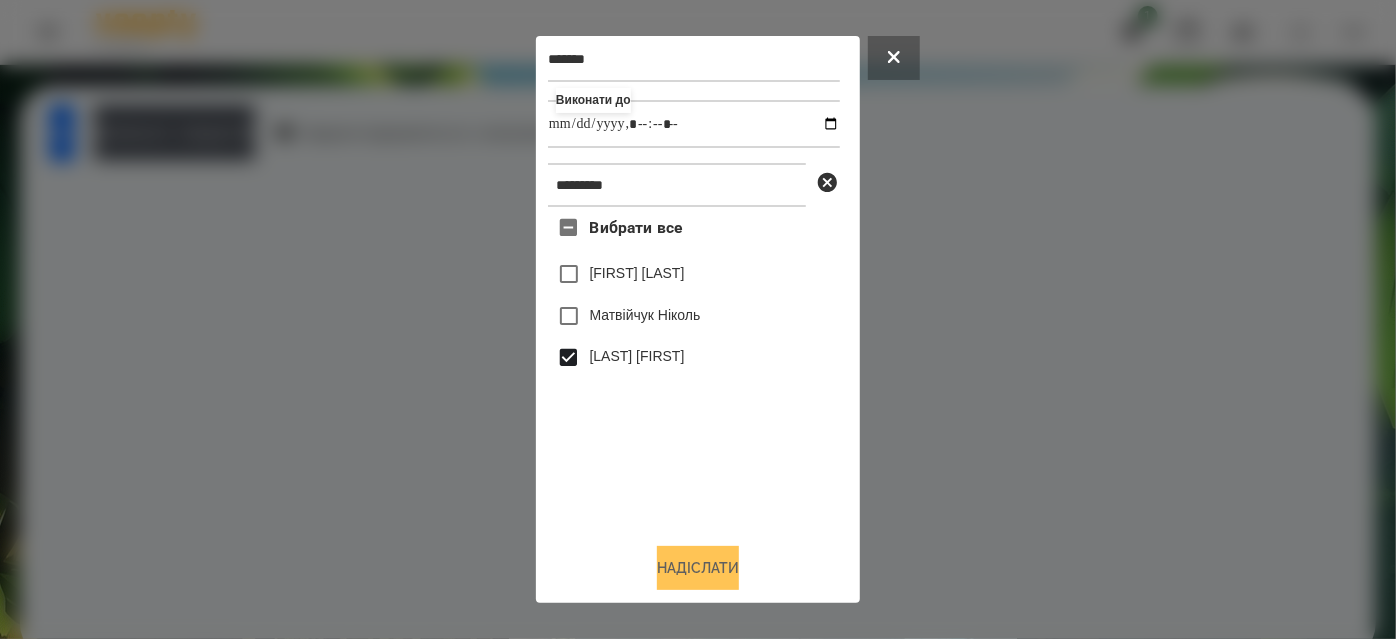 click on "Надіслати" at bounding box center [698, 568] 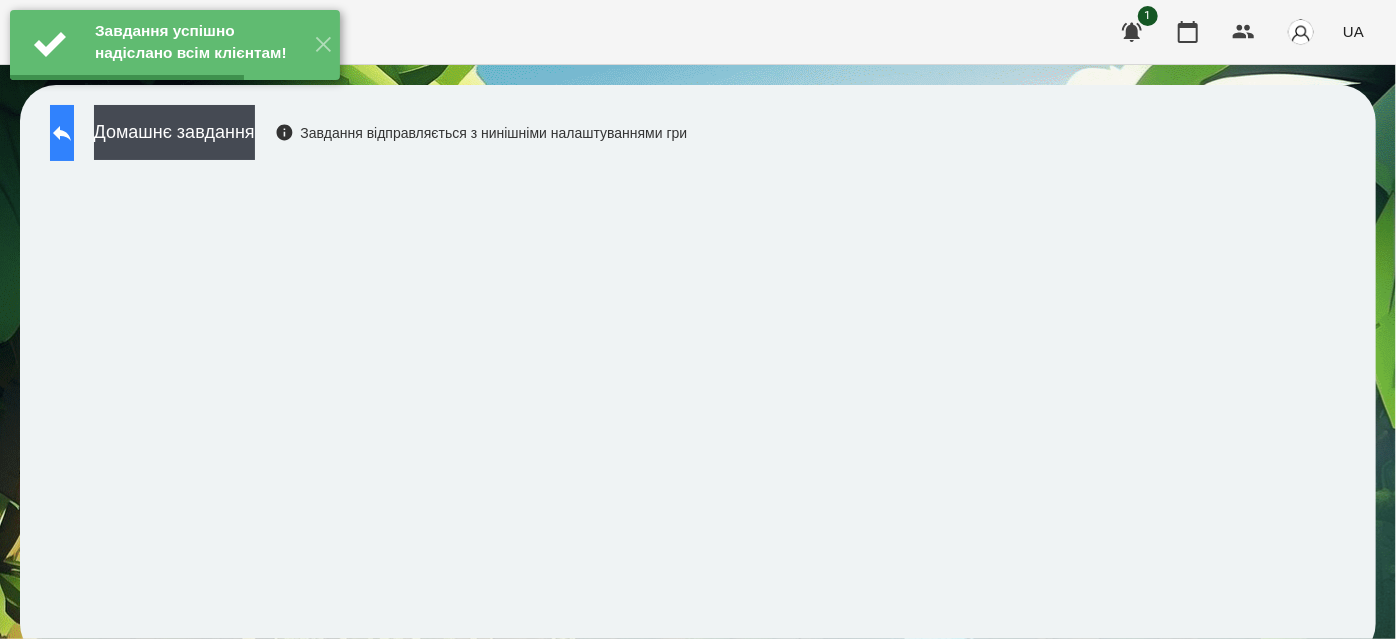 click at bounding box center (62, 133) 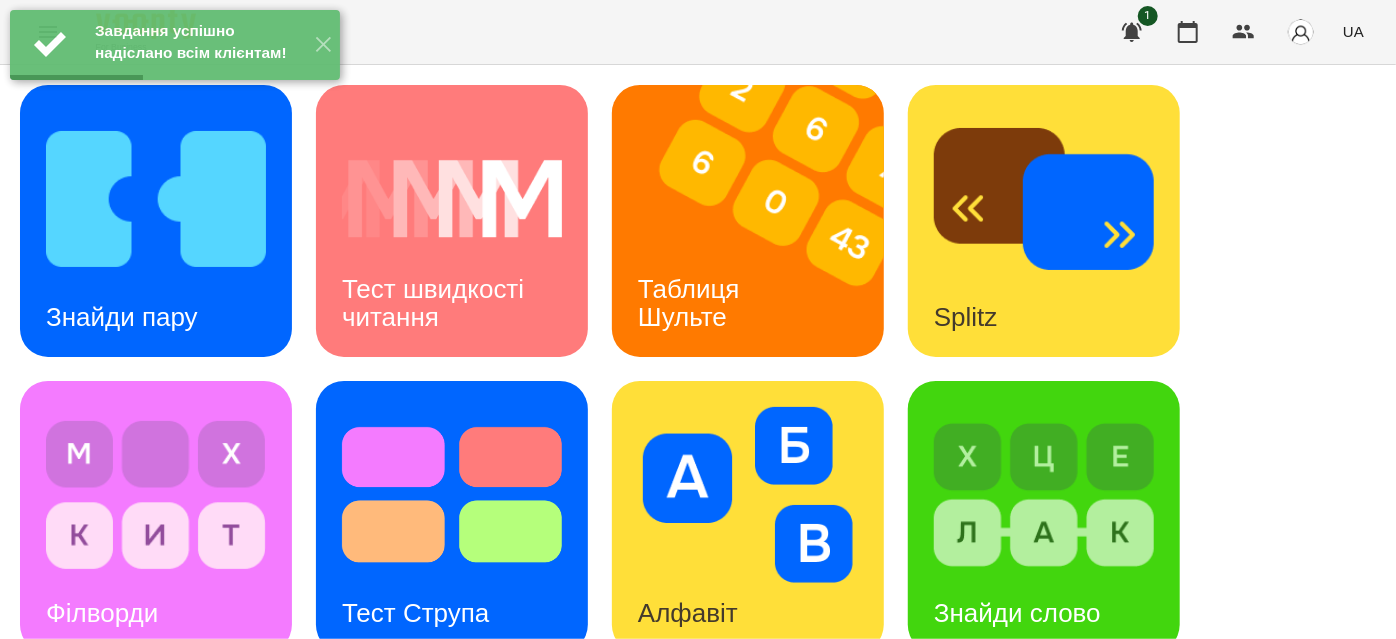 scroll, scrollTop: 636, scrollLeft: 0, axis: vertical 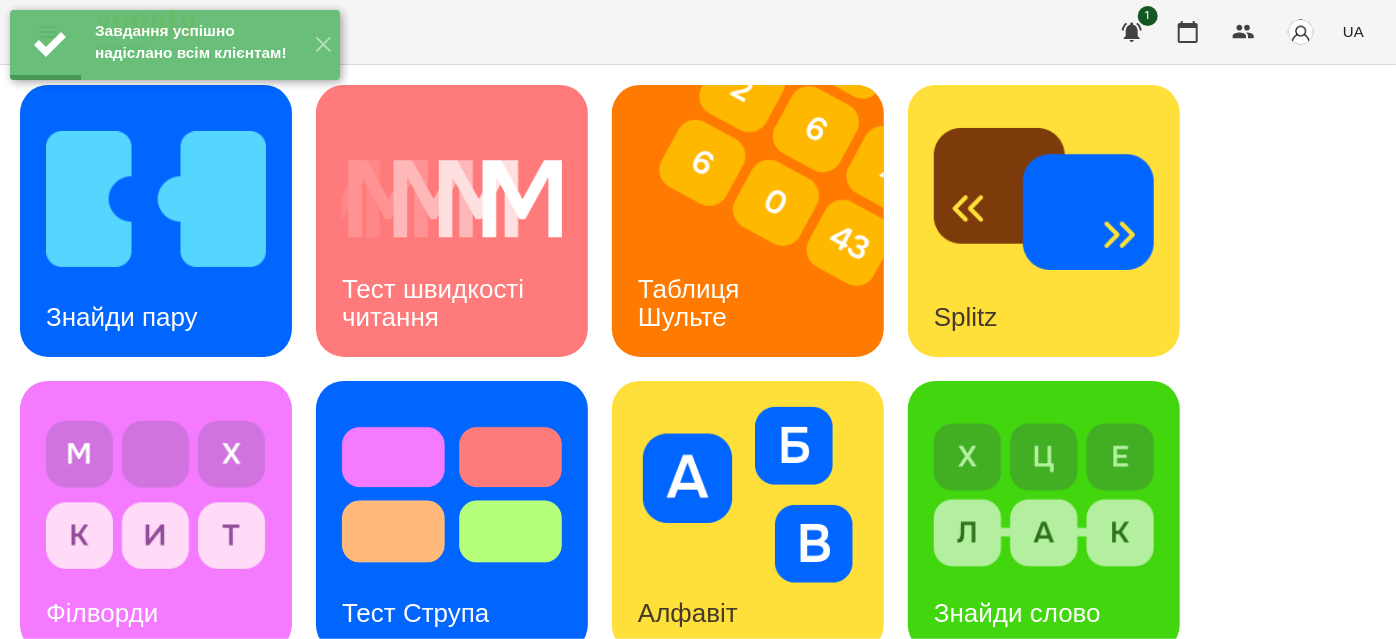 click at bounding box center (168, 813) 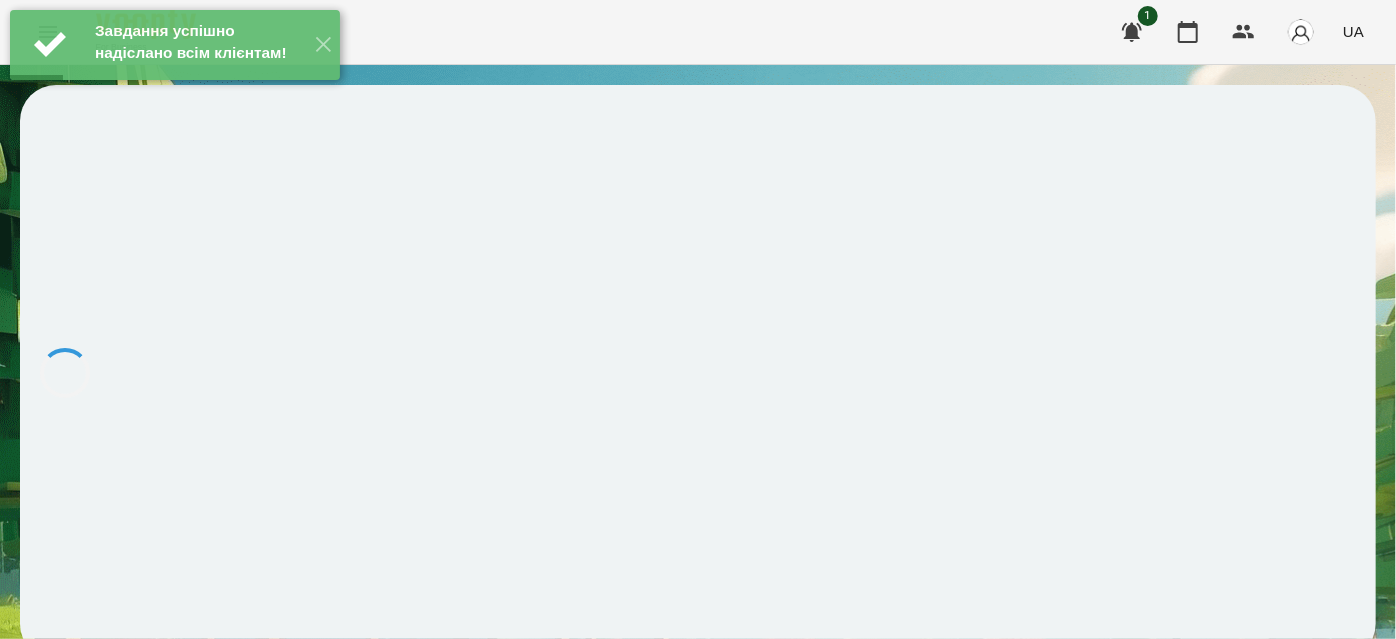 scroll, scrollTop: 0, scrollLeft: 0, axis: both 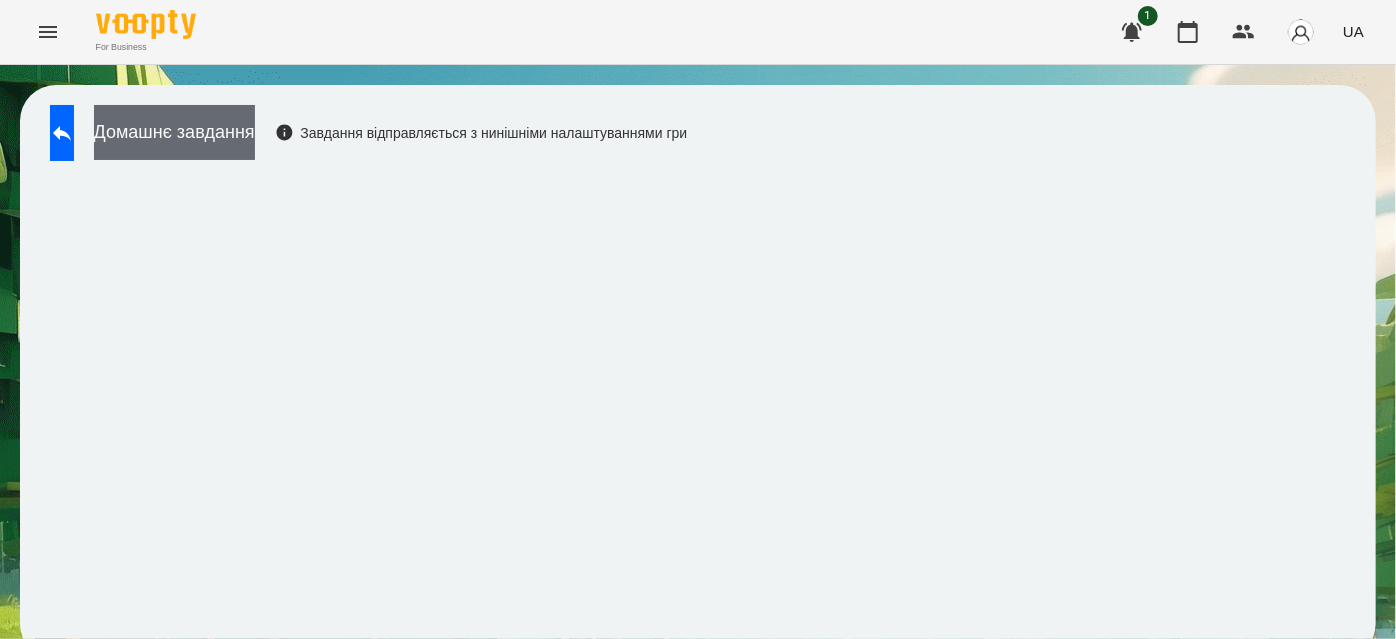 click on "Домашнє завдання" at bounding box center [174, 132] 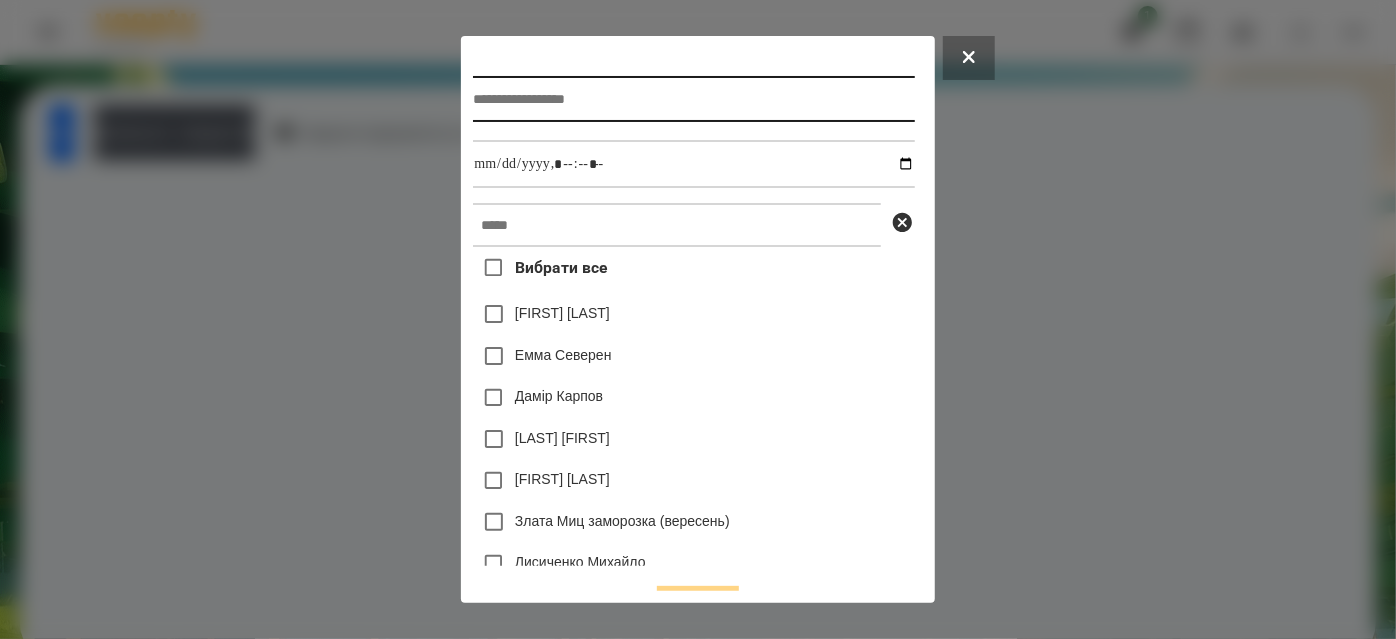 click at bounding box center (693, 99) 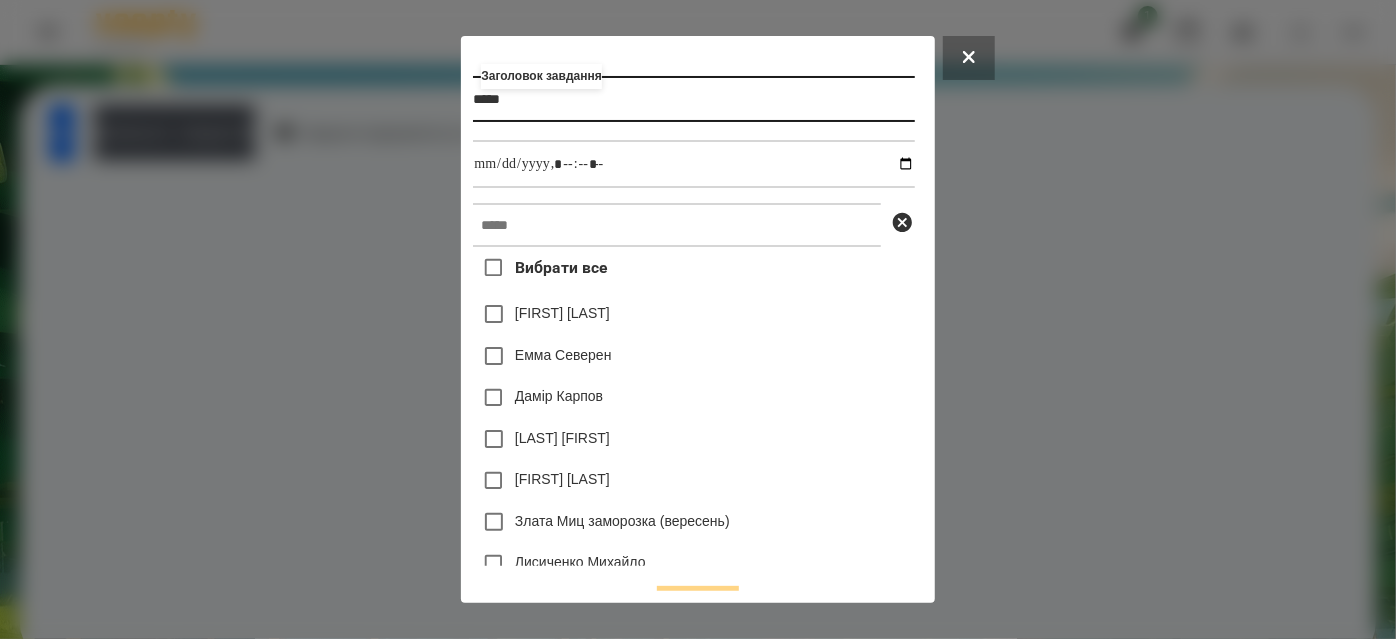 type on "*****" 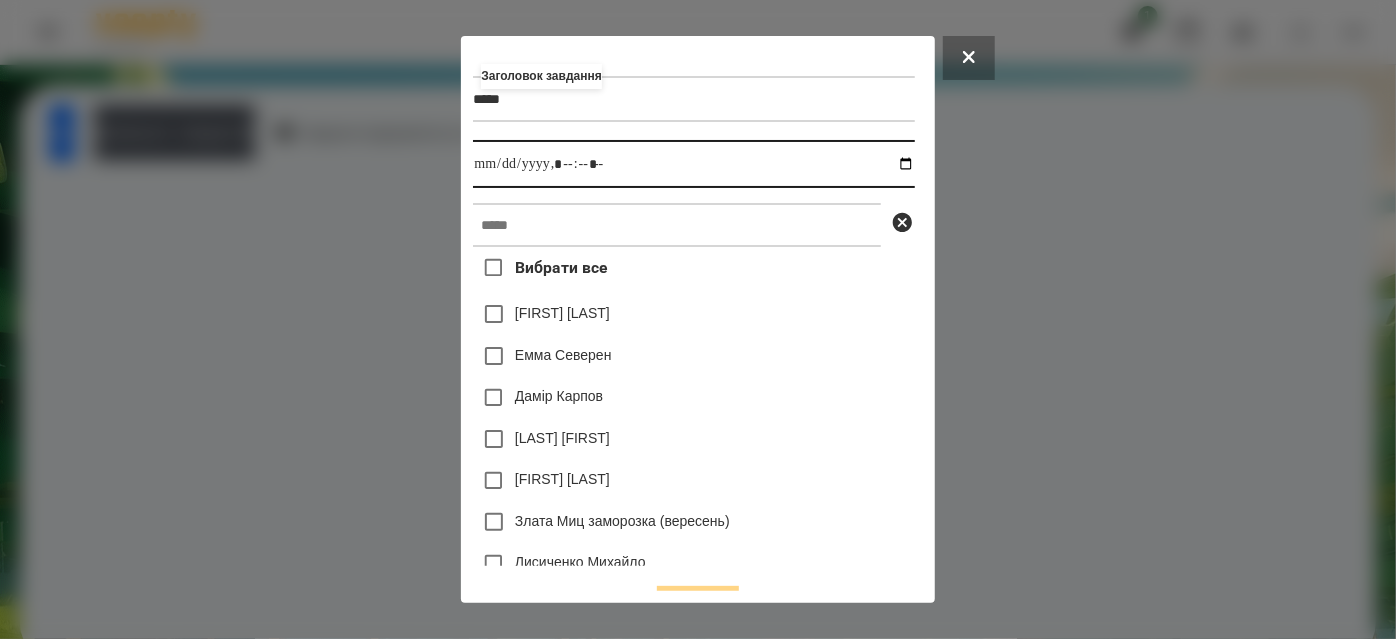 click at bounding box center [693, 164] 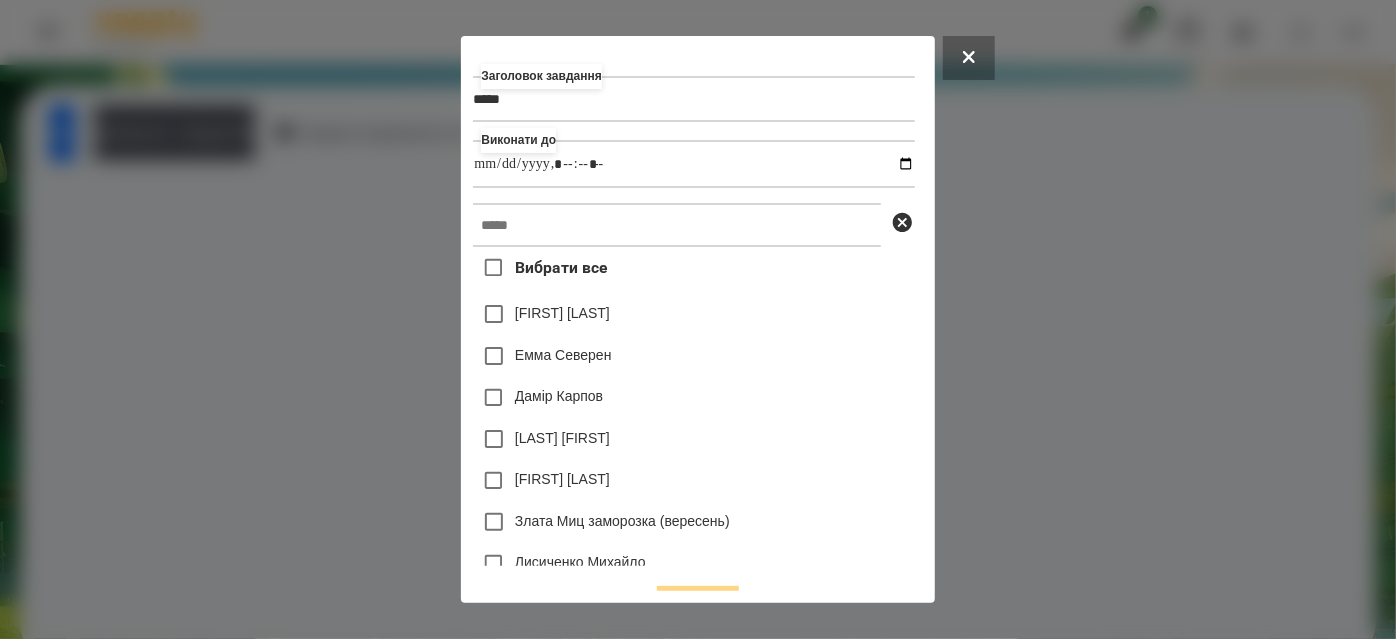 type on "**********" 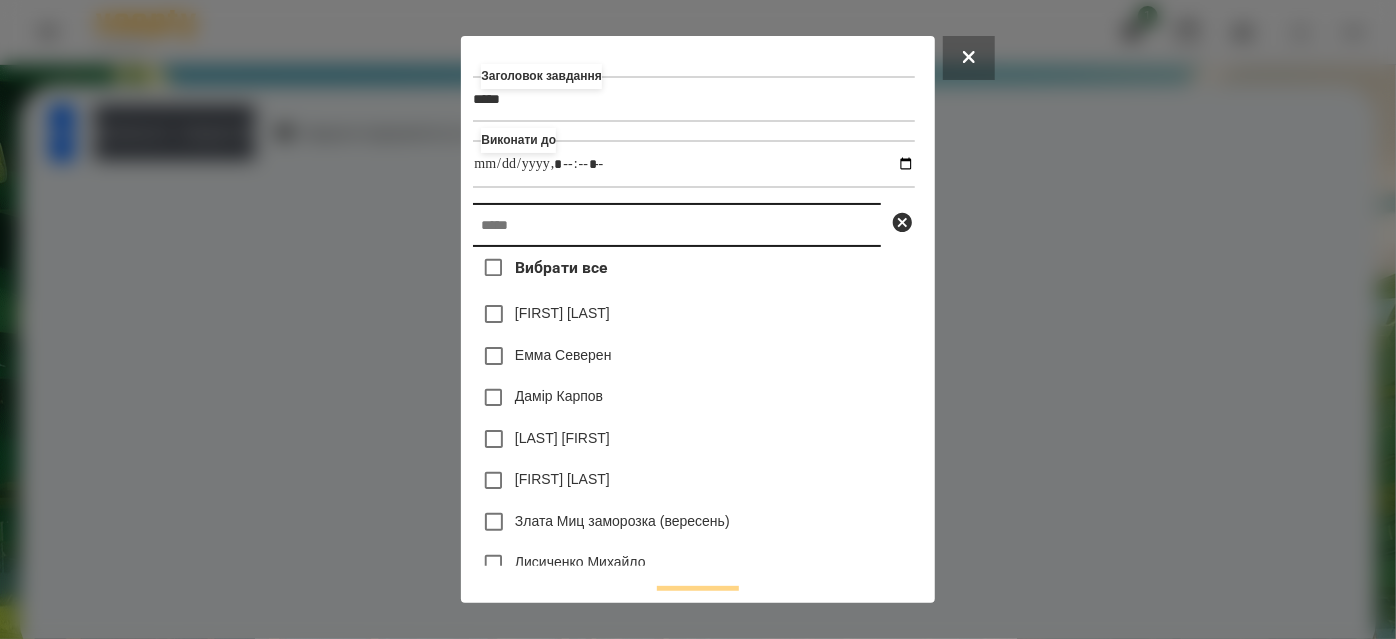 click at bounding box center (677, 225) 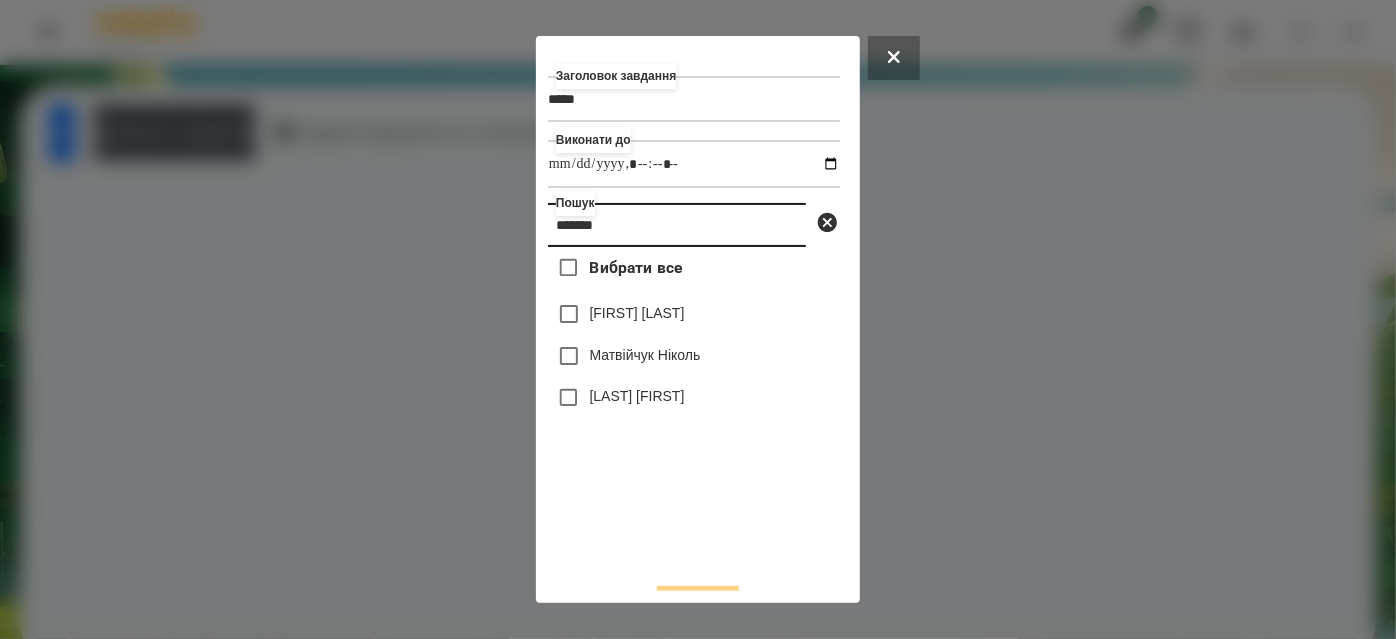 type on "*******" 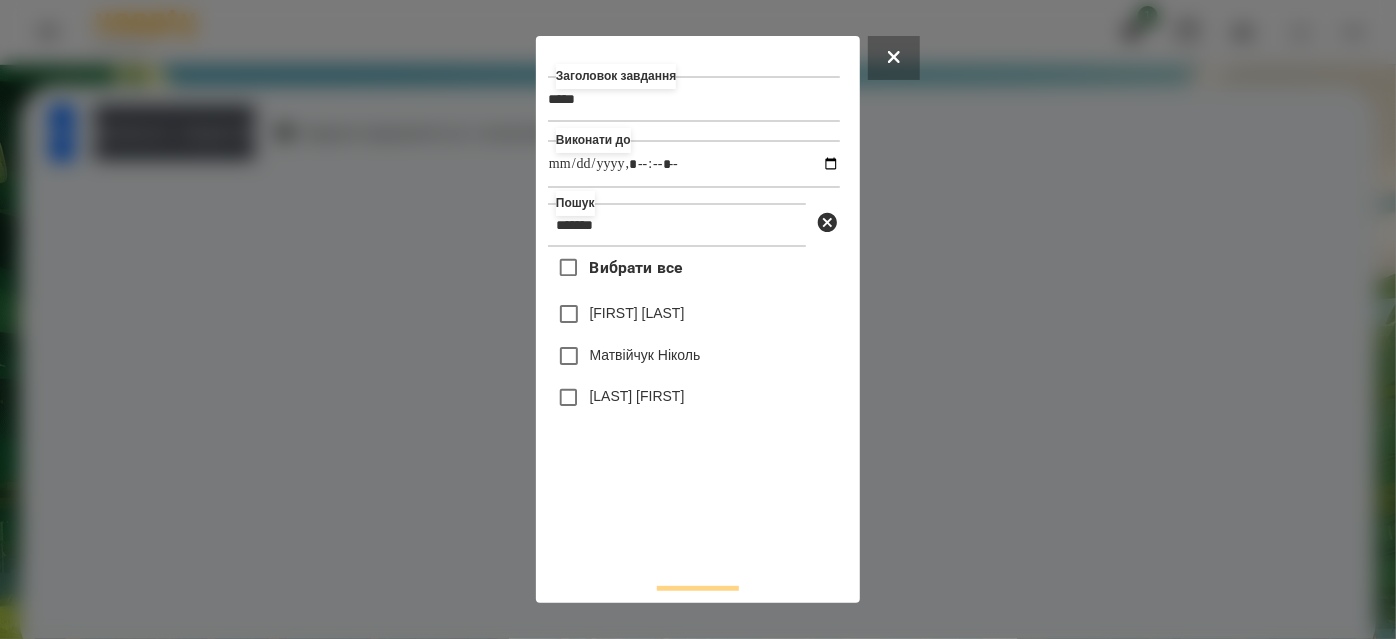 click on "[FIRST] [LAST]" at bounding box center (637, 313) 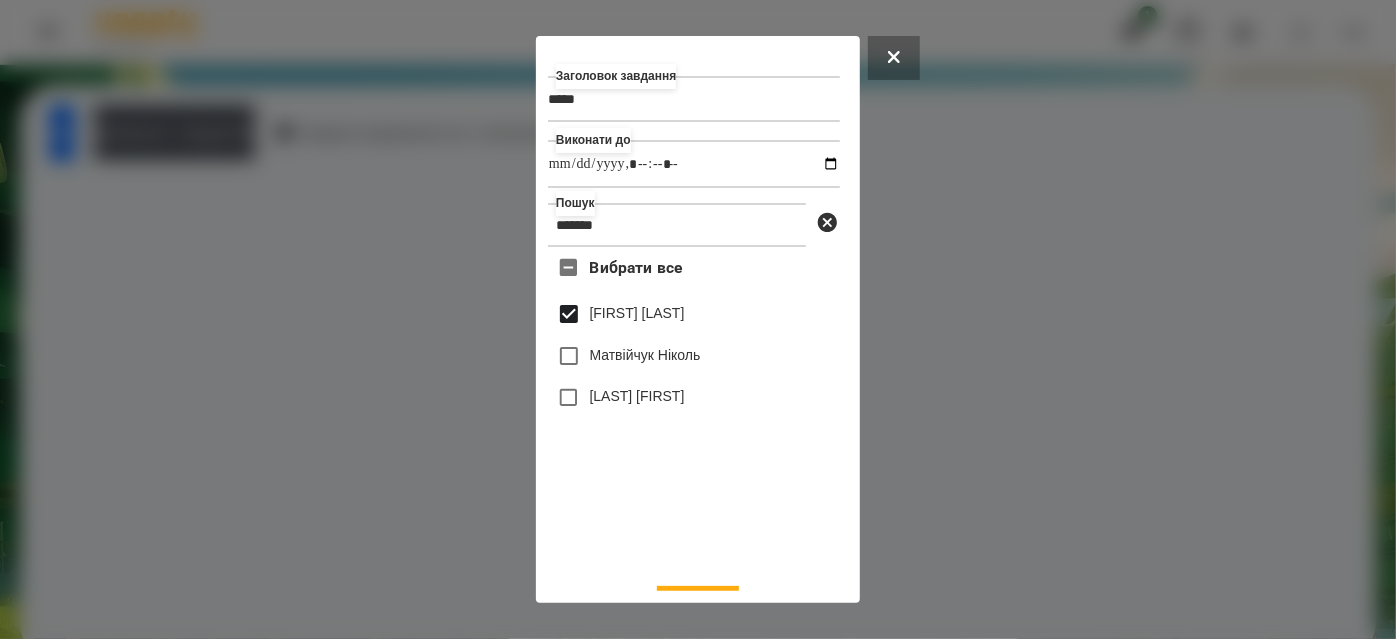 click on "[FIRST] [LAST]" at bounding box center [637, 313] 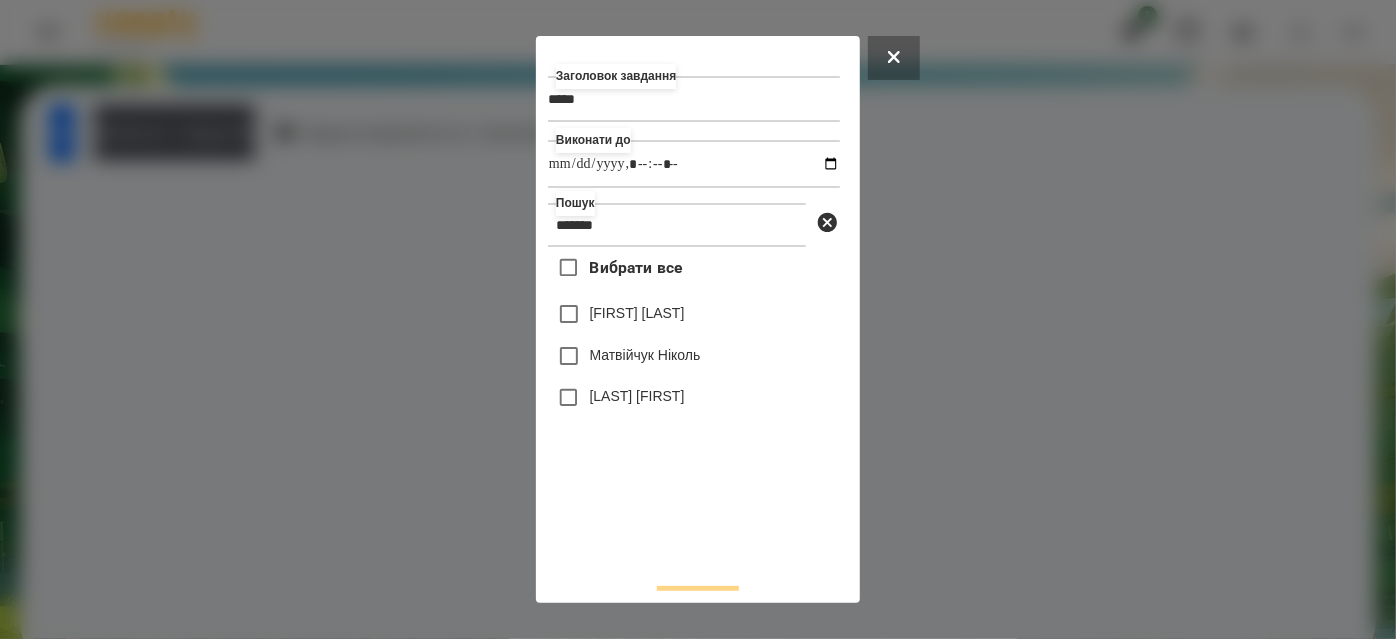 click on "[LAST] [FIRST]" at bounding box center (637, 396) 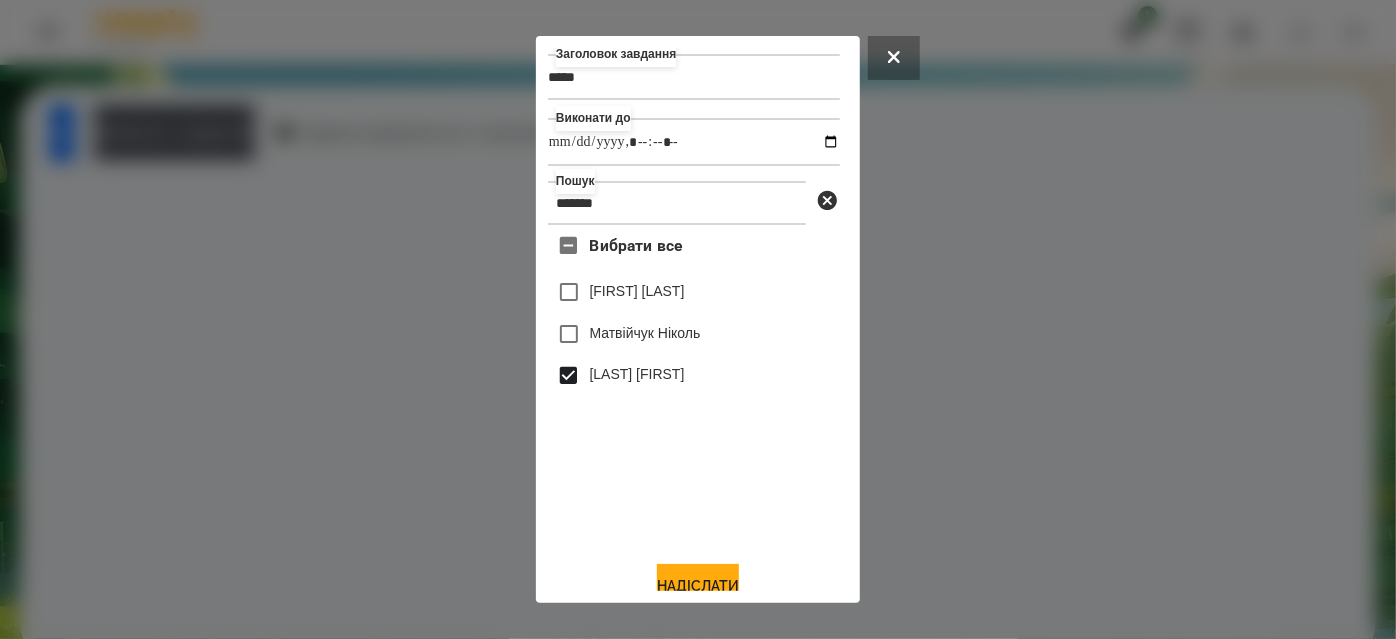 scroll, scrollTop: 44, scrollLeft: 0, axis: vertical 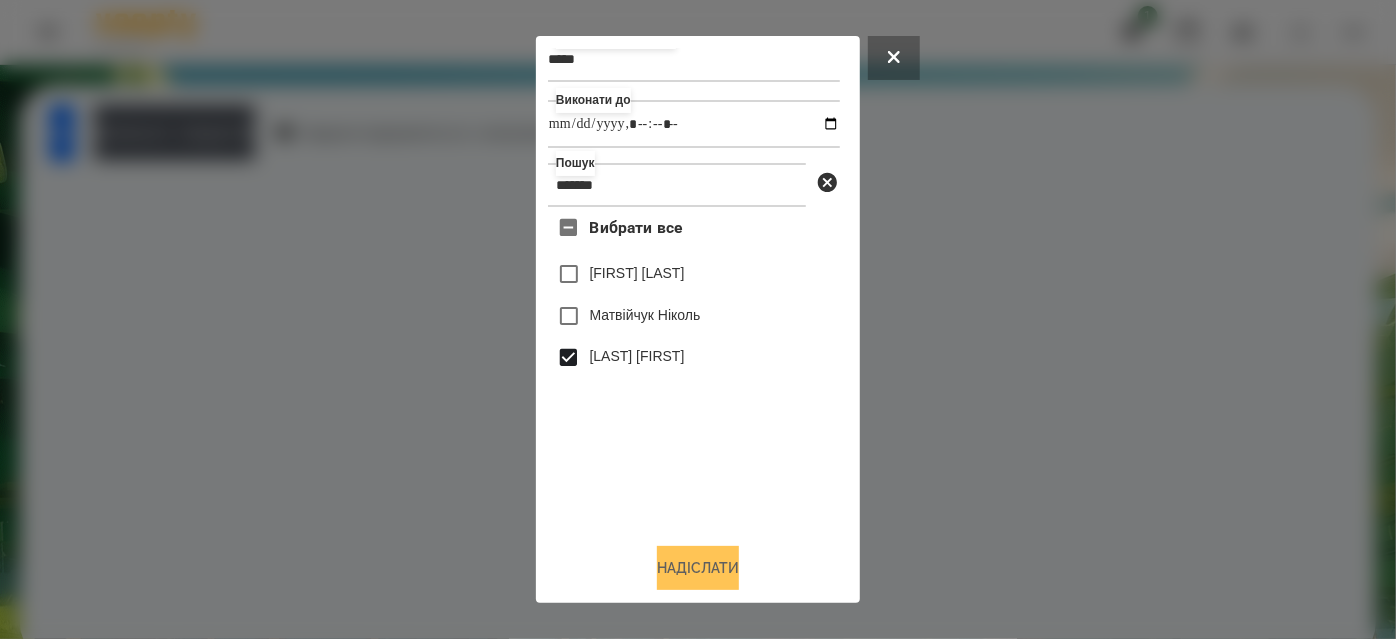 click on "Надіслати" at bounding box center (698, 568) 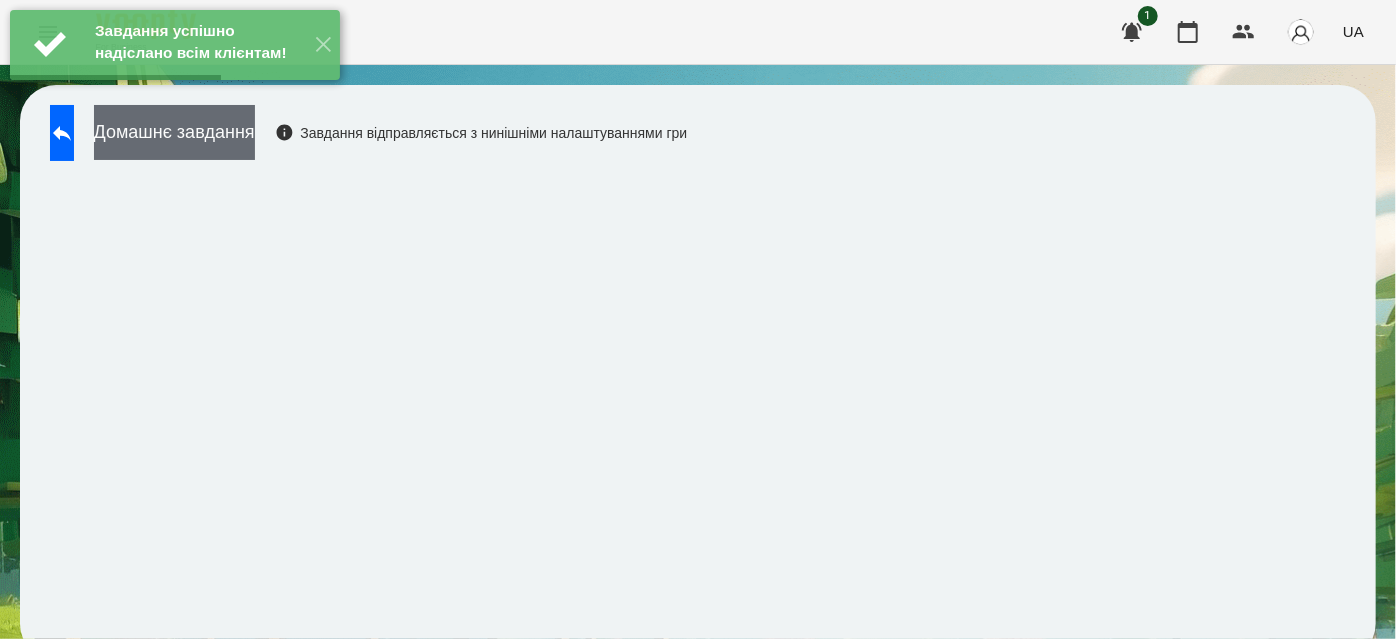 click on "Домашнє завдання" at bounding box center [174, 132] 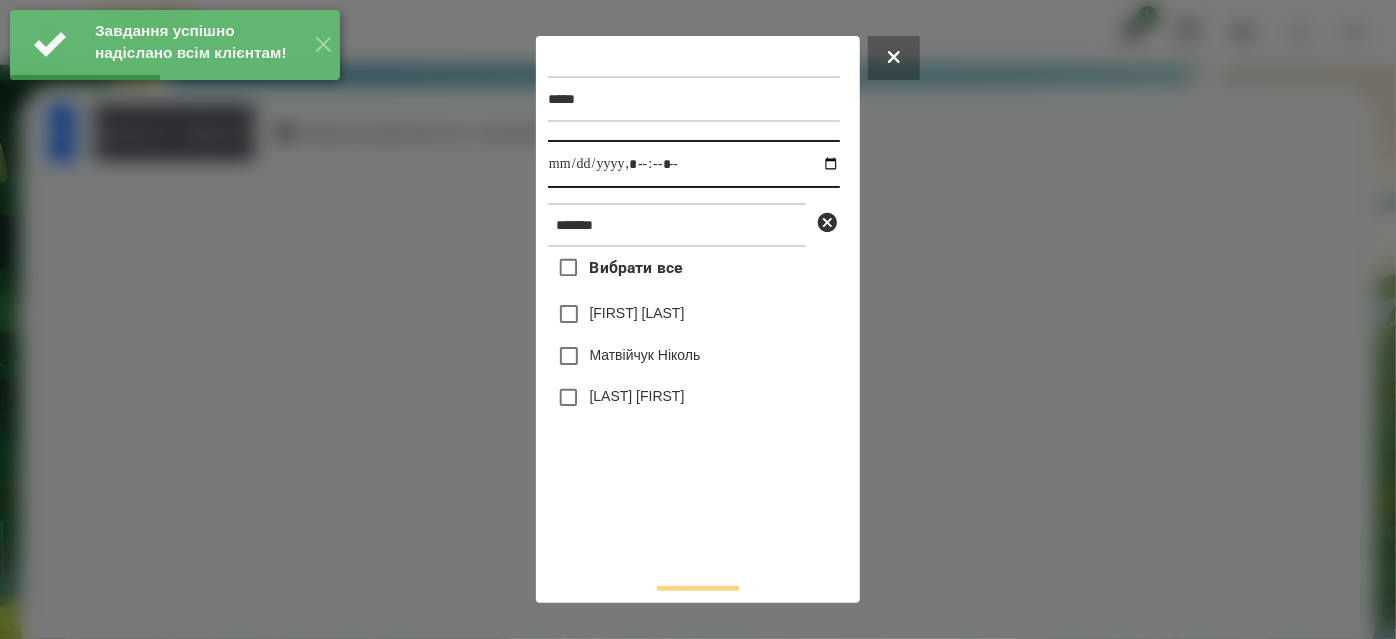 click at bounding box center (694, 164) 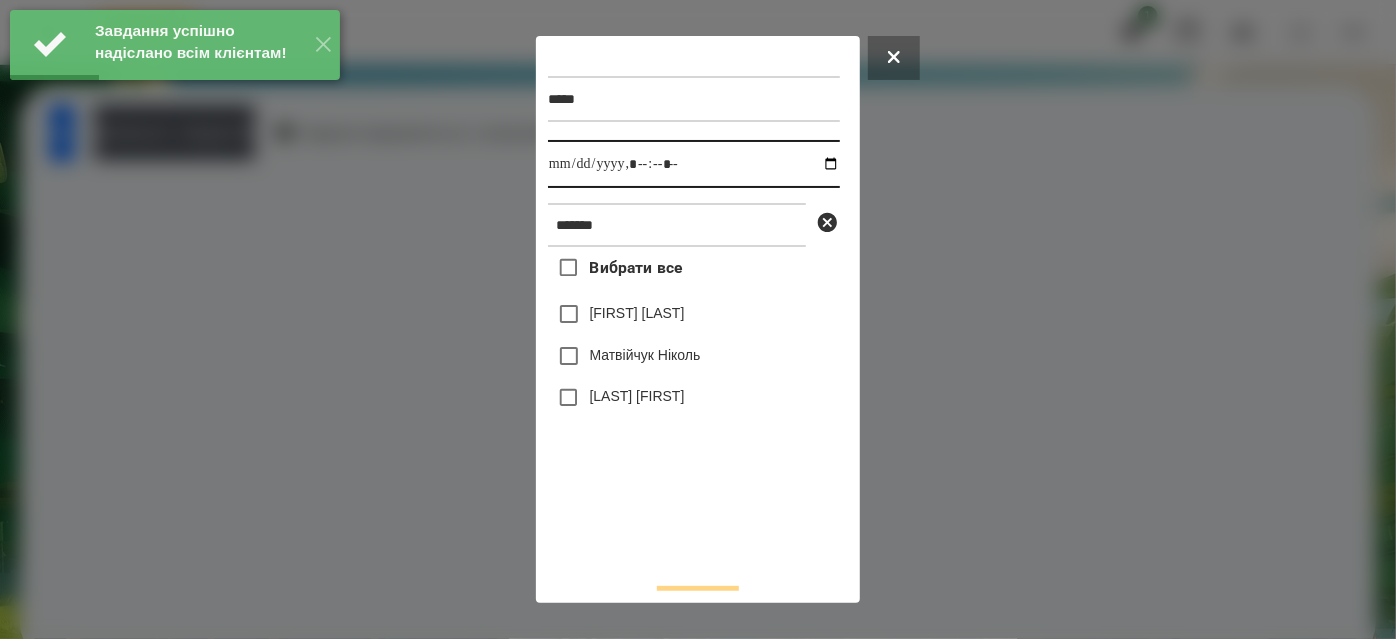 click at bounding box center [694, 164] 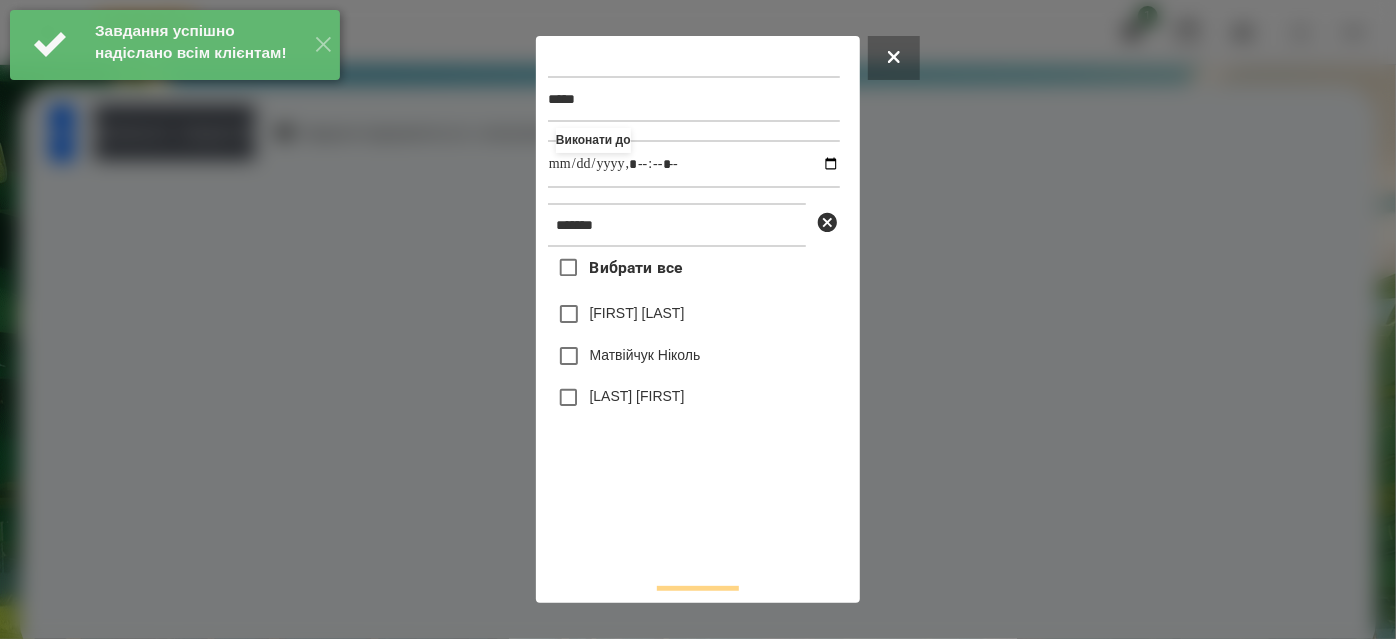 type on "**********" 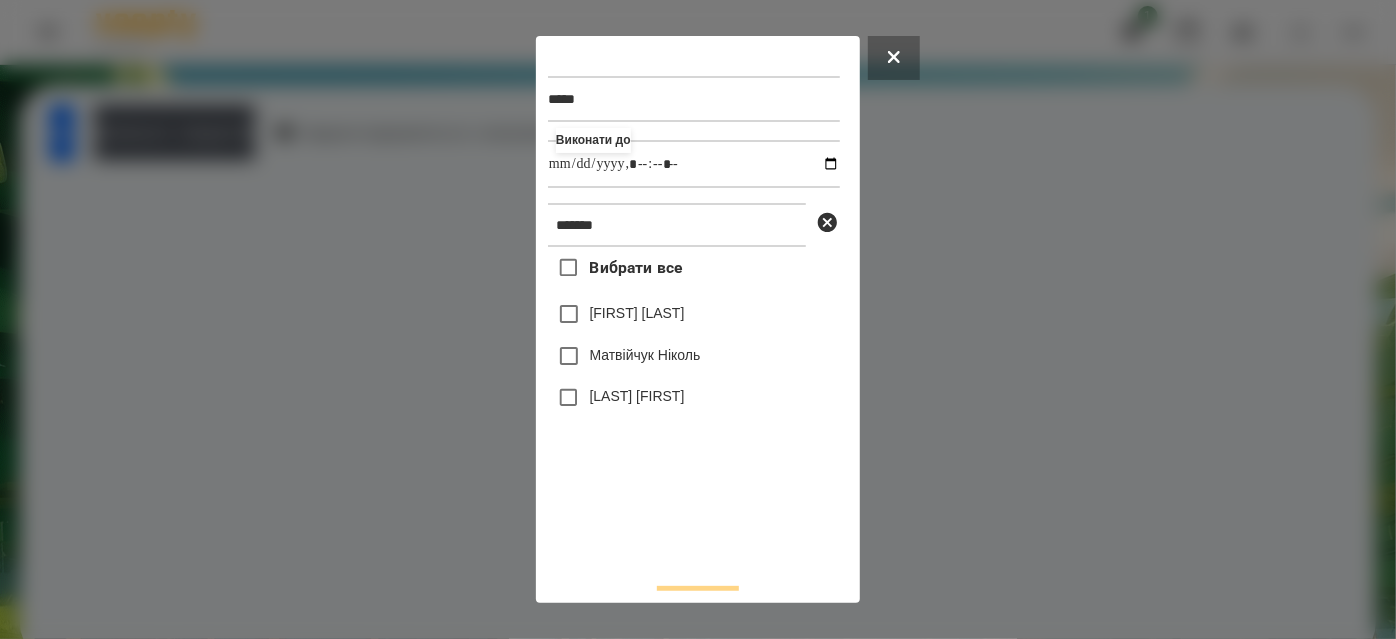 click on "[LAST] [FIRST]" at bounding box center (637, 396) 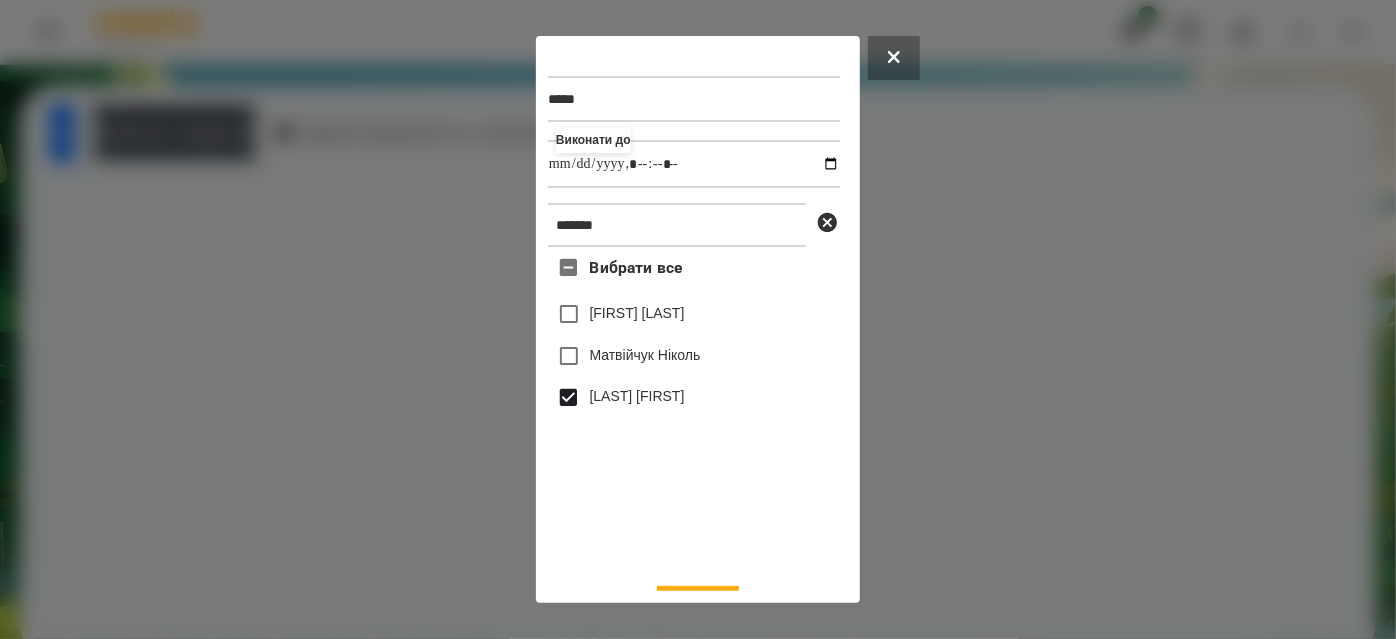 scroll, scrollTop: 44, scrollLeft: 0, axis: vertical 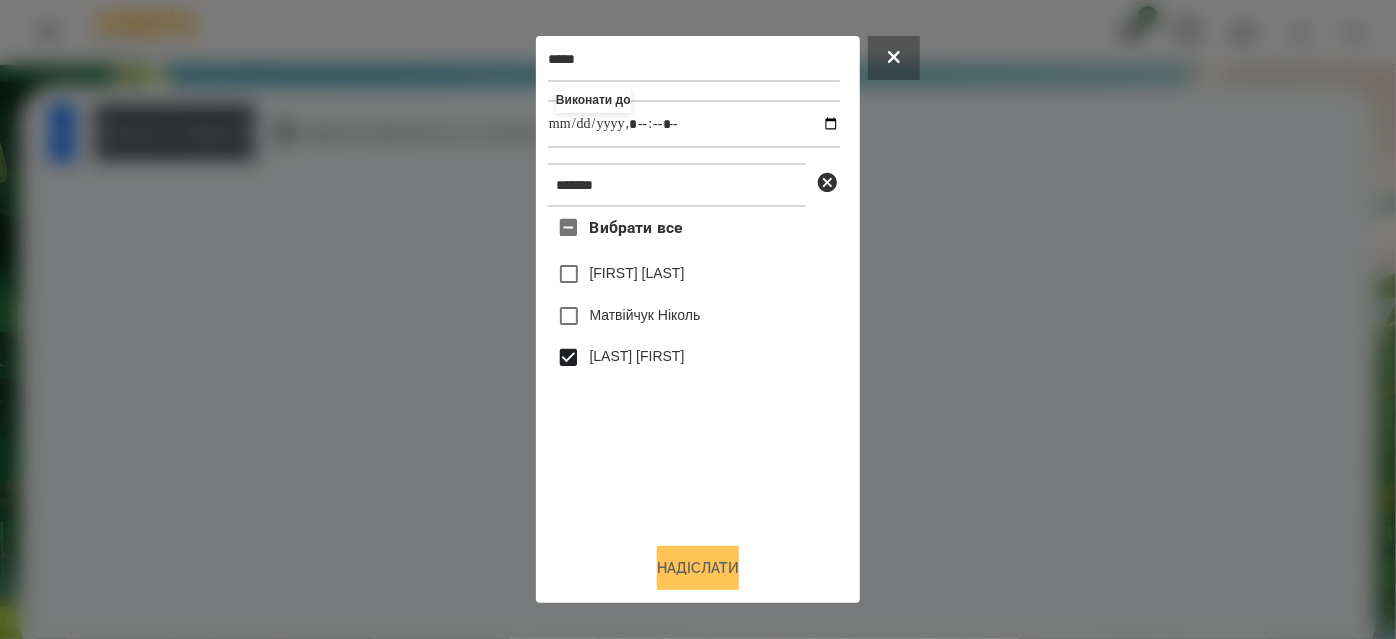 click on "Надіслати" at bounding box center [698, 568] 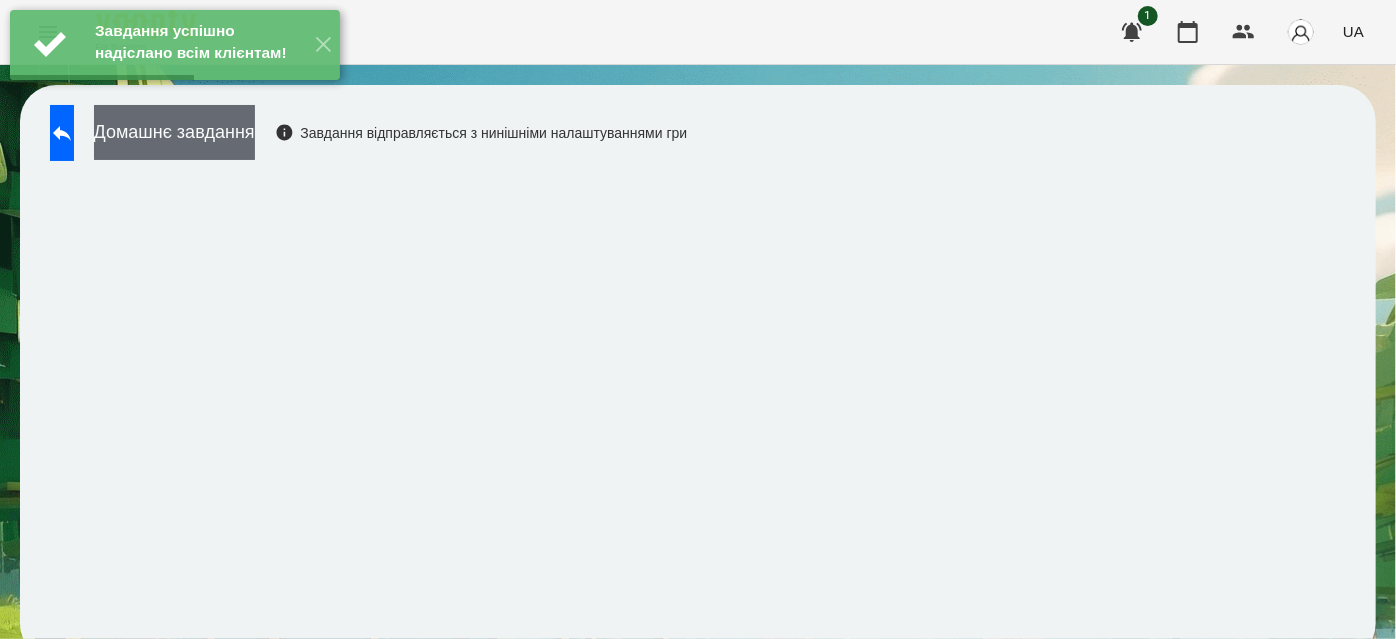 click on "Домашнє завдання" at bounding box center (174, 132) 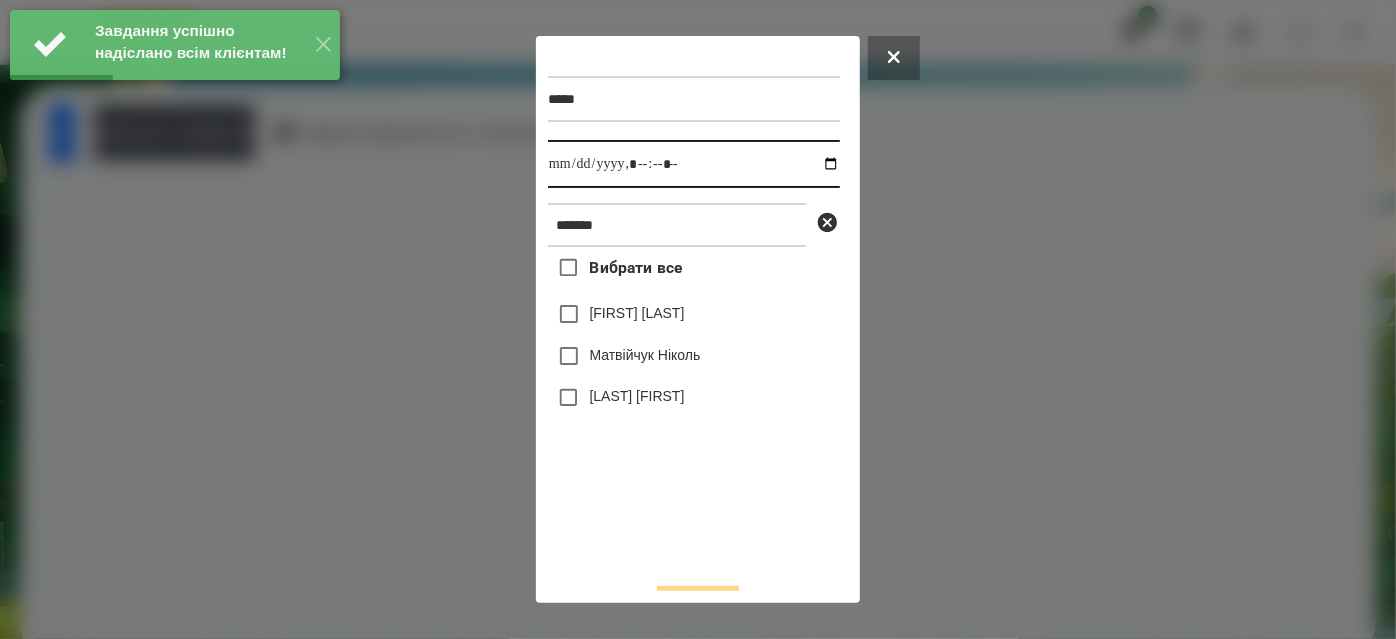 click at bounding box center [694, 164] 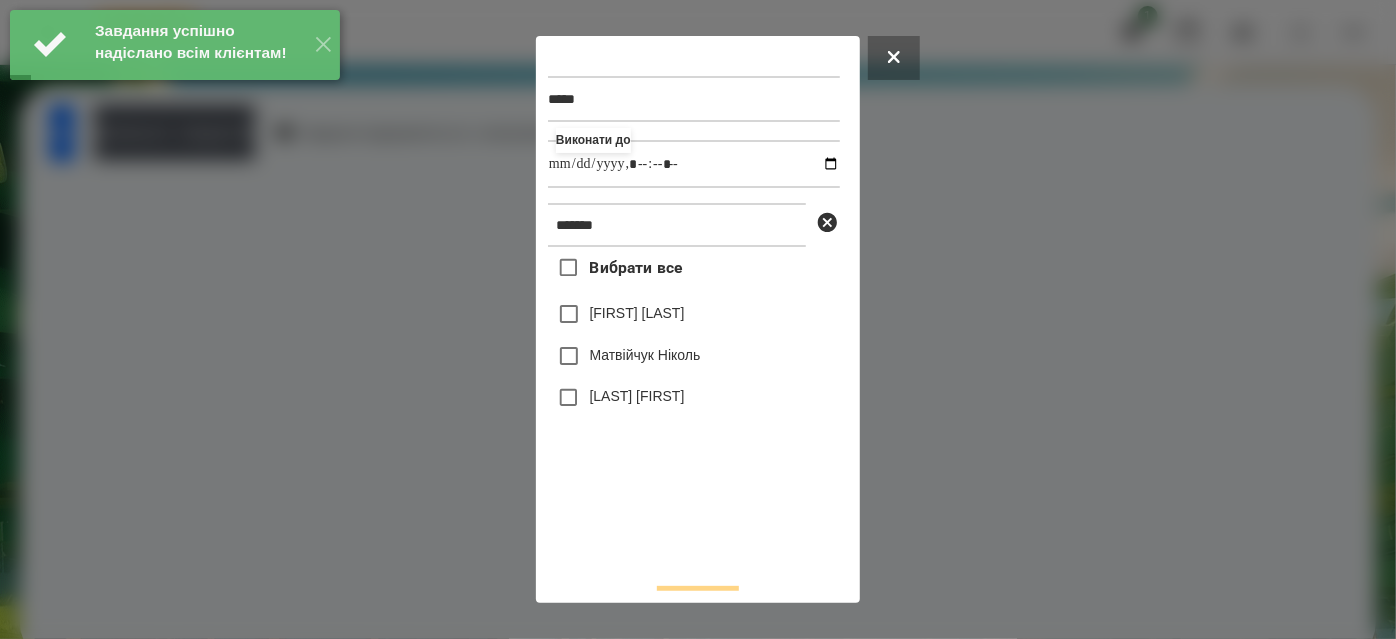 type on "**********" 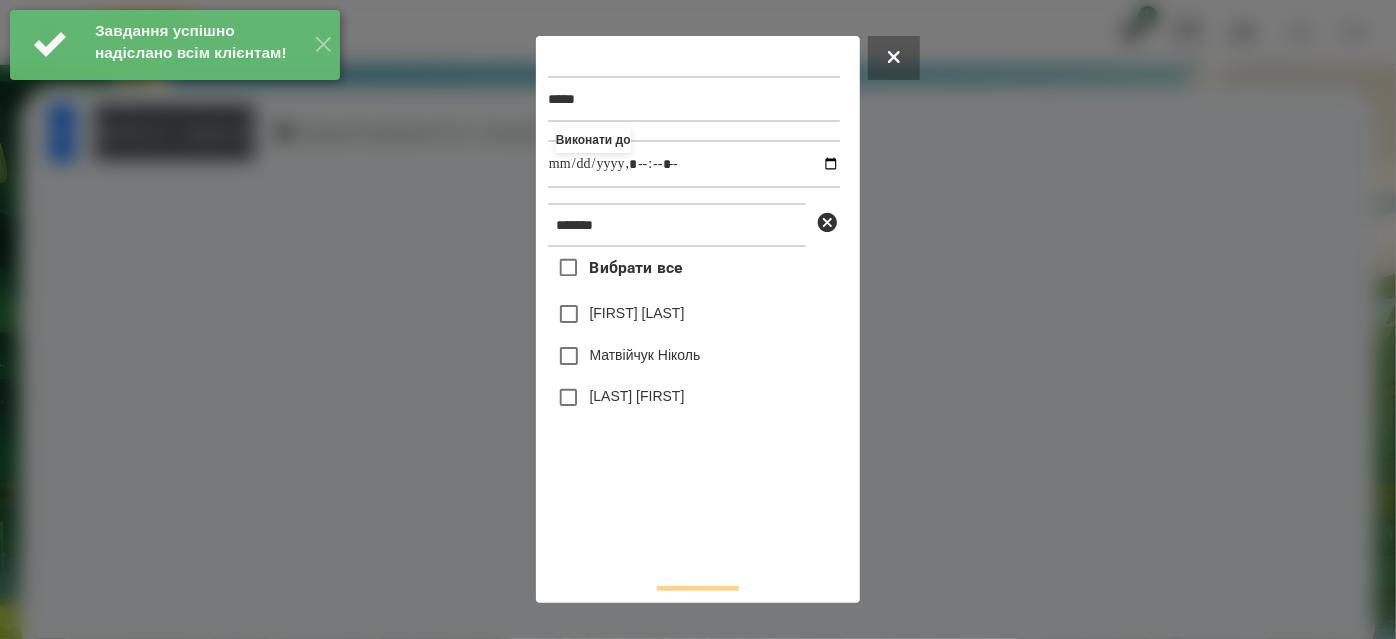 click on "[LAST] [FIRST]" at bounding box center [637, 396] 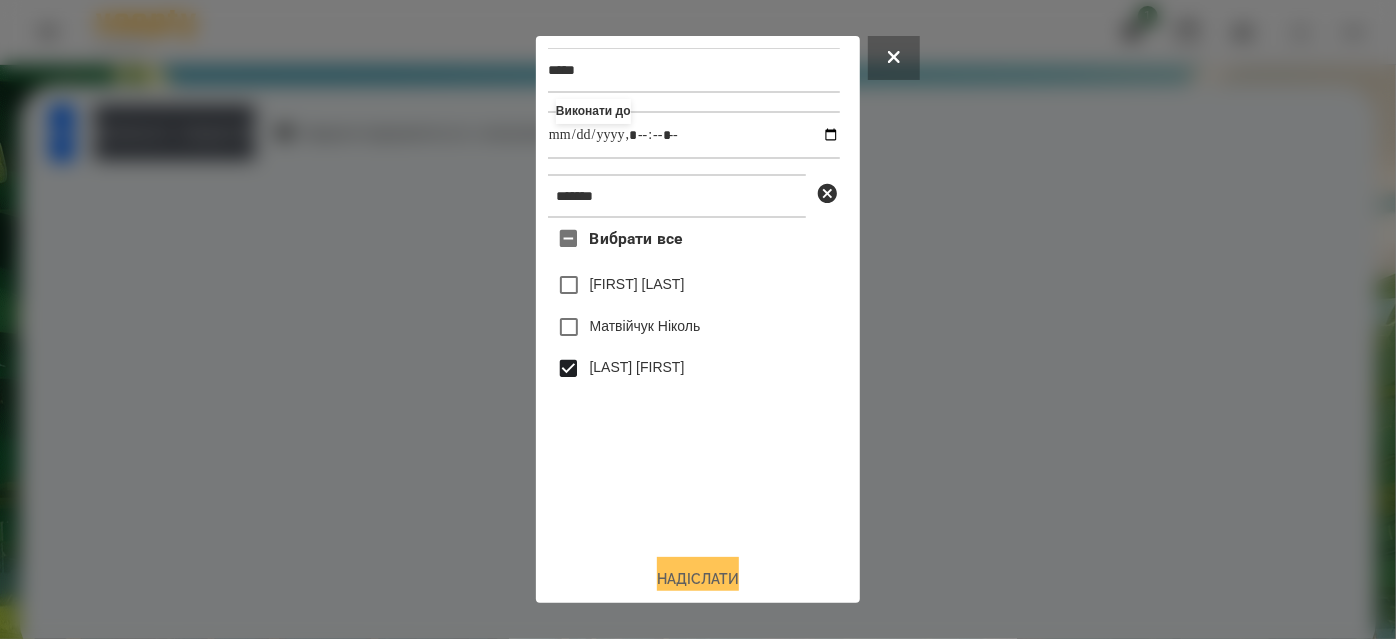 scroll, scrollTop: 44, scrollLeft: 0, axis: vertical 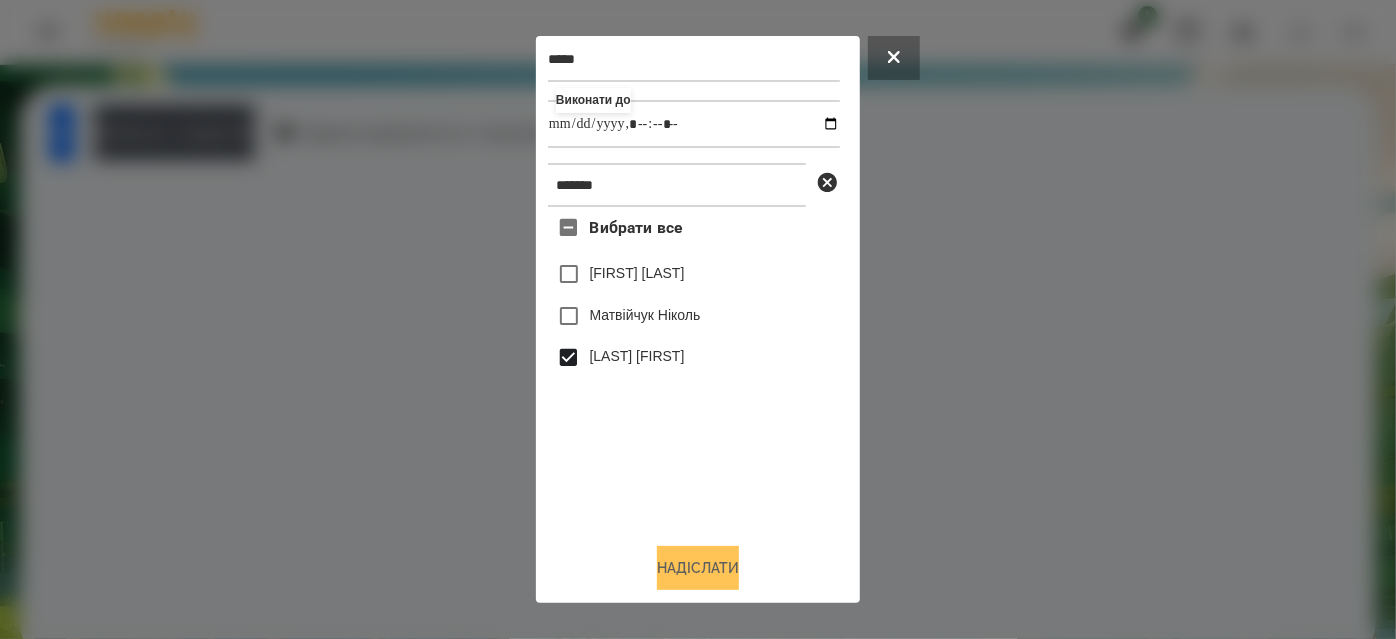 click on "Надіслати" at bounding box center [698, 568] 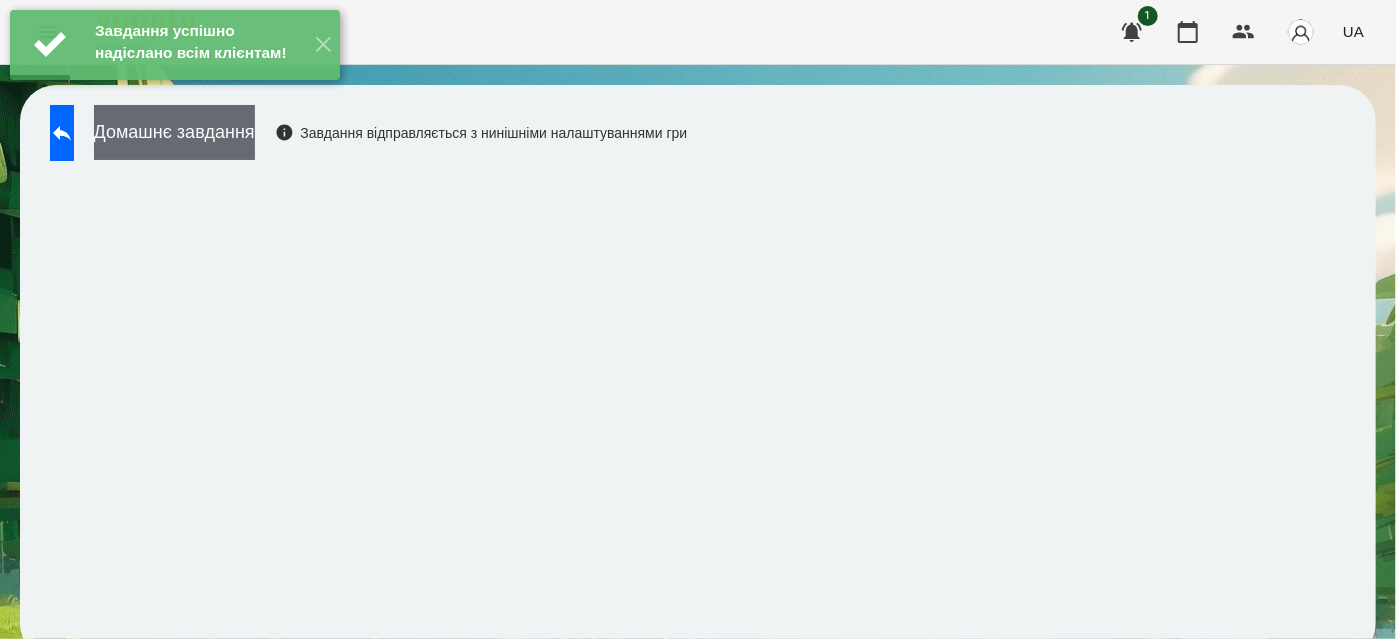 scroll, scrollTop: 21, scrollLeft: 0, axis: vertical 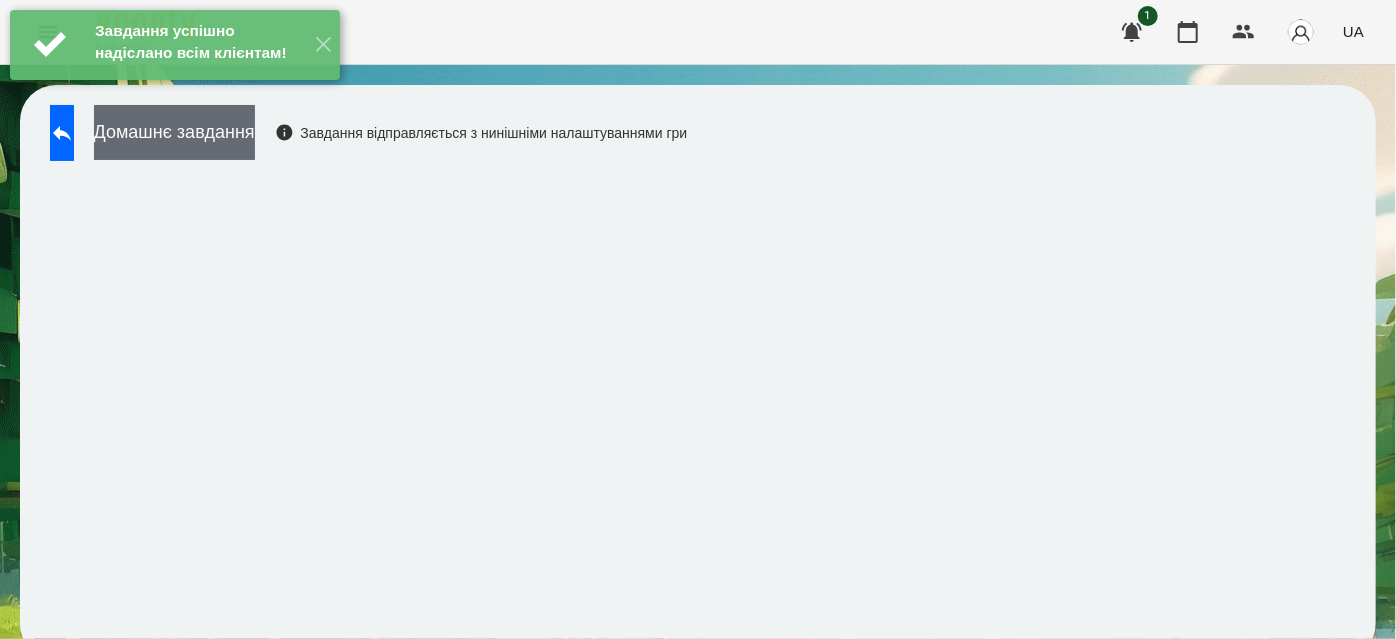 click on "Домашнє завдання" at bounding box center (174, 132) 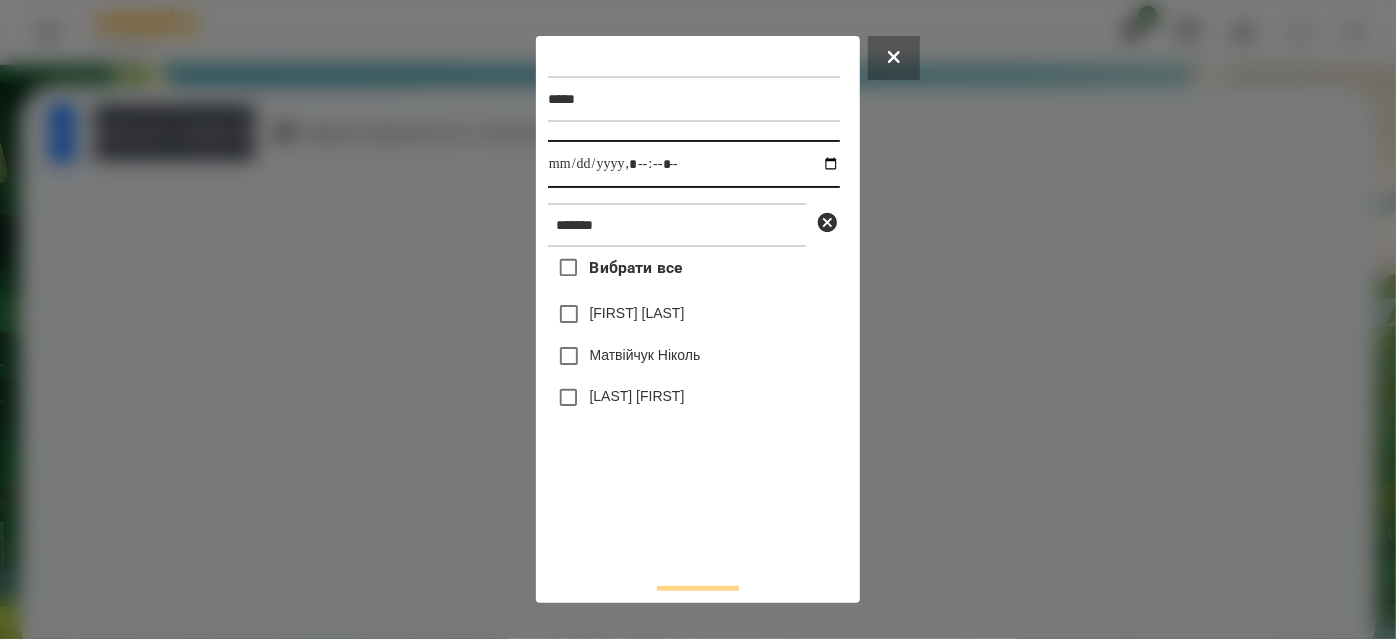 click at bounding box center [694, 164] 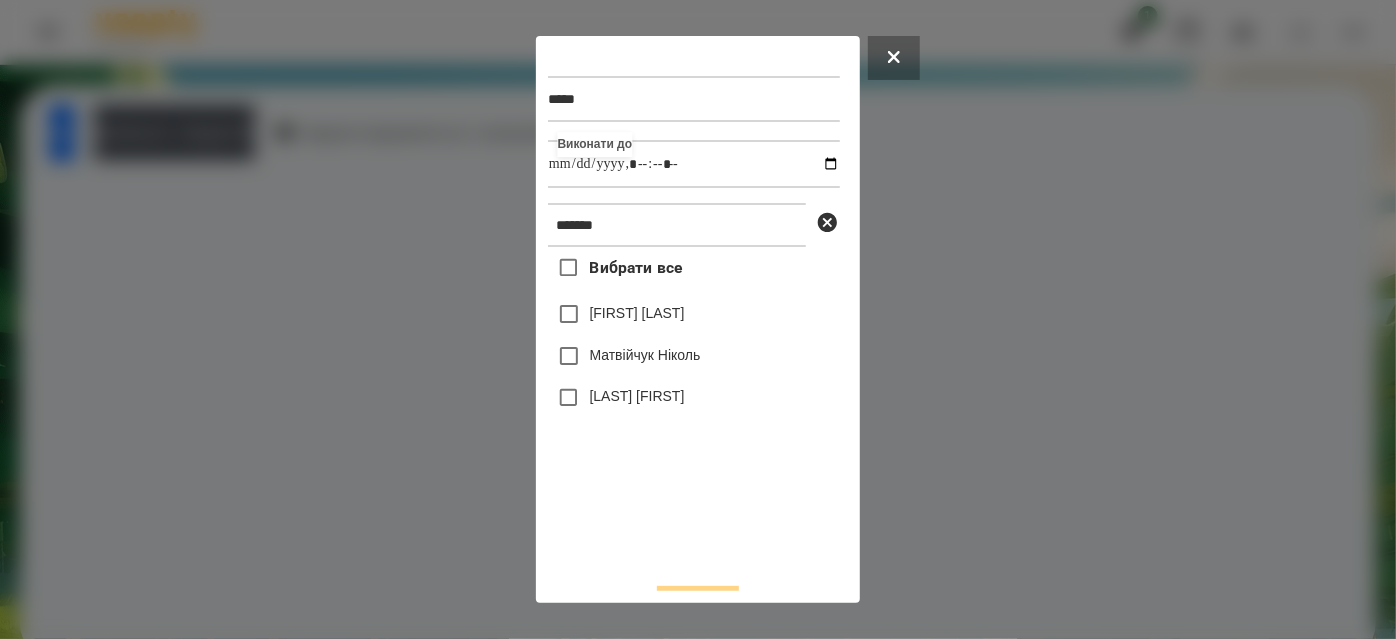 type on "**********" 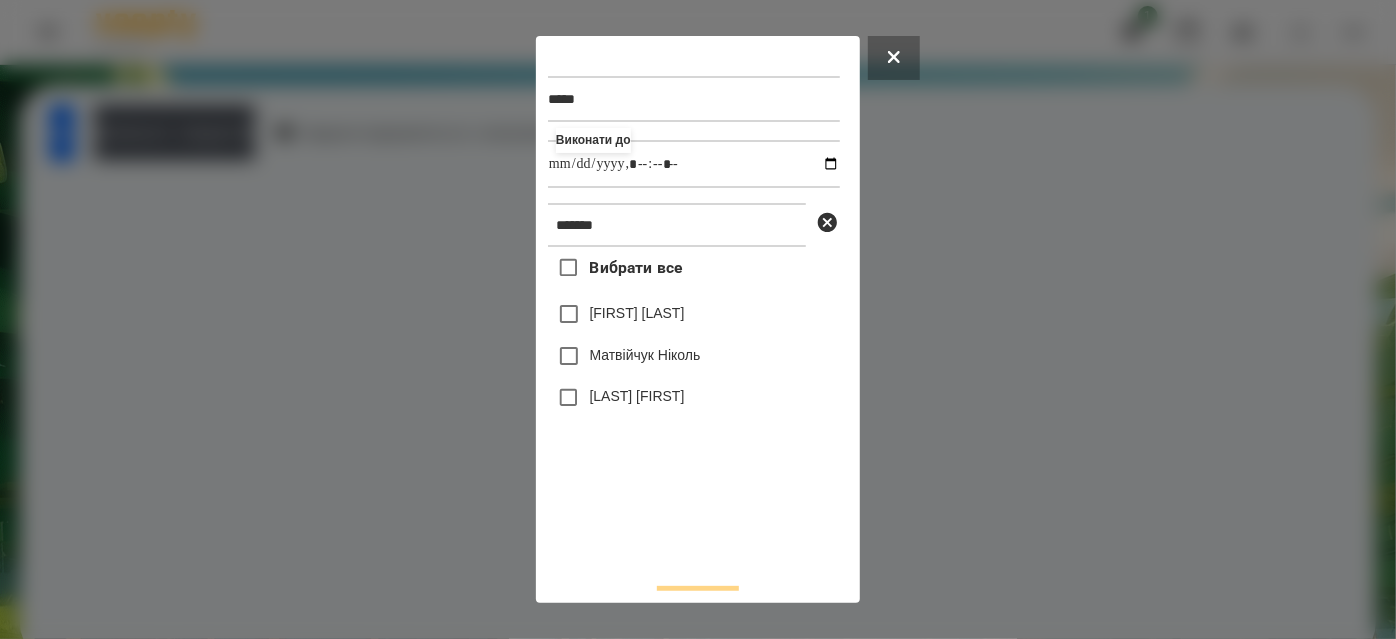 click on "Вибрати все [FIRST] [LAST]  [LAST] [FIRST] [LAST] [FIRST]" at bounding box center (694, 407) 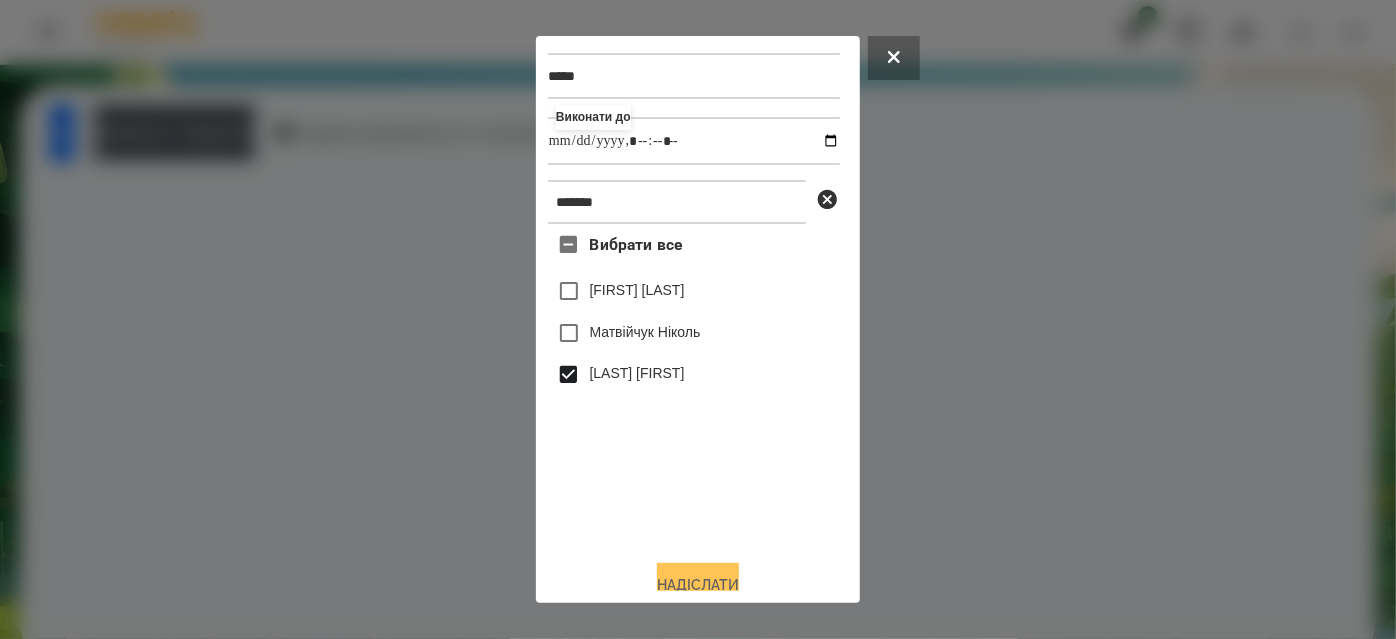 scroll, scrollTop: 44, scrollLeft: 0, axis: vertical 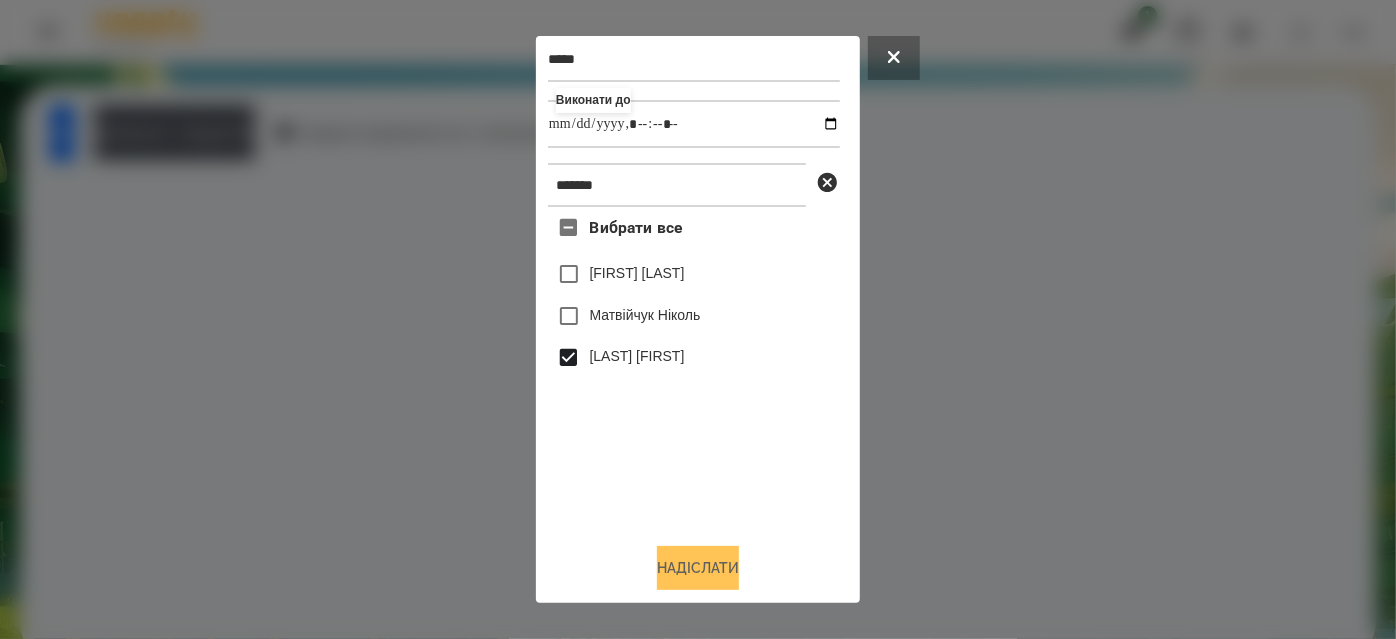 click on "Надіслати" at bounding box center [698, 568] 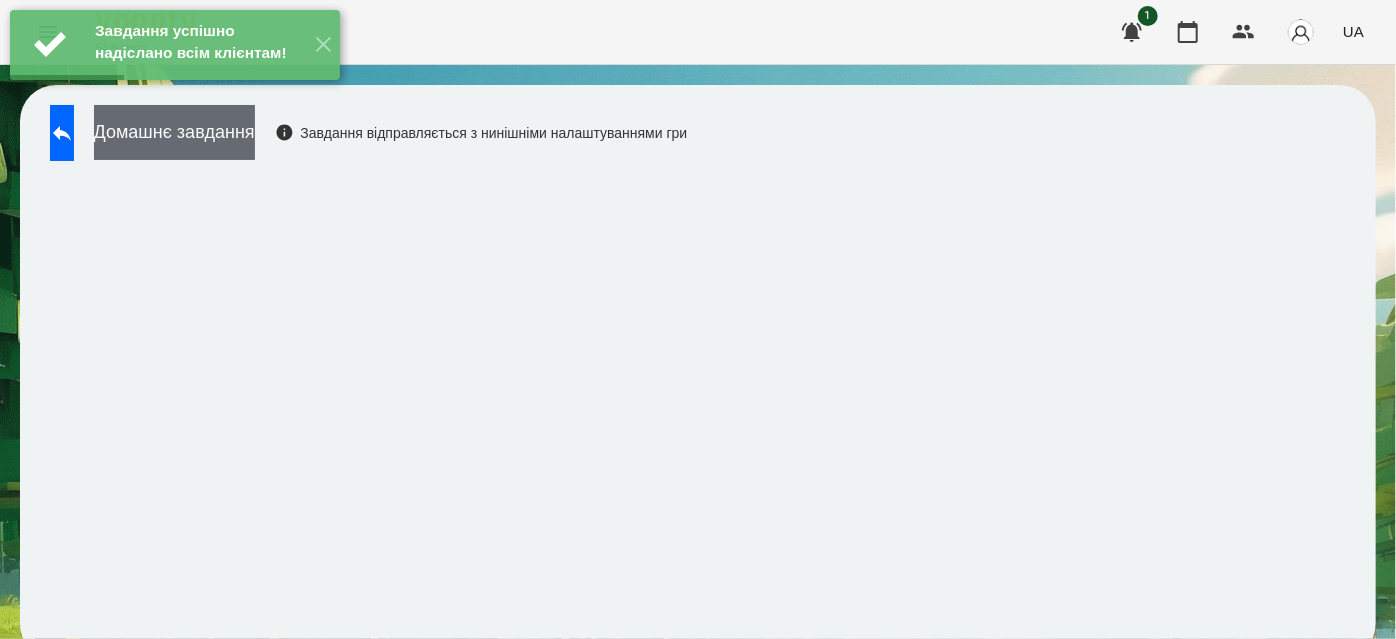 click on "Домашнє завдання" at bounding box center (174, 132) 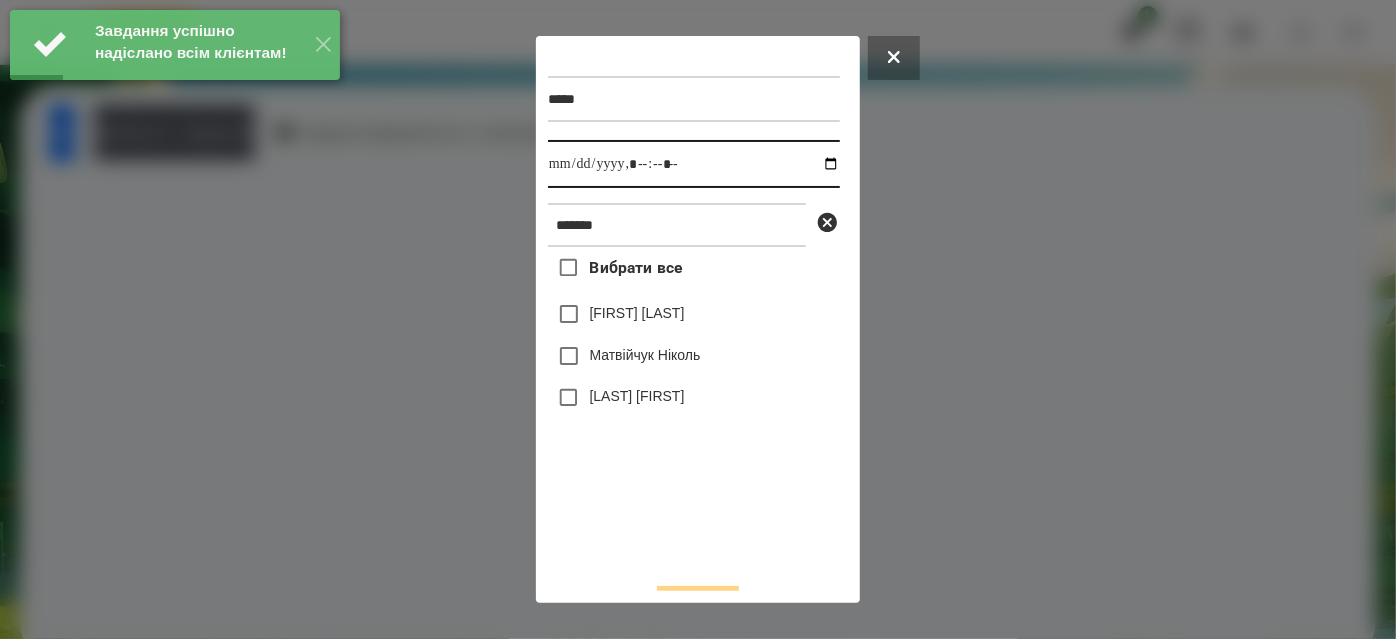 click at bounding box center [694, 164] 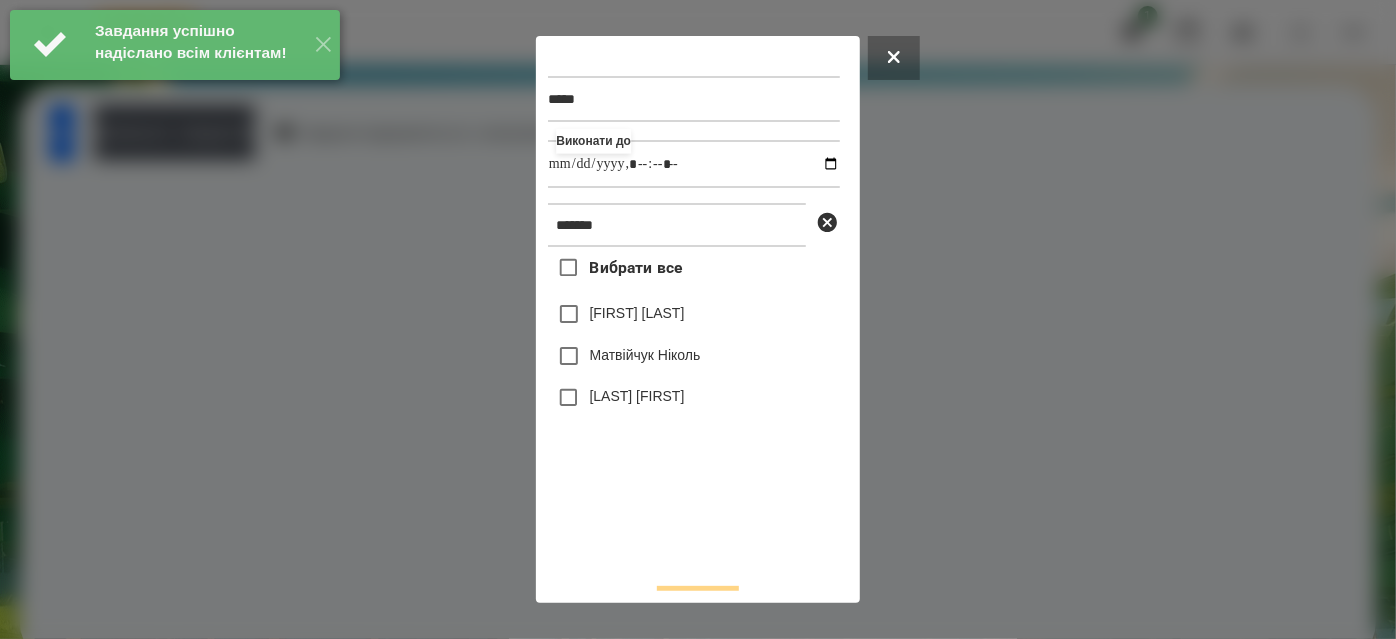 type on "**********" 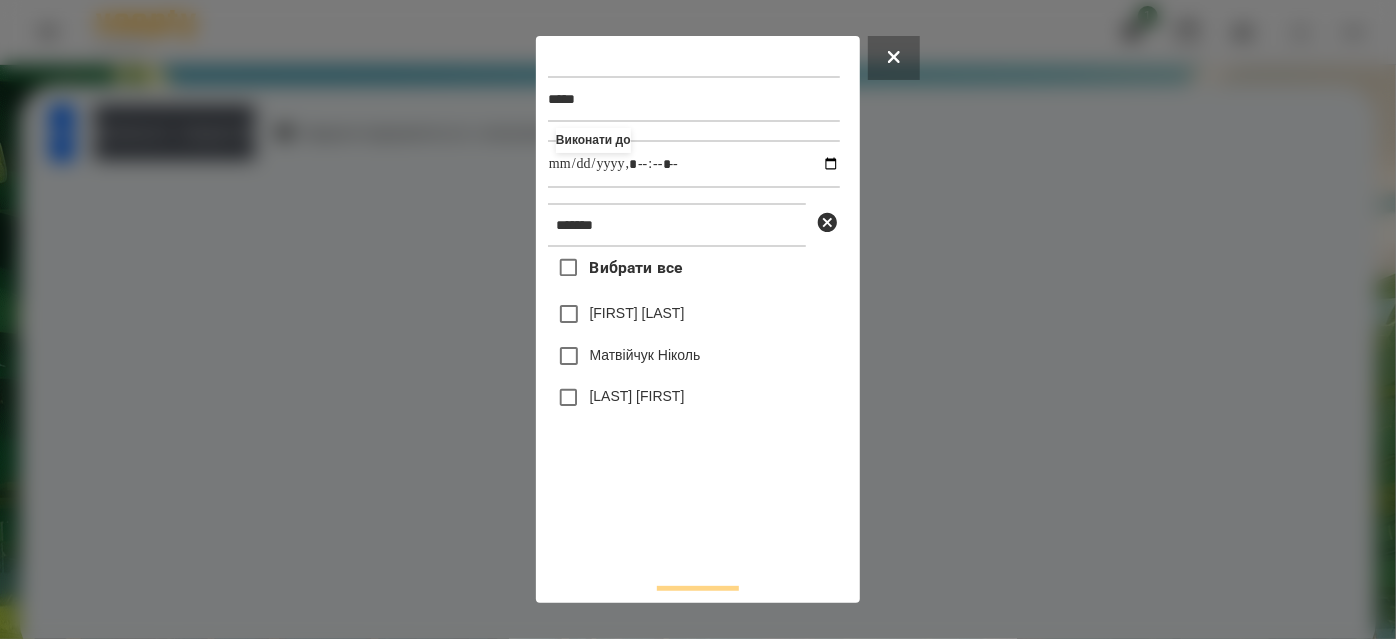 drag, startPoint x: 656, startPoint y: 402, endPoint x: 661, endPoint y: 434, distance: 32.38827 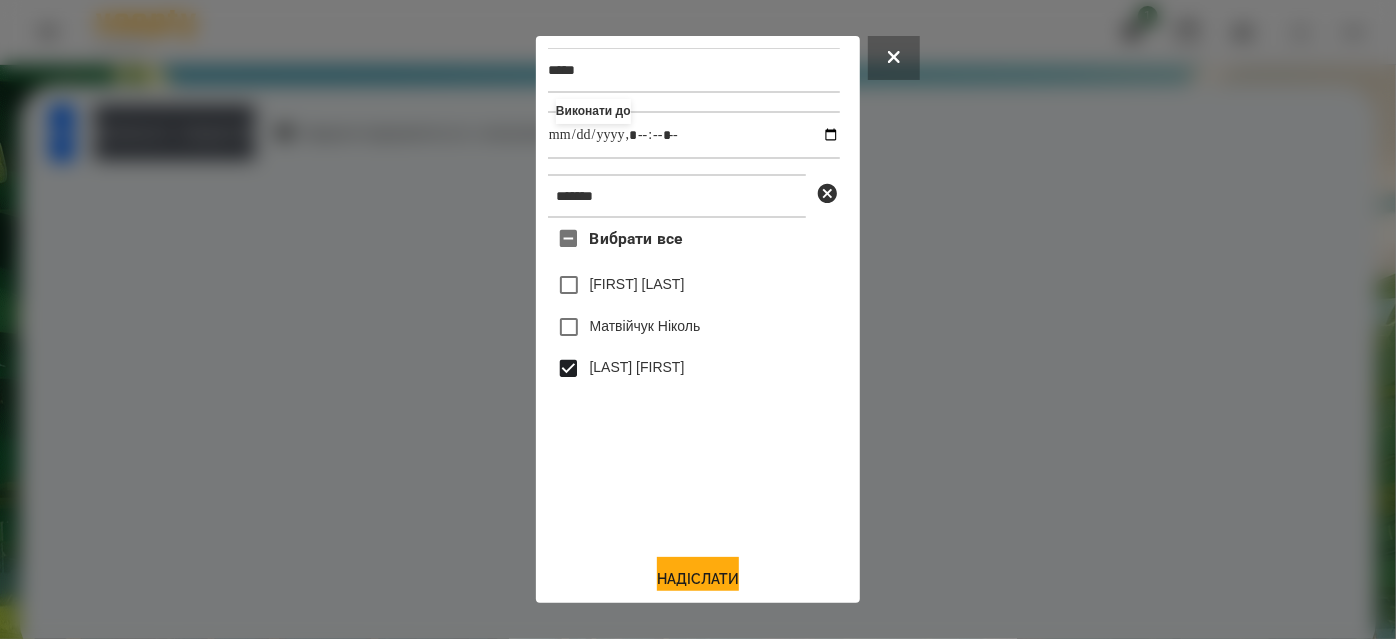scroll, scrollTop: 44, scrollLeft: 0, axis: vertical 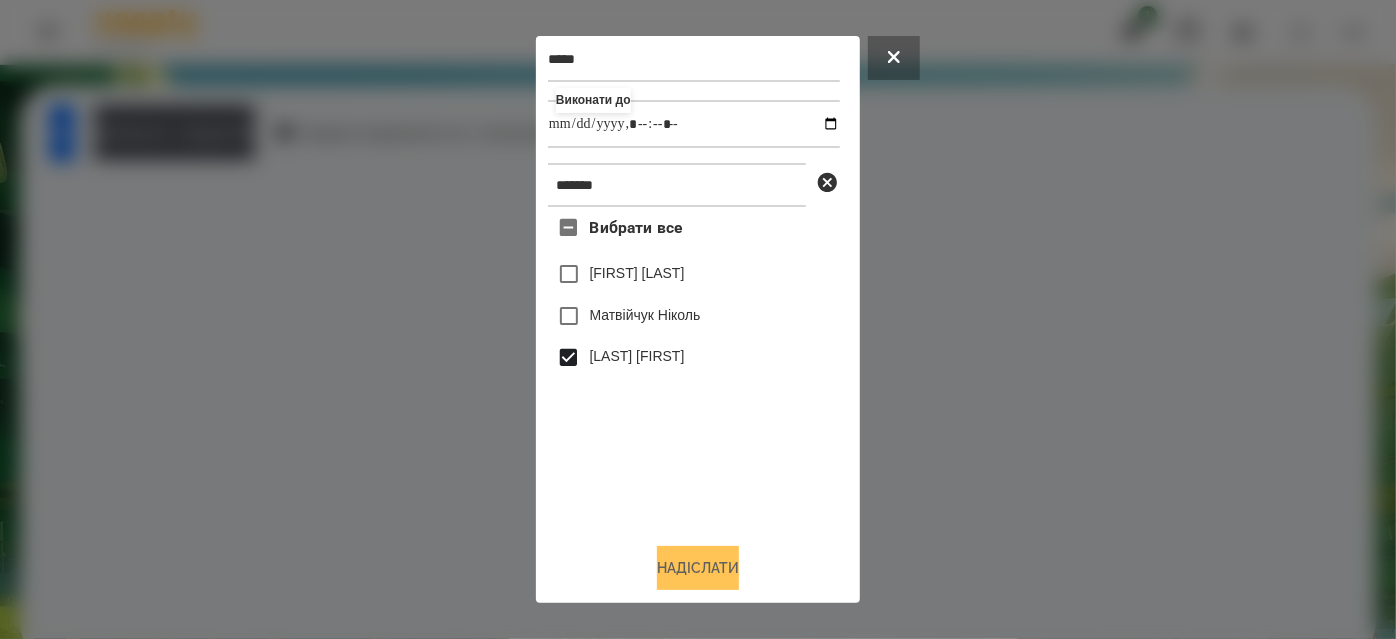 click on "Надіслати" at bounding box center [698, 568] 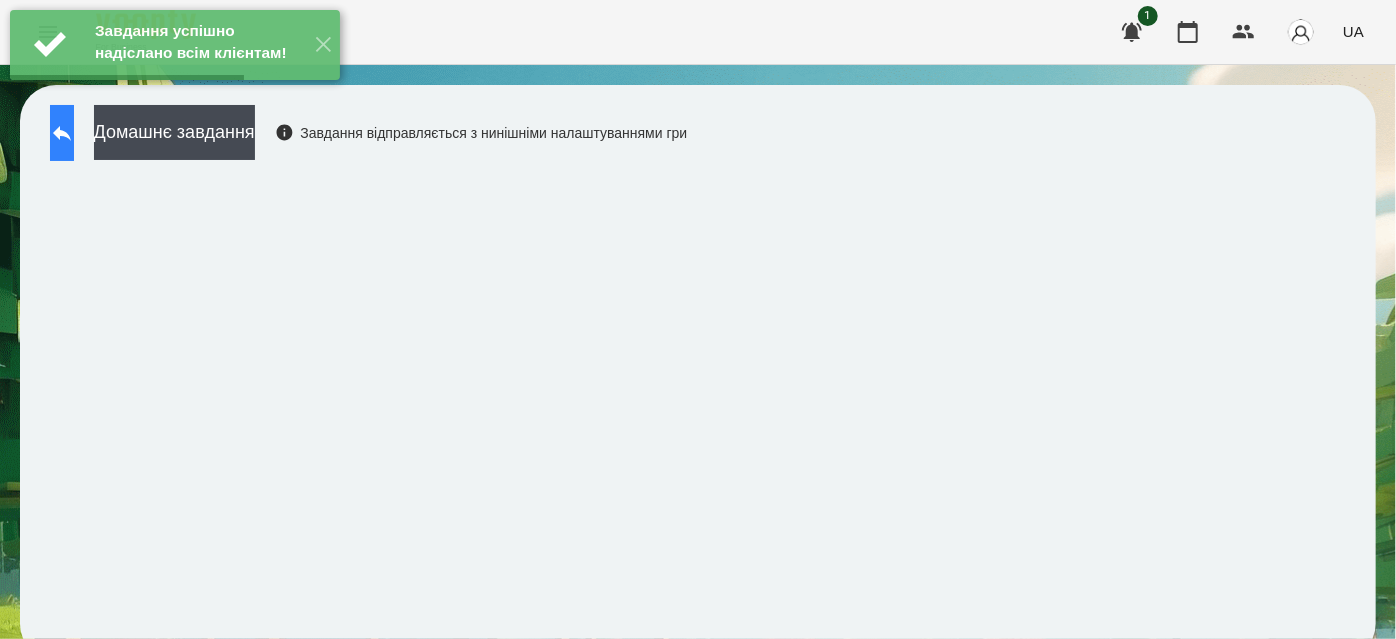 click at bounding box center (62, 133) 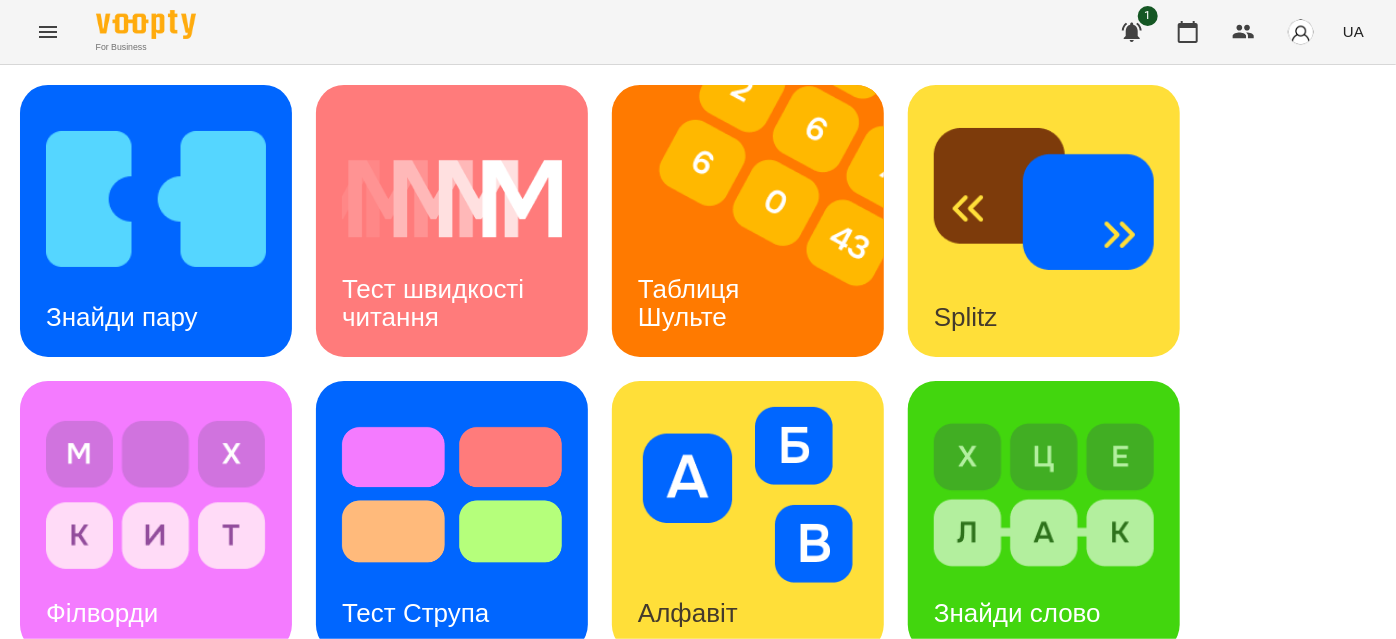 scroll, scrollTop: 657, scrollLeft: 0, axis: vertical 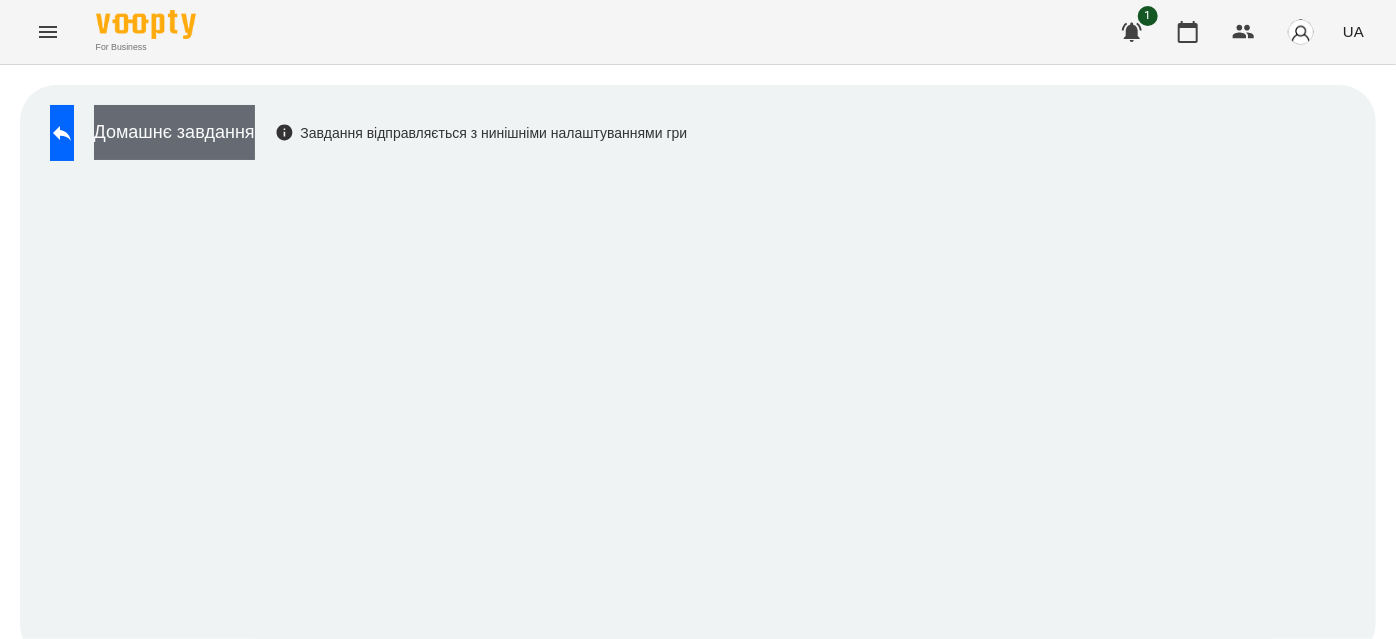 click on "Домашнє завдання" at bounding box center [174, 132] 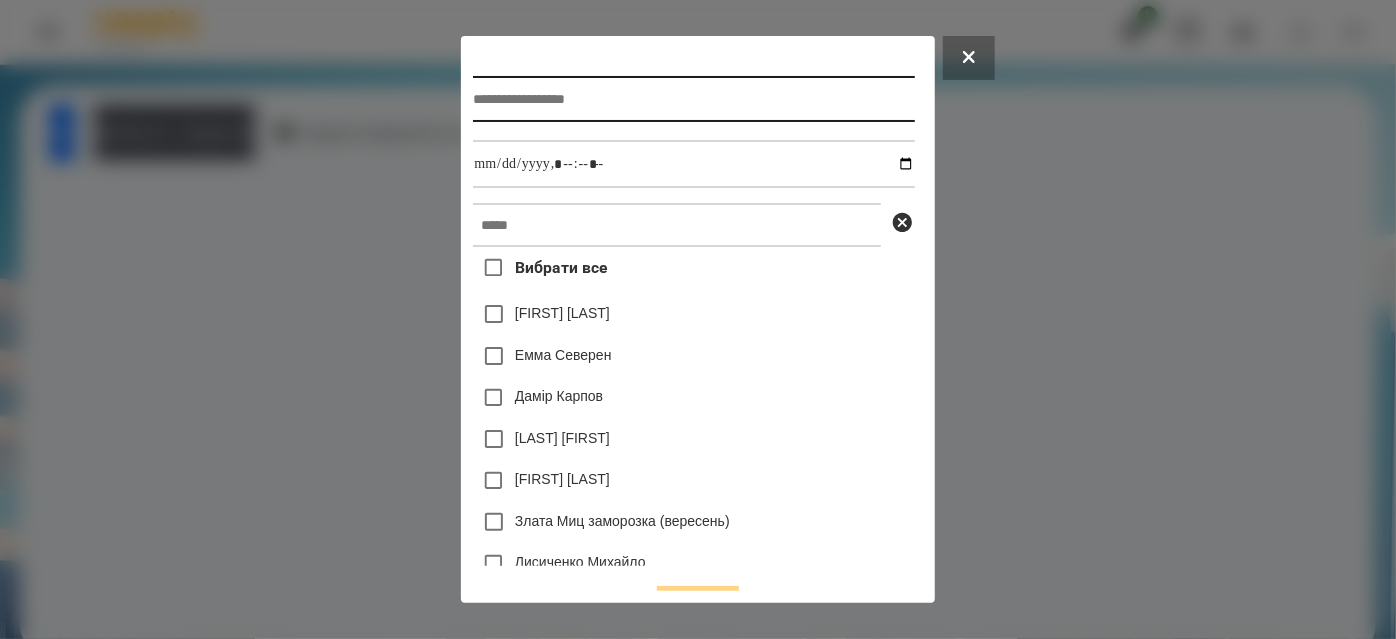 click at bounding box center [693, 99] 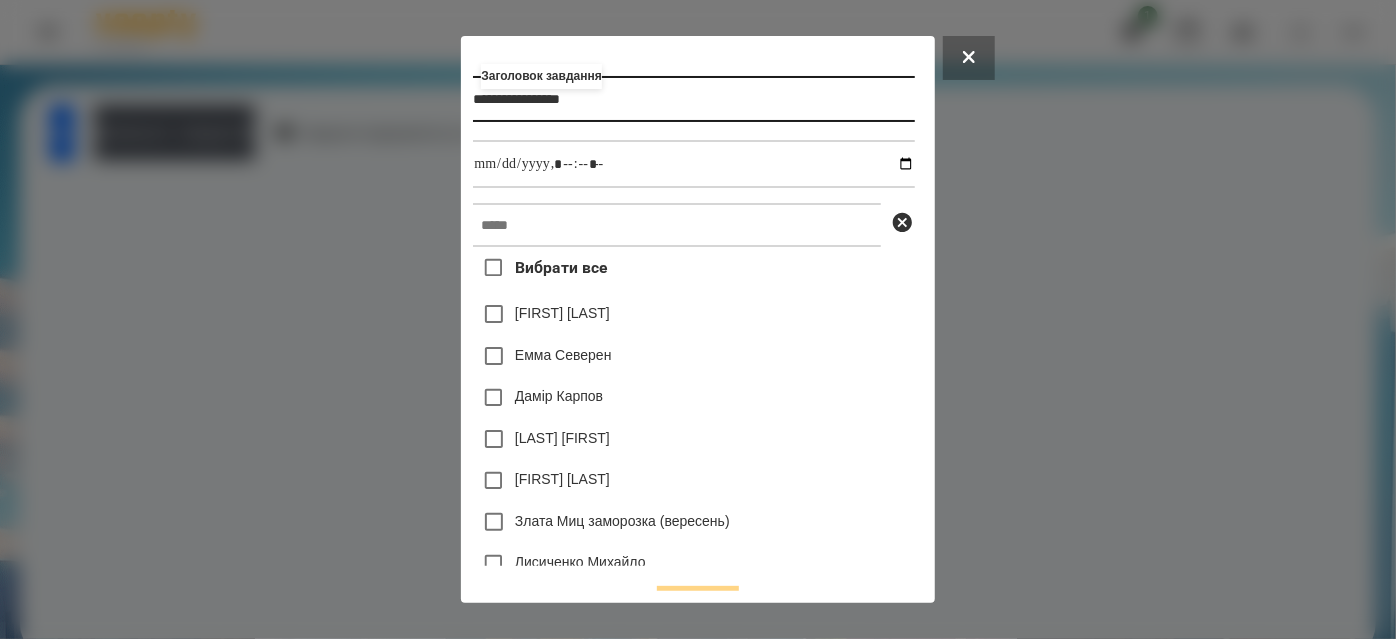 type on "**********" 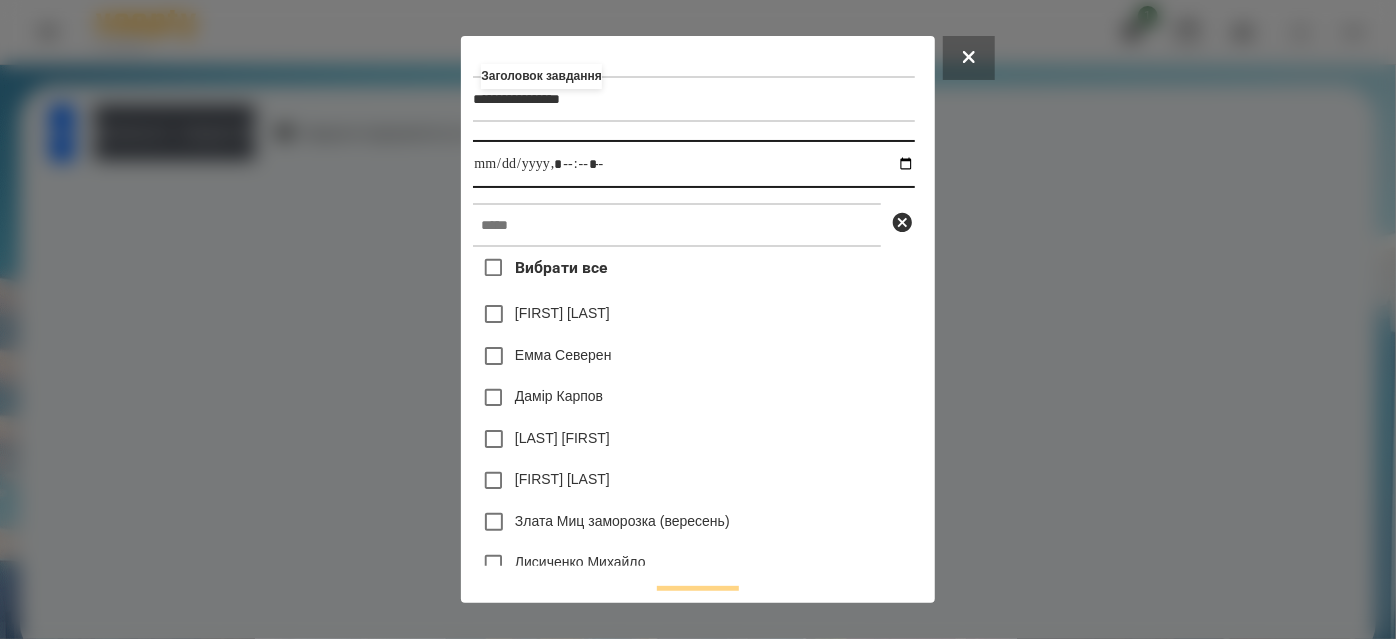 click at bounding box center [693, 164] 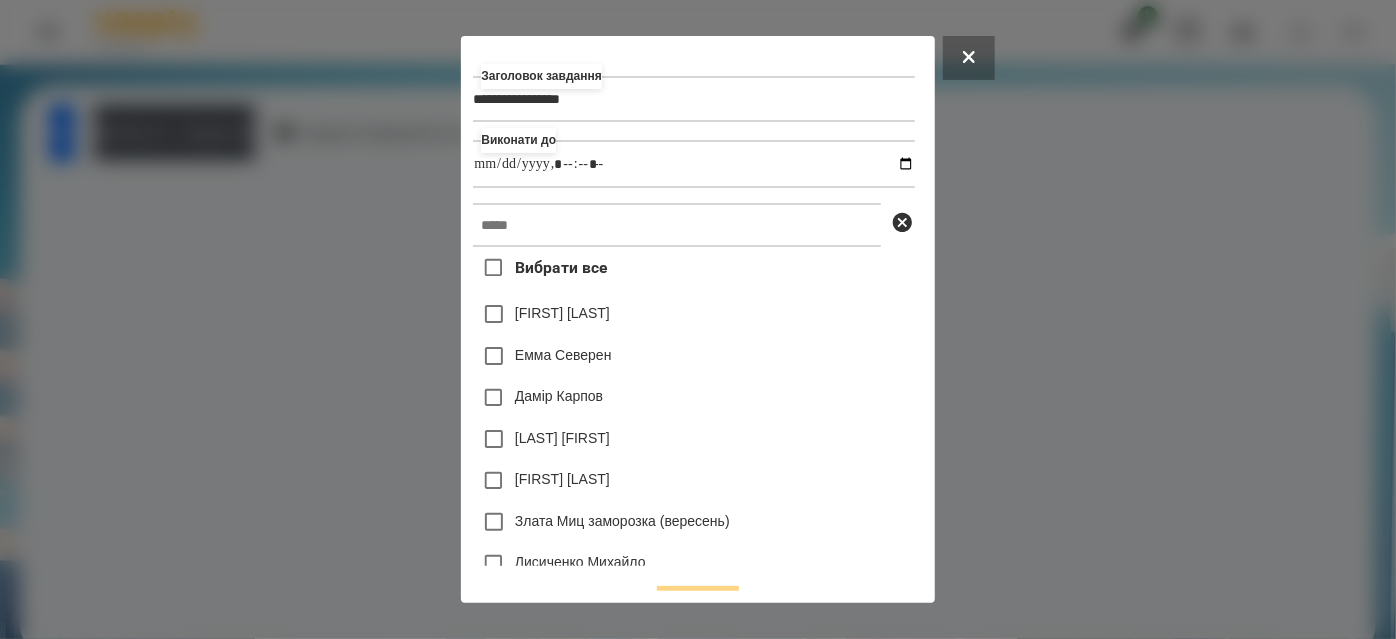 type on "**********" 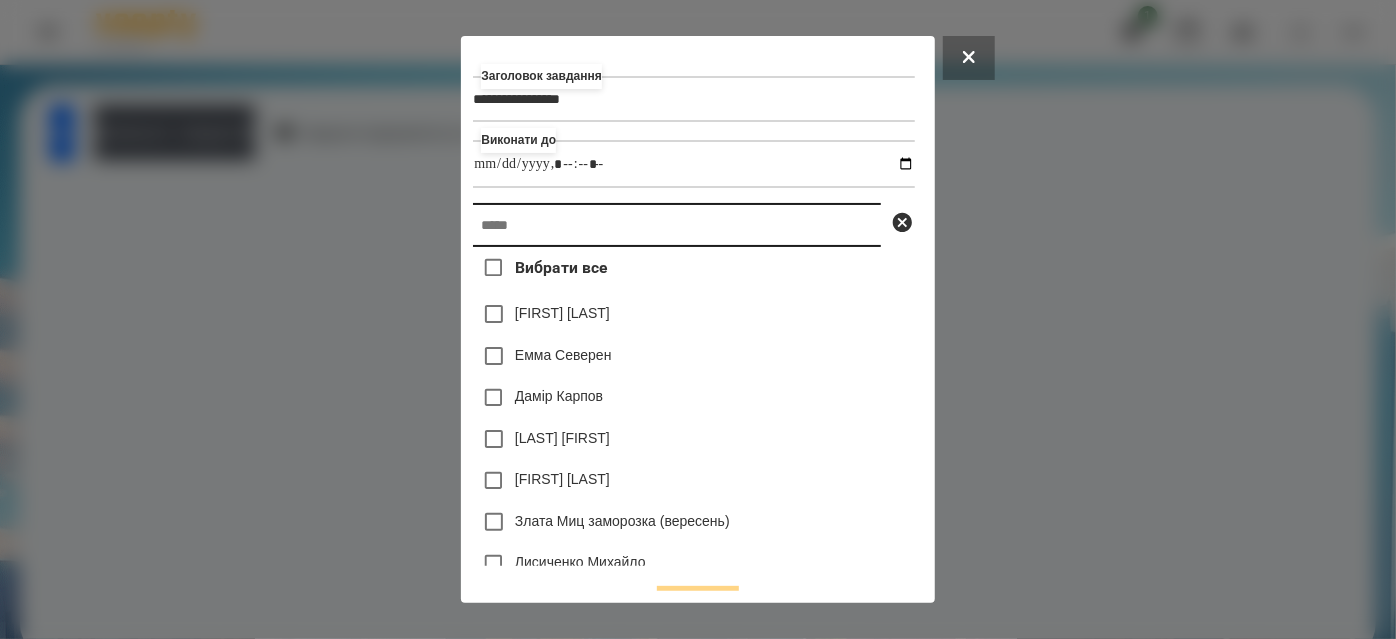 click at bounding box center (677, 225) 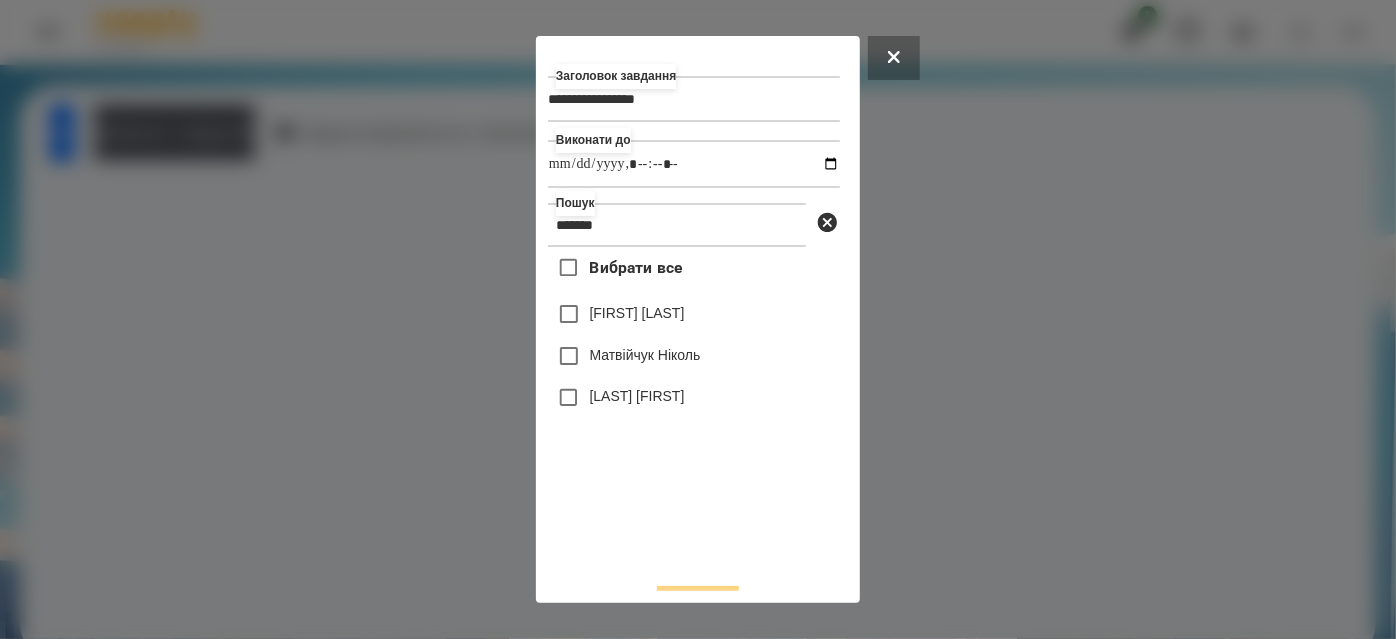 click on "[LAST] [FIRST]" at bounding box center [637, 396] 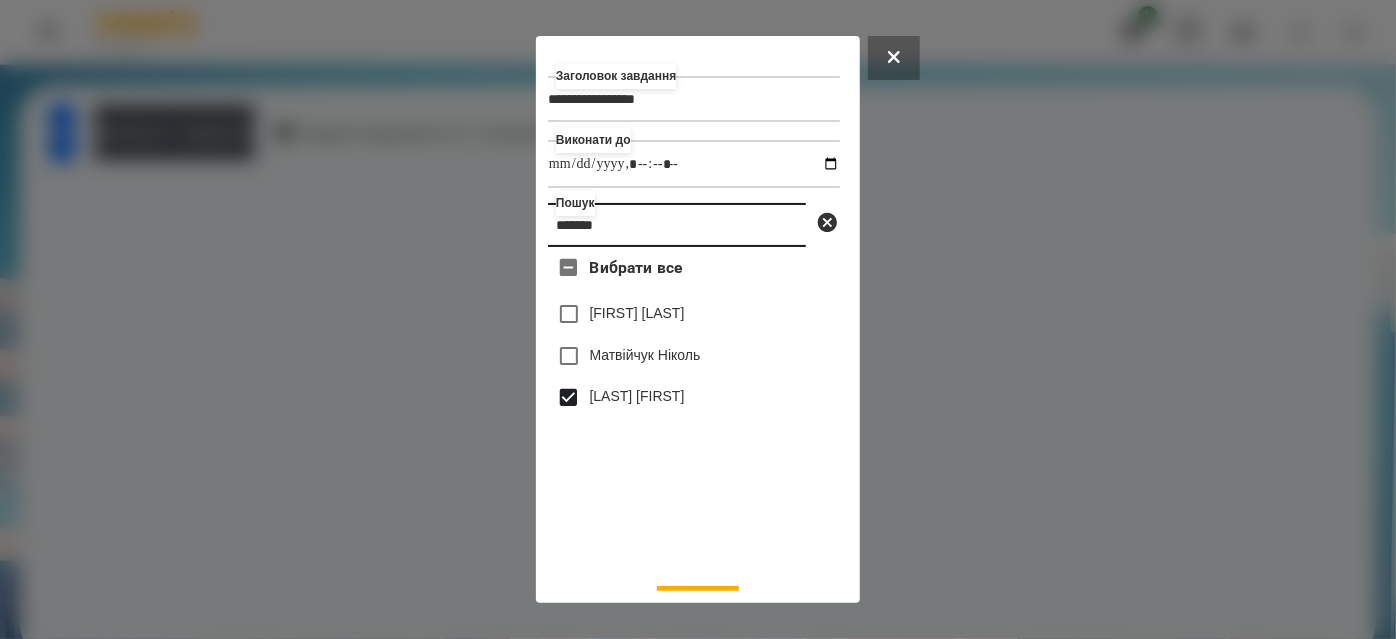 drag, startPoint x: 642, startPoint y: 236, endPoint x: 249, endPoint y: 290, distance: 396.69257 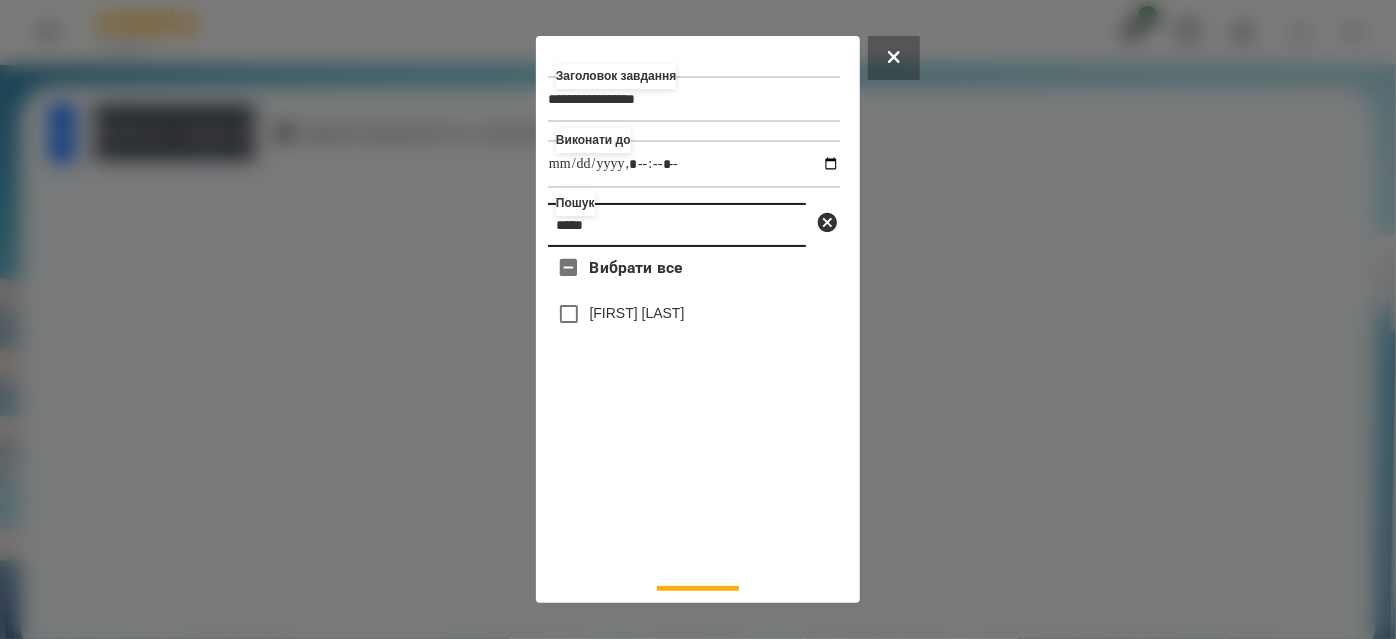 type on "*****" 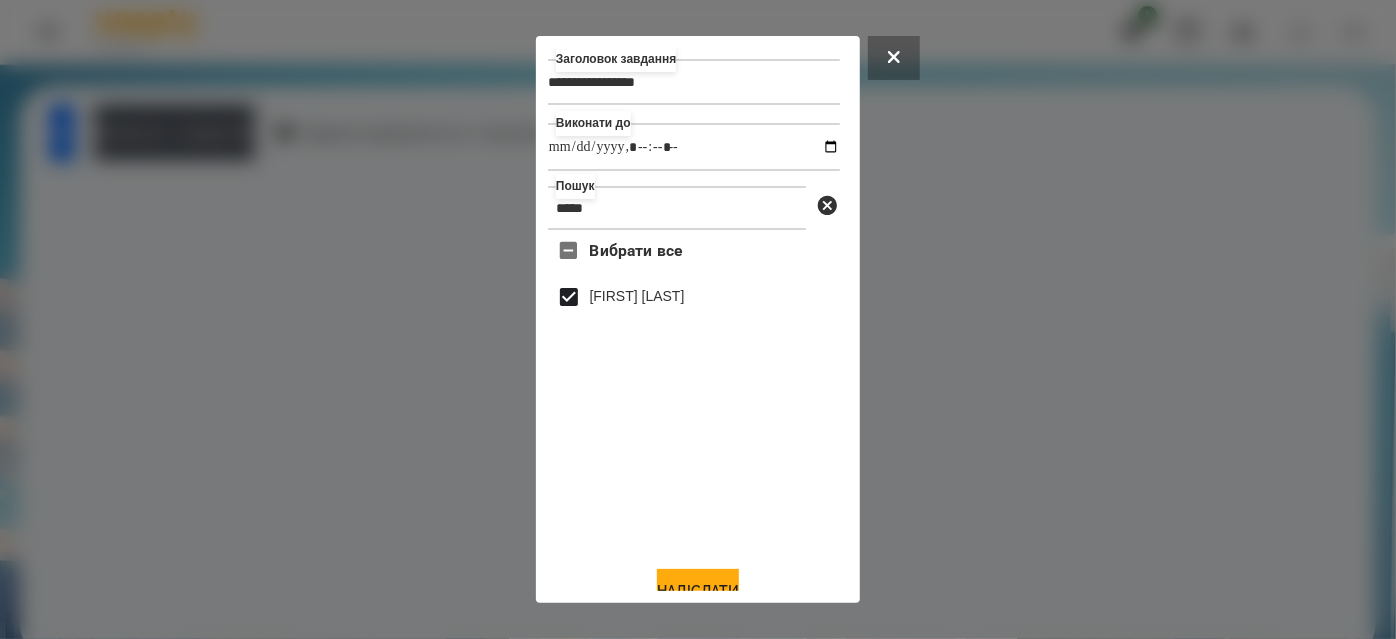 scroll, scrollTop: 44, scrollLeft: 0, axis: vertical 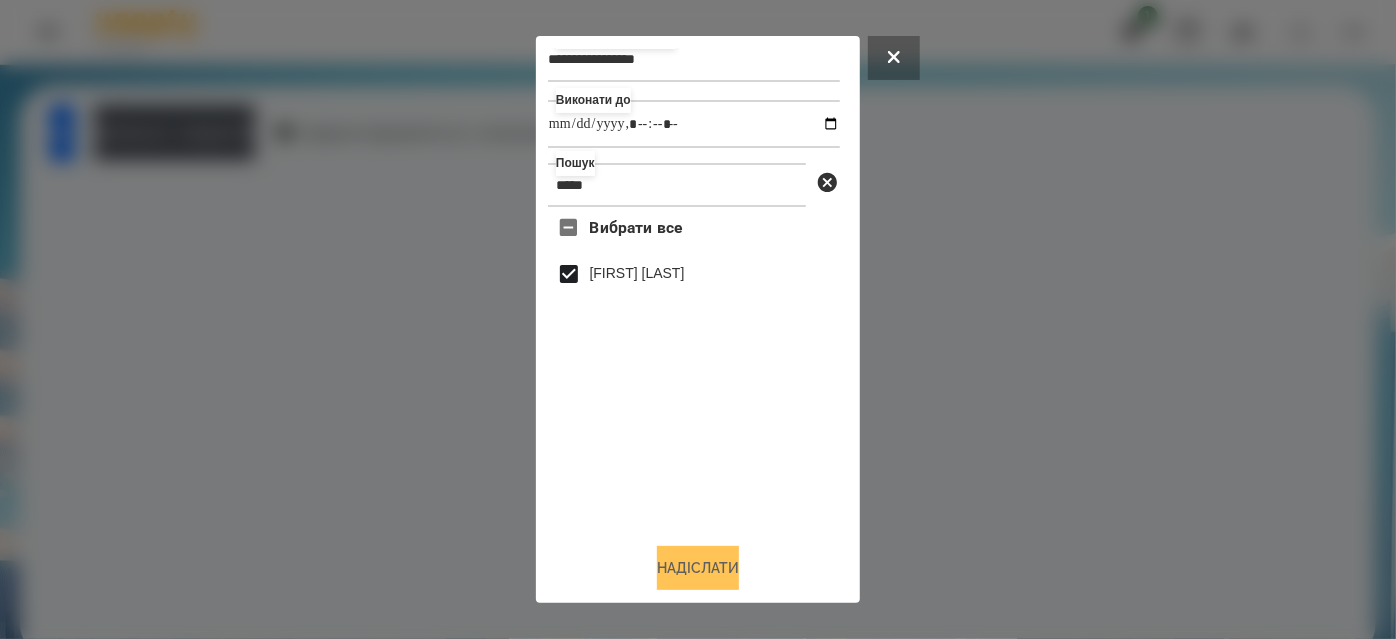 click on "Надіслати" at bounding box center [698, 568] 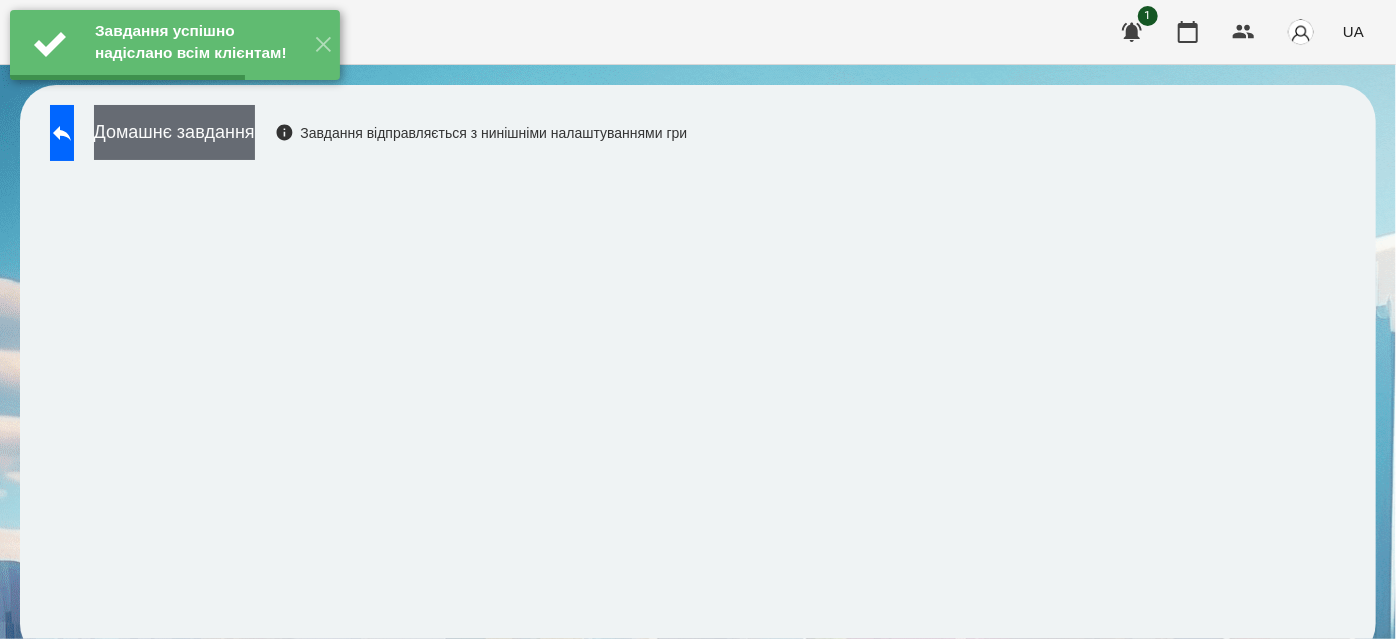 click on "Домашнє завдання" at bounding box center [174, 132] 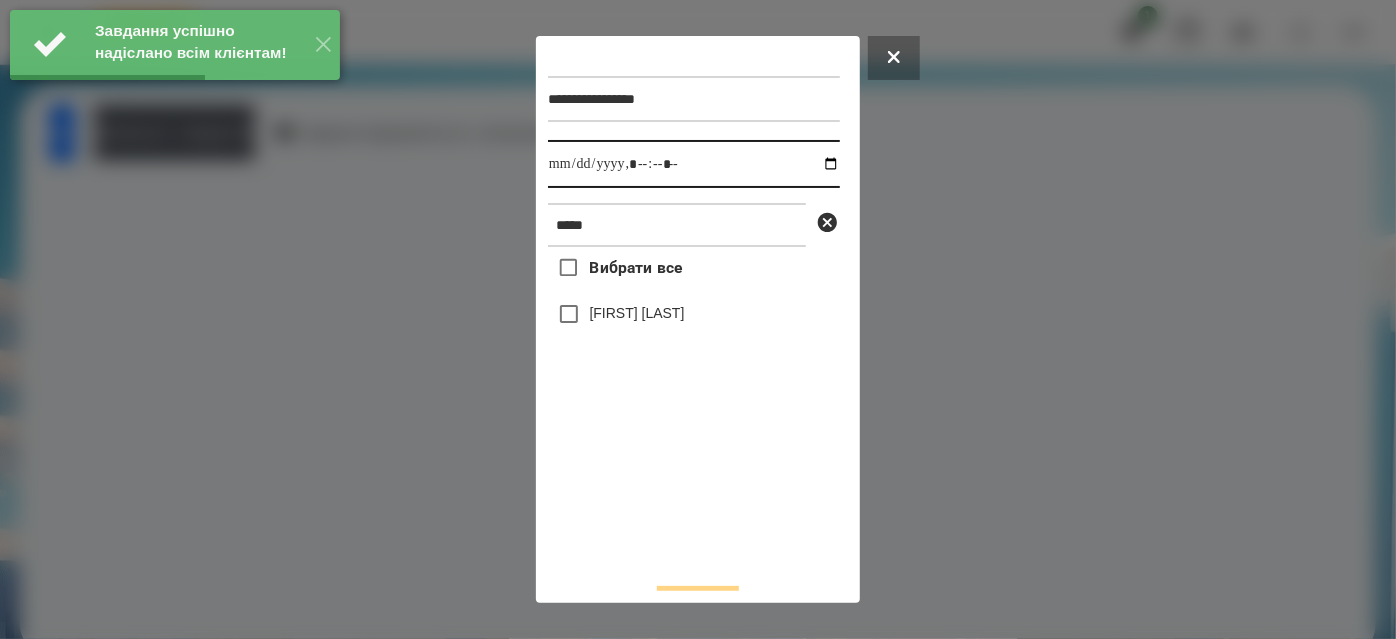 click at bounding box center (694, 164) 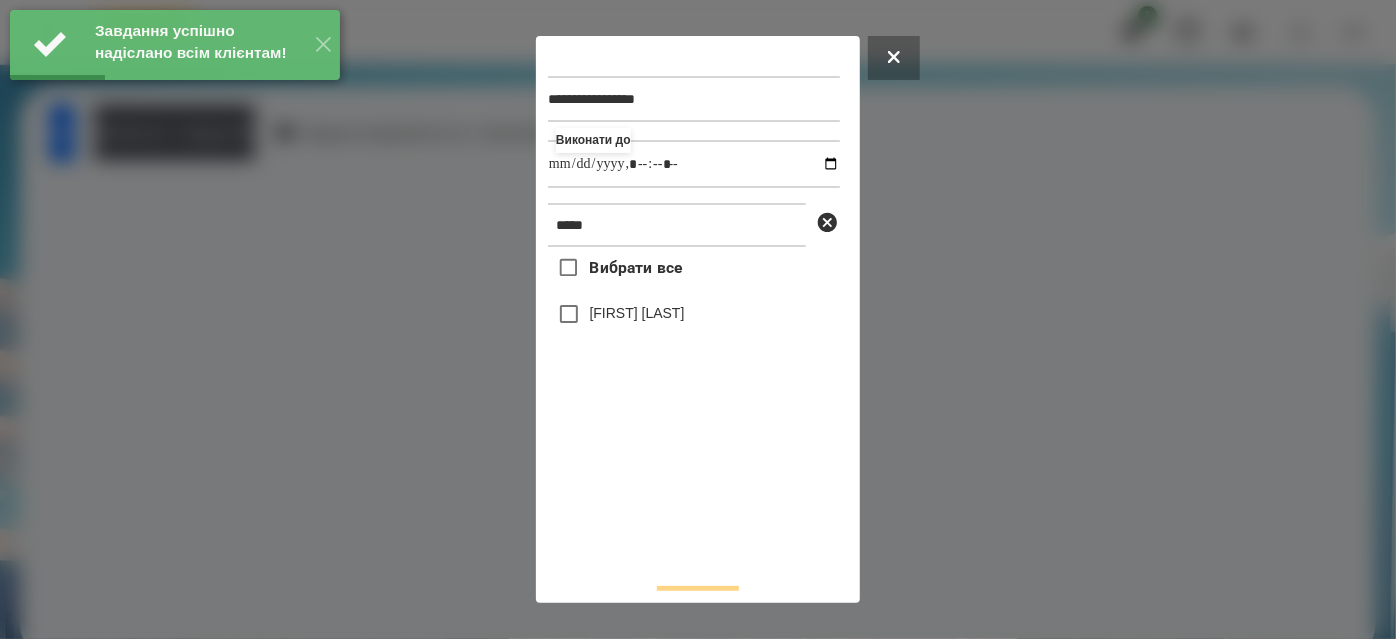type on "**********" 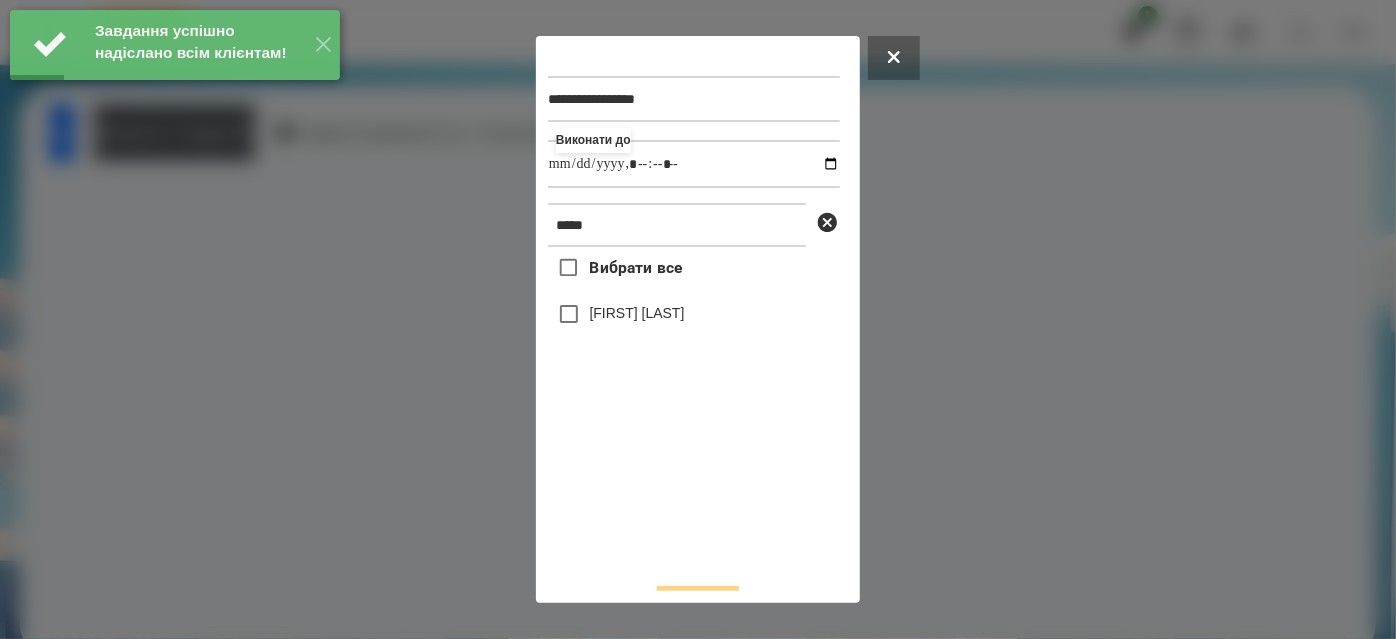 drag, startPoint x: 655, startPoint y: 323, endPoint x: 634, endPoint y: 299, distance: 31.890438 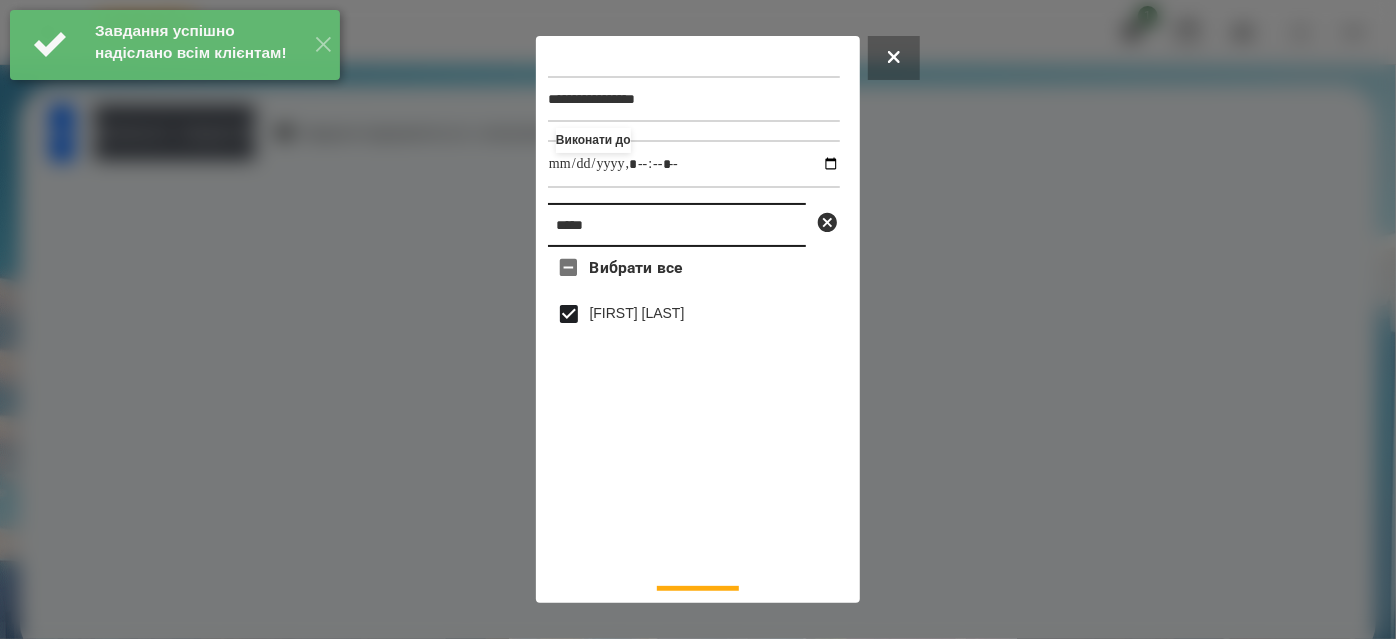 drag, startPoint x: 581, startPoint y: 239, endPoint x: 318, endPoint y: 281, distance: 266.3325 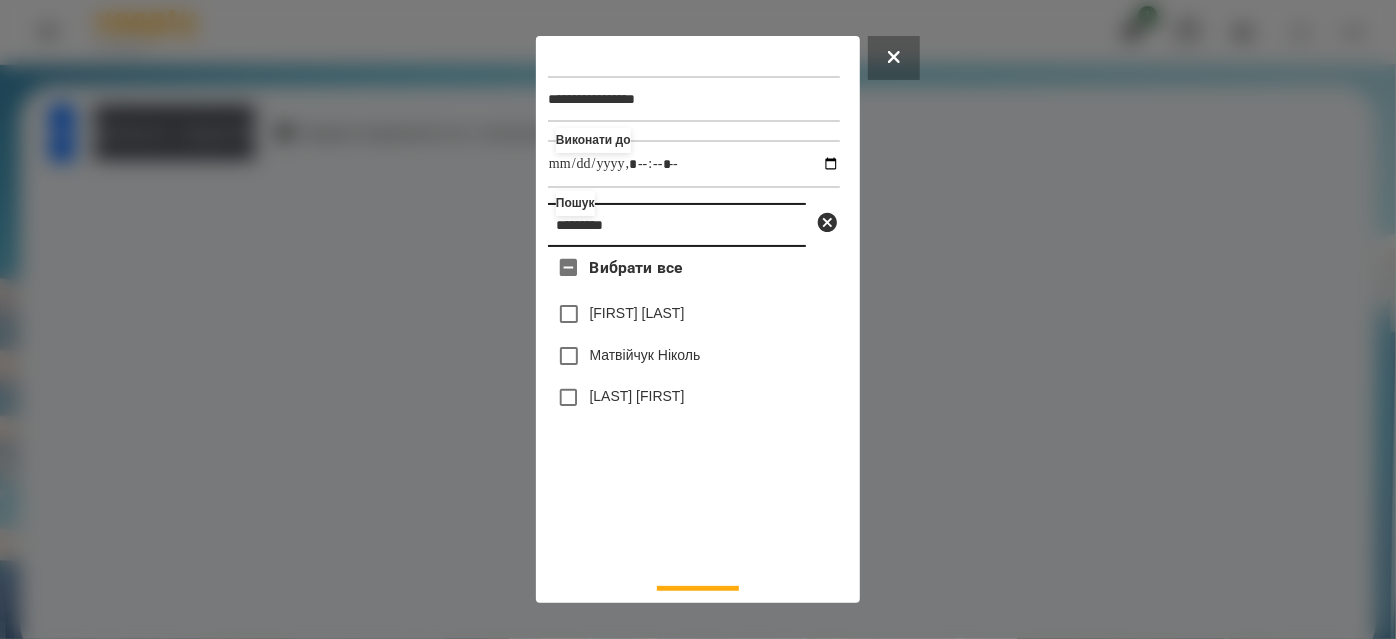 type on "*********" 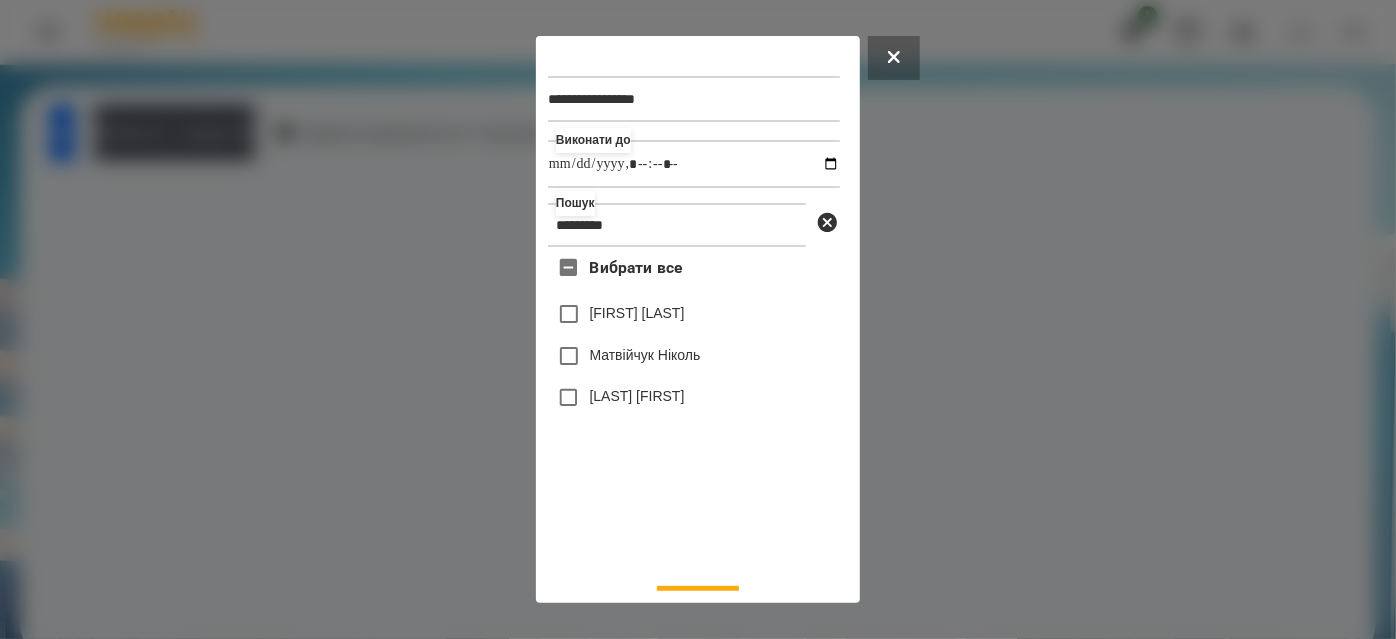 click on "[LAST] [FIRST]" at bounding box center (637, 396) 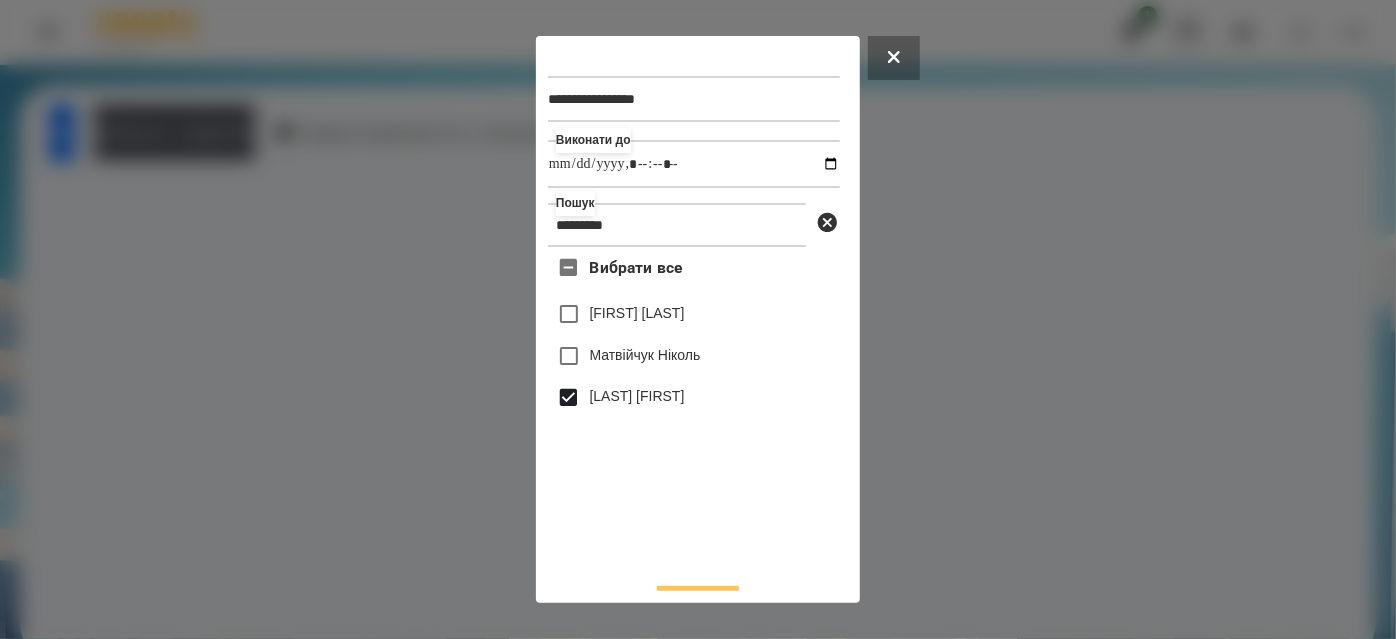 scroll, scrollTop: 44, scrollLeft: 0, axis: vertical 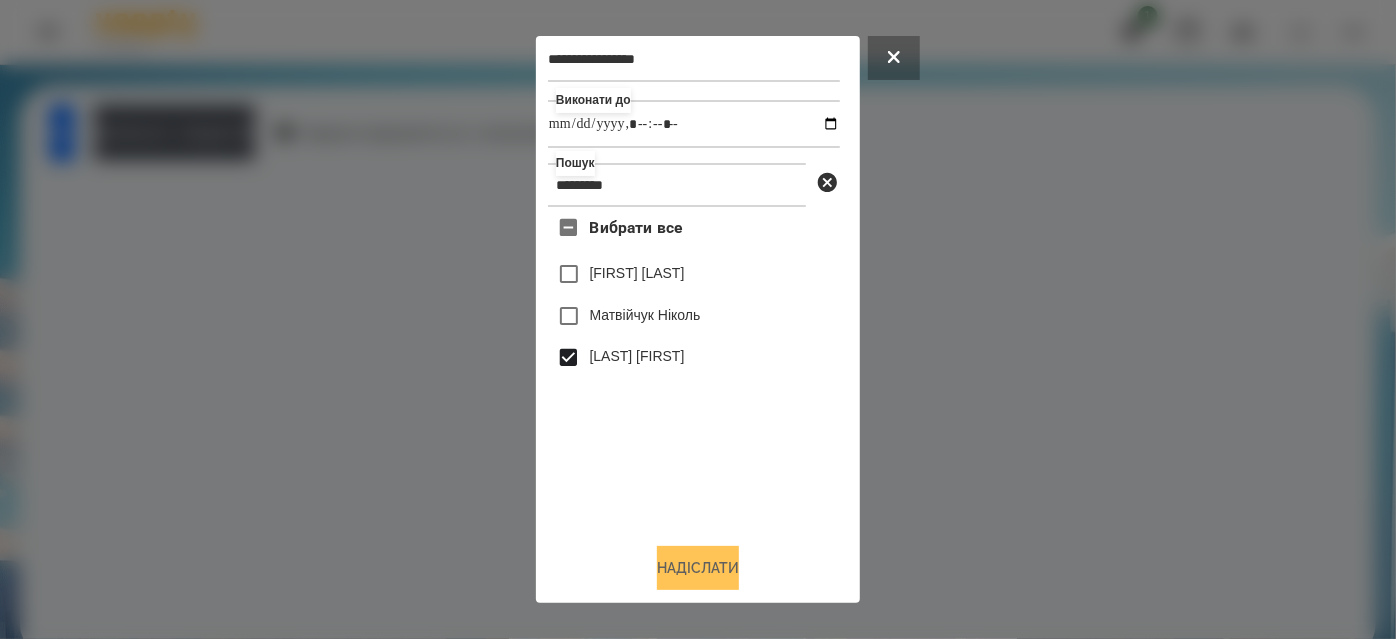 click on "Надіслати" at bounding box center [698, 568] 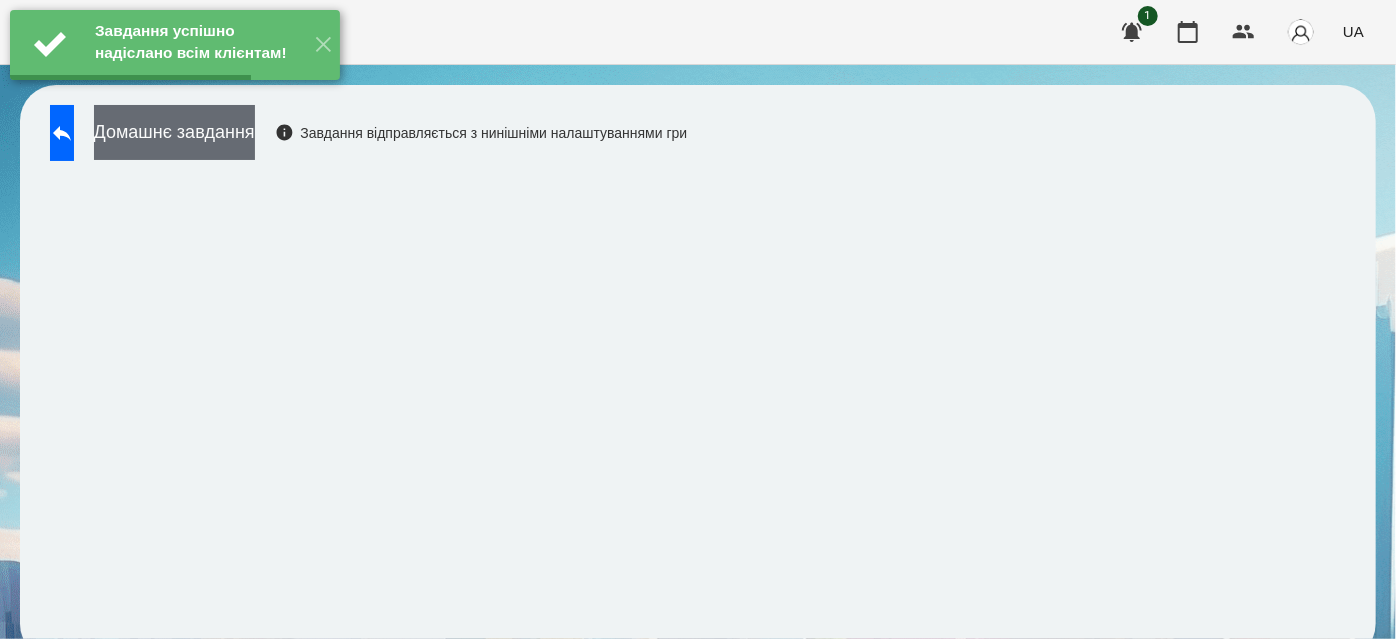click on "Домашнє завдання" at bounding box center [174, 132] 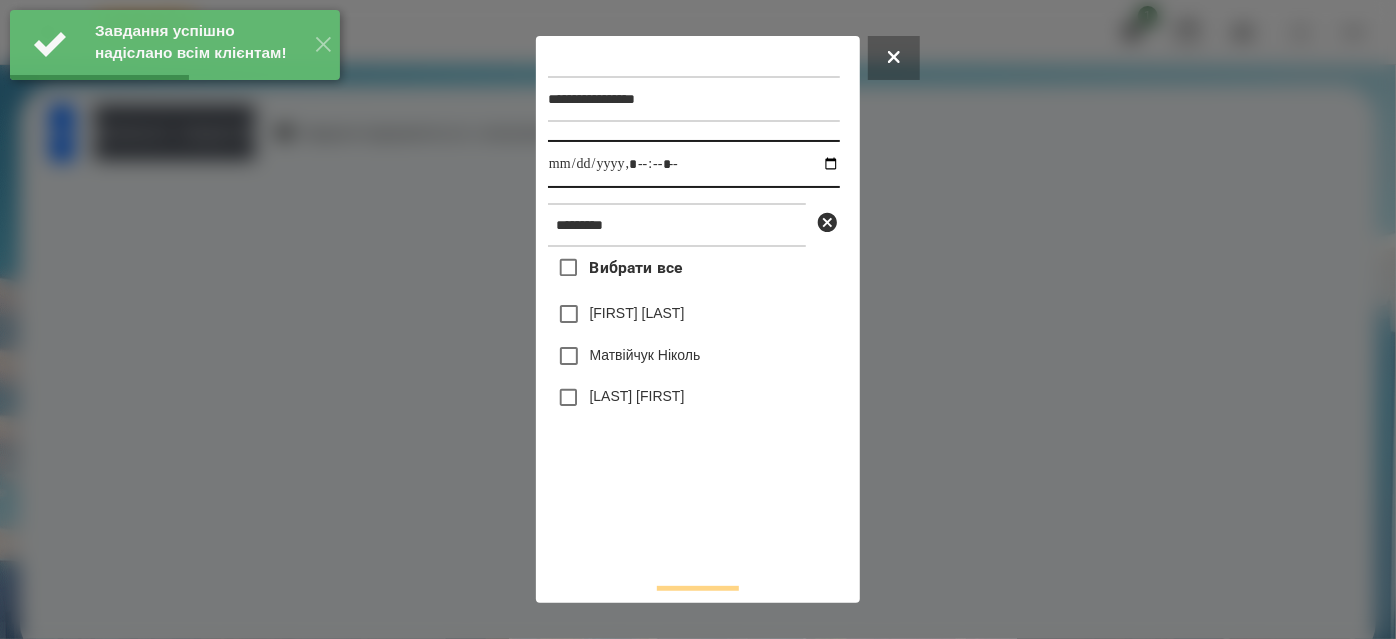 click at bounding box center (694, 164) 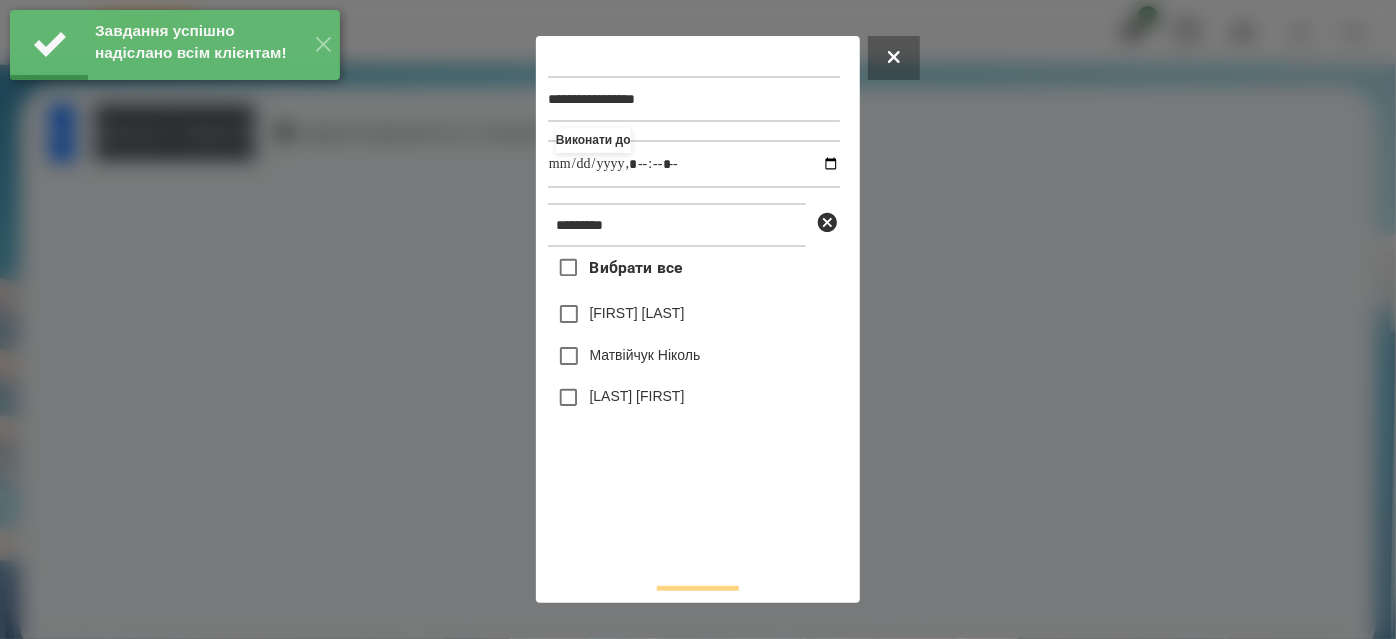 type on "**********" 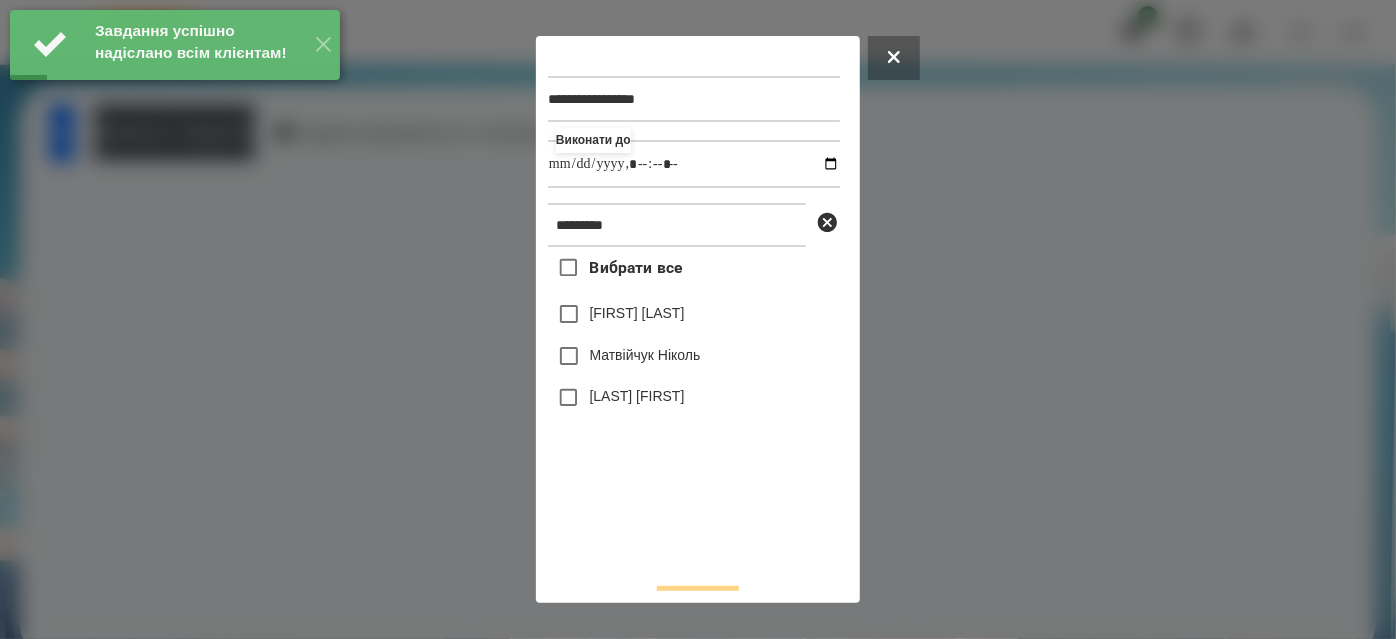 click on "[LAST] [FIRST]" at bounding box center [637, 396] 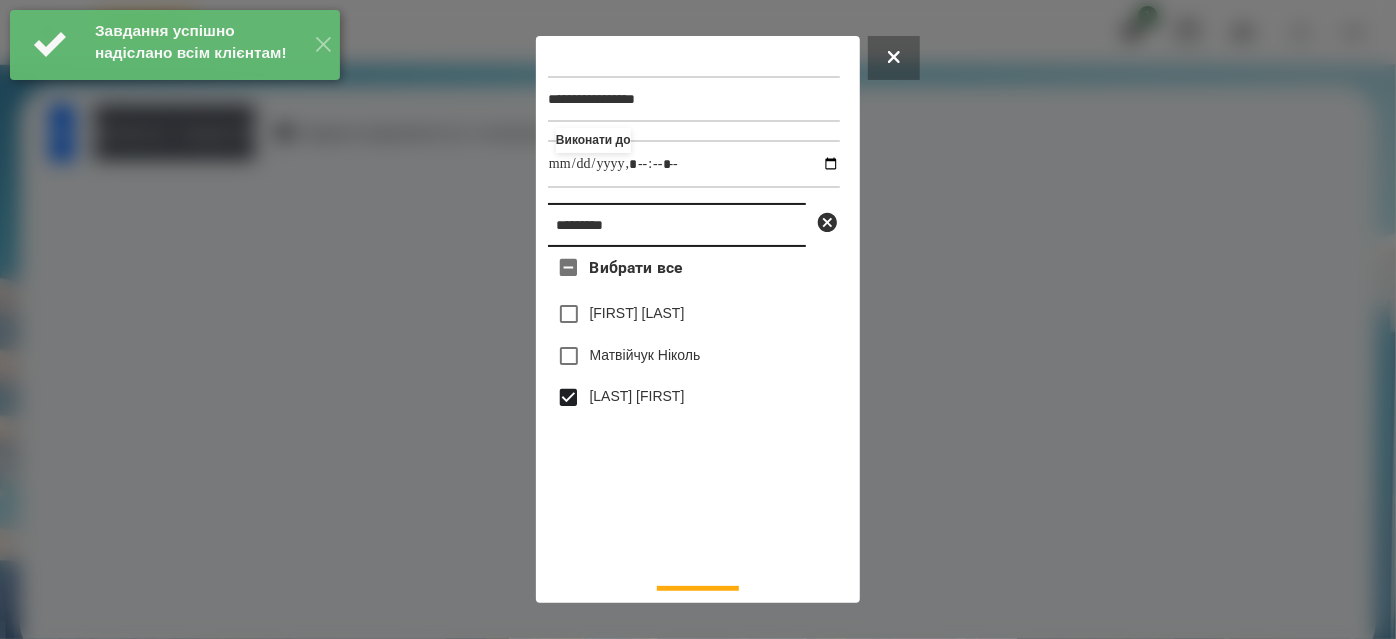 drag, startPoint x: 634, startPoint y: 218, endPoint x: 251, endPoint y: 254, distance: 384.68817 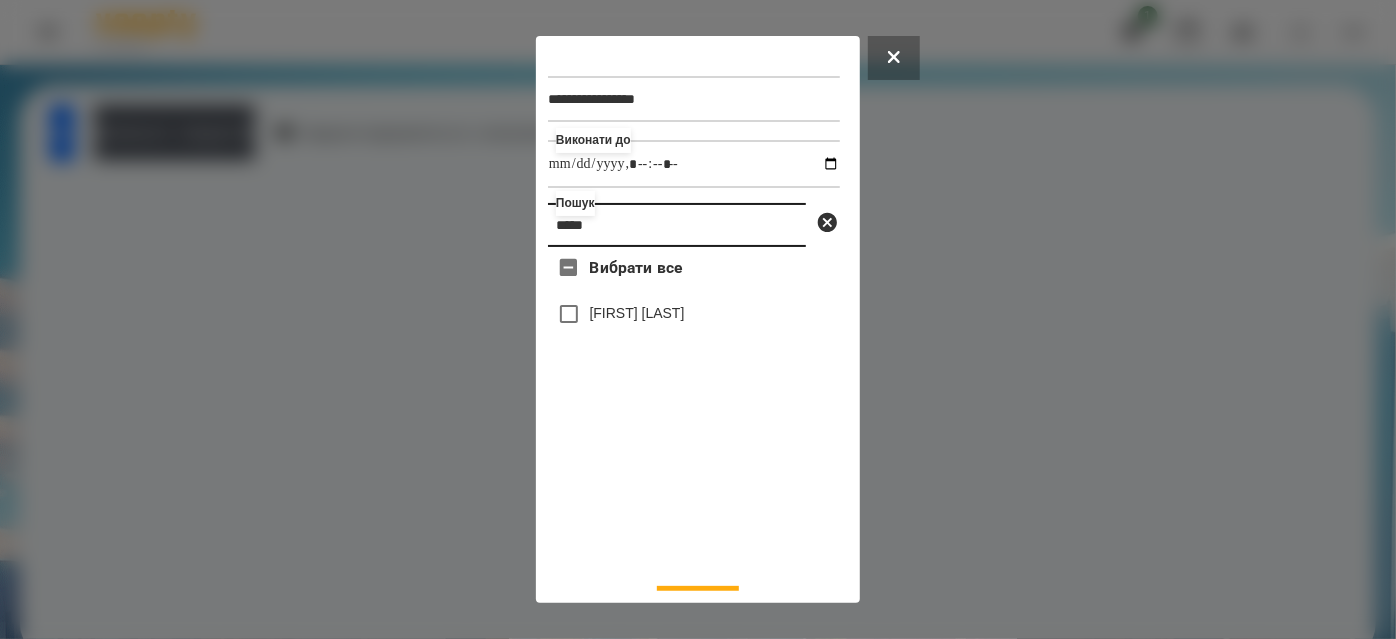 type on "*****" 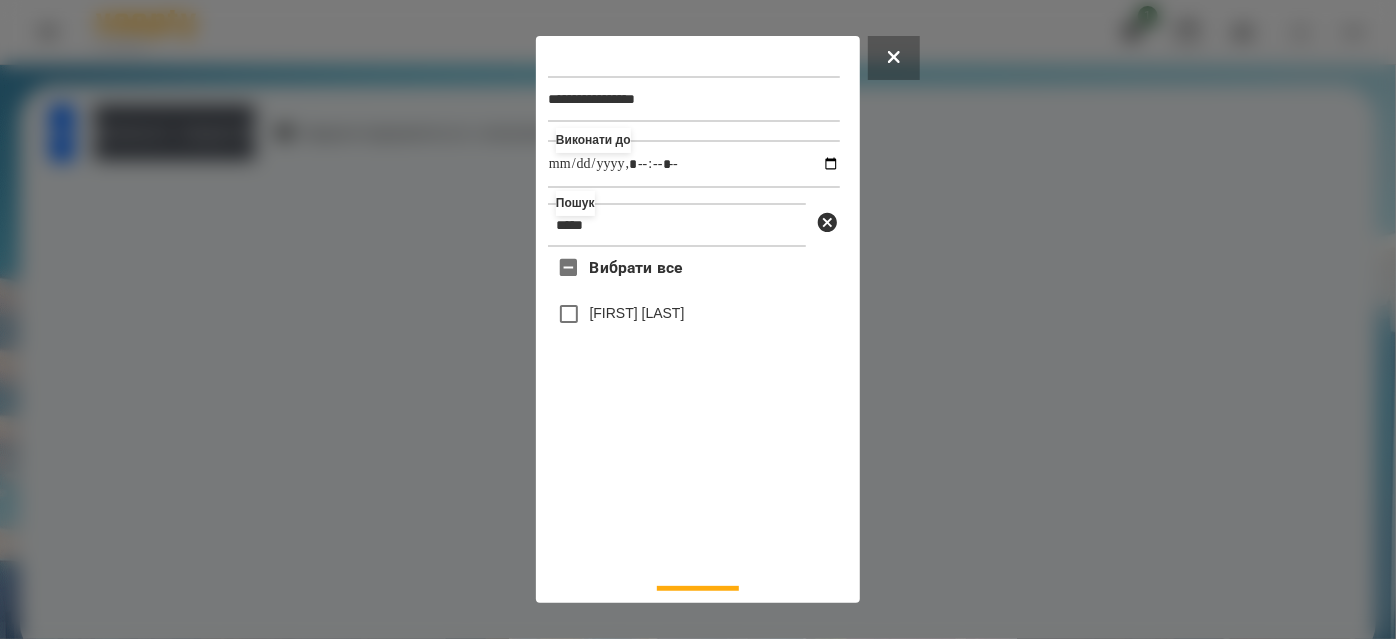 click on "[FIRST] [LAST]" at bounding box center [637, 313] 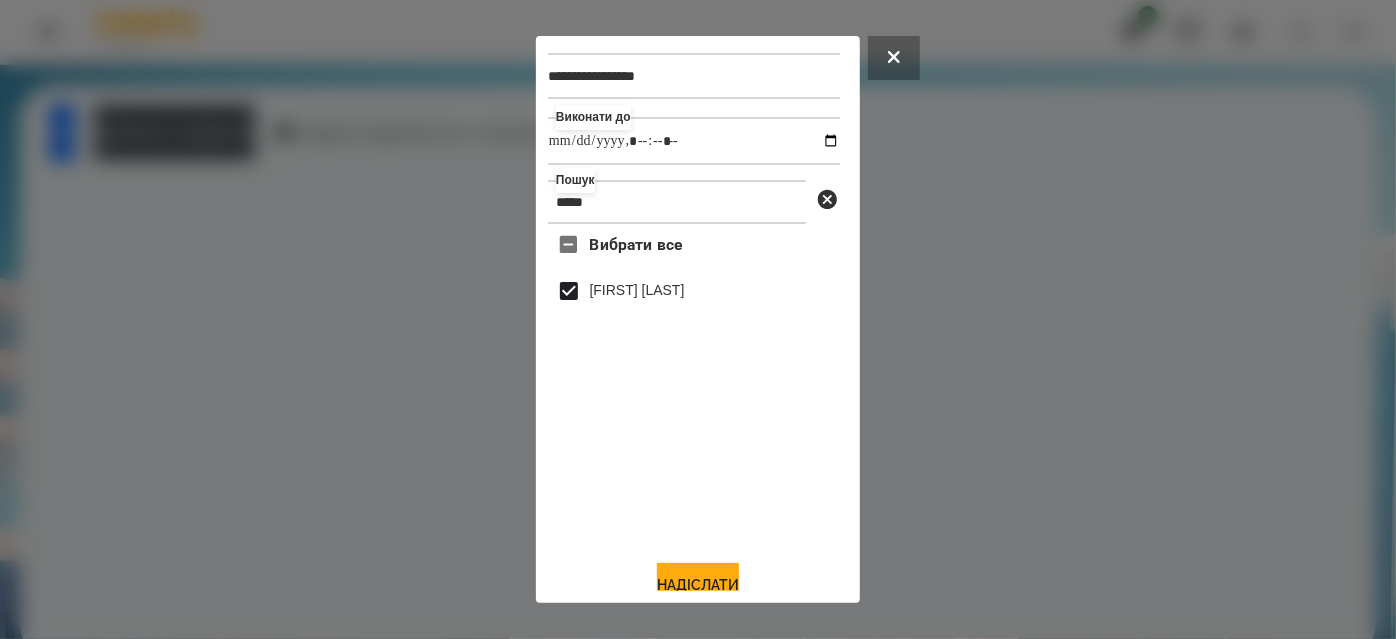 scroll, scrollTop: 44, scrollLeft: 0, axis: vertical 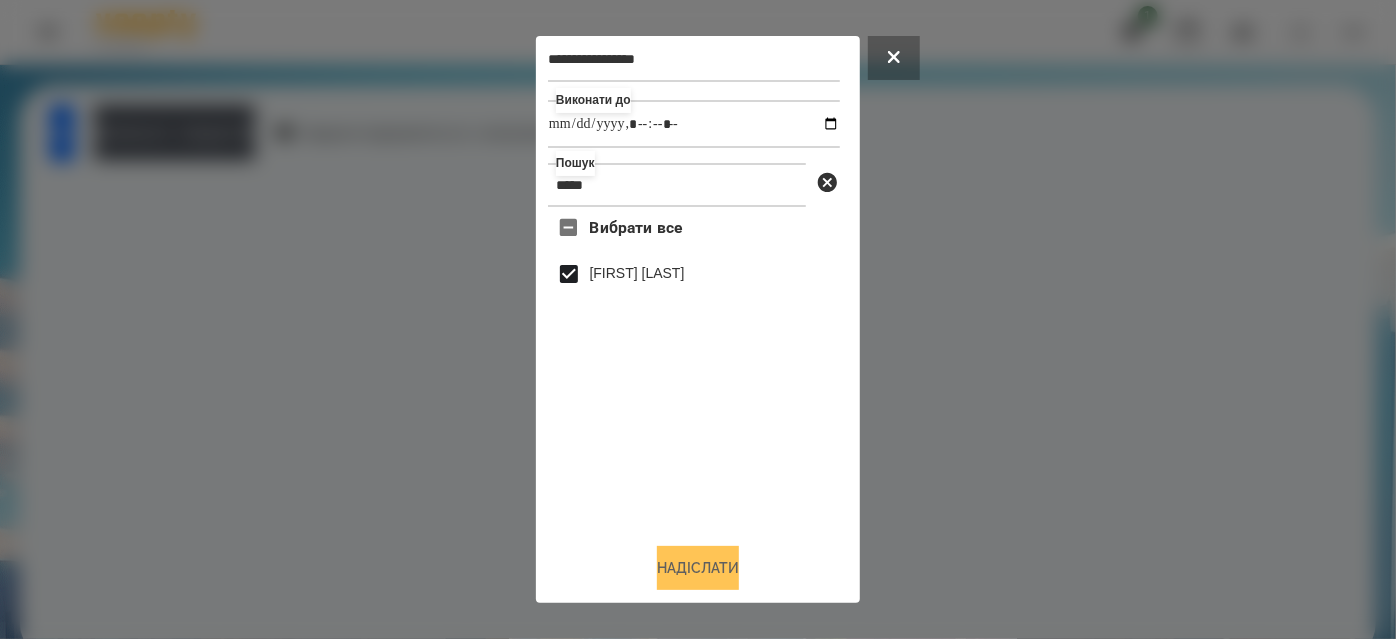 click on "Надіслати" at bounding box center [698, 568] 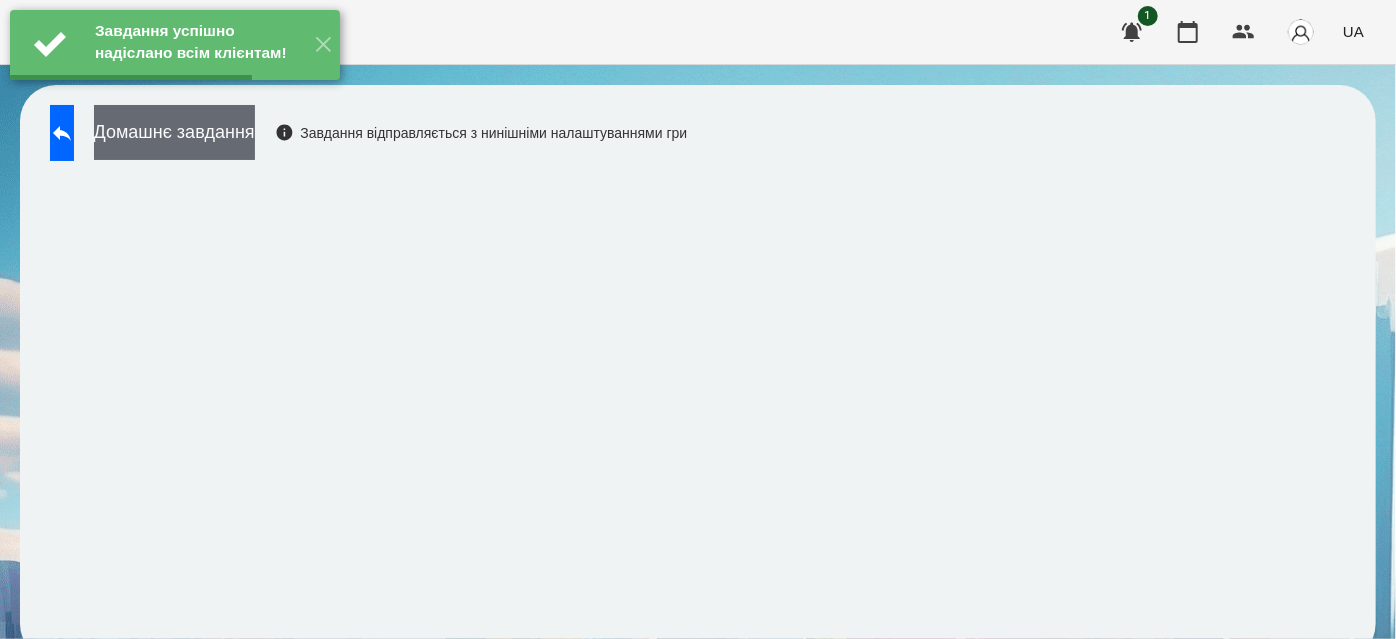 click on "Домашнє завдання" at bounding box center [174, 132] 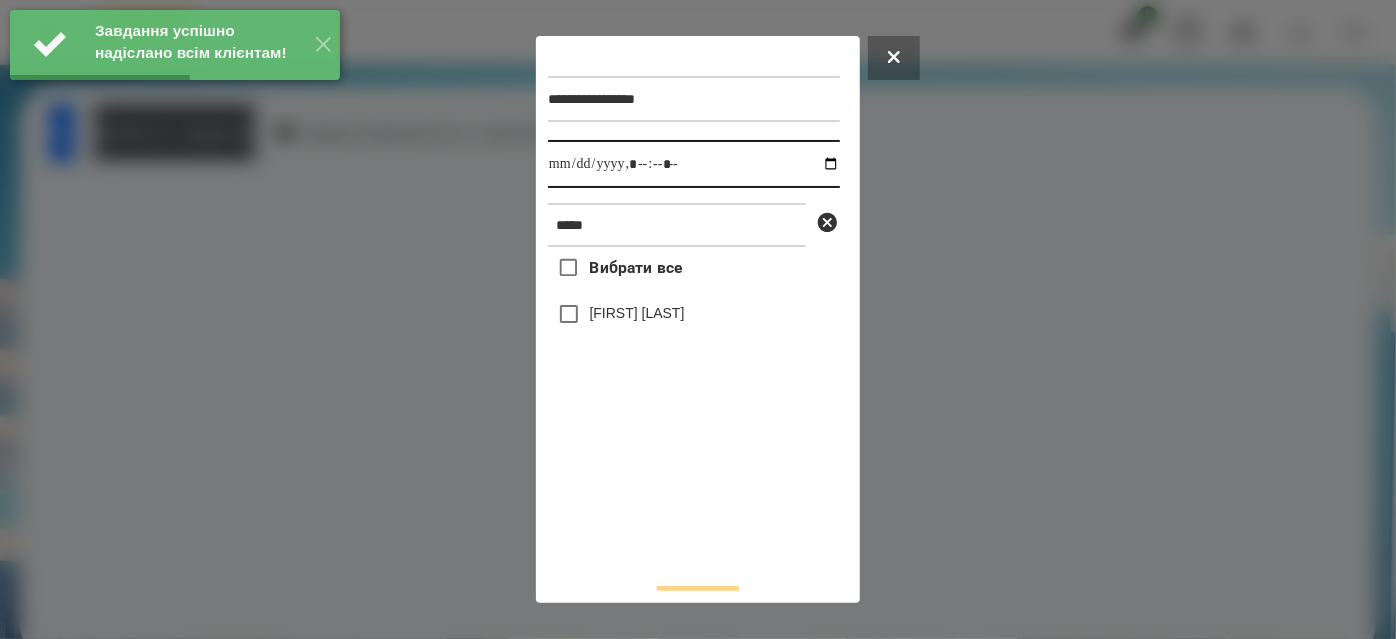 click at bounding box center [694, 164] 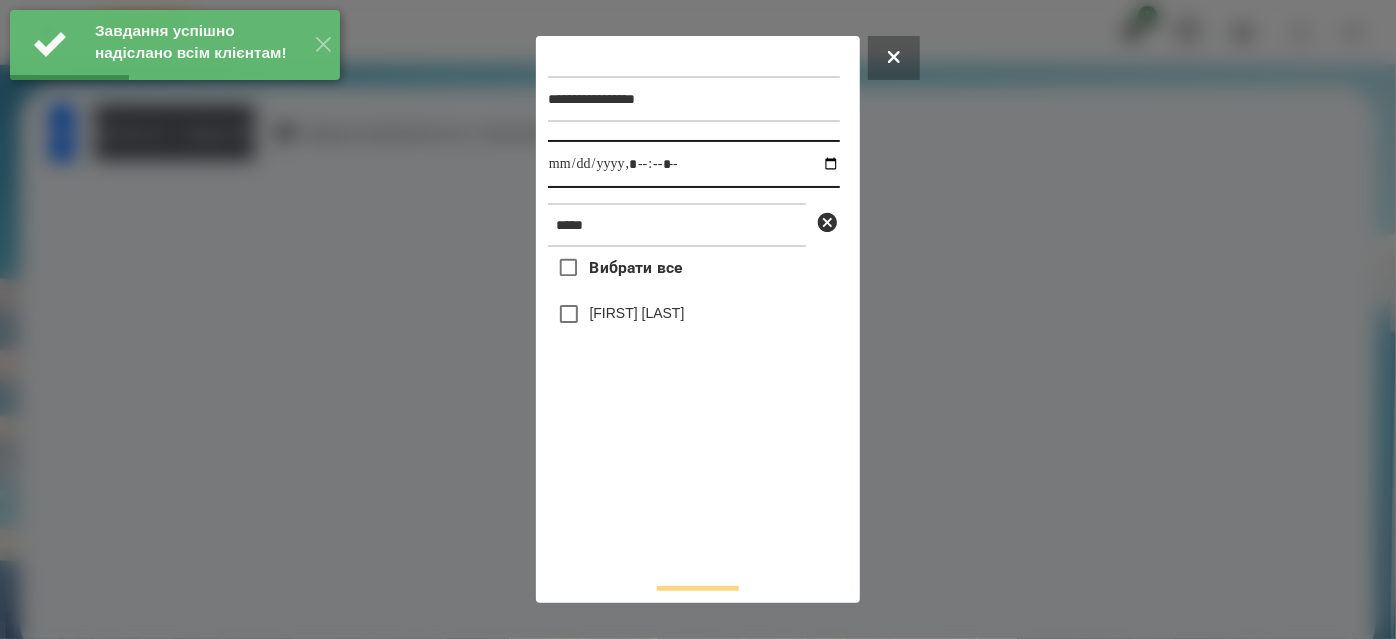 click at bounding box center [694, 164] 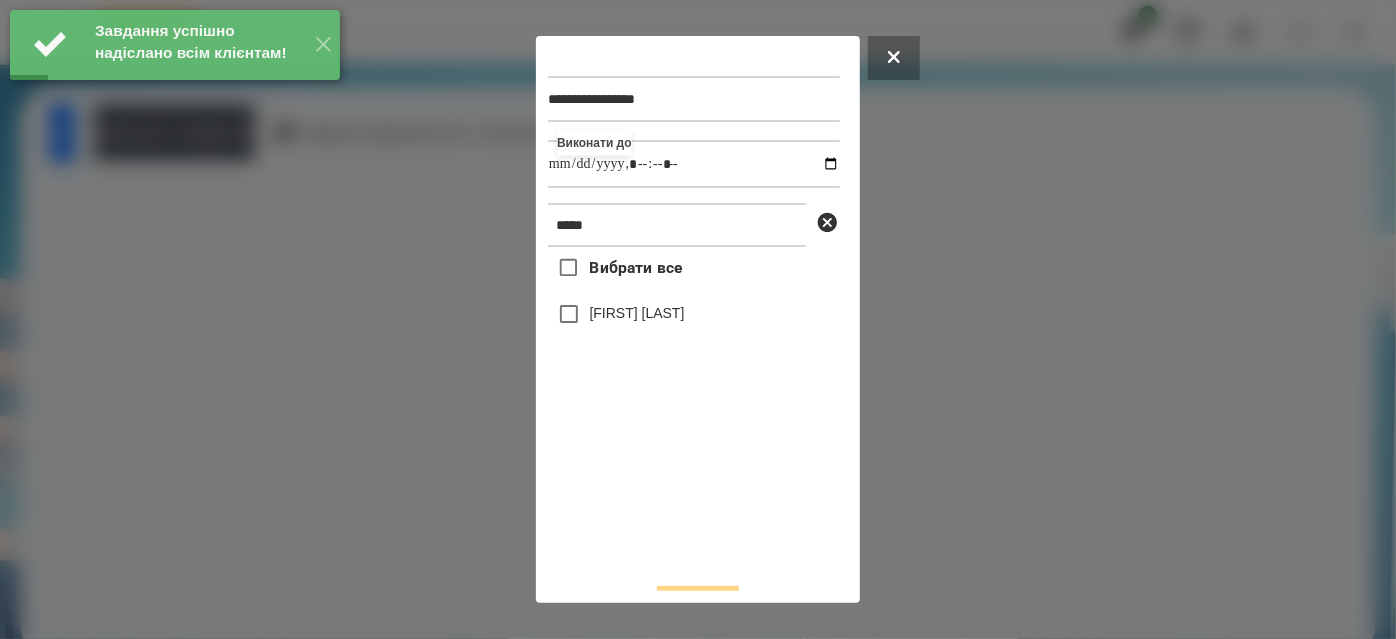 type on "**********" 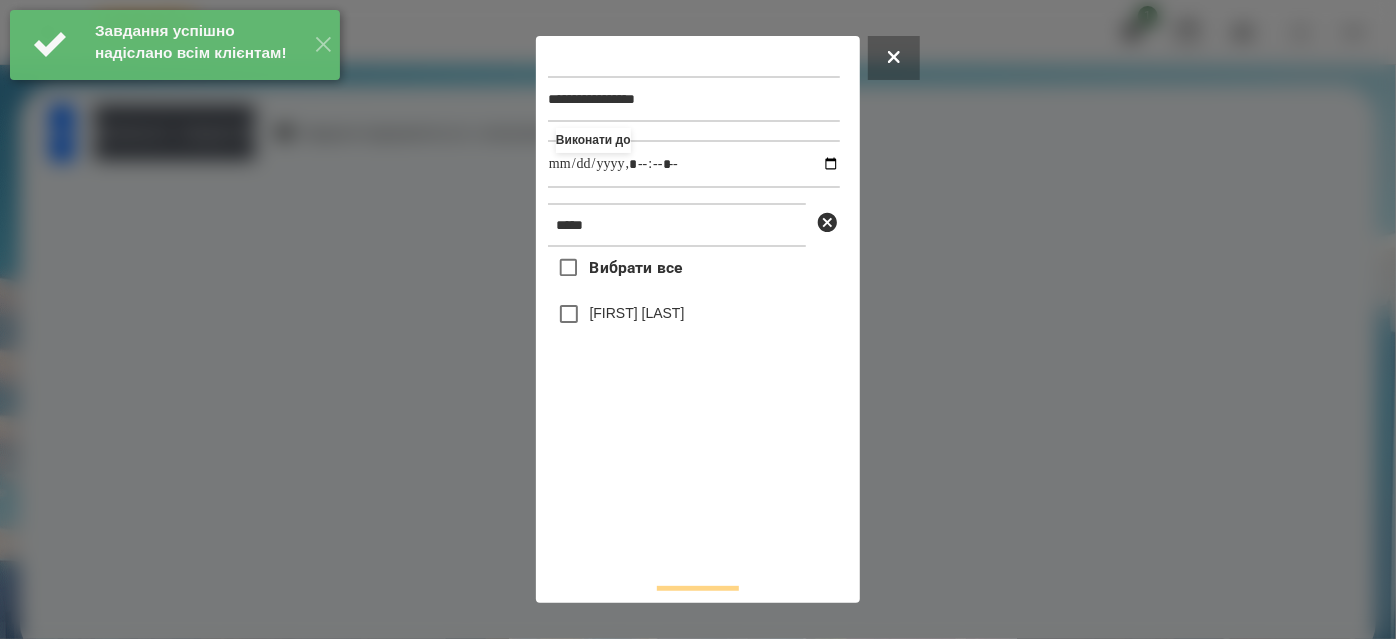 click on "[FIRST] [LAST]" at bounding box center (637, 313) 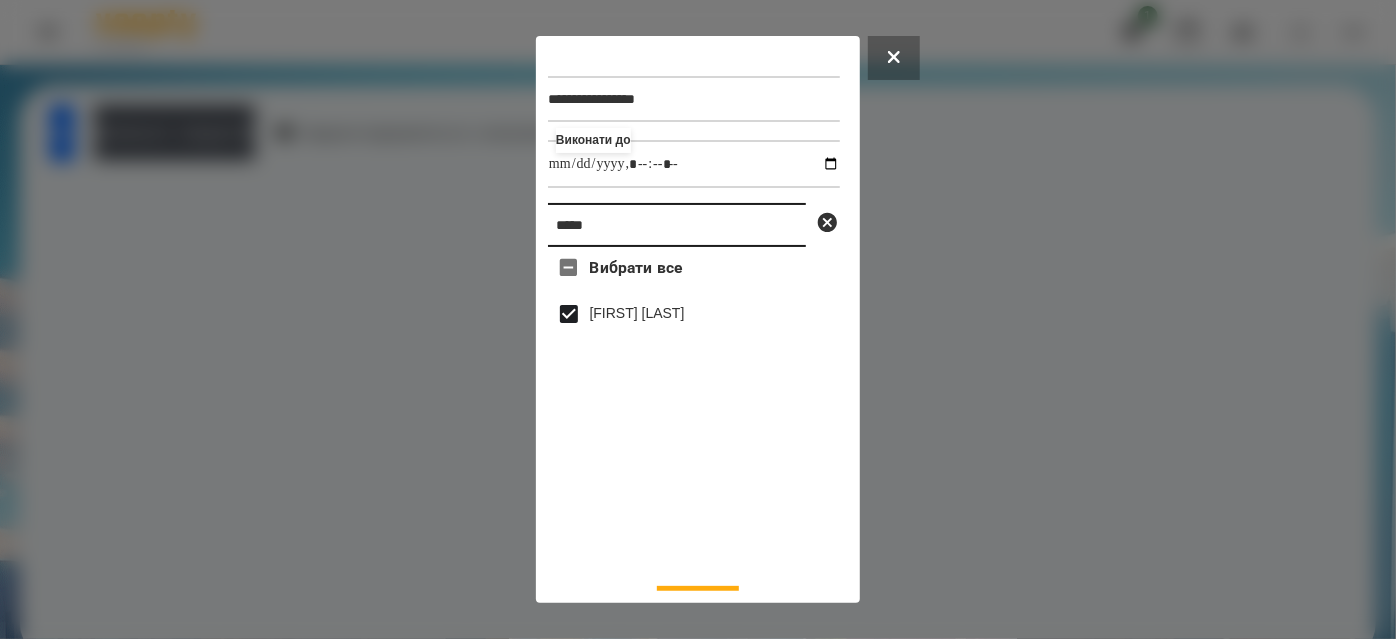 drag, startPoint x: 552, startPoint y: 250, endPoint x: 289, endPoint y: 277, distance: 264.3823 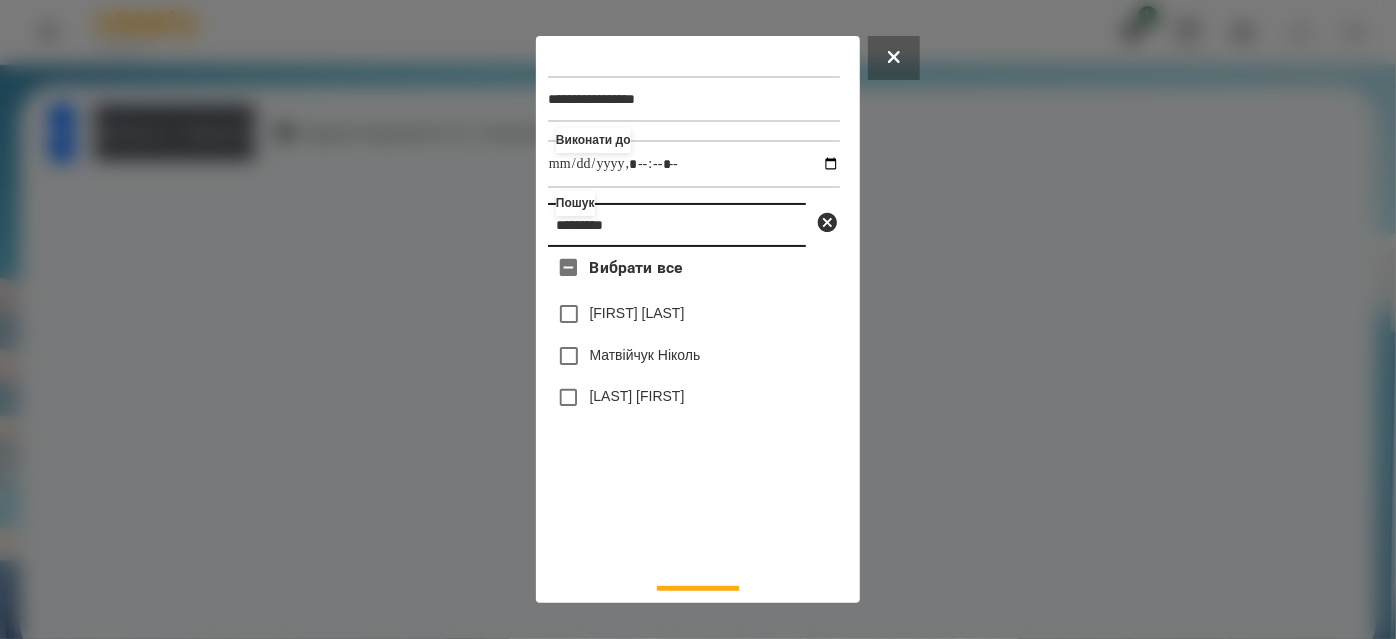 type on "*********" 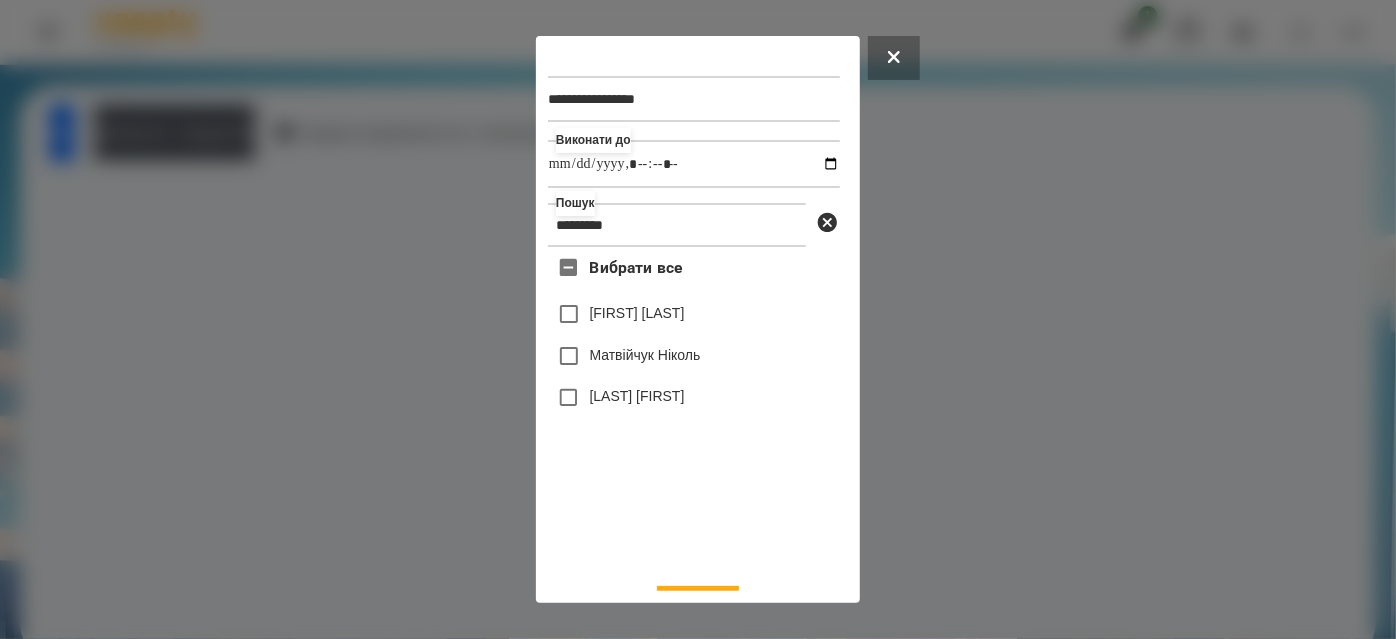 click on "[LAST] [FIRST]" at bounding box center [694, 398] 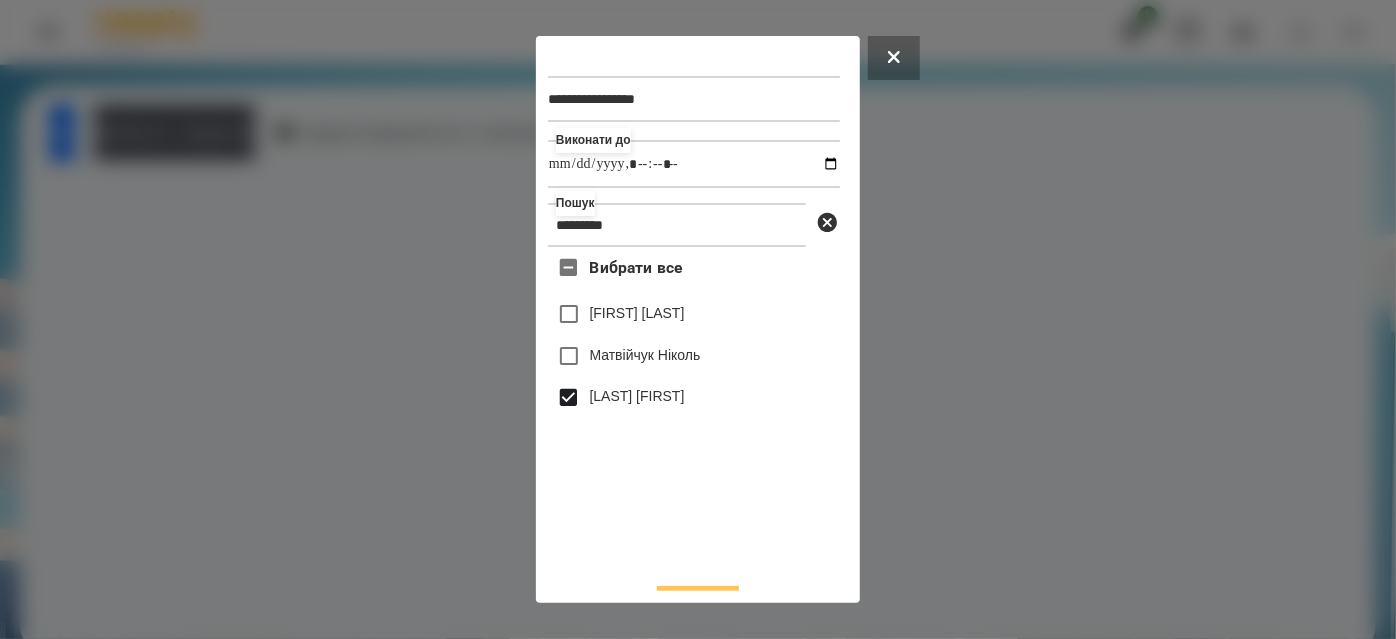 scroll, scrollTop: 44, scrollLeft: 0, axis: vertical 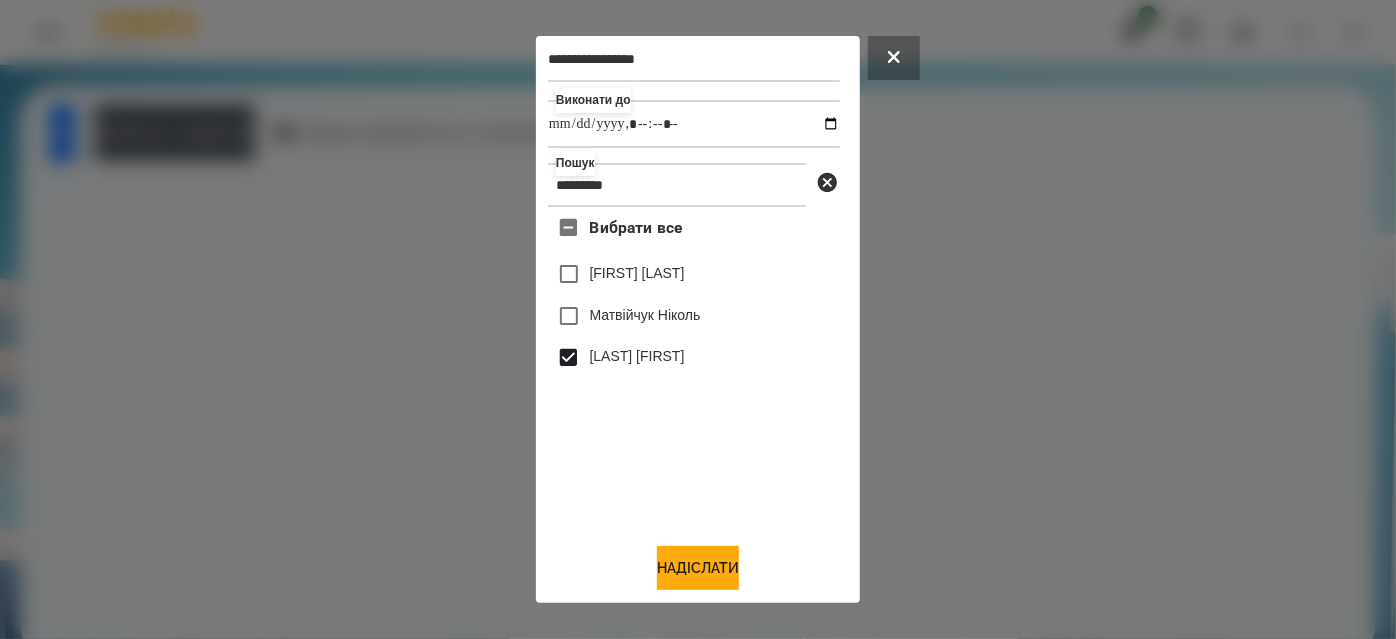 click on "**********" at bounding box center (698, 319) 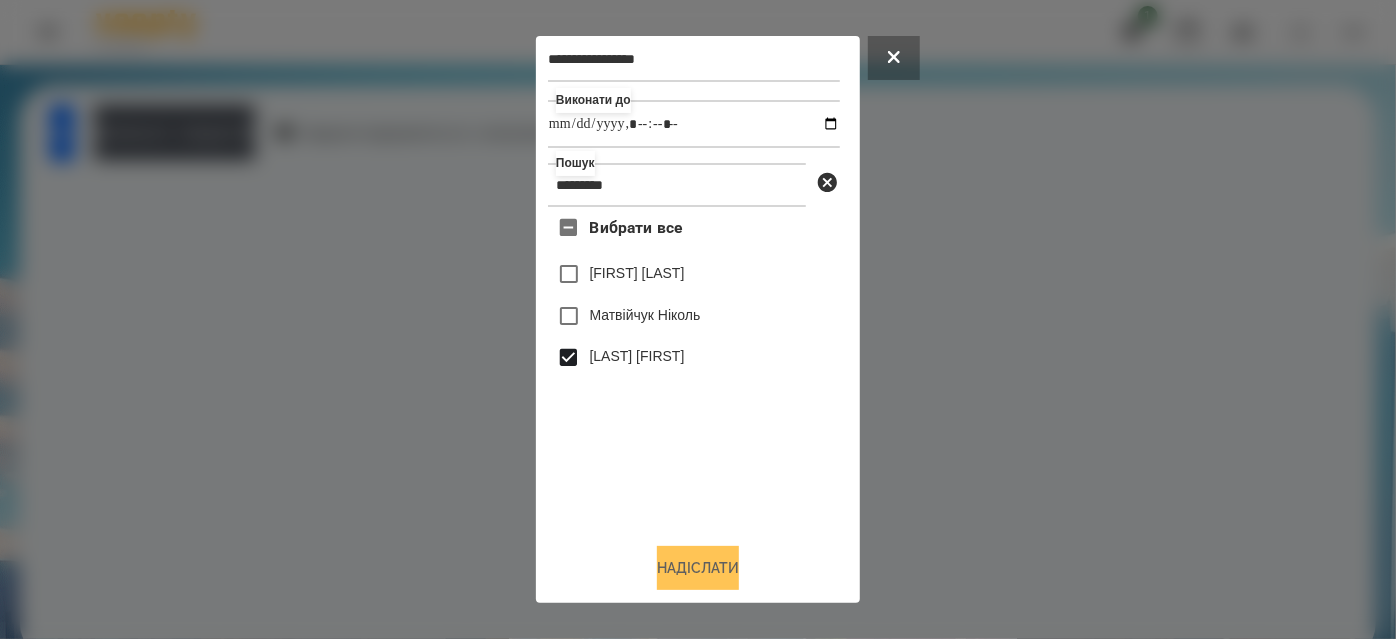 click on "Надіслати" at bounding box center [698, 568] 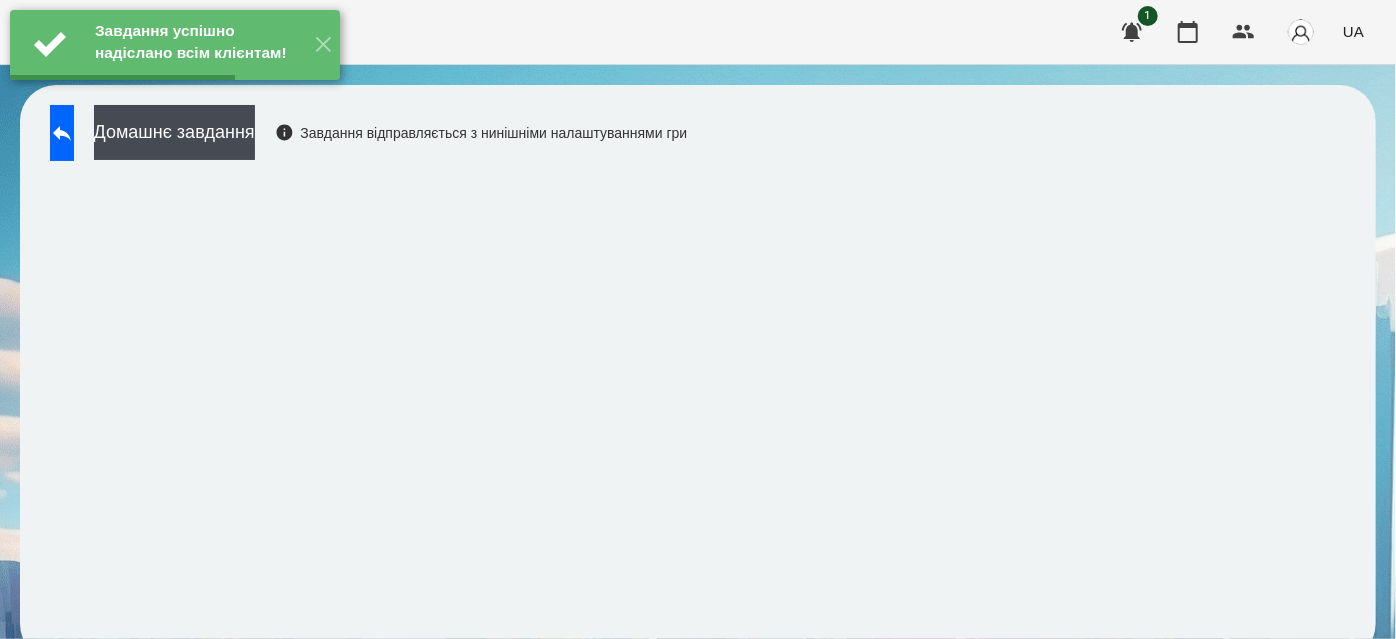 click on "Домашнє завдання" at bounding box center (174, 132) 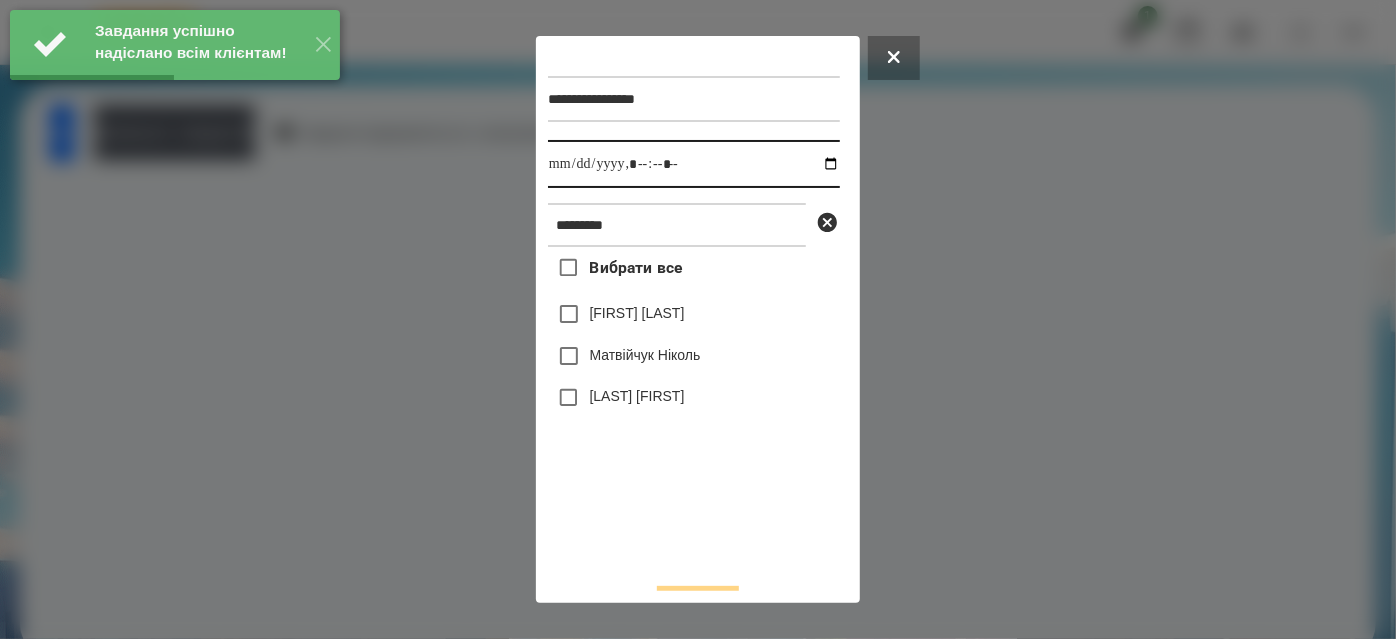 click at bounding box center (694, 164) 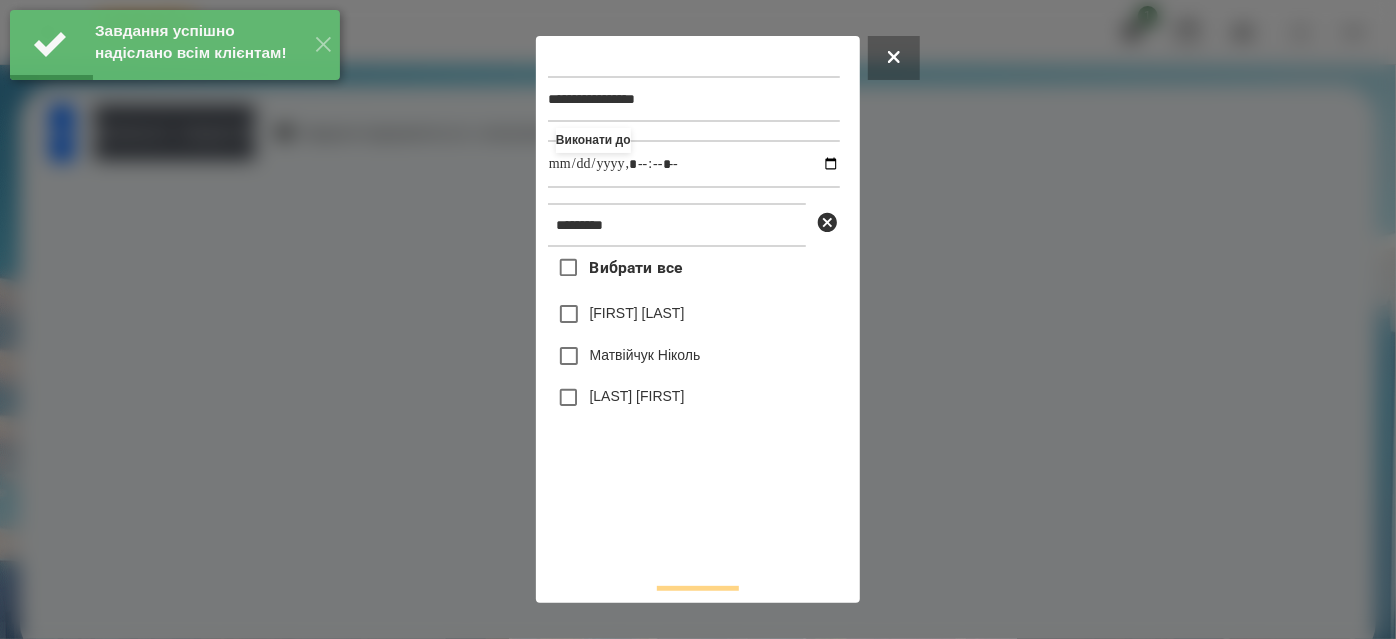type on "**********" 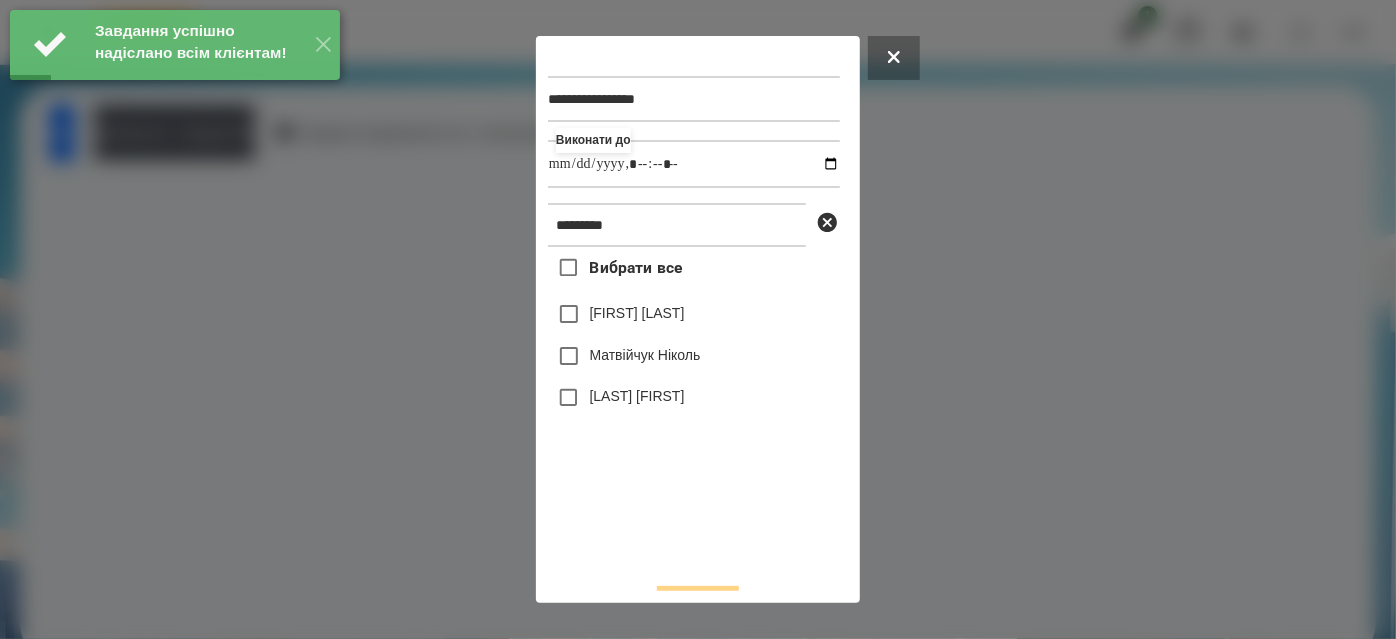 click on "[LAST] [FIRST]" at bounding box center (637, 396) 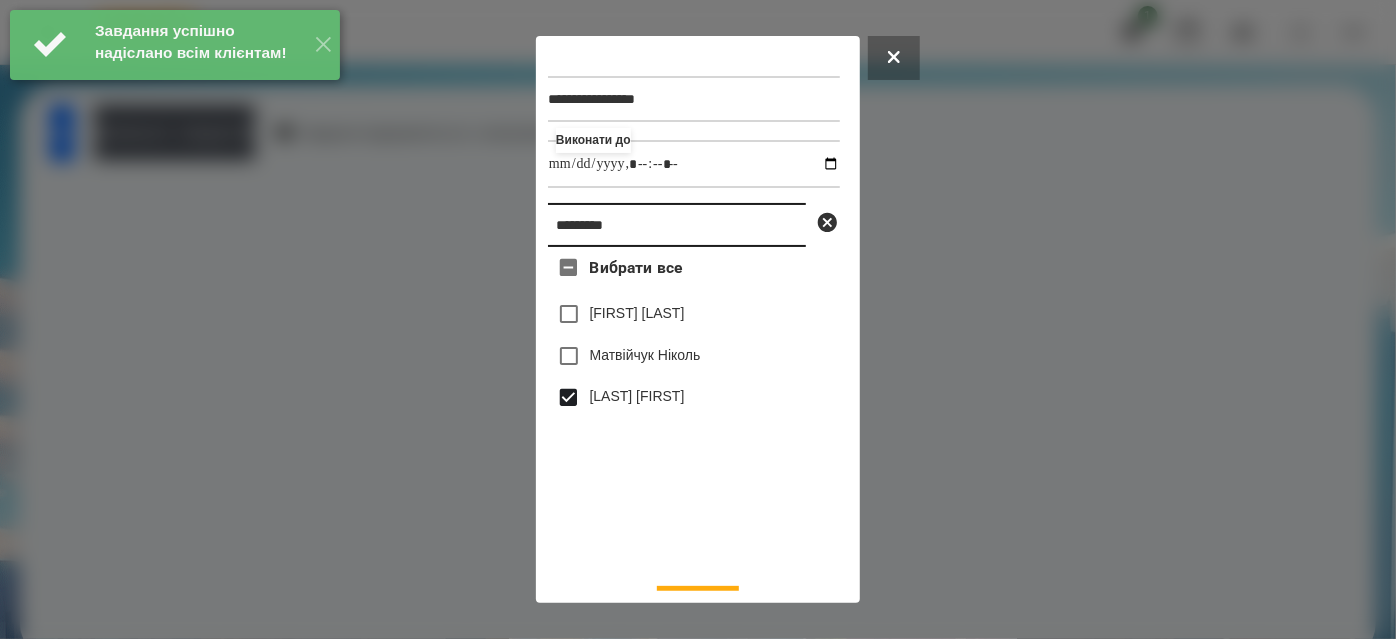 drag, startPoint x: 379, startPoint y: 228, endPoint x: 354, endPoint y: 228, distance: 25 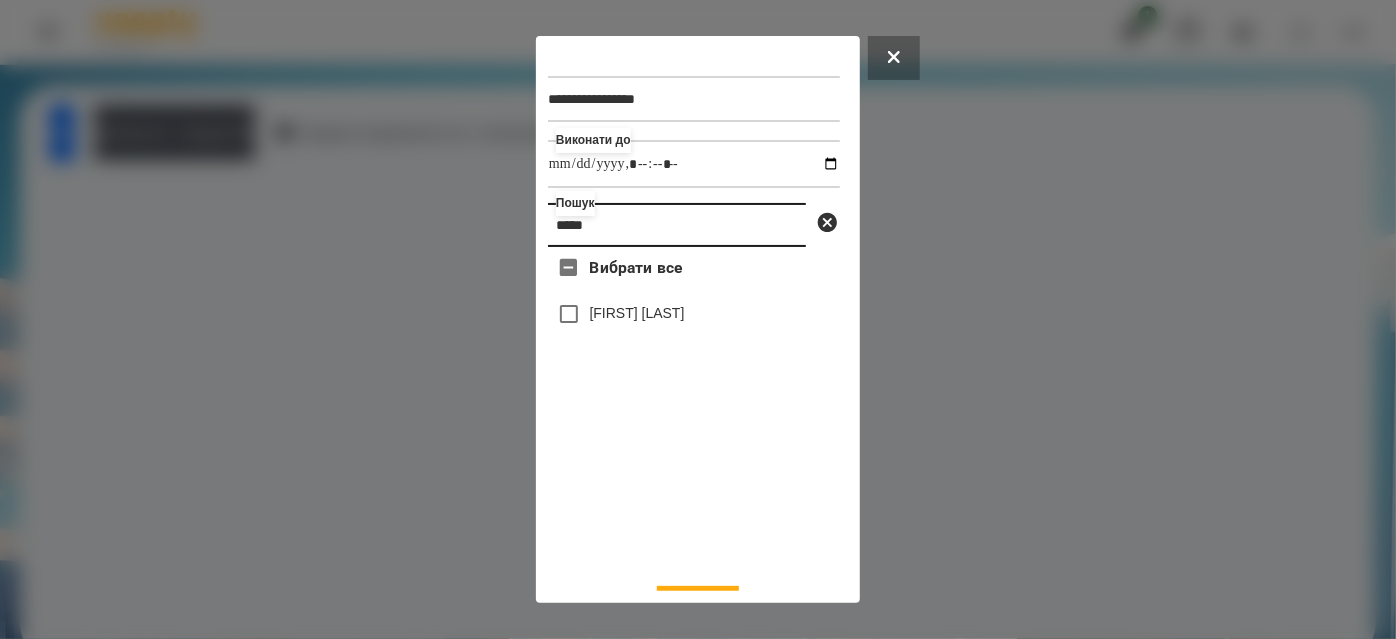 type on "*****" 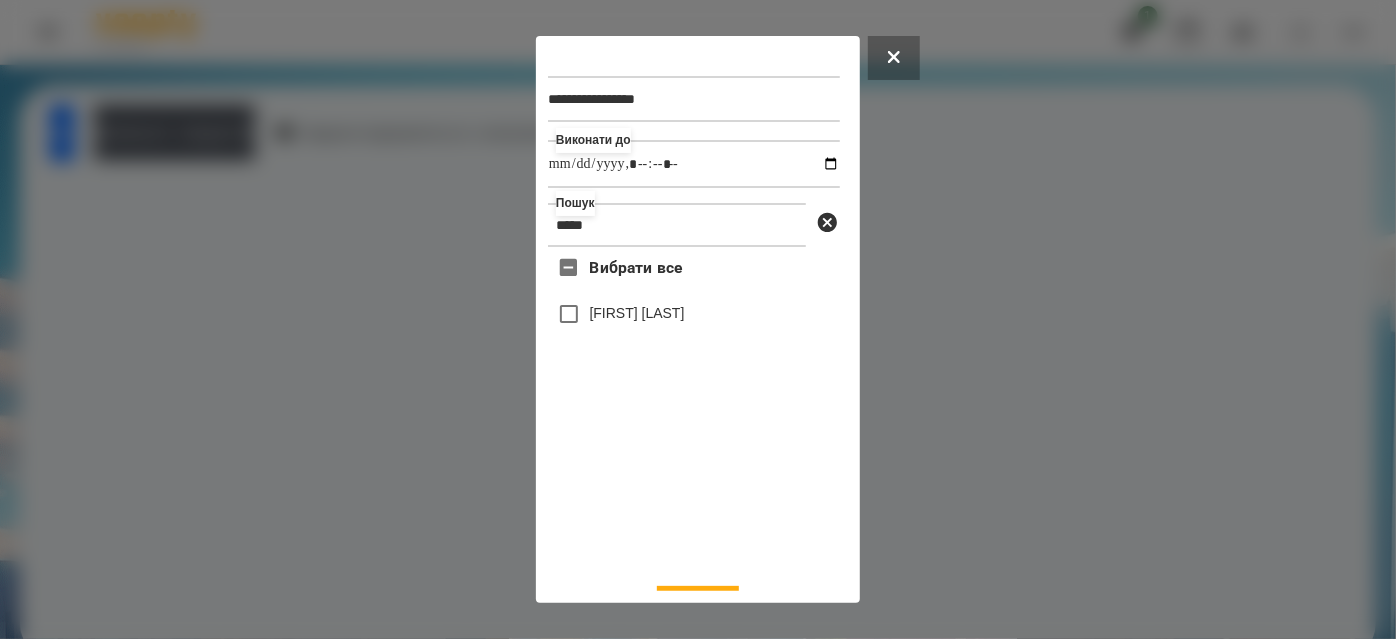 click on "[FIRST] [LAST]" at bounding box center (637, 313) 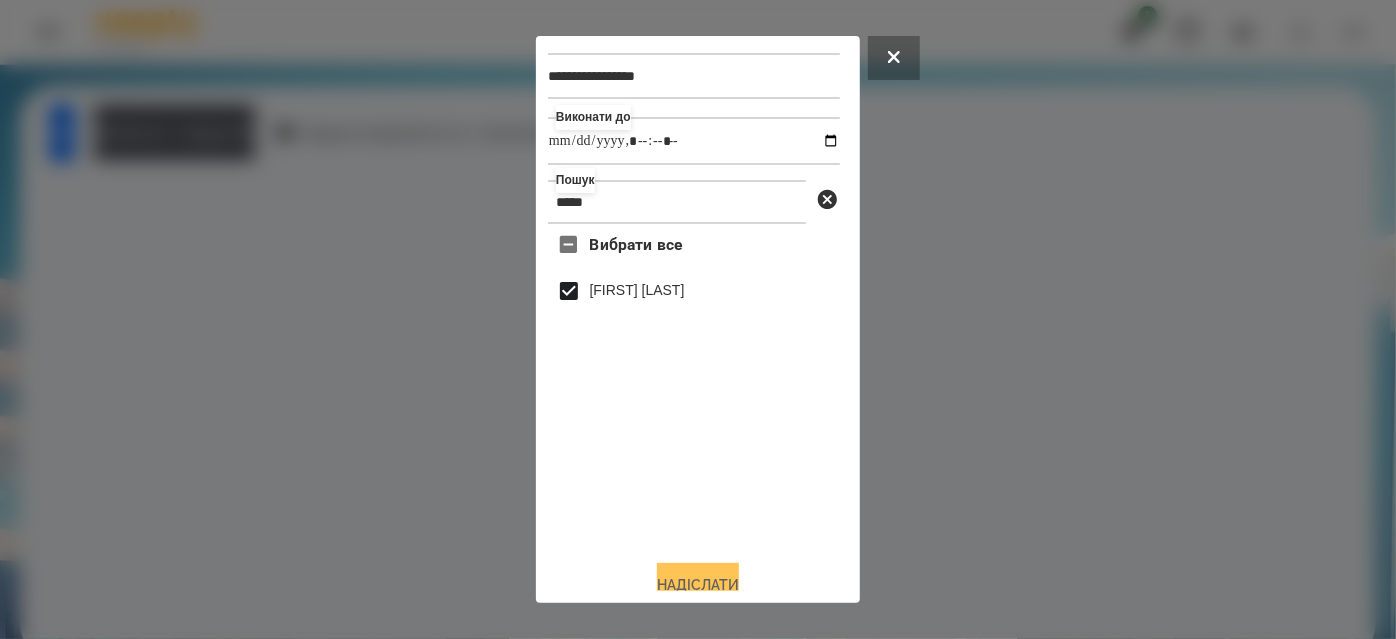scroll, scrollTop: 44, scrollLeft: 0, axis: vertical 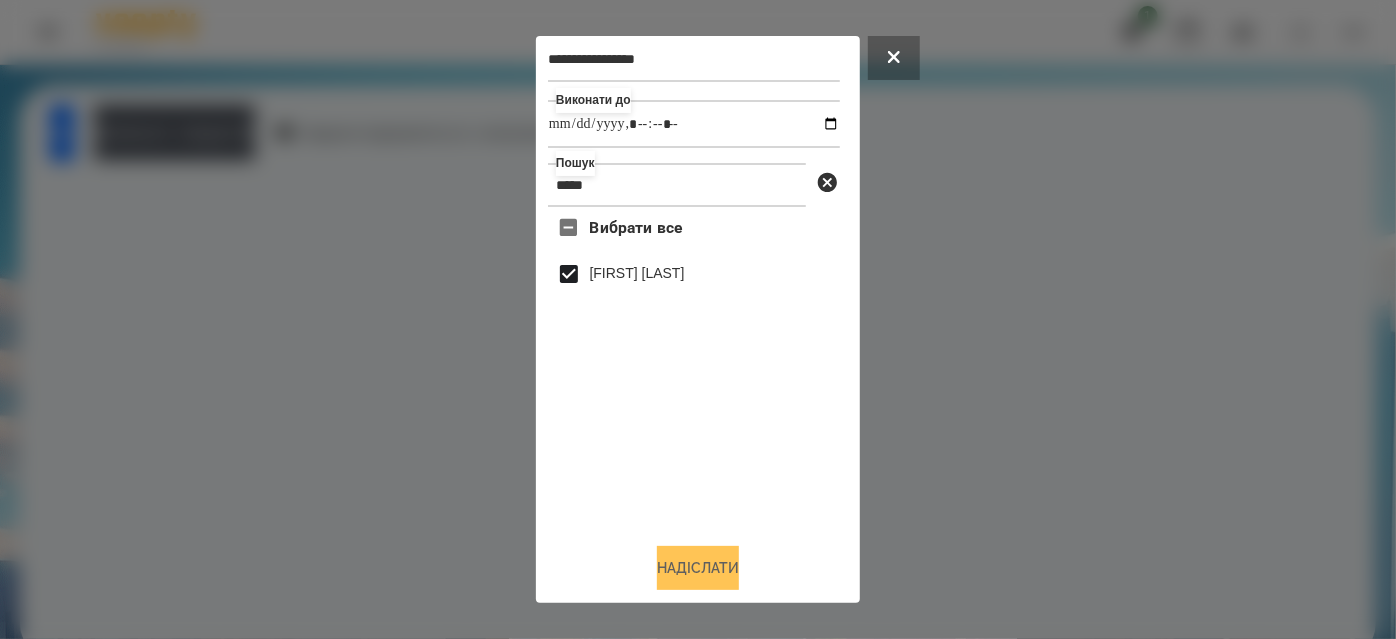 click on "Надіслати" at bounding box center (698, 568) 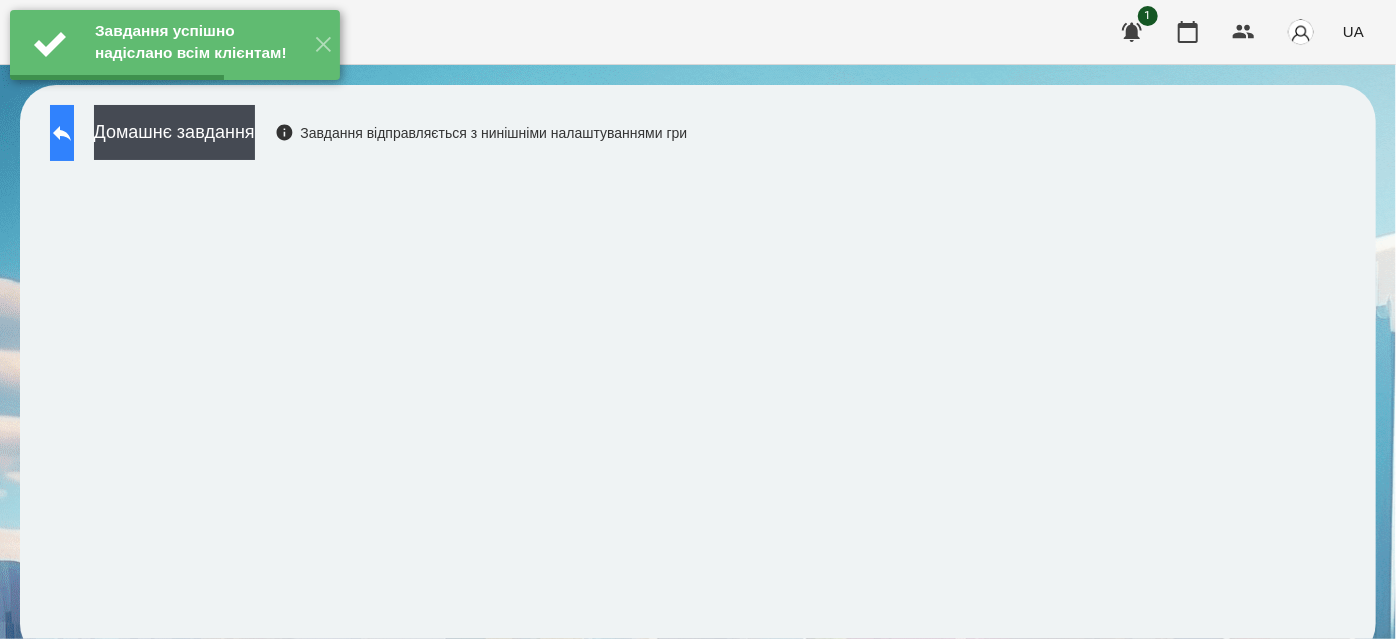 click at bounding box center (62, 133) 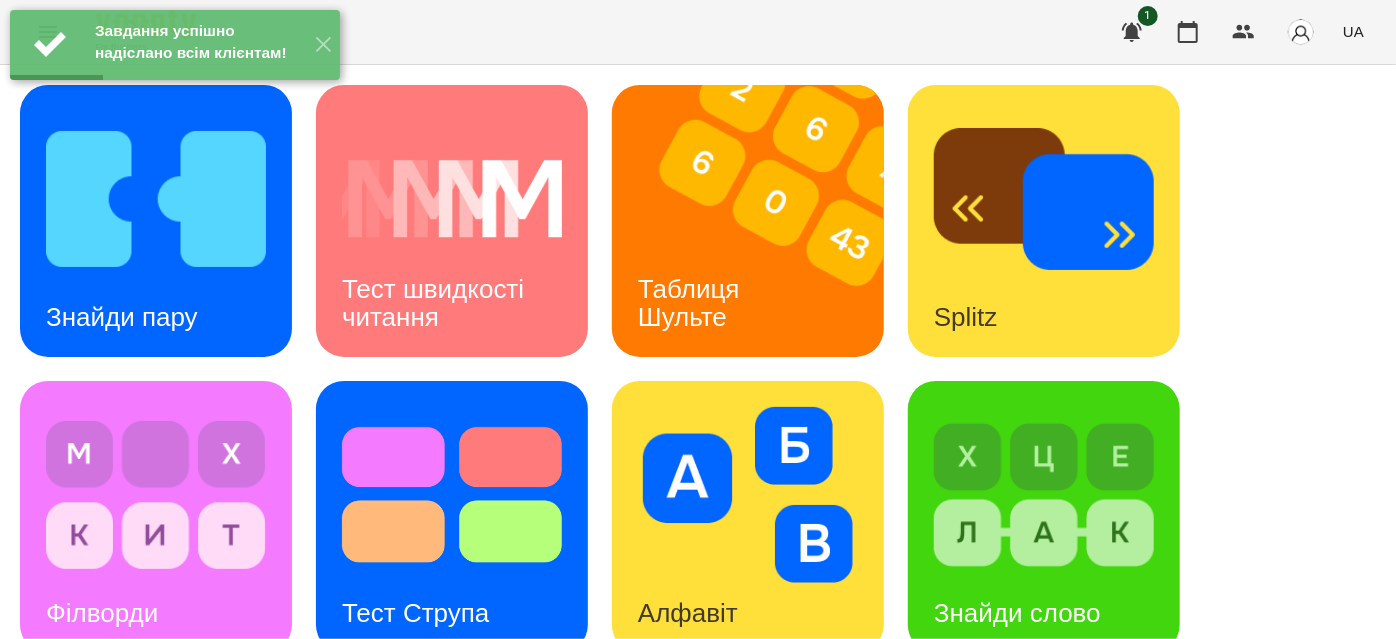 scroll, scrollTop: 727, scrollLeft: 0, axis: vertical 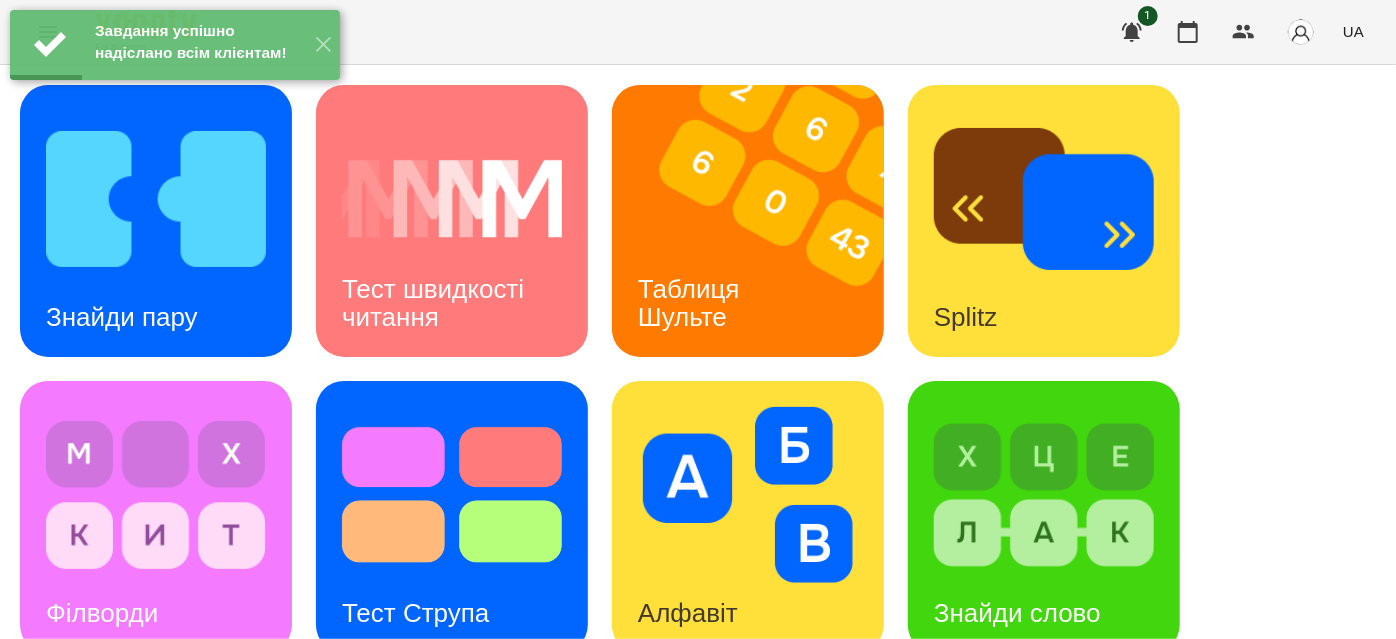 click on "Стовпці" at bounding box center (980, 1205) 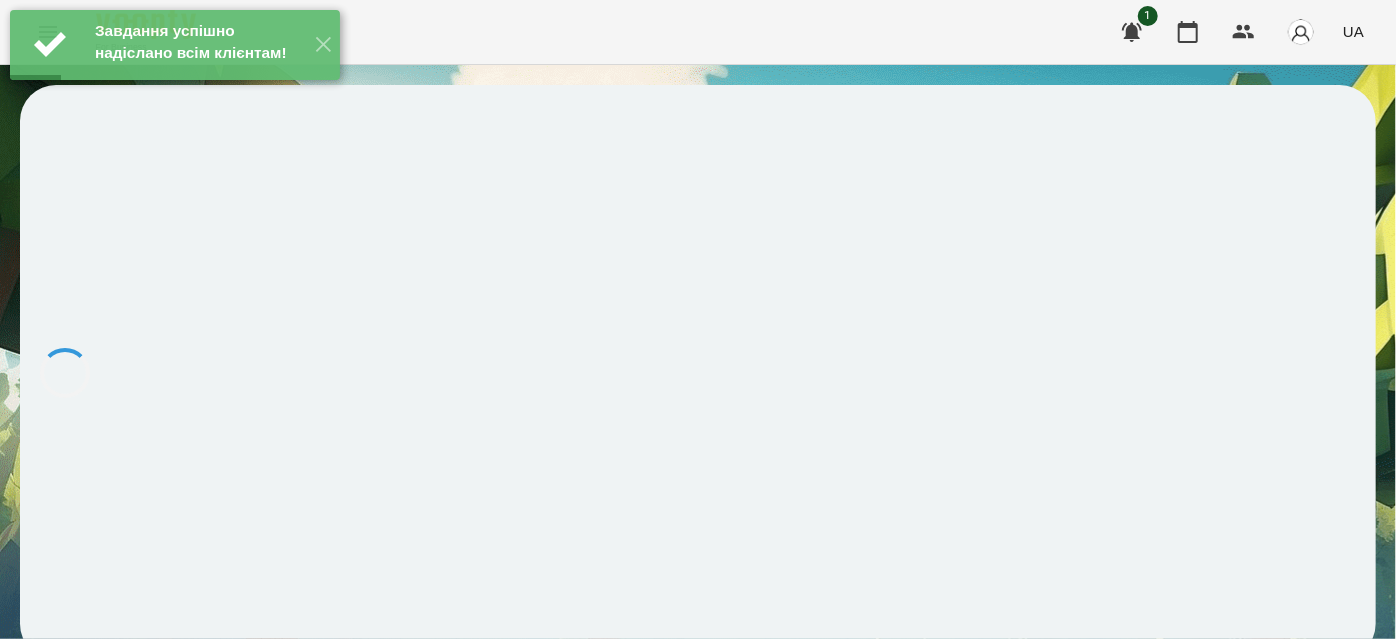 scroll, scrollTop: 0, scrollLeft: 0, axis: both 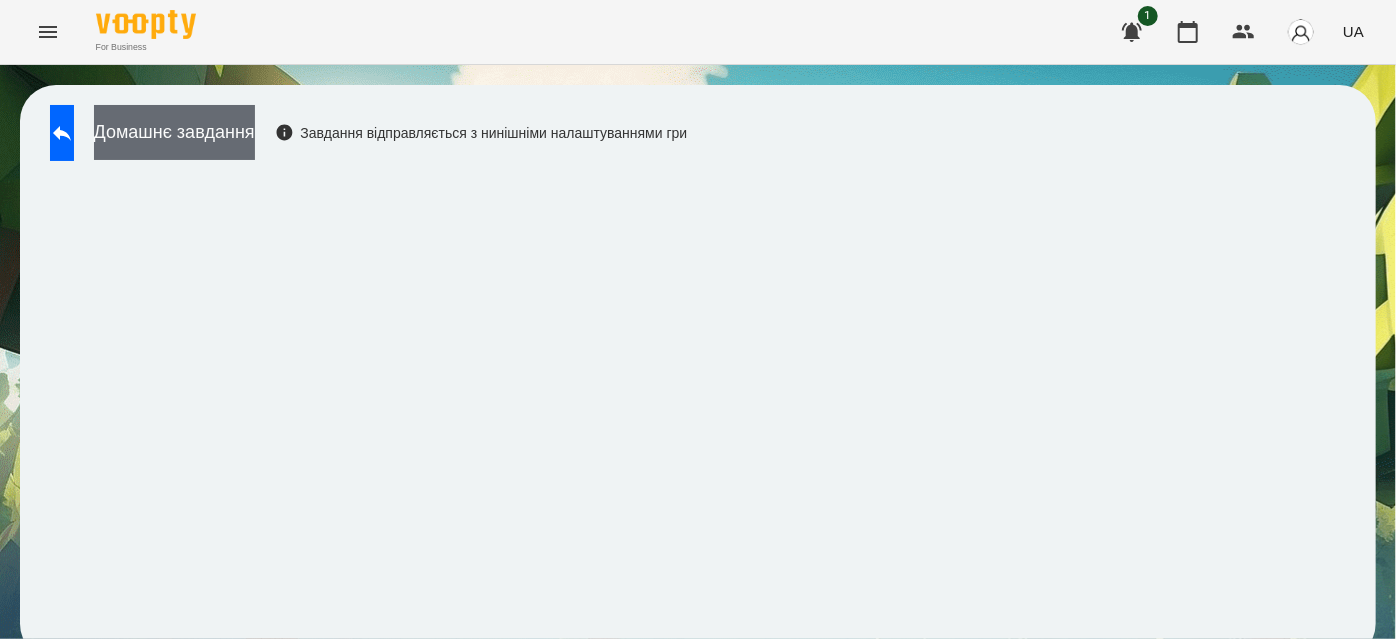 click on "Домашнє завдання" at bounding box center [174, 132] 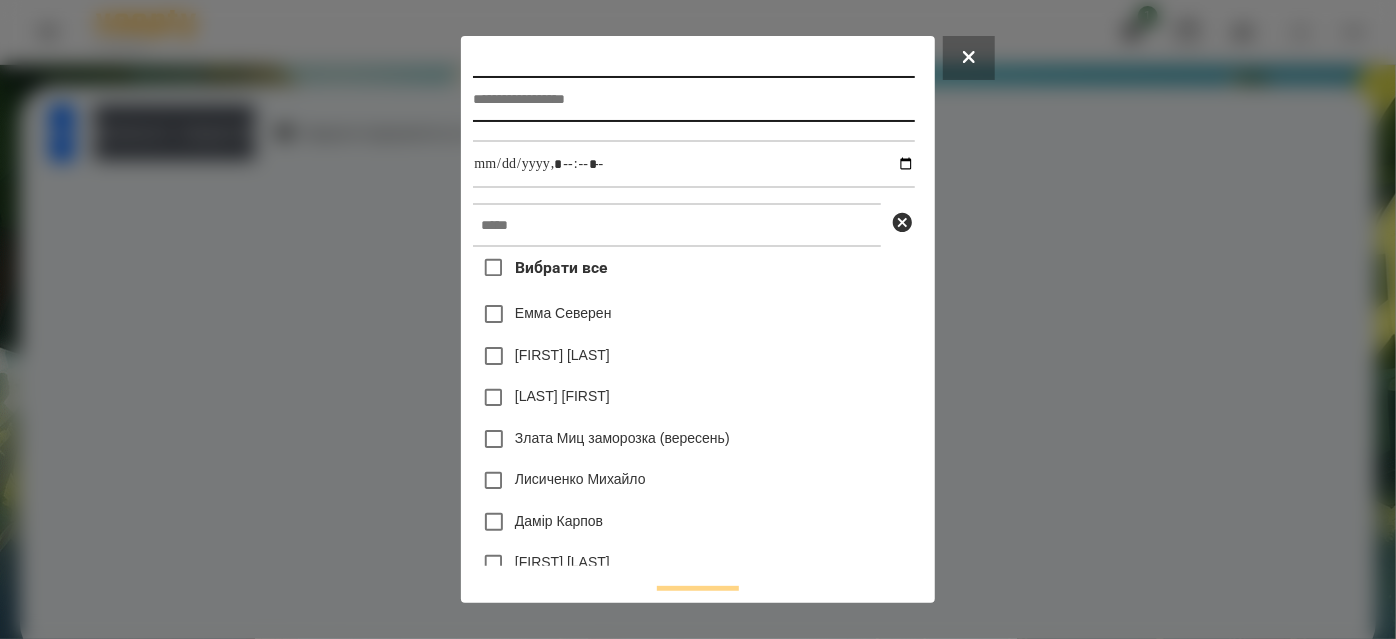 click at bounding box center (693, 99) 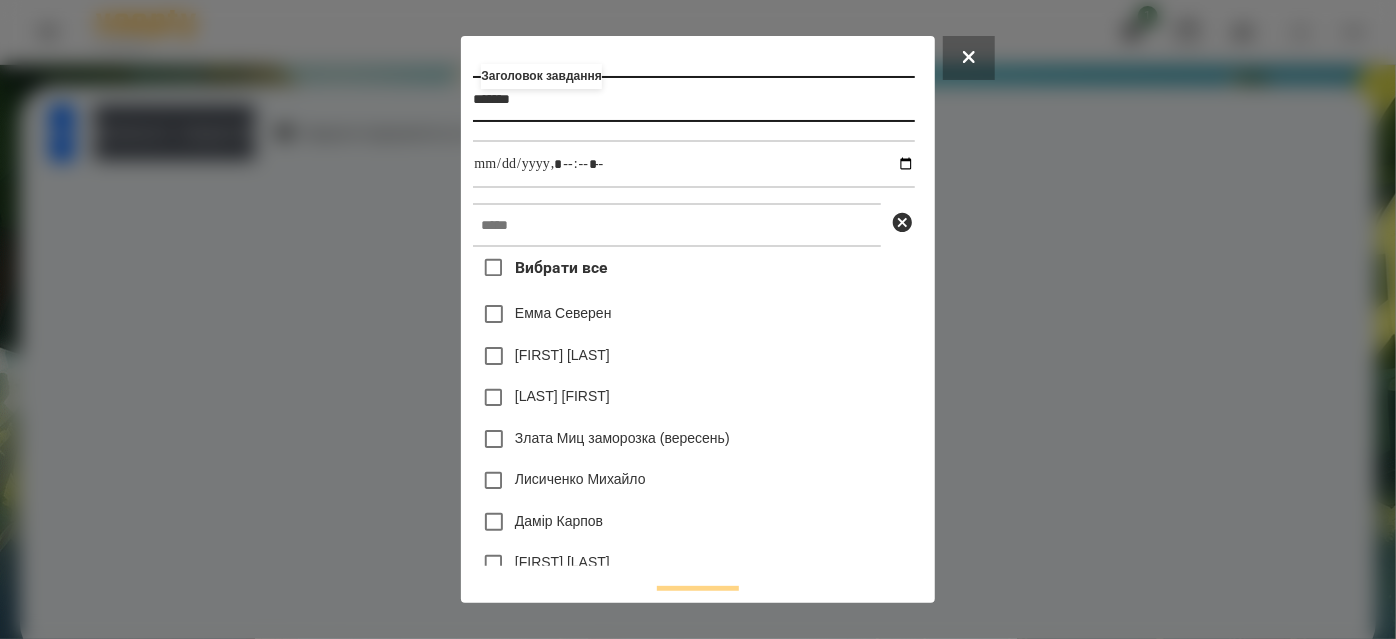 type on "*******" 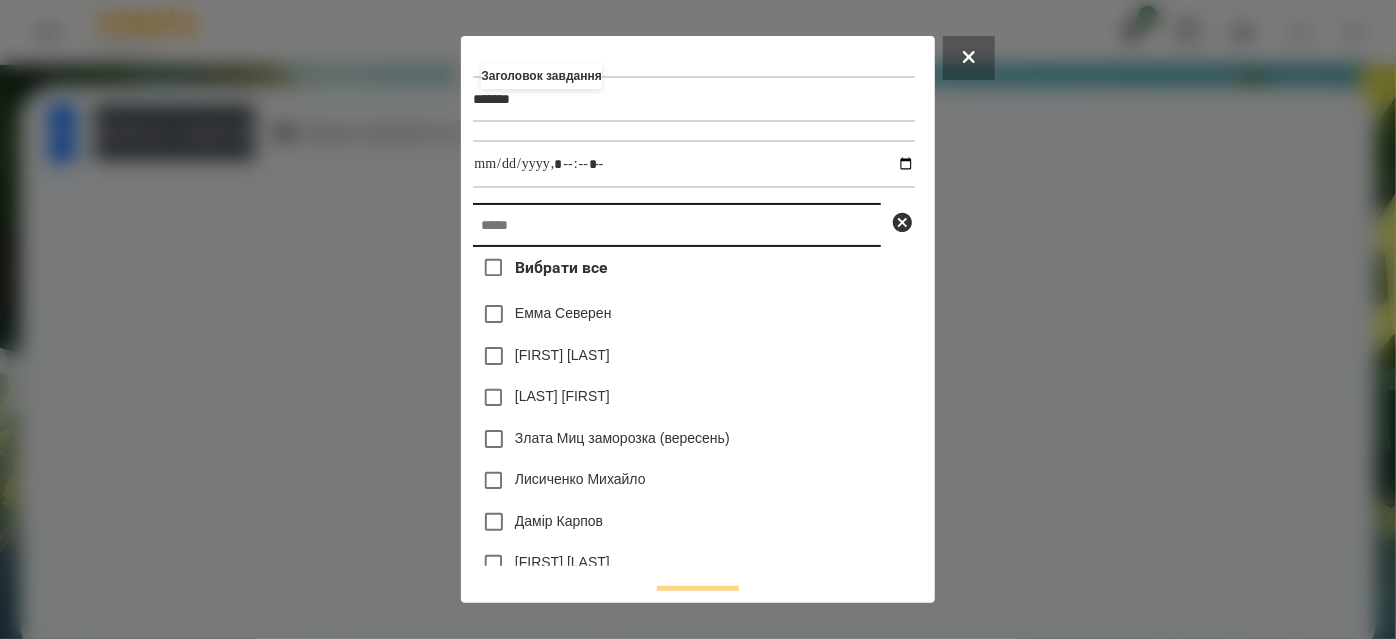 click at bounding box center [677, 225] 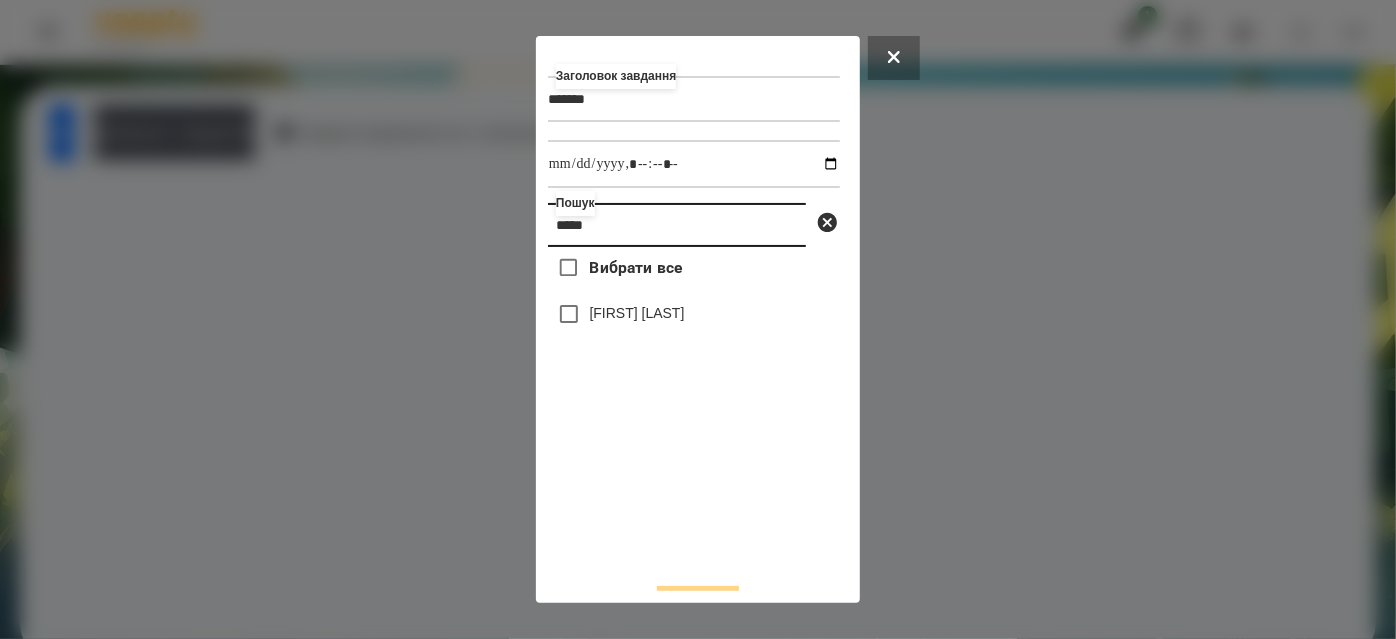 type on "*****" 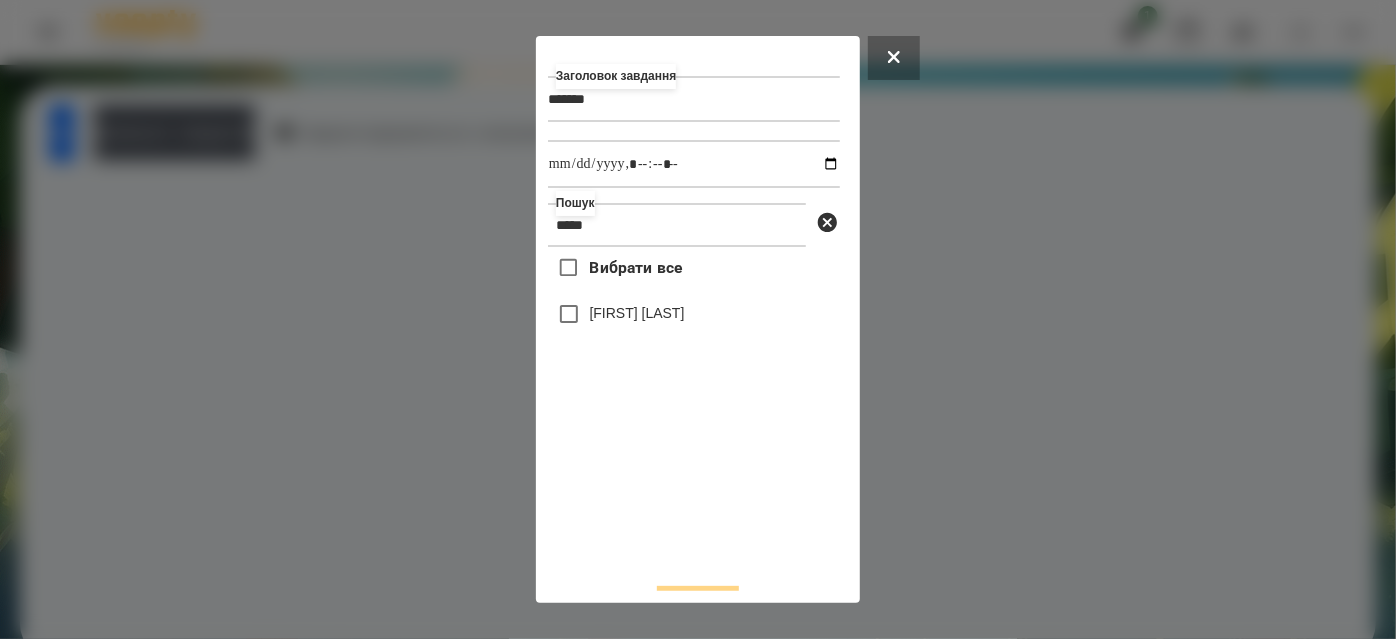 drag, startPoint x: 634, startPoint y: 284, endPoint x: 631, endPoint y: 311, distance: 27.166155 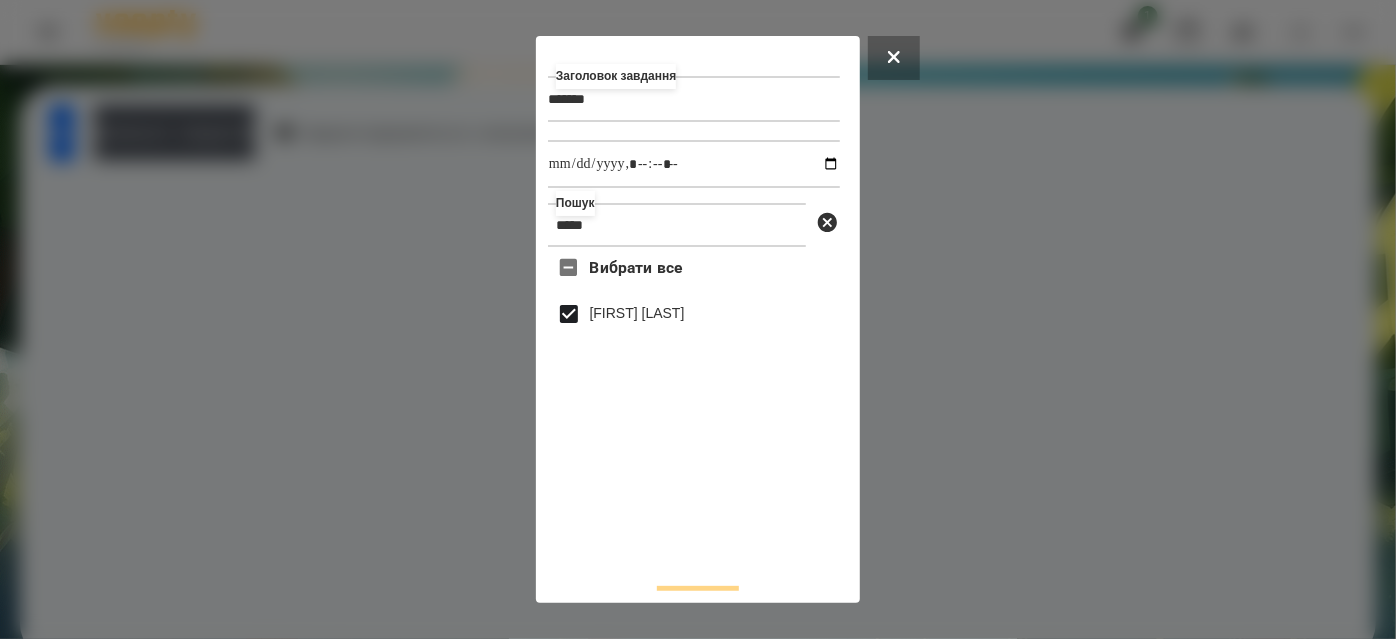 click on "[FIRST] [LAST]" at bounding box center (637, 313) 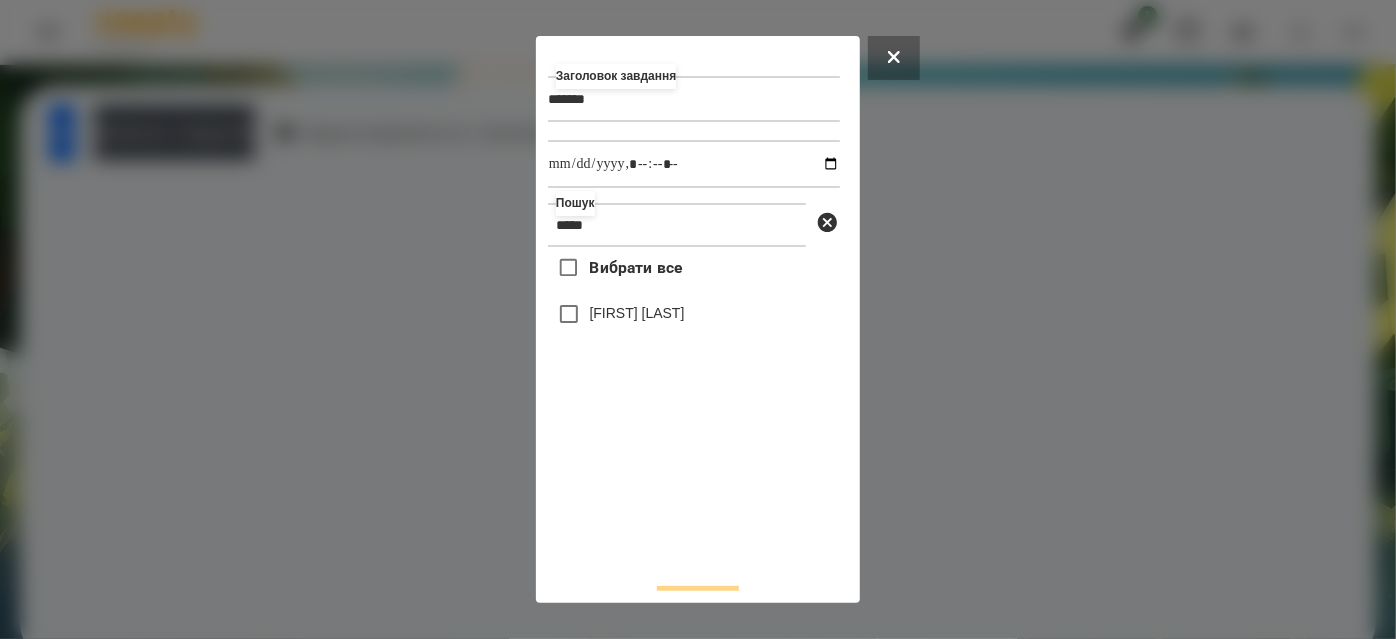 click on "[FIRST] [LAST]" at bounding box center [637, 313] 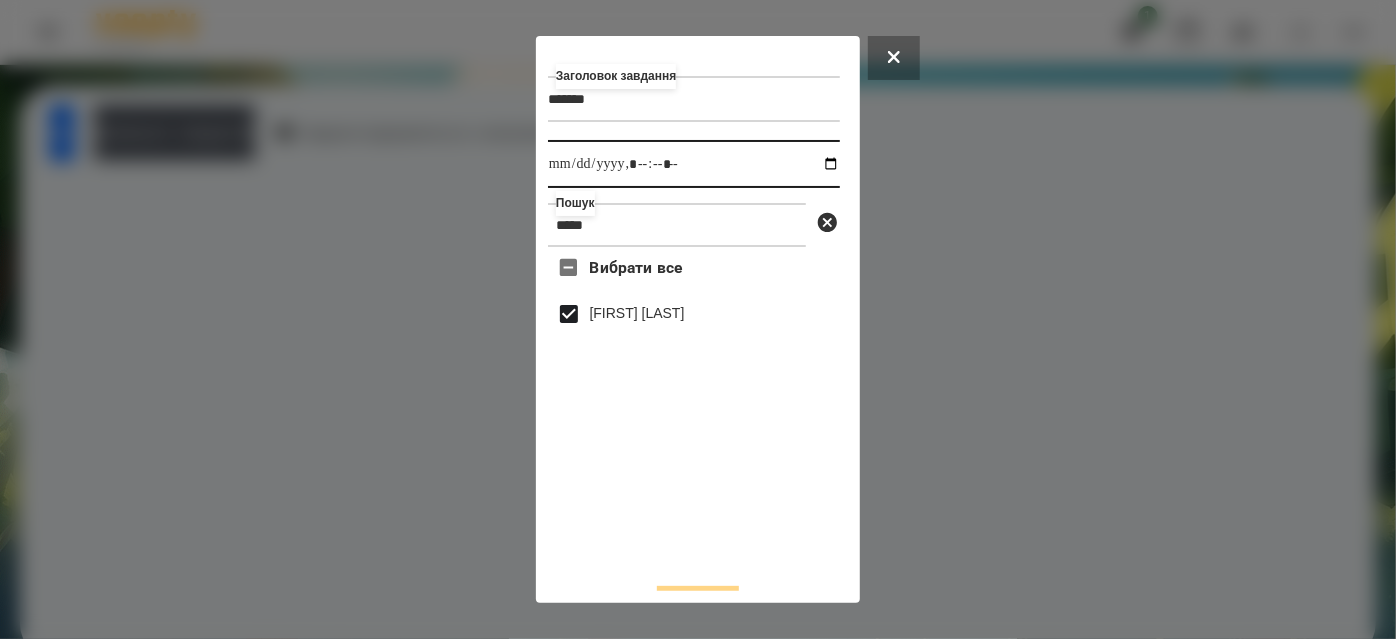 click at bounding box center [694, 164] 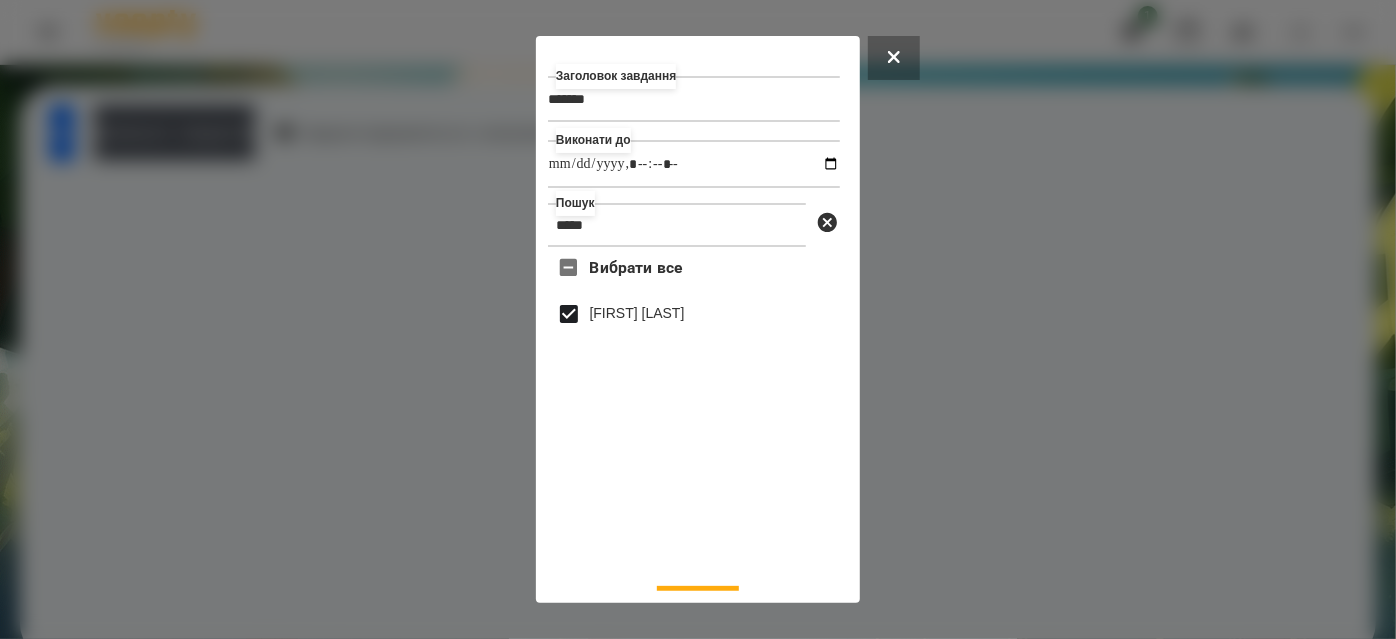 type on "**********" 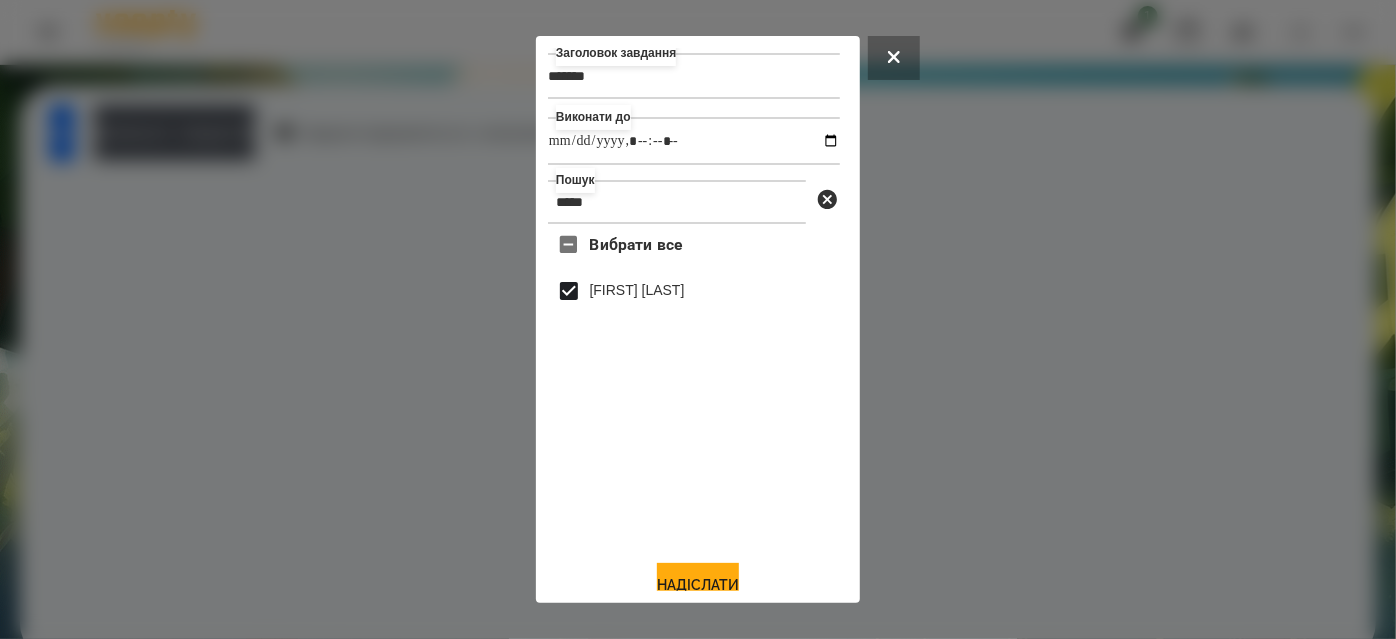 scroll, scrollTop: 44, scrollLeft: 0, axis: vertical 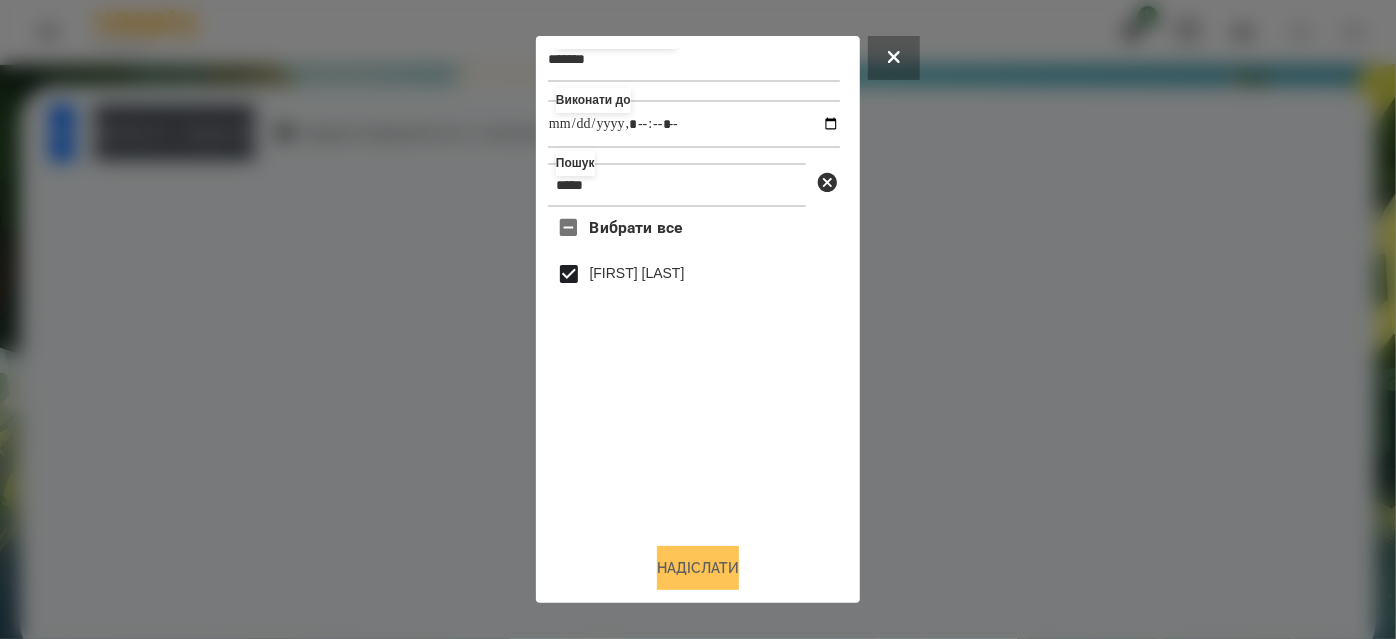 click on "Надіслати" at bounding box center [698, 568] 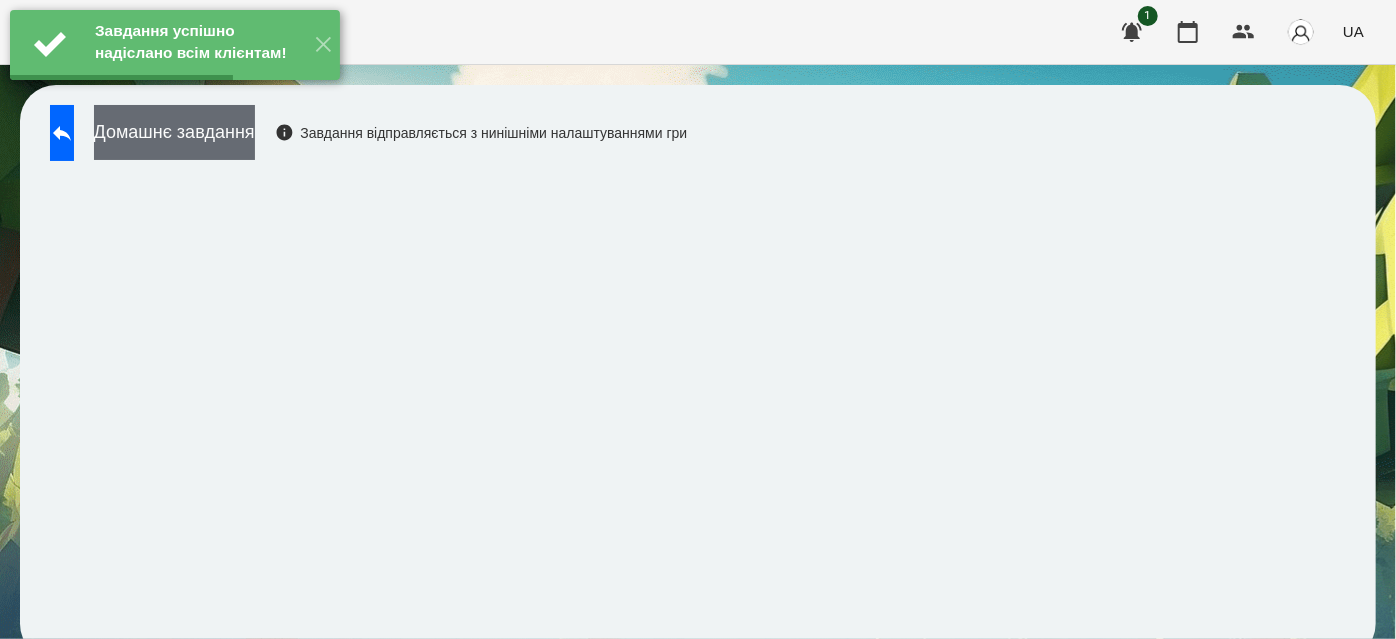 click on "Домашнє завдання" at bounding box center (174, 132) 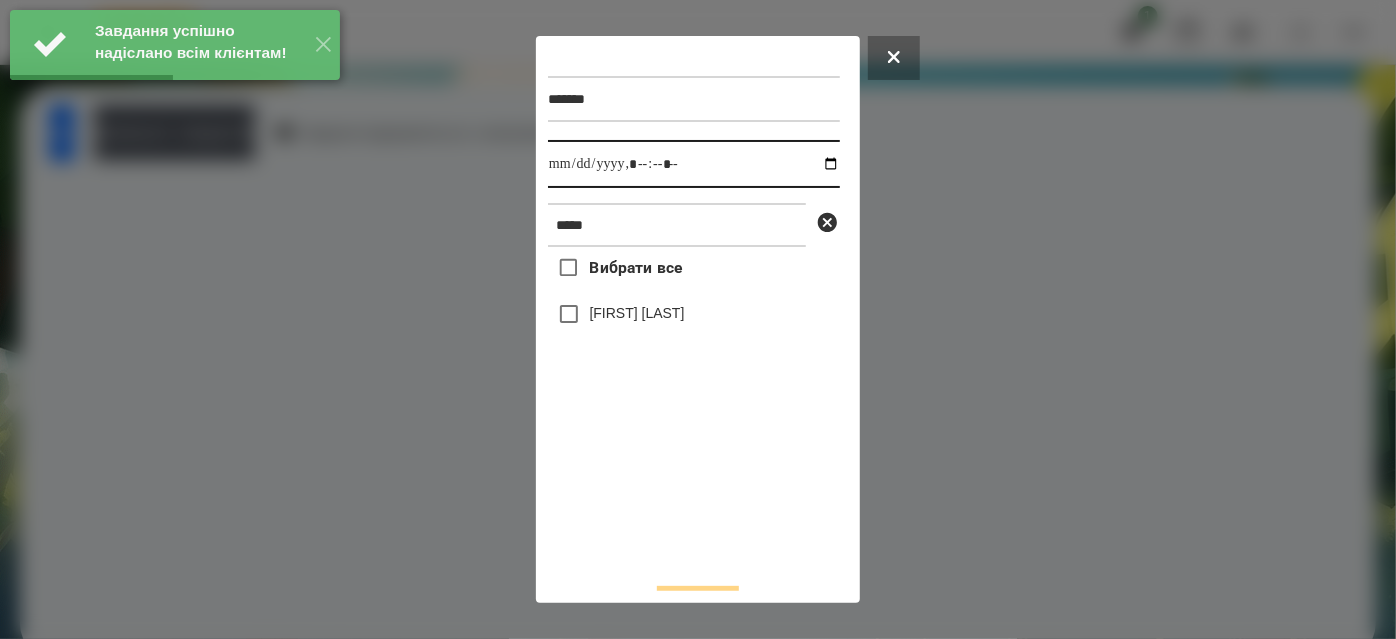 click at bounding box center [694, 164] 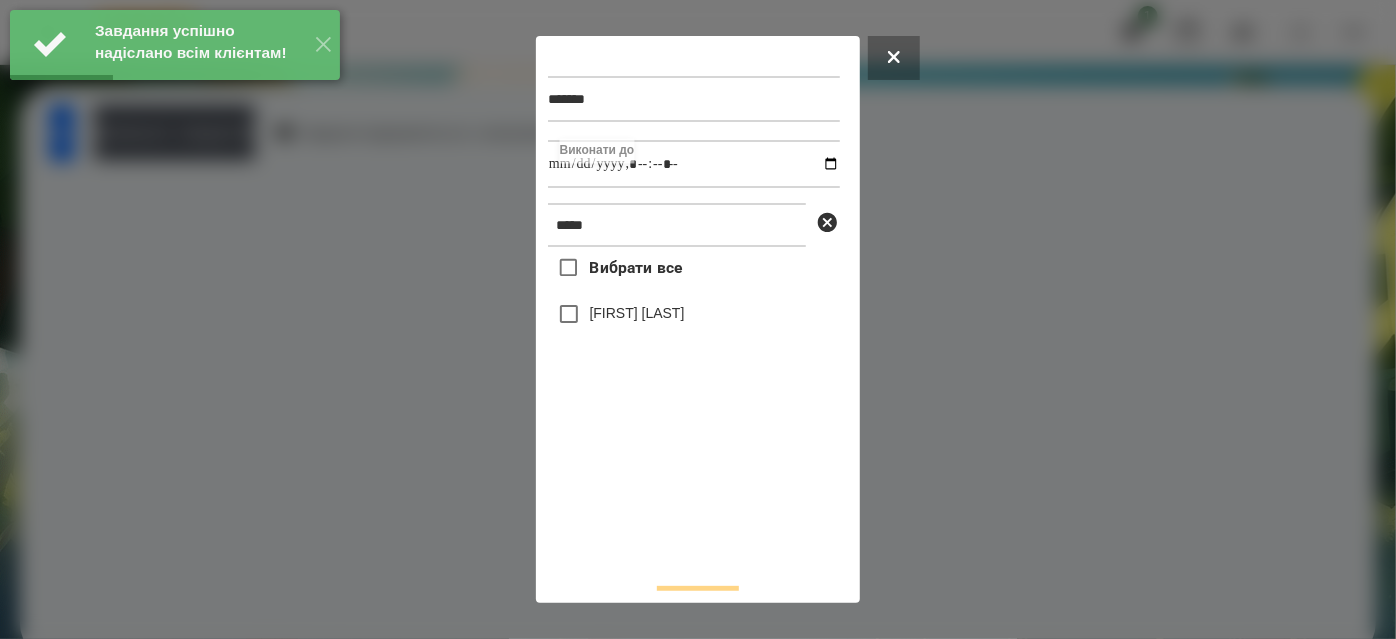 type on "**********" 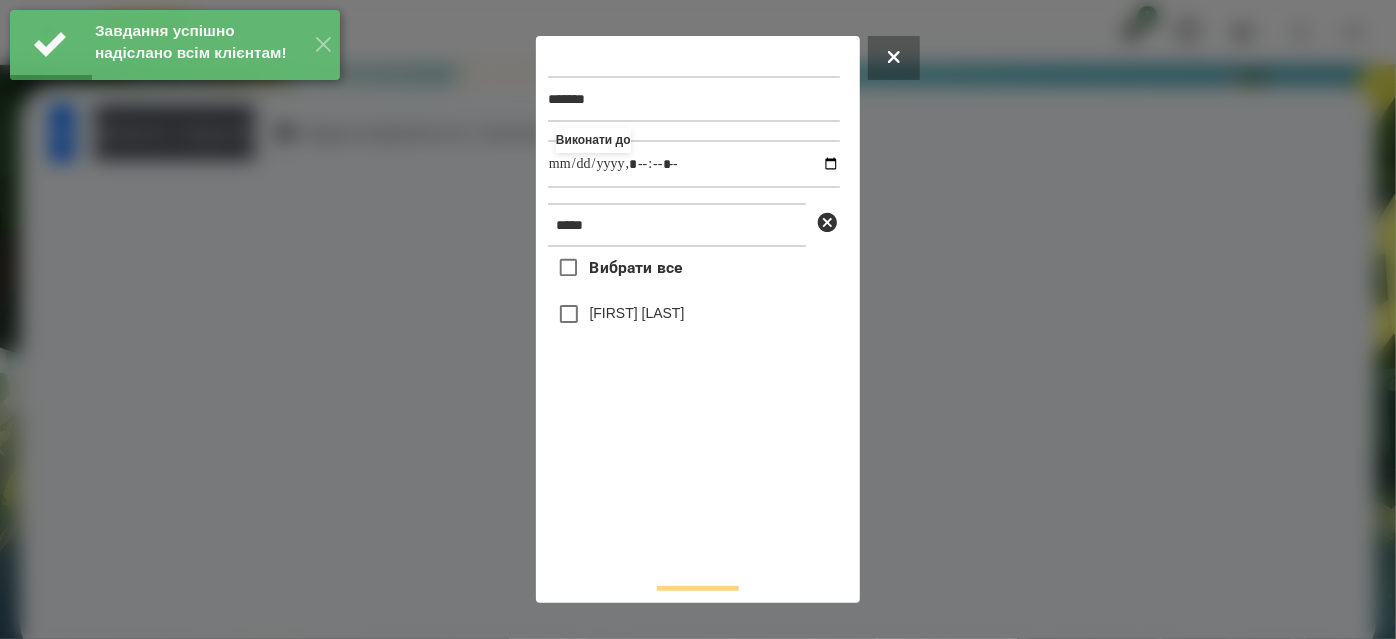click on "Вибрати все [LAST] [FIRST]" at bounding box center (694, 407) 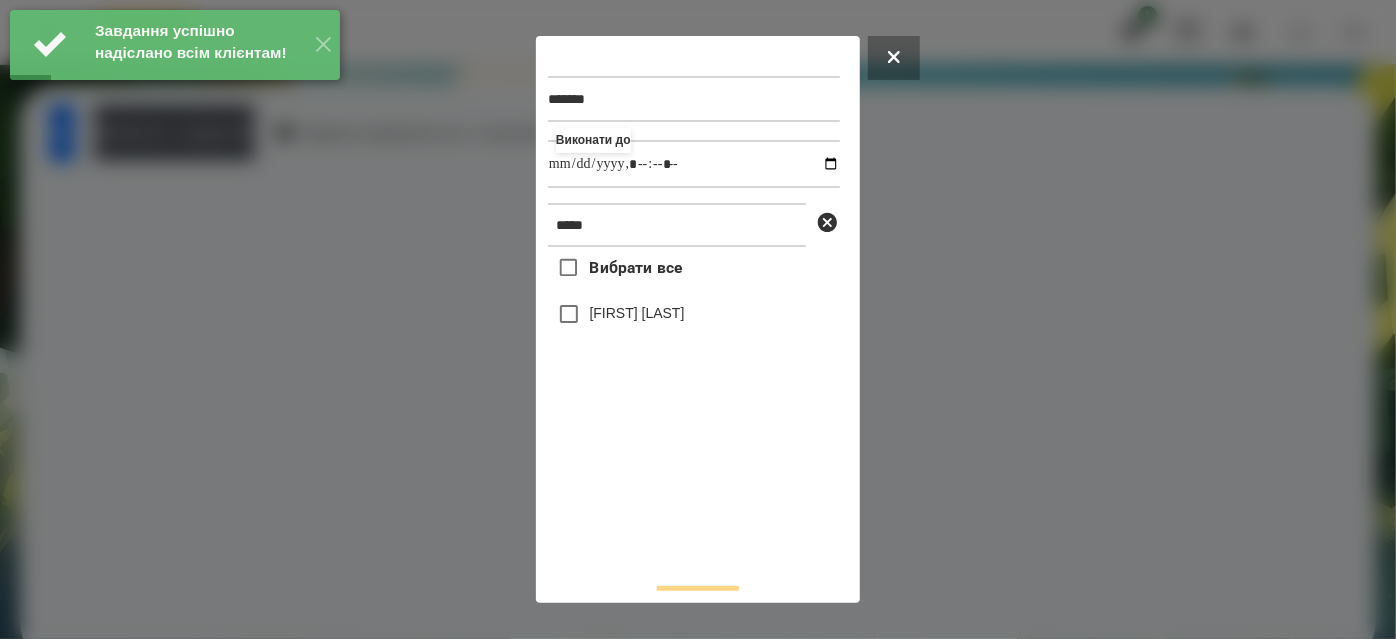 click on "[FIRST] [LAST]" at bounding box center (637, 313) 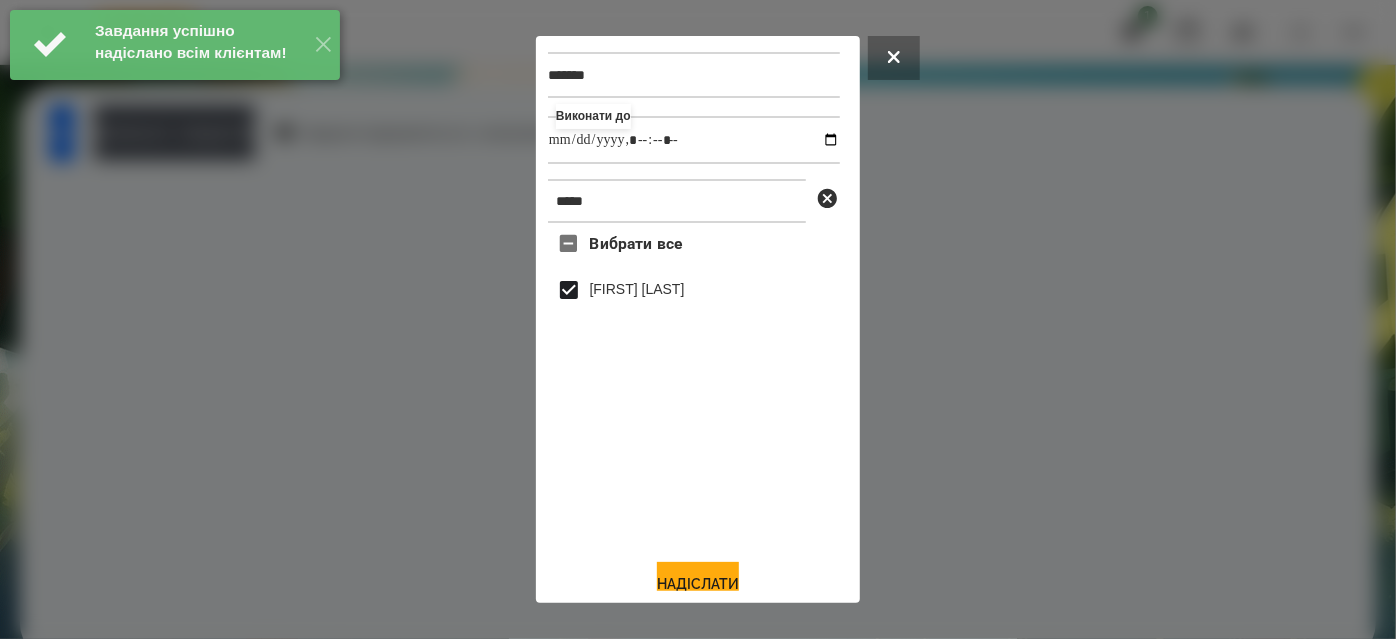 scroll, scrollTop: 44, scrollLeft: 0, axis: vertical 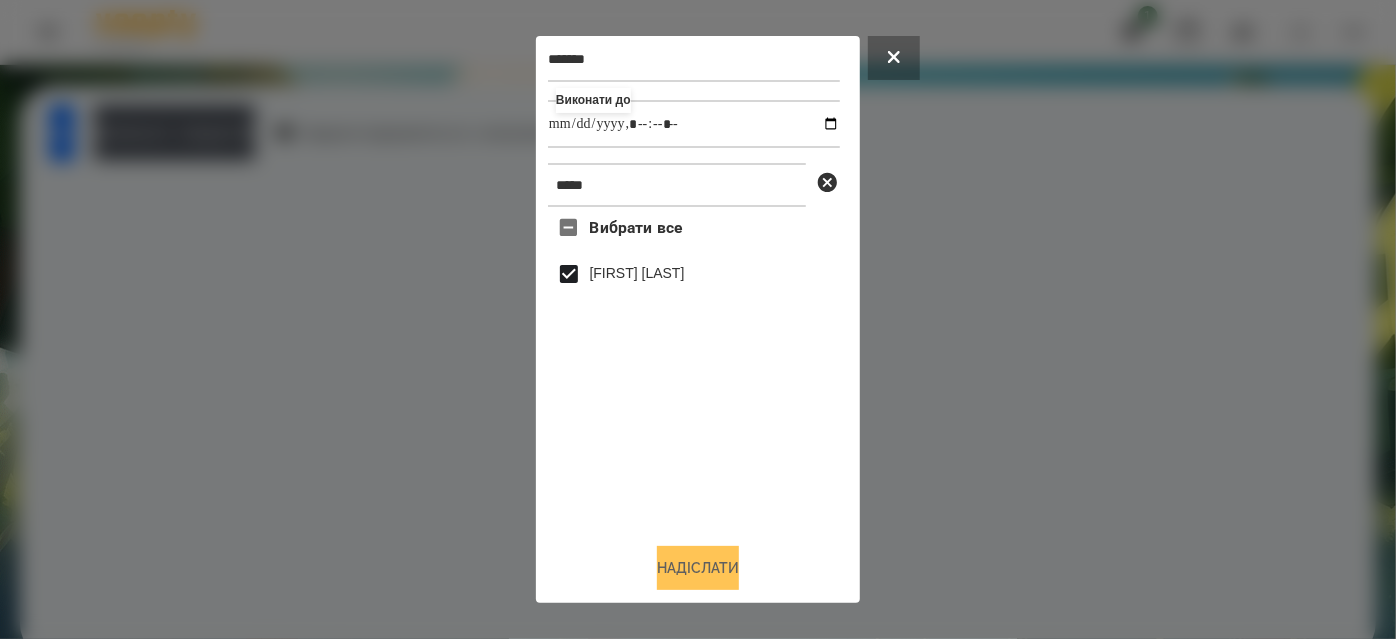 click on "Надіслати" at bounding box center [698, 568] 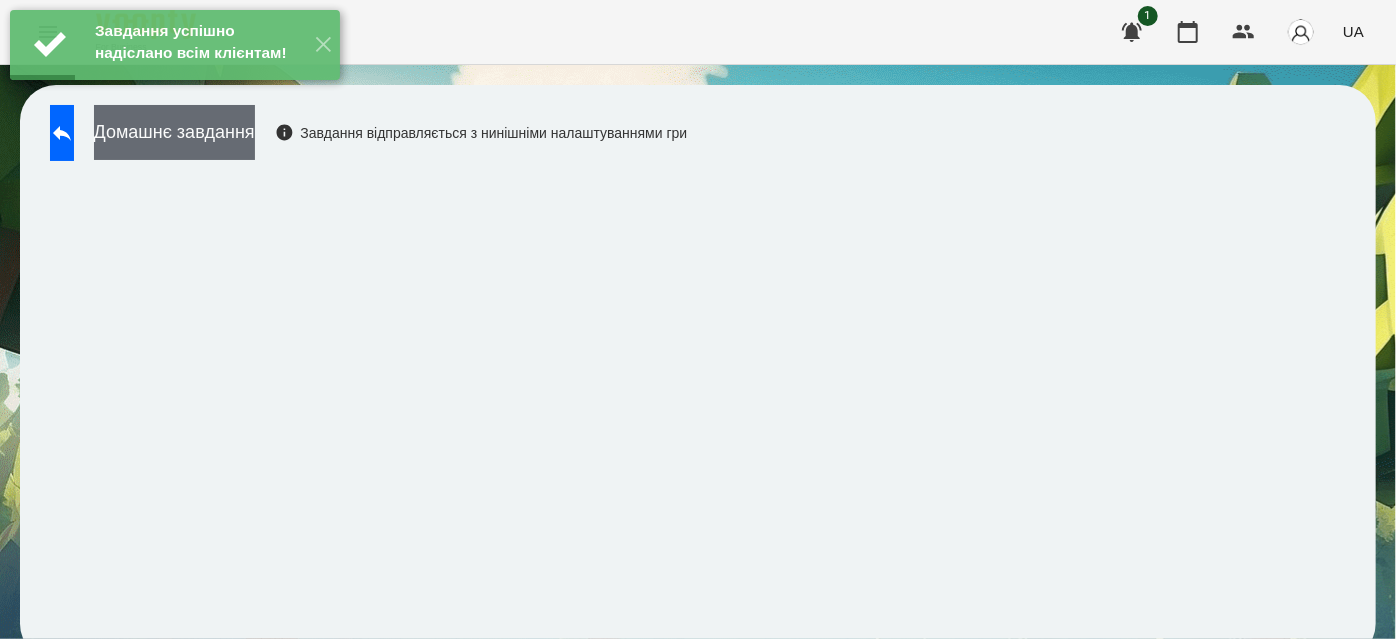 click on "Домашнє завдання" at bounding box center [174, 132] 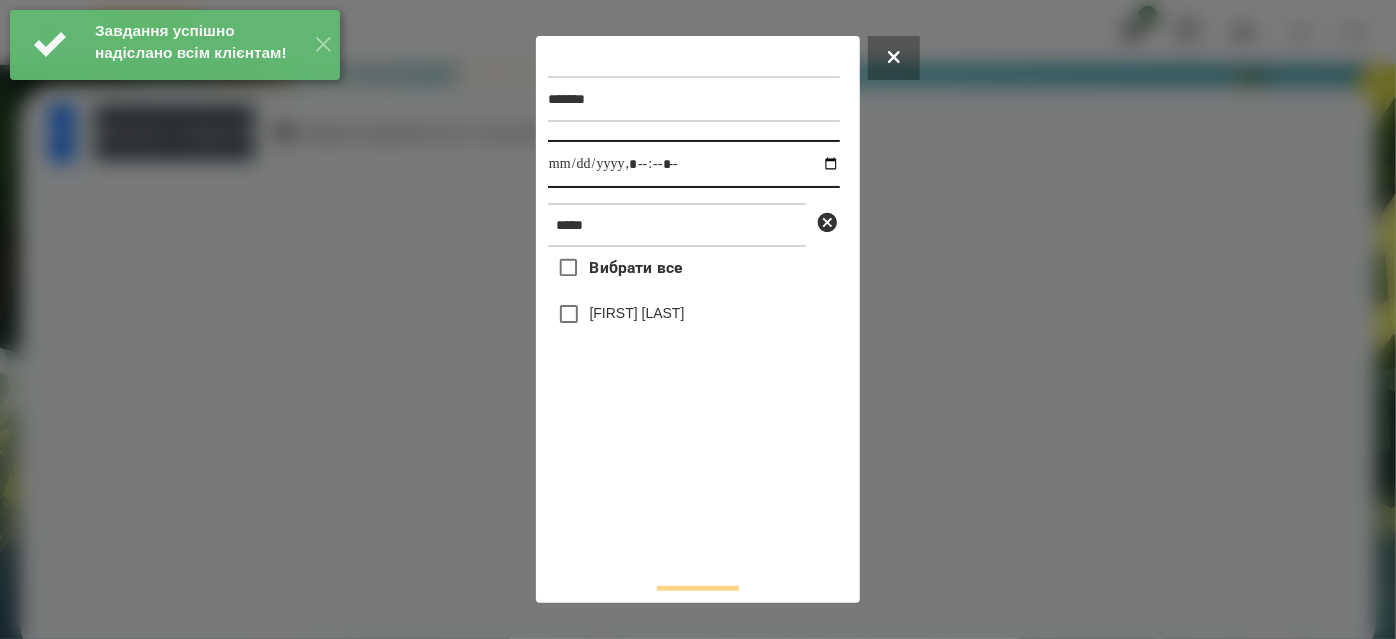 click at bounding box center [694, 164] 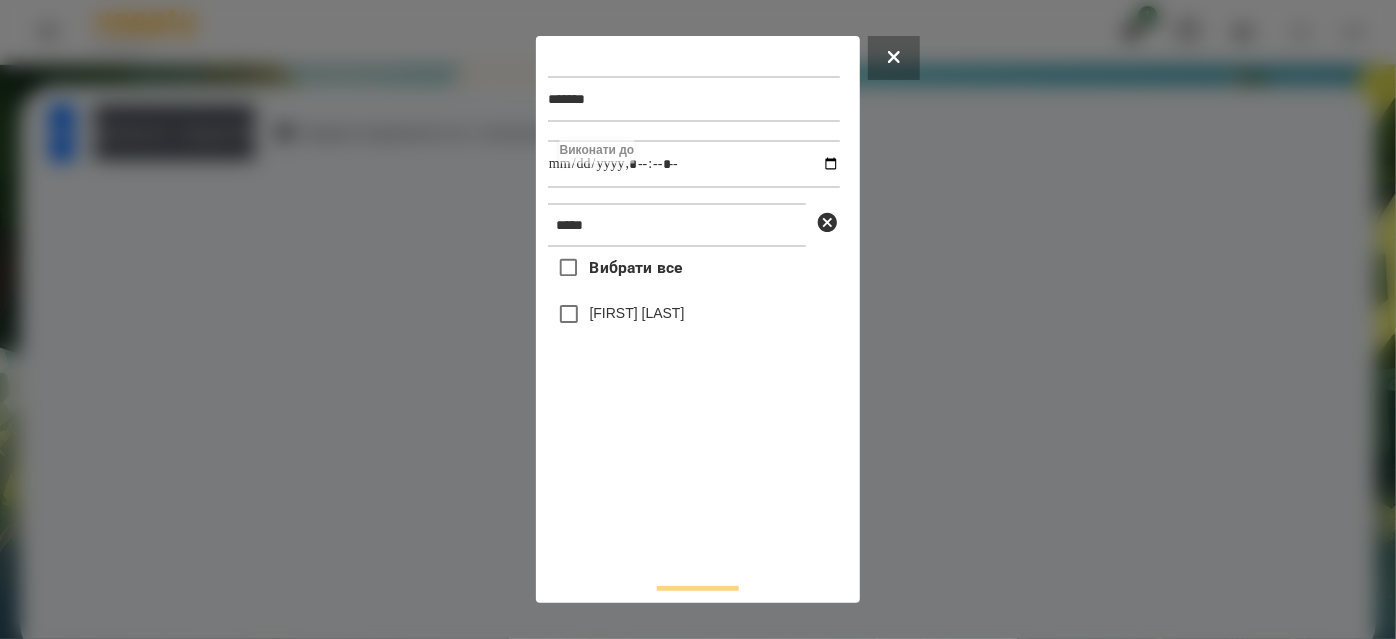 type on "**********" 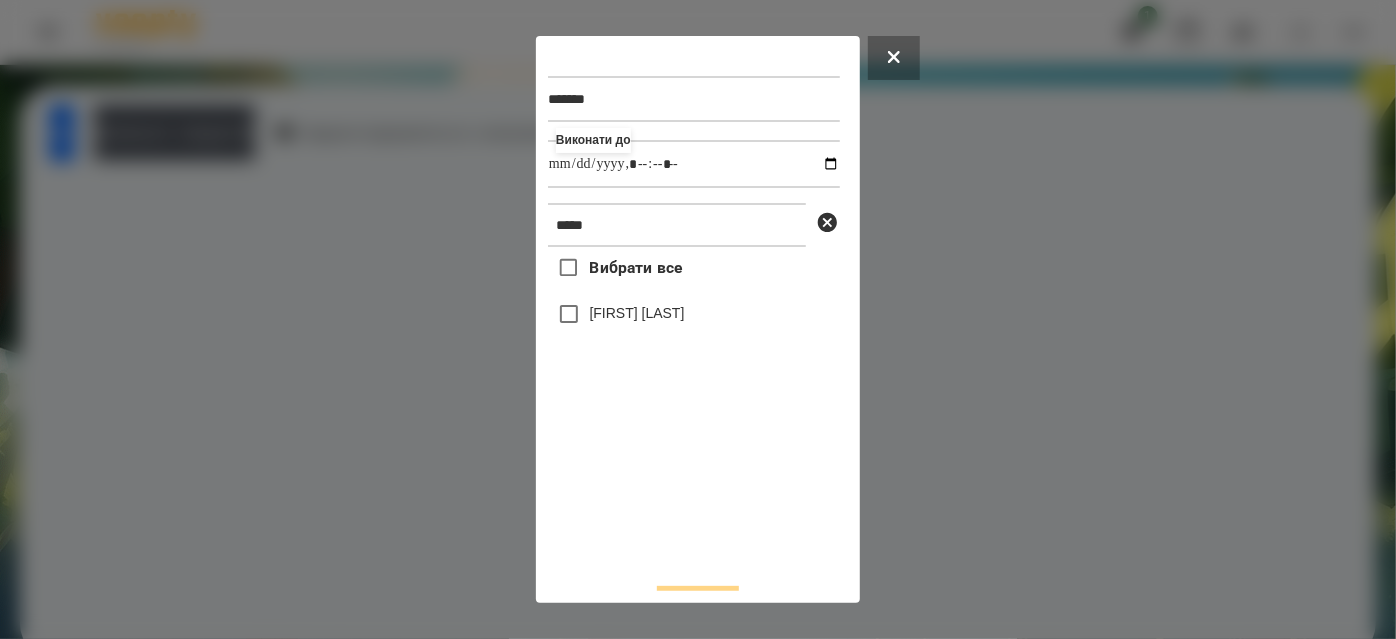 click on "Вибрати все [LAST] [FIRST]" at bounding box center (694, 407) 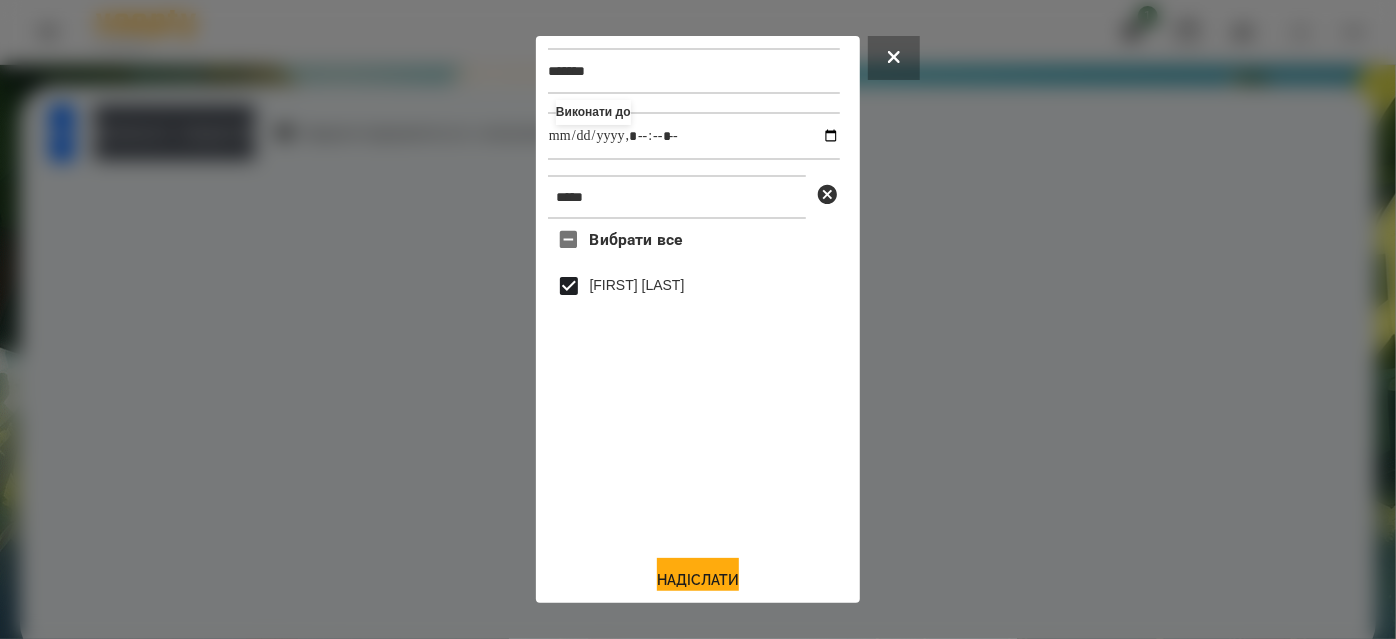 scroll, scrollTop: 44, scrollLeft: 0, axis: vertical 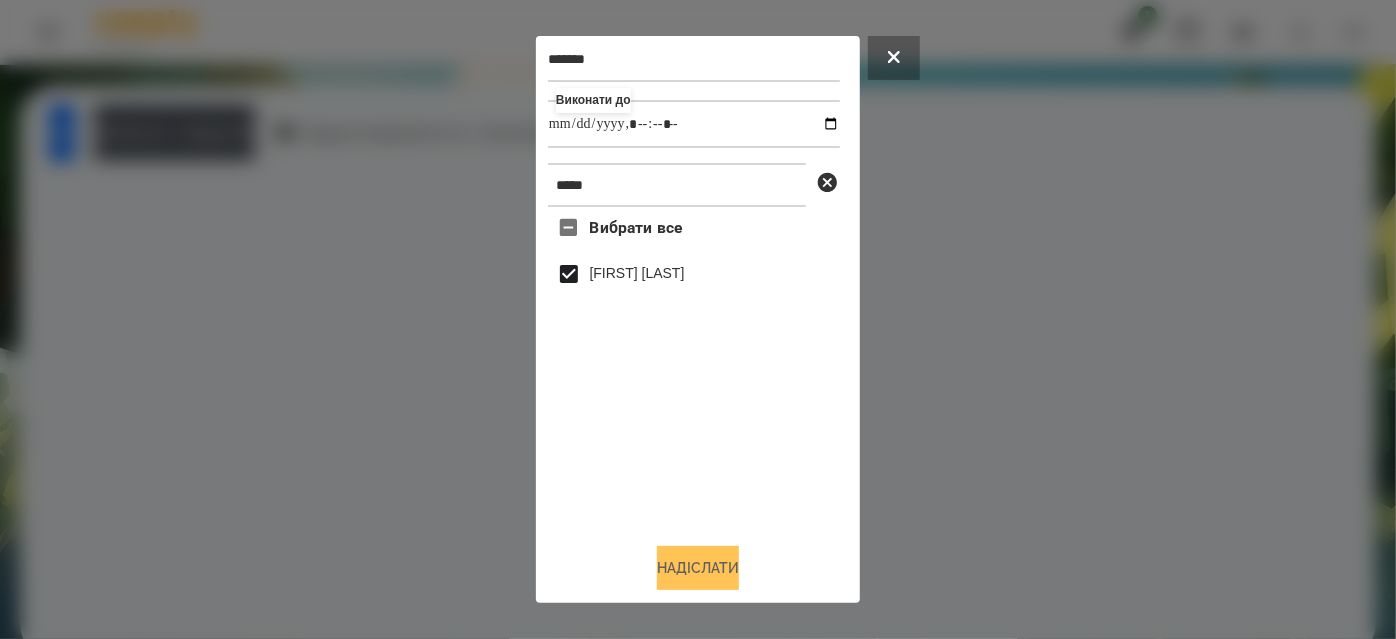 click on "Надіслати" at bounding box center [698, 568] 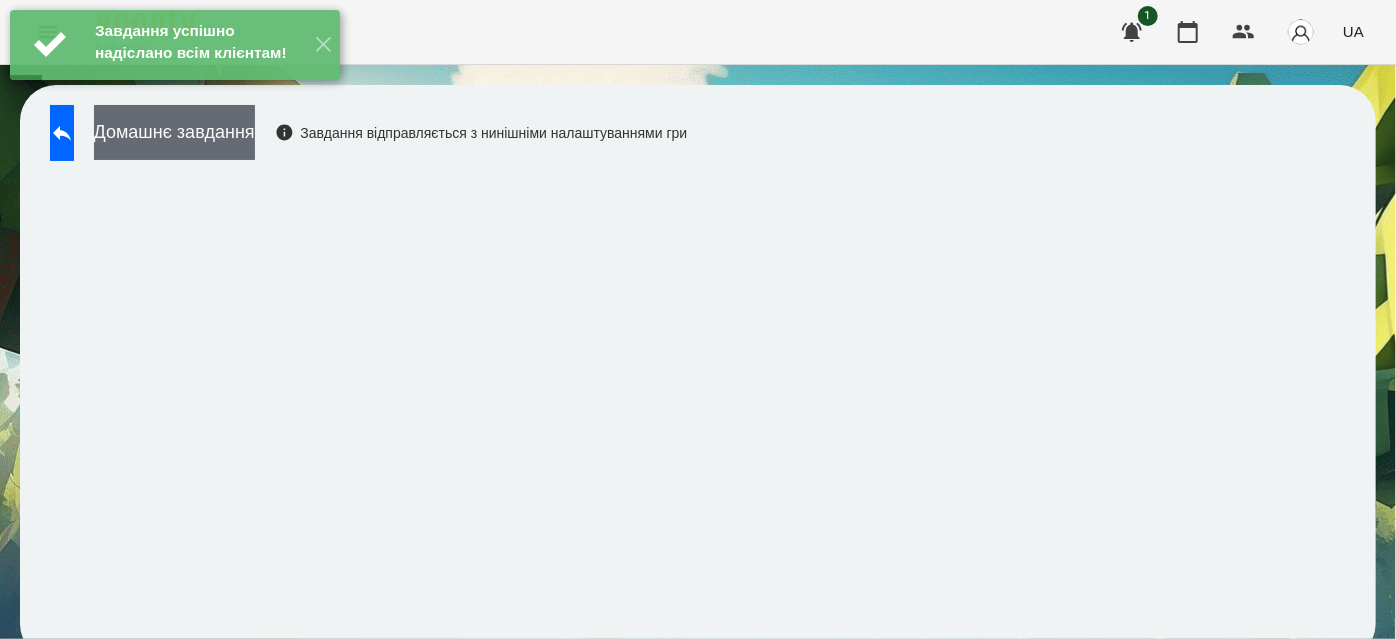 click on "Домашнє завдання" at bounding box center [174, 132] 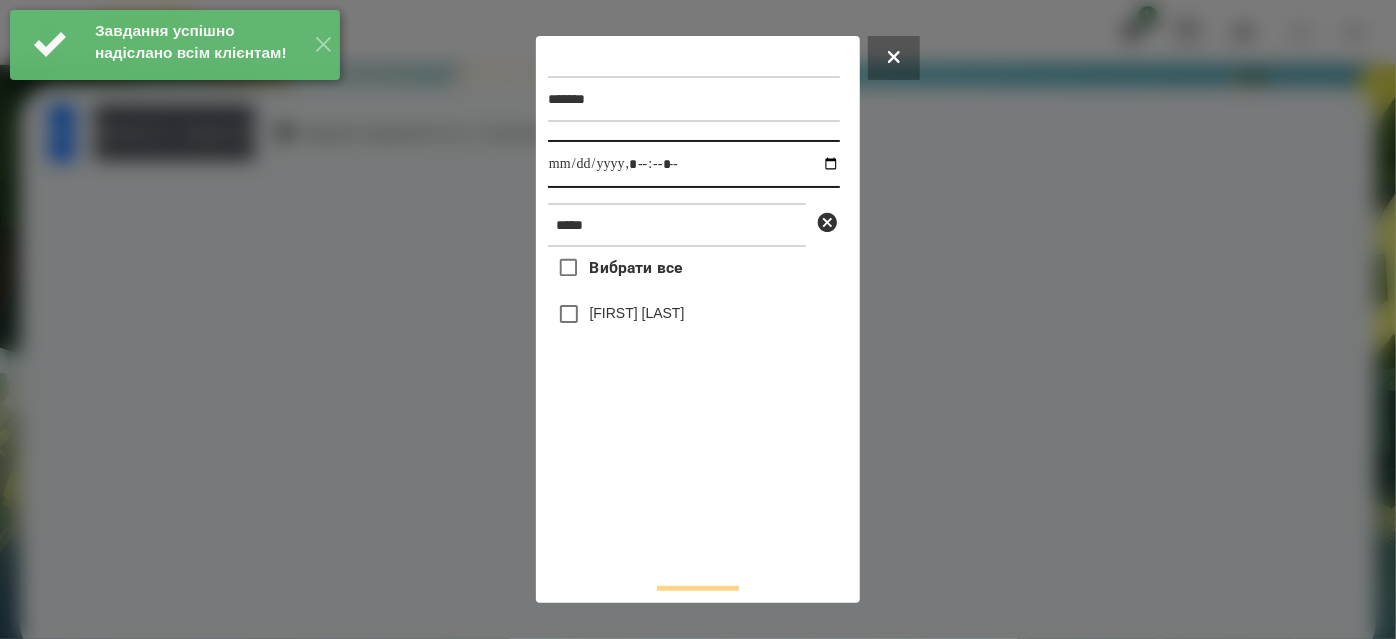click at bounding box center (694, 164) 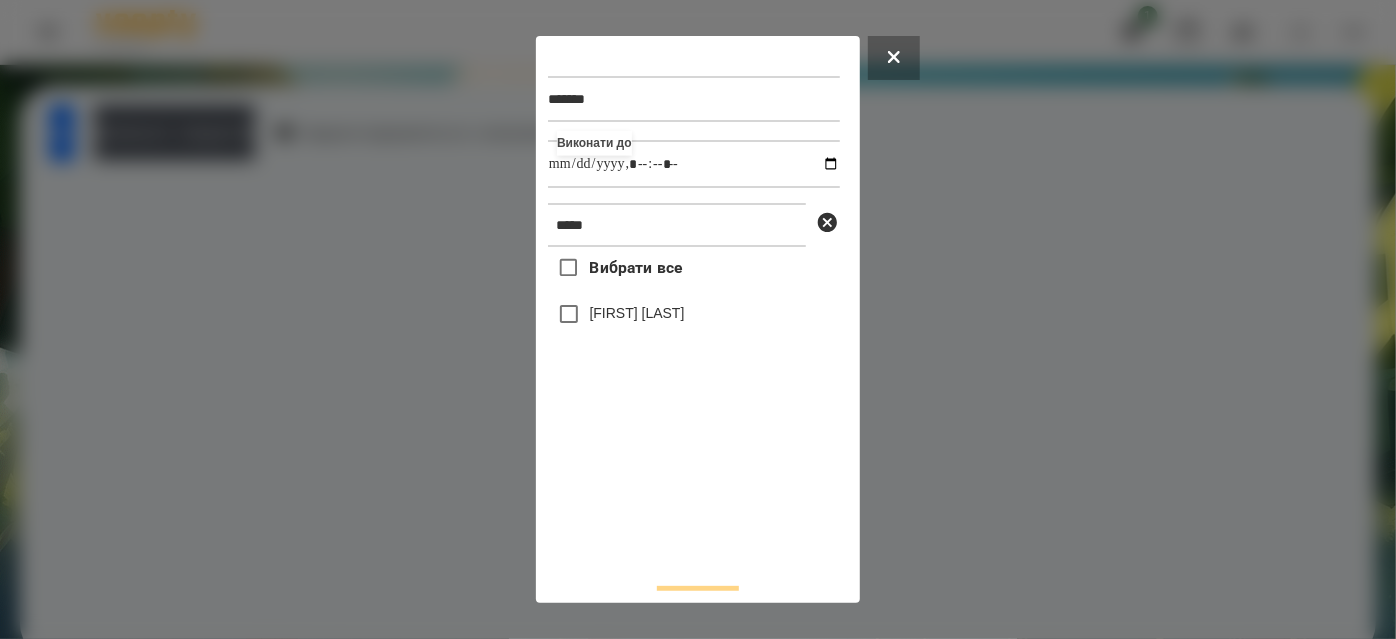type on "**********" 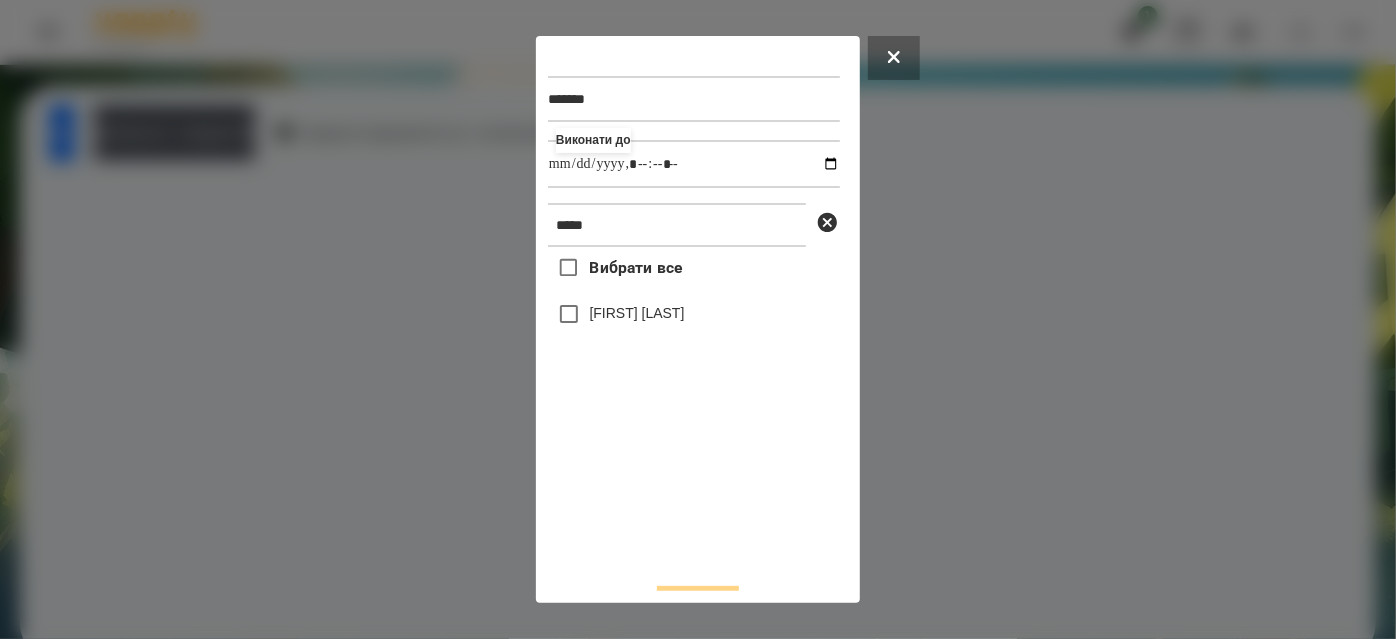 drag, startPoint x: 688, startPoint y: 537, endPoint x: 687, endPoint y: 474, distance: 63.007935 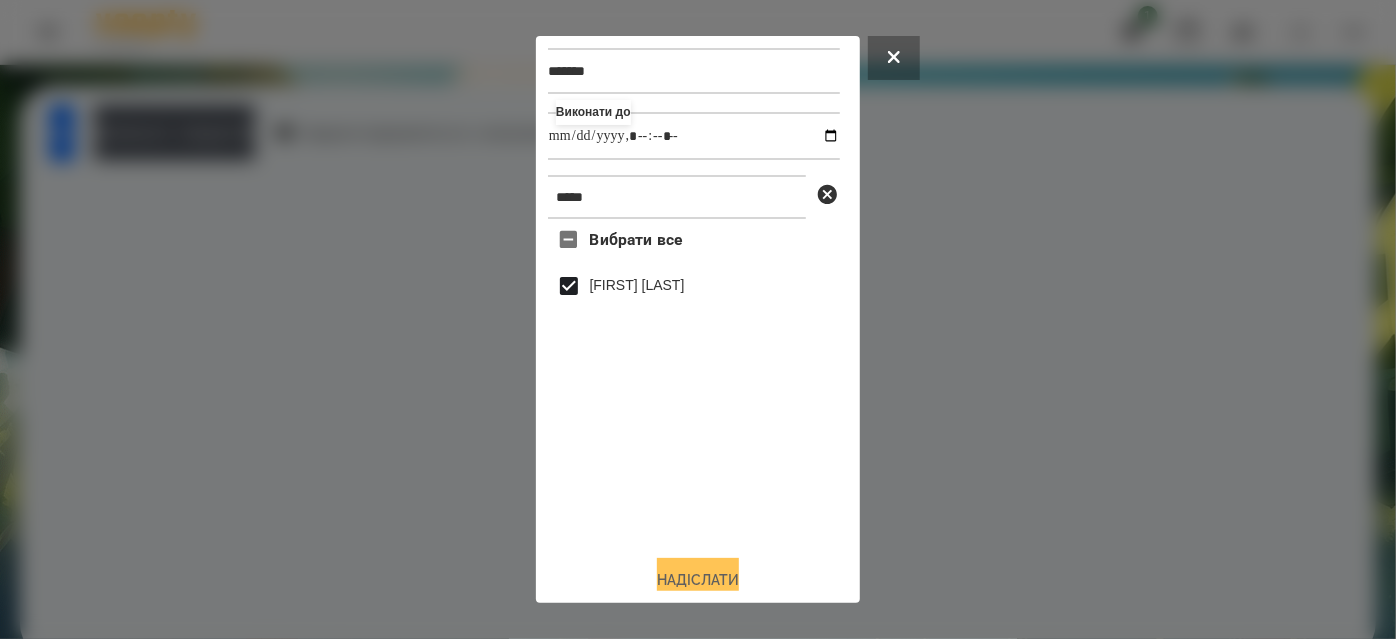 scroll, scrollTop: 44, scrollLeft: 0, axis: vertical 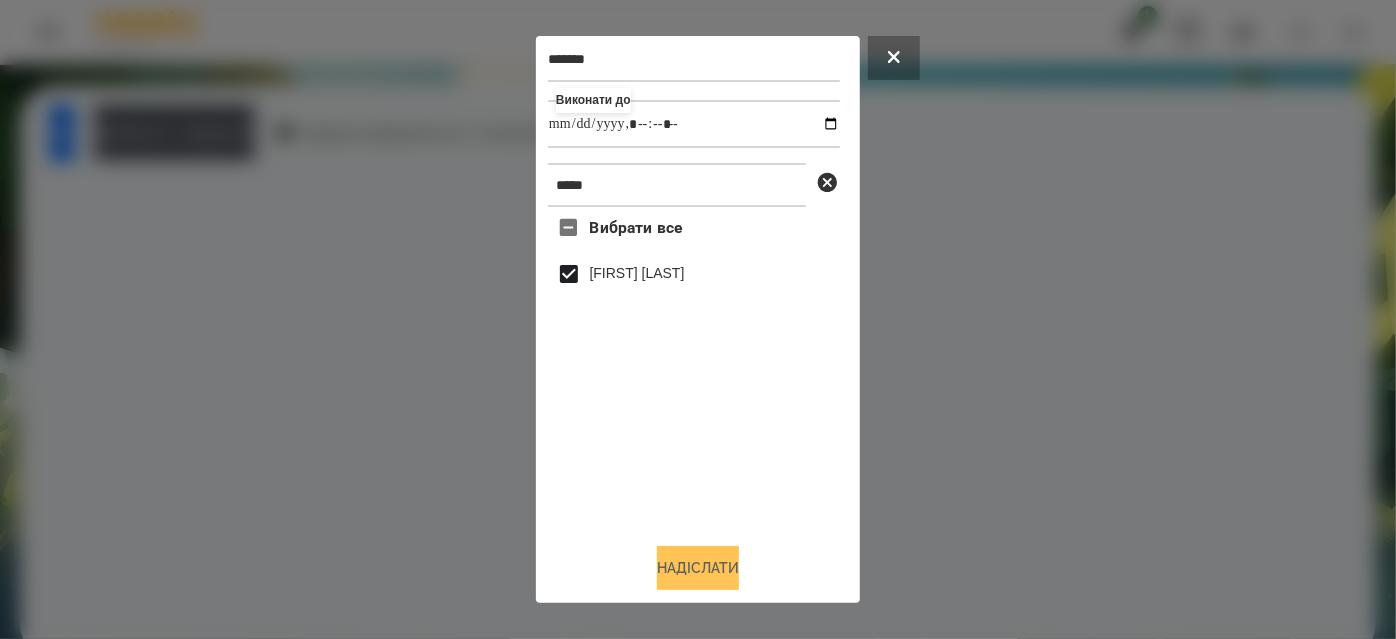 click on "Надіслати" at bounding box center [698, 568] 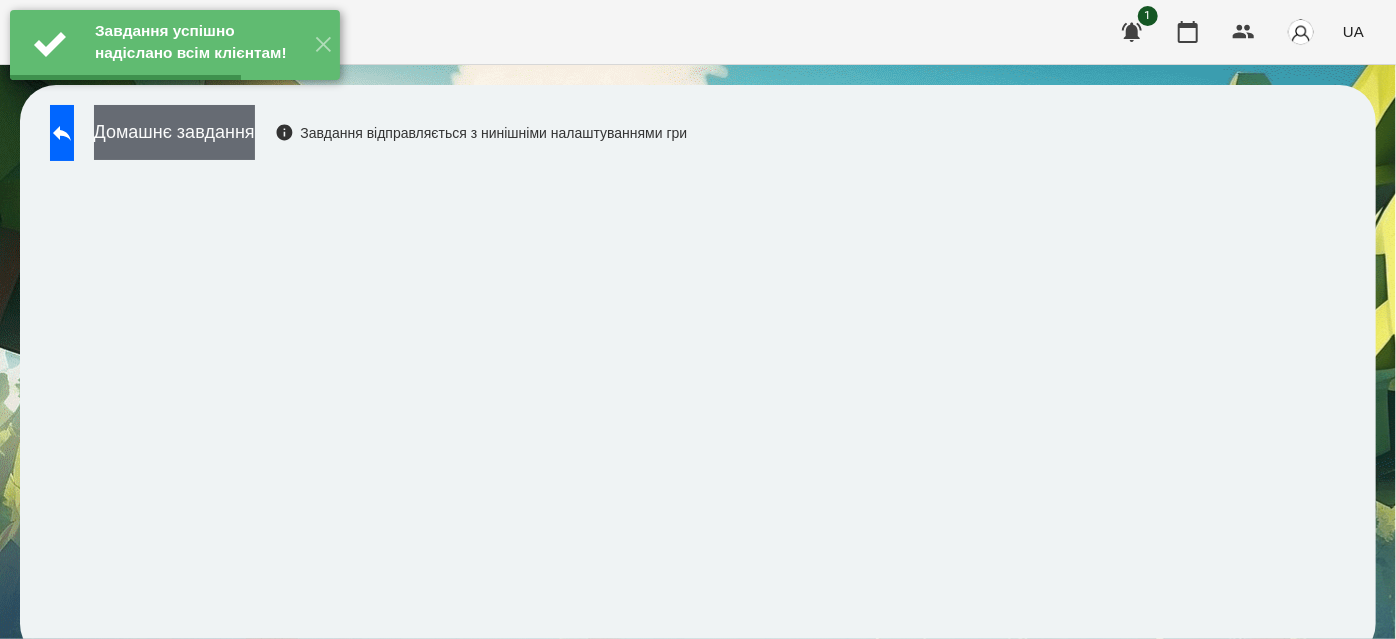 click on "Домашнє завдання" at bounding box center (174, 132) 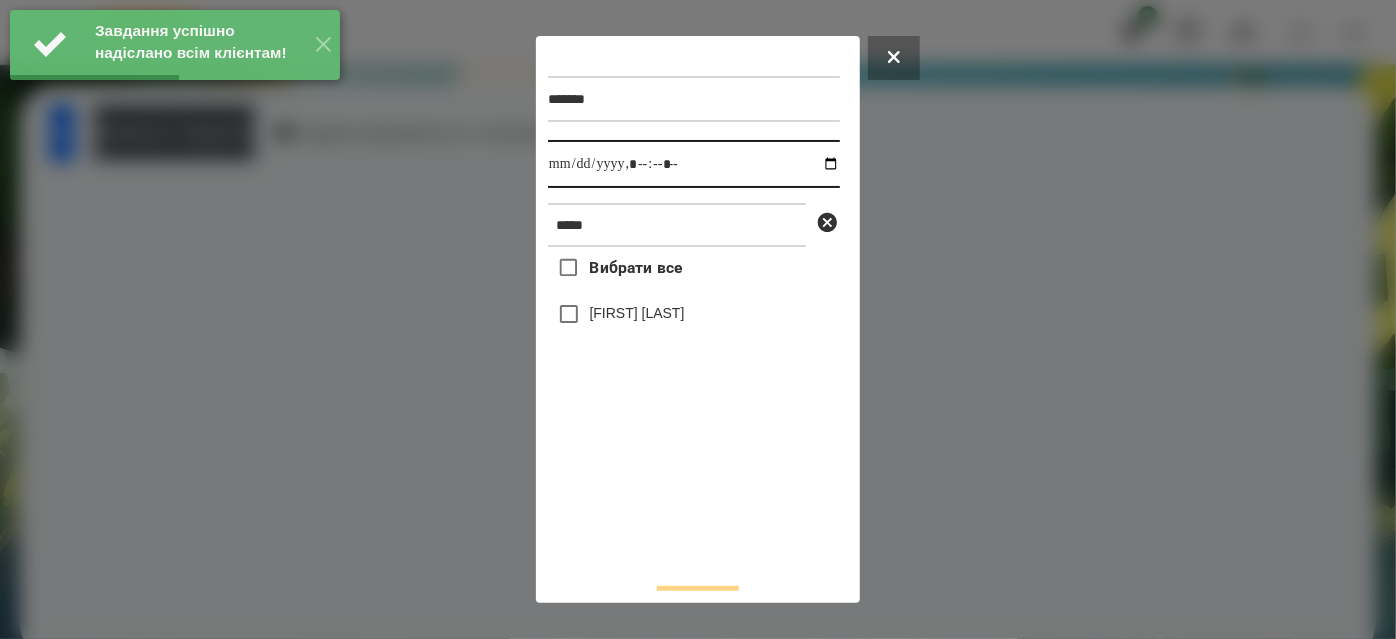 click at bounding box center [694, 164] 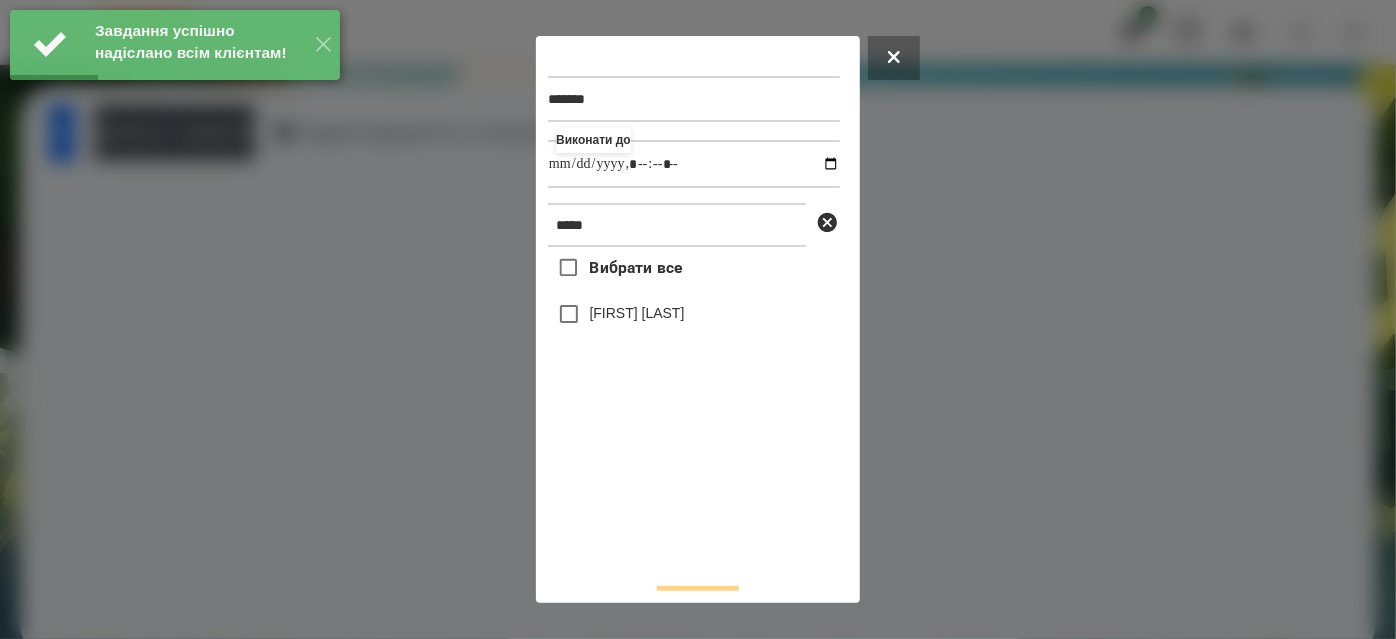 type on "**********" 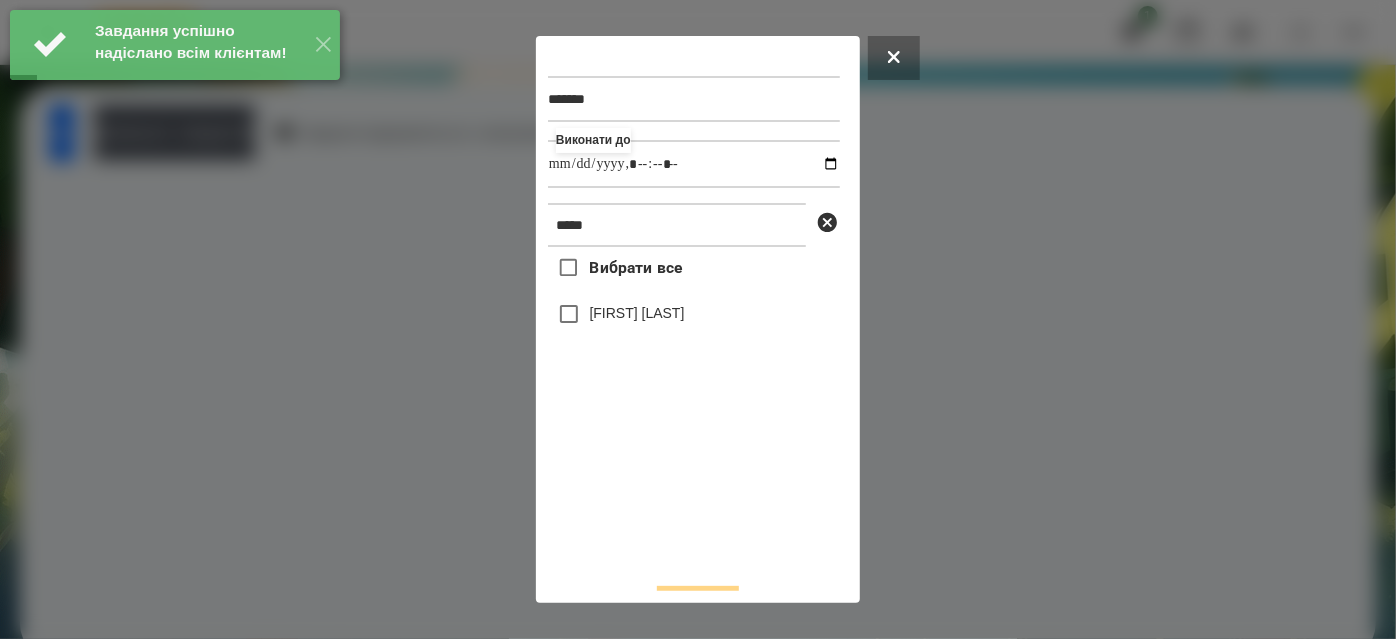 click on "[FIRST] [LAST]" at bounding box center (637, 313) 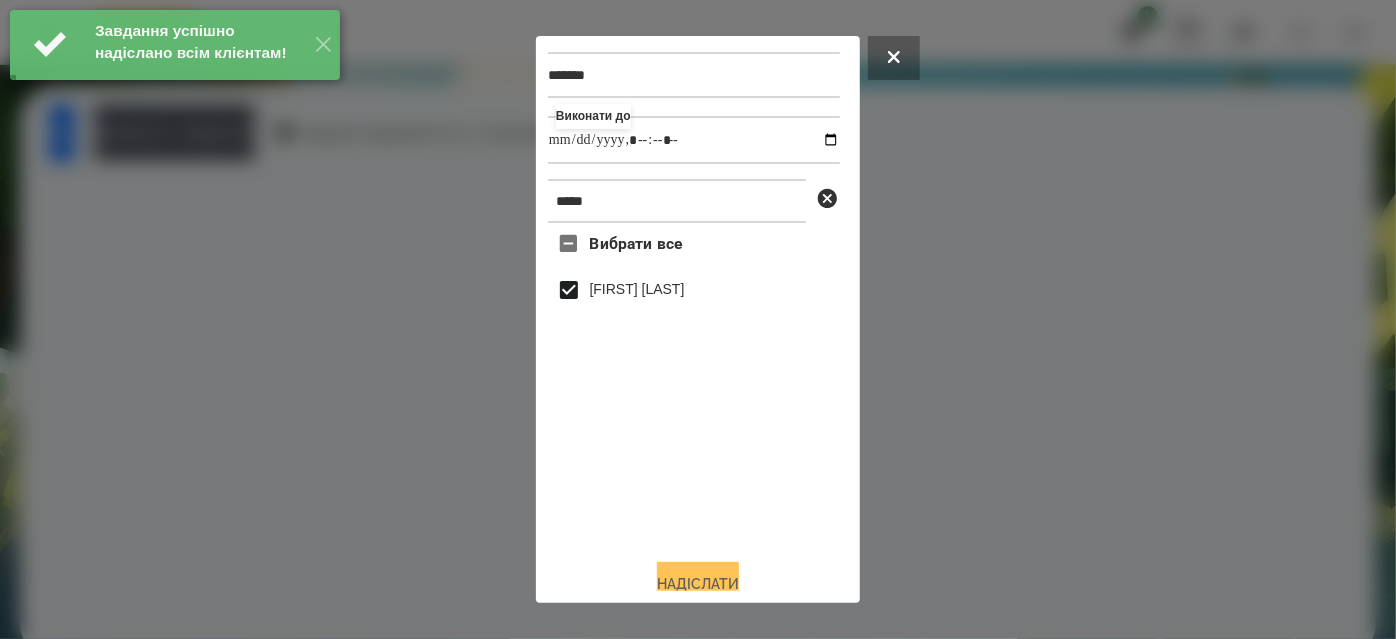 scroll, scrollTop: 44, scrollLeft: 0, axis: vertical 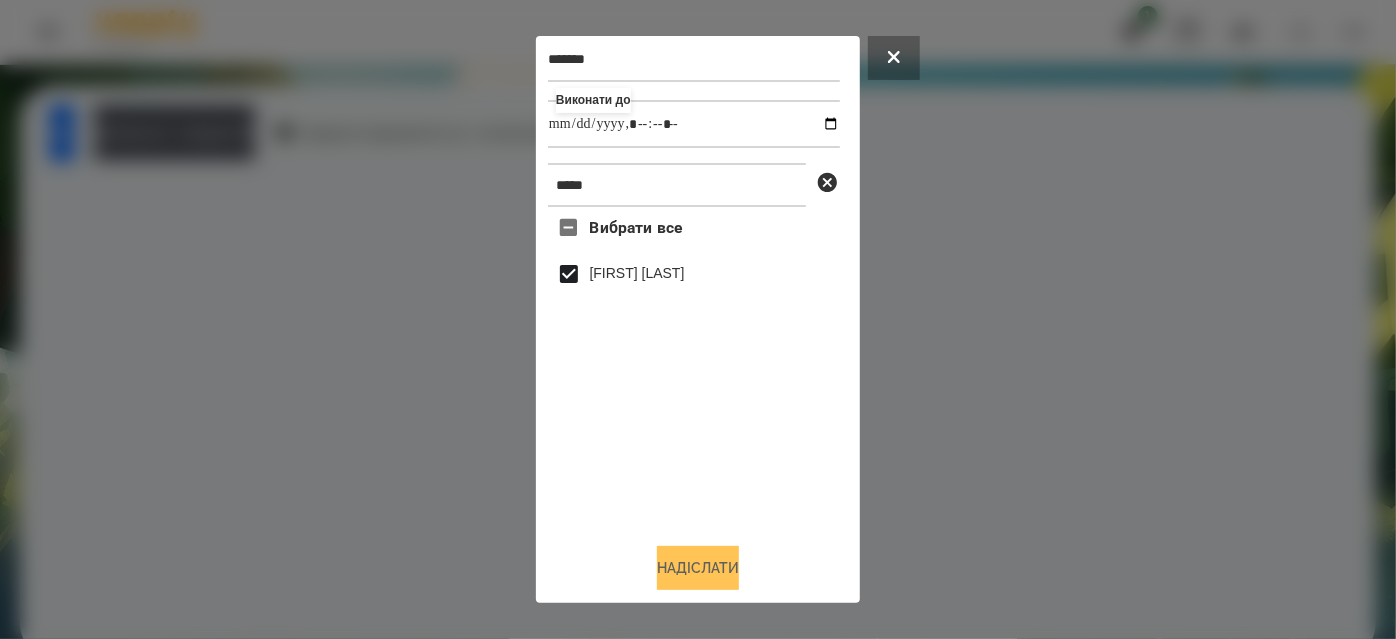 click on "Надіслати" at bounding box center [698, 568] 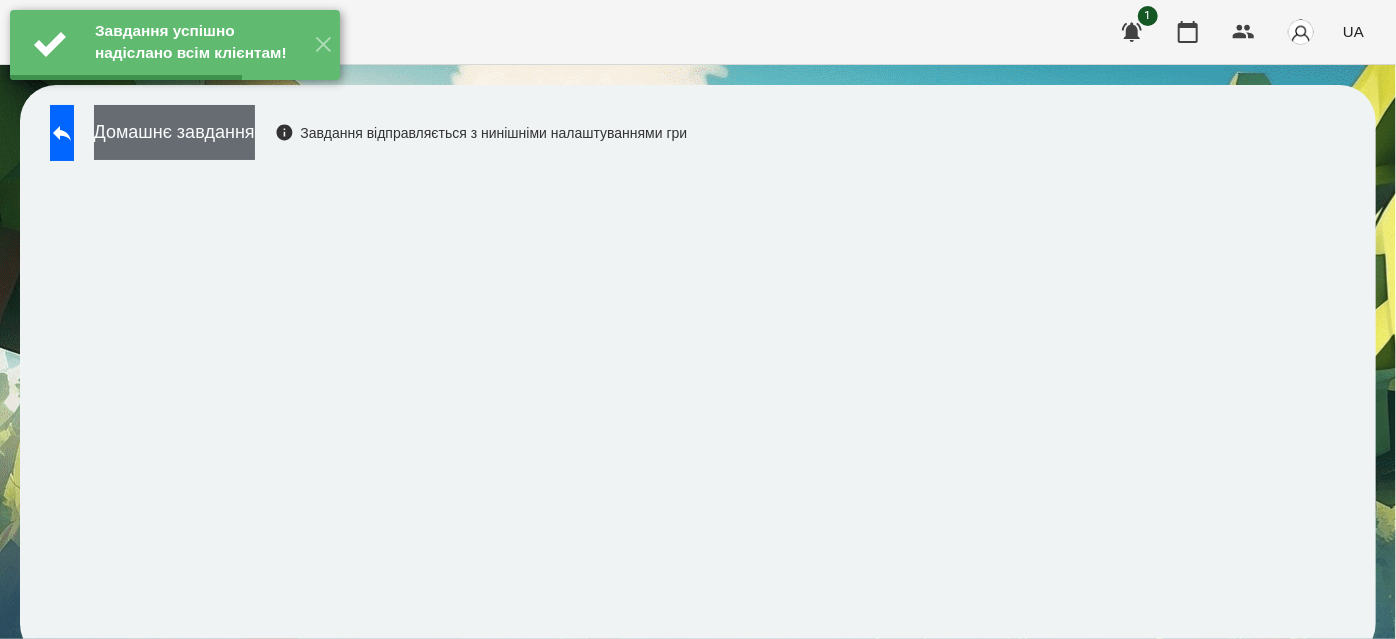 click on "Домашнє завдання" at bounding box center [174, 132] 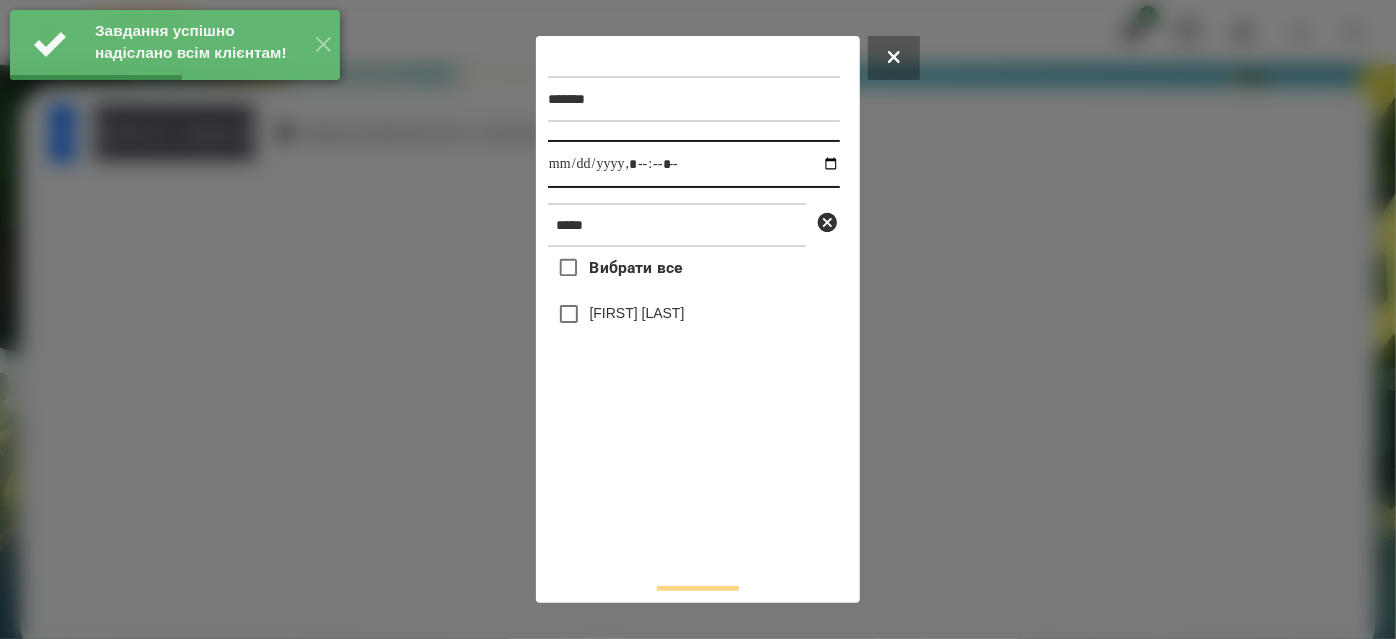 click at bounding box center [694, 164] 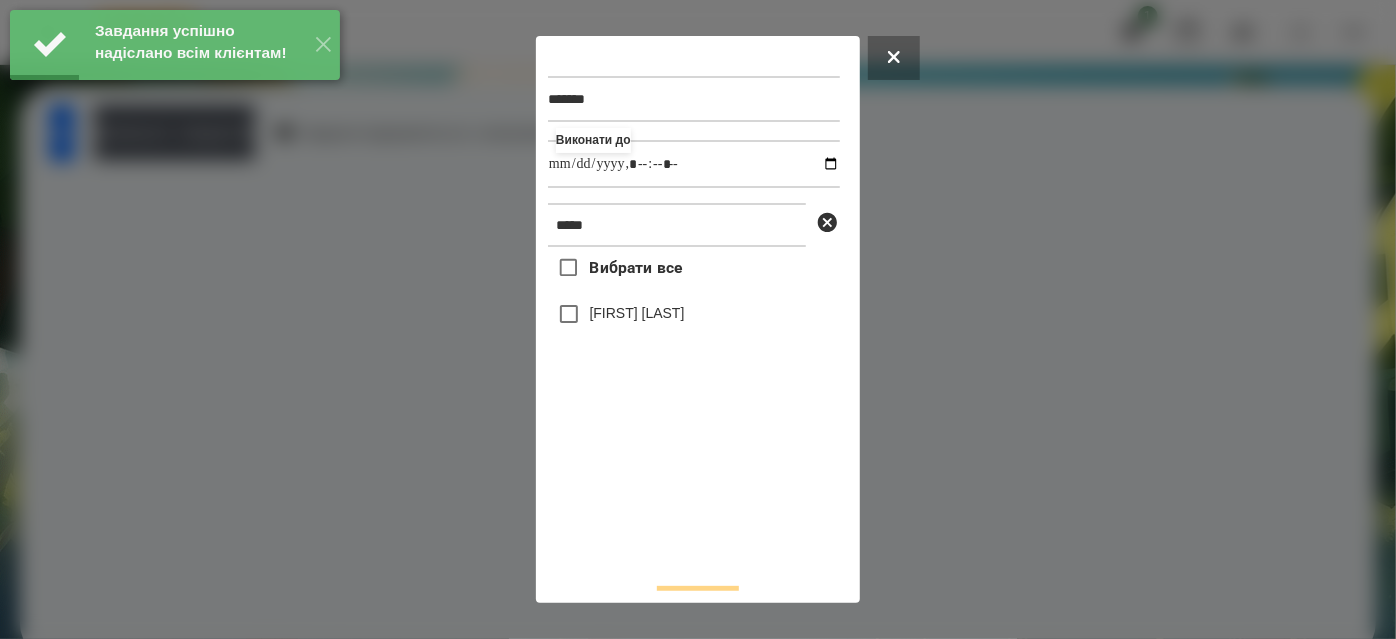 type on "**********" 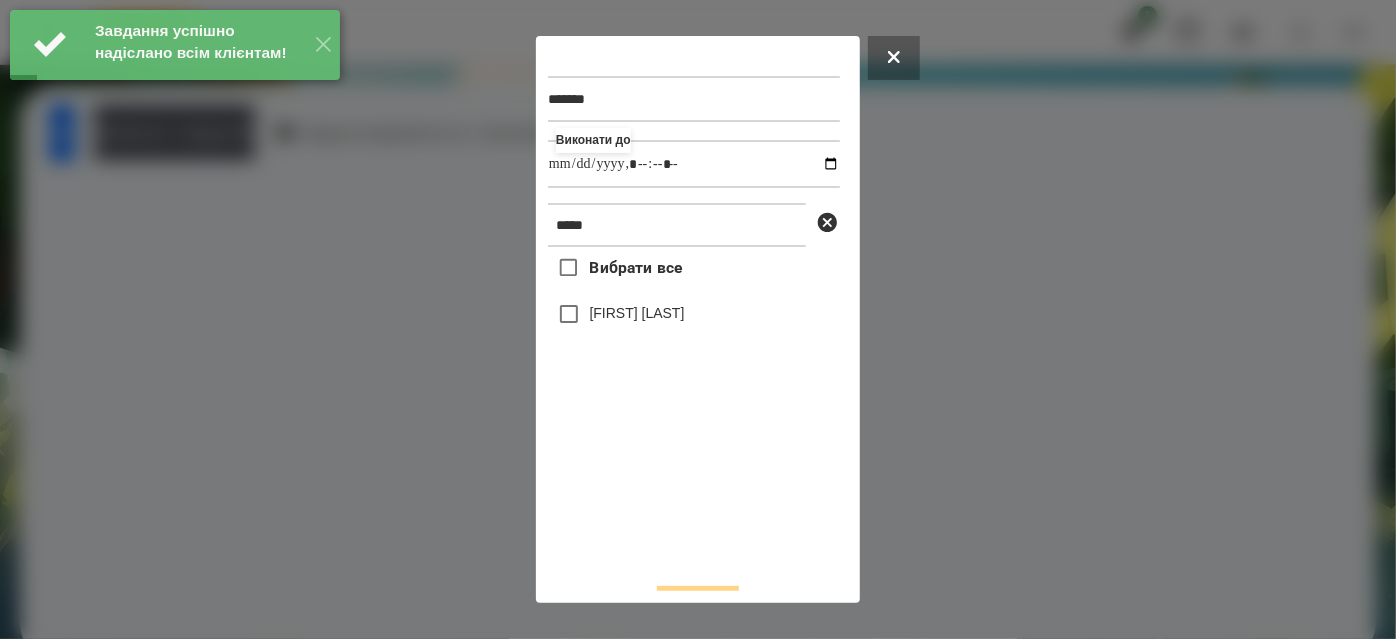 click on "[FIRST] [LAST]" at bounding box center [637, 313] 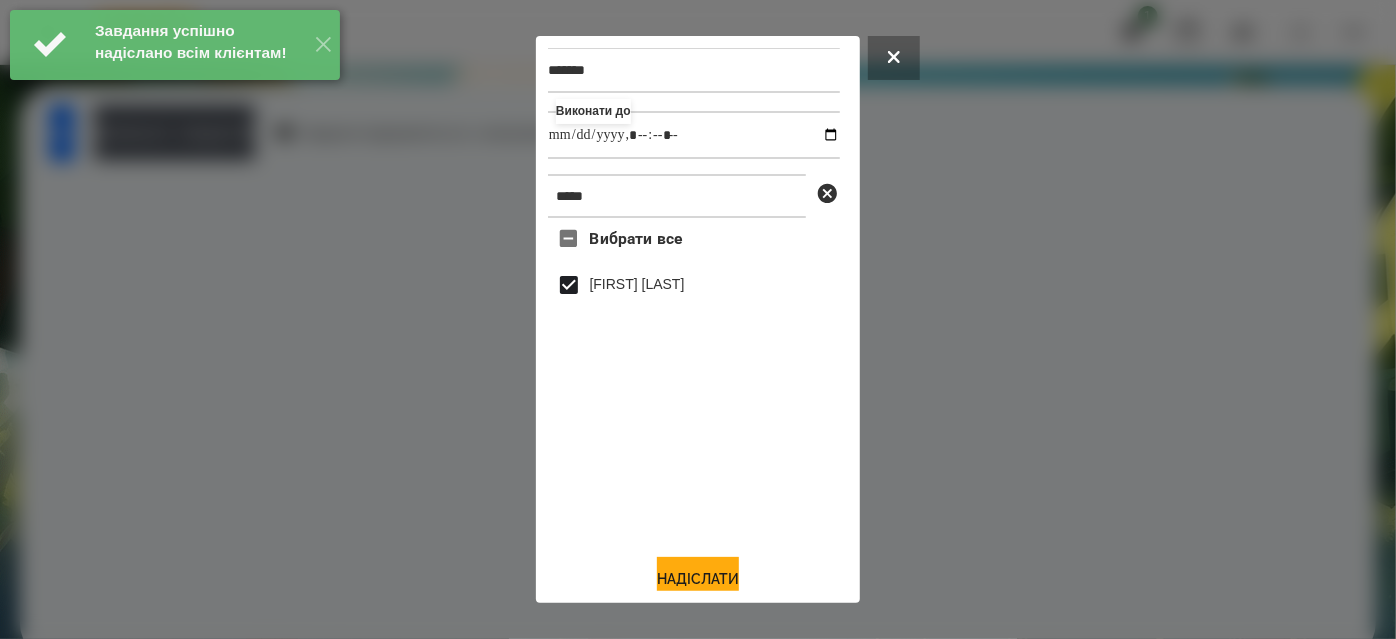 scroll, scrollTop: 44, scrollLeft: 0, axis: vertical 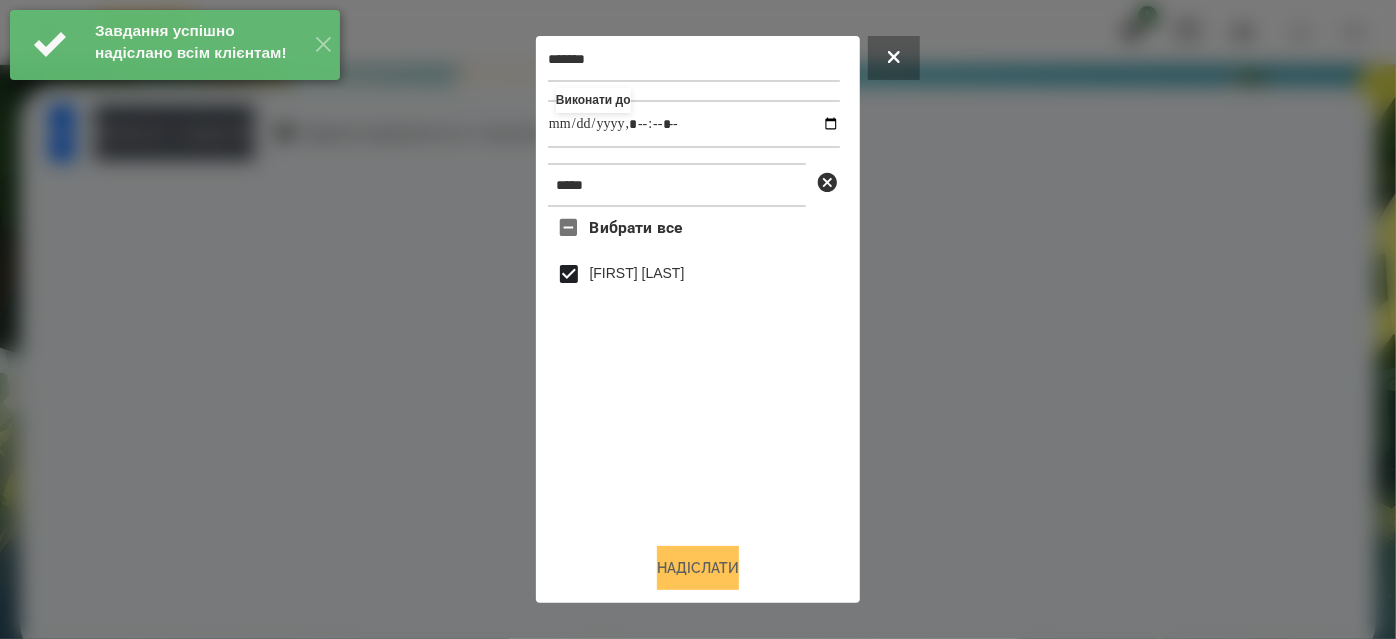 click on "Надіслати" at bounding box center [698, 568] 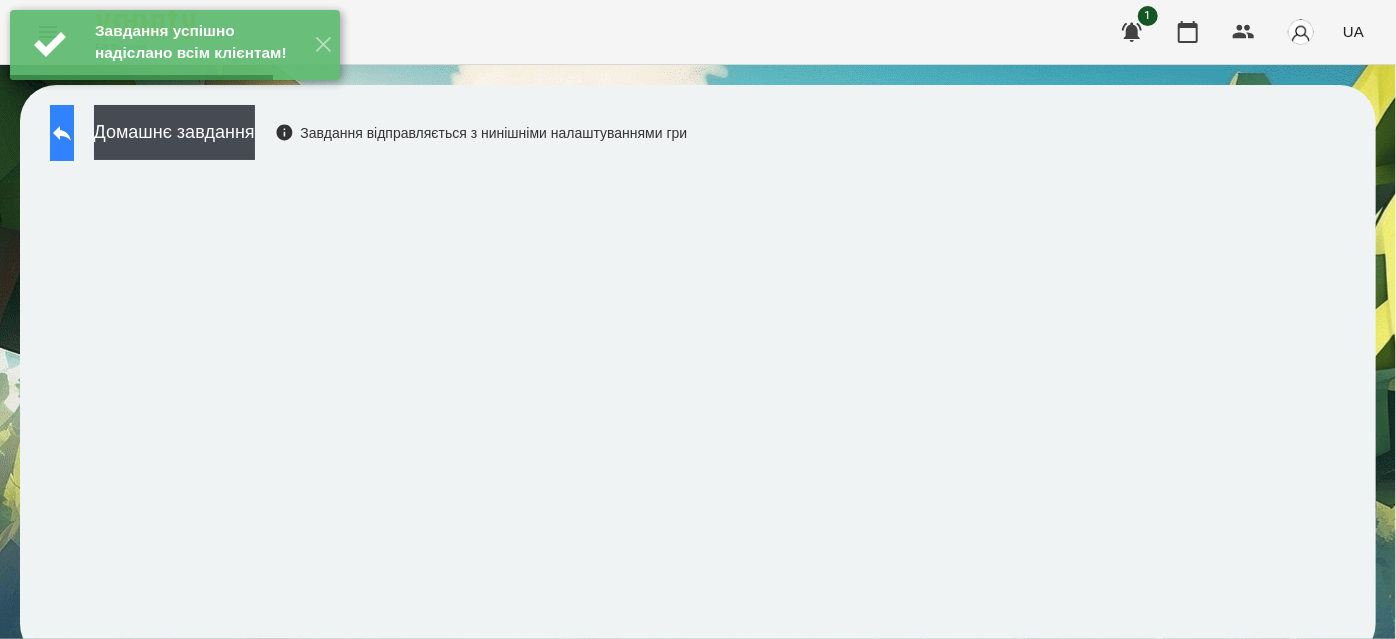 click 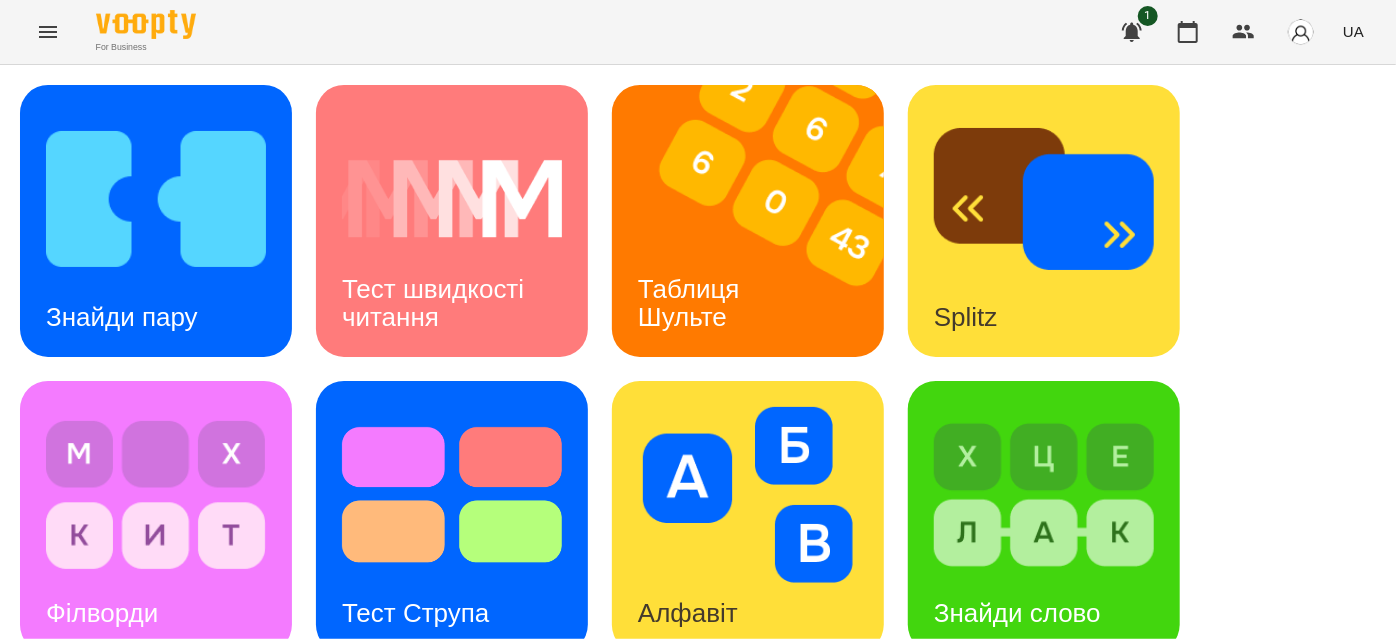 scroll, scrollTop: 727, scrollLeft: 0, axis: vertical 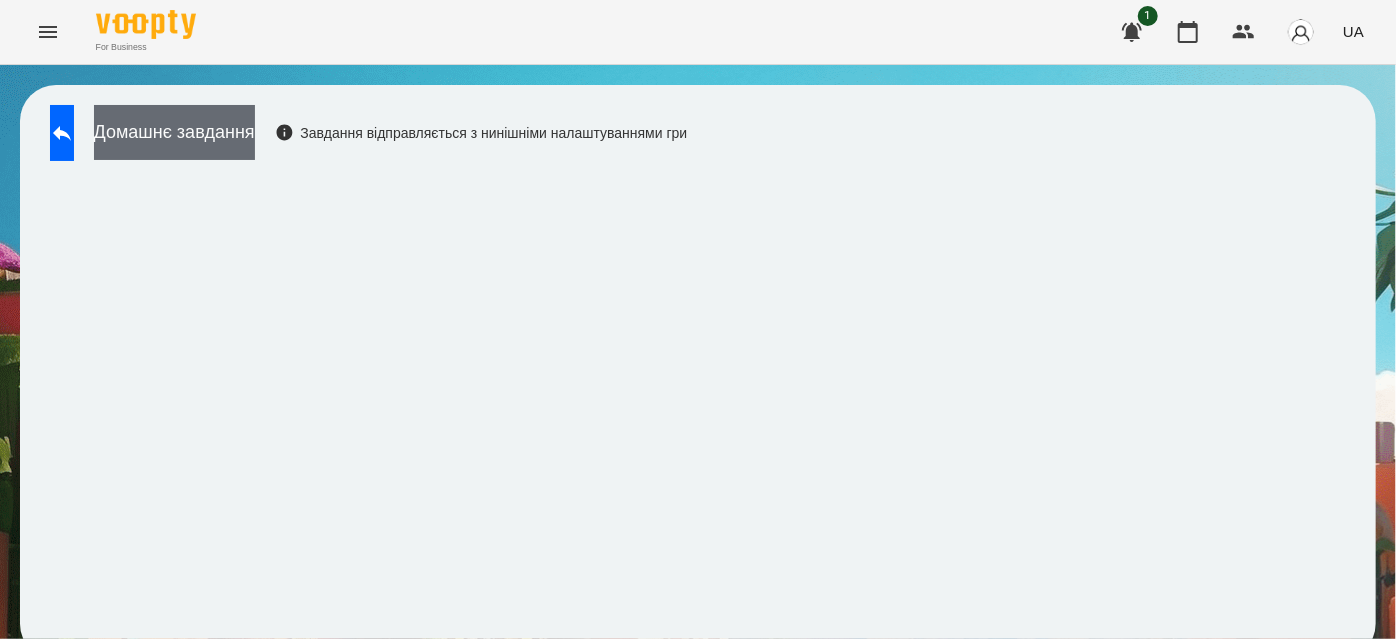click on "Домашнє завдання" at bounding box center [174, 132] 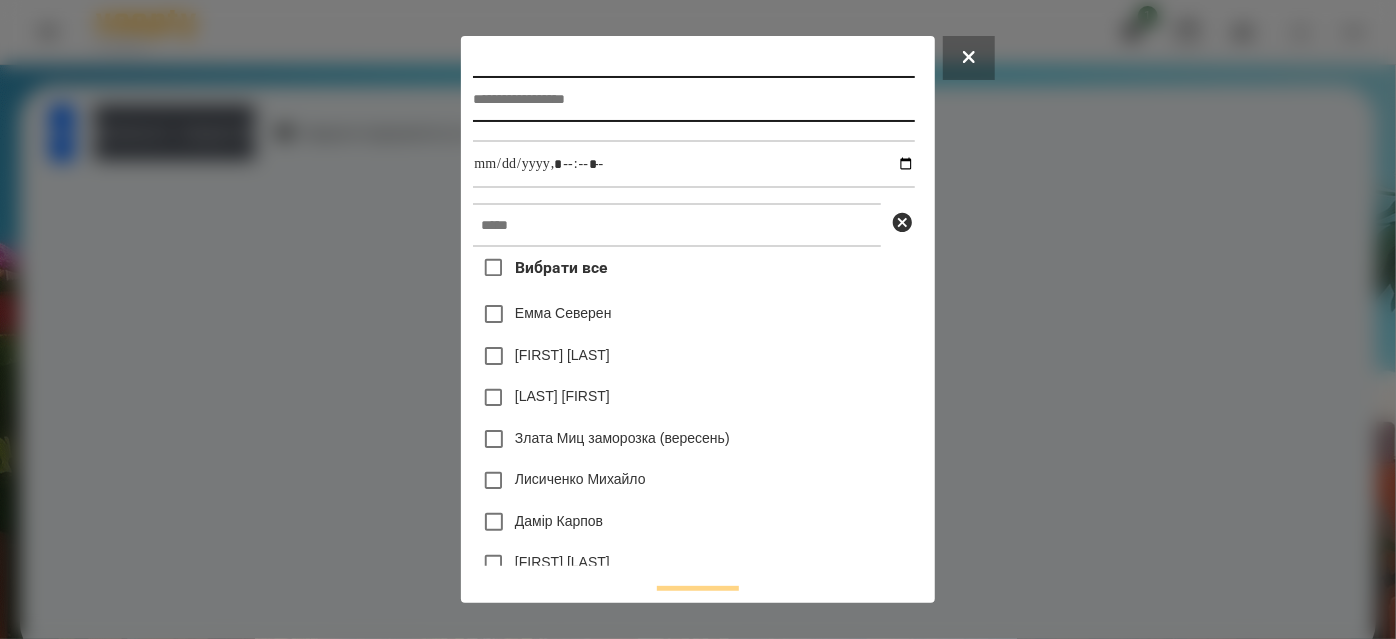 click at bounding box center [693, 99] 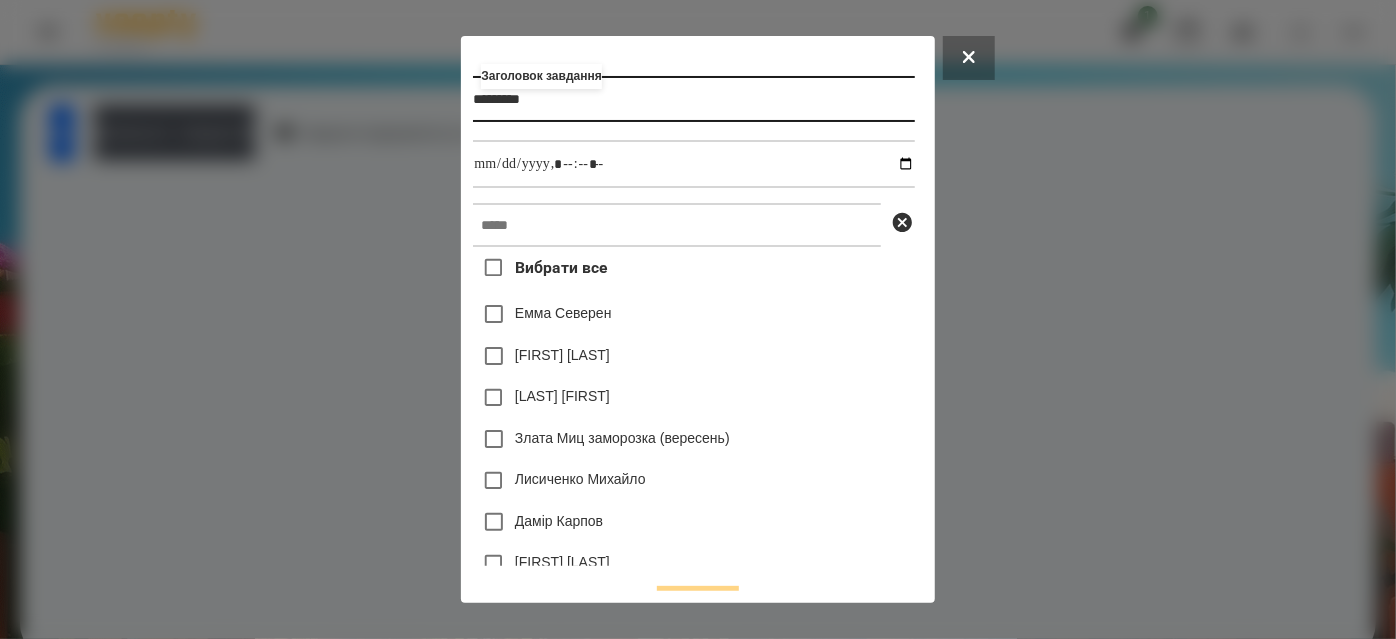 type on "*********" 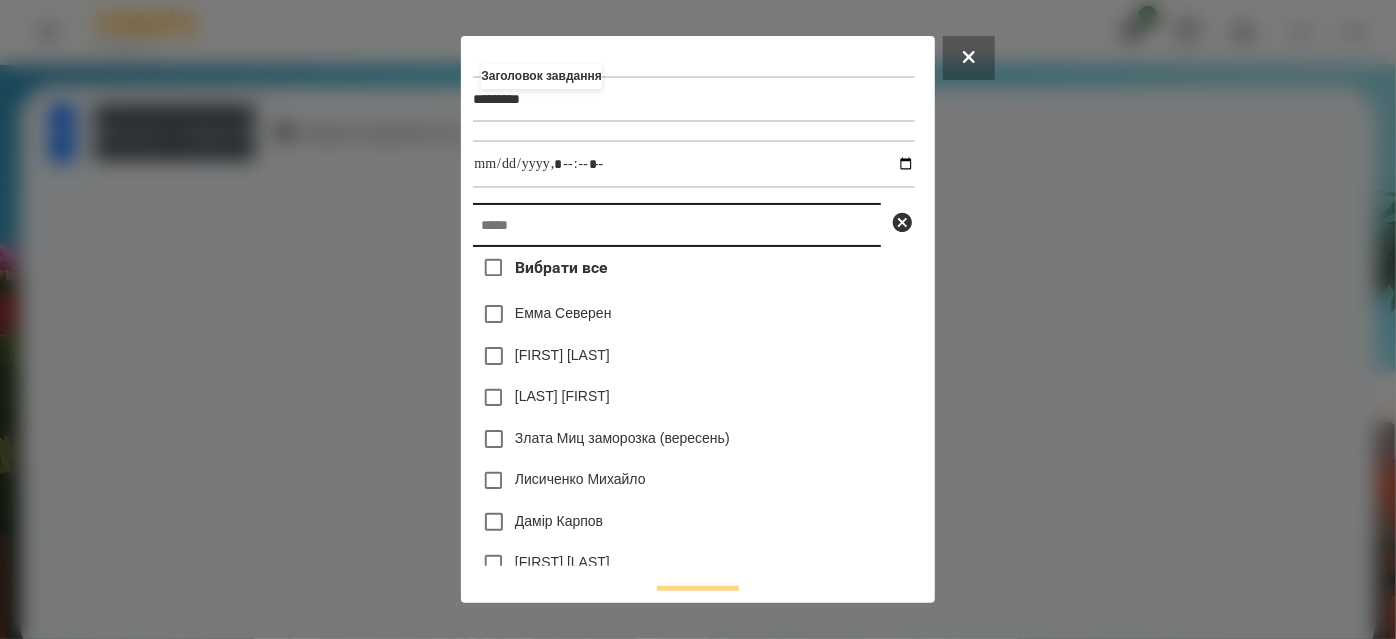 click at bounding box center [677, 225] 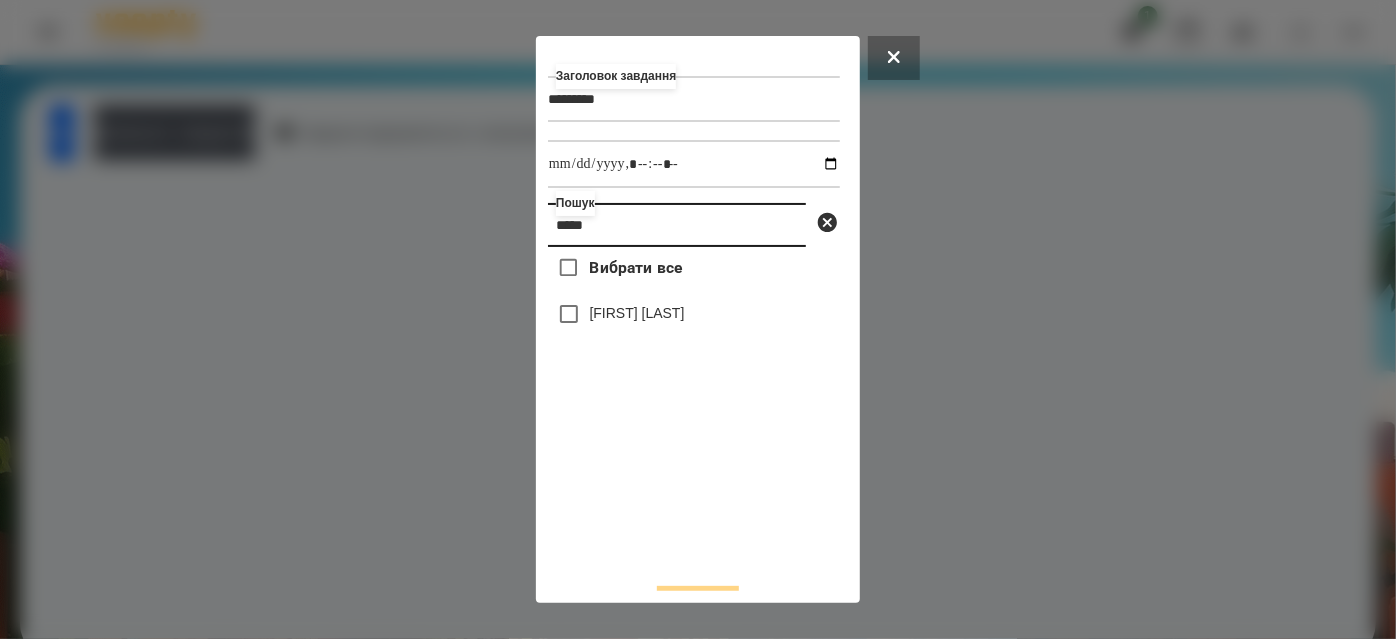 type on "*****" 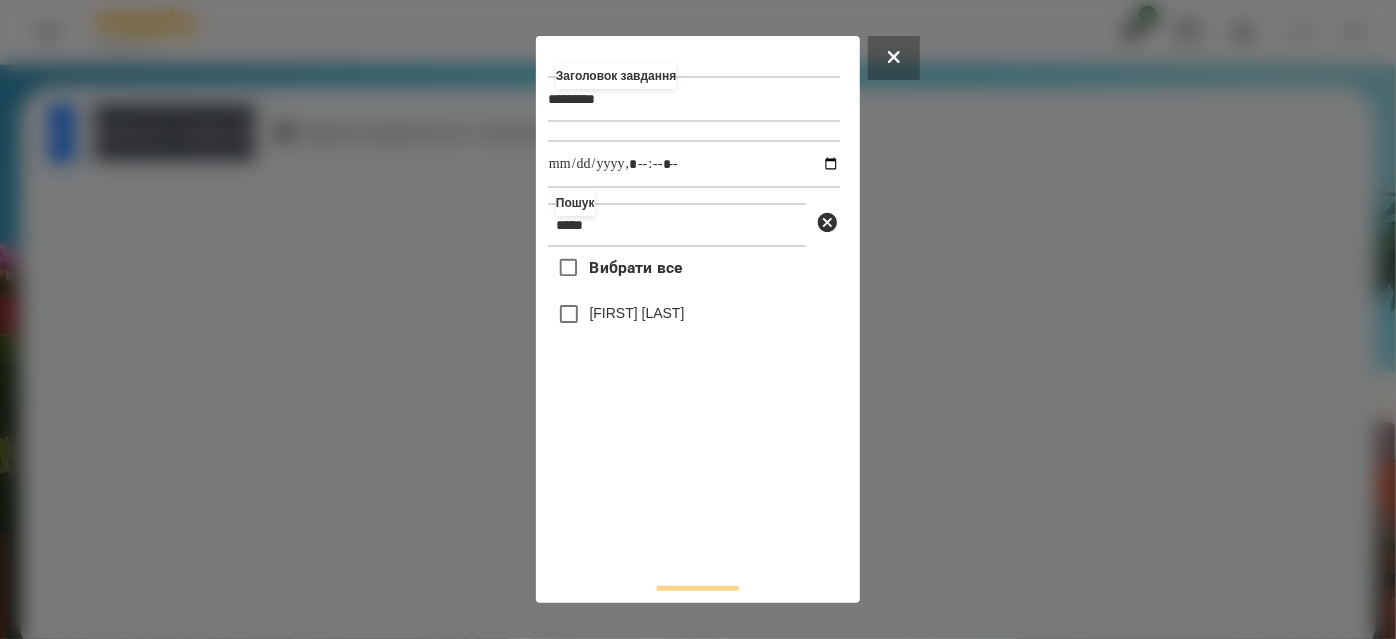 click on "[FIRST] [LAST]" at bounding box center [637, 313] 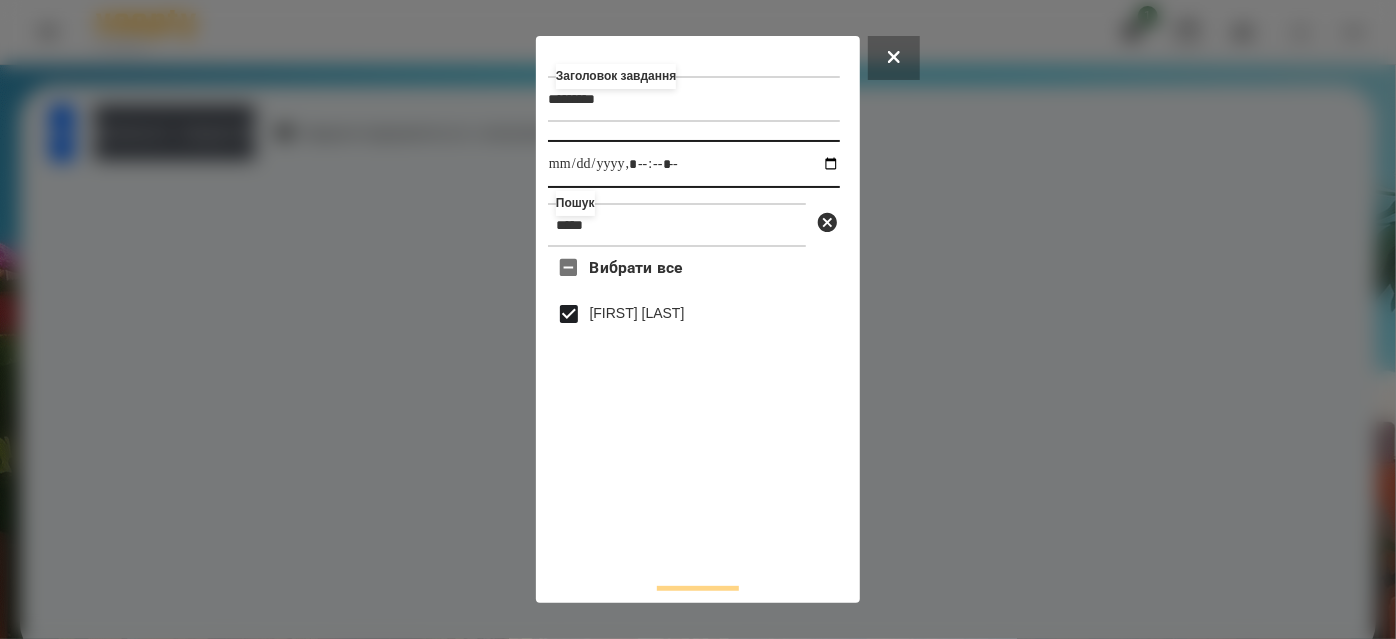click at bounding box center [694, 164] 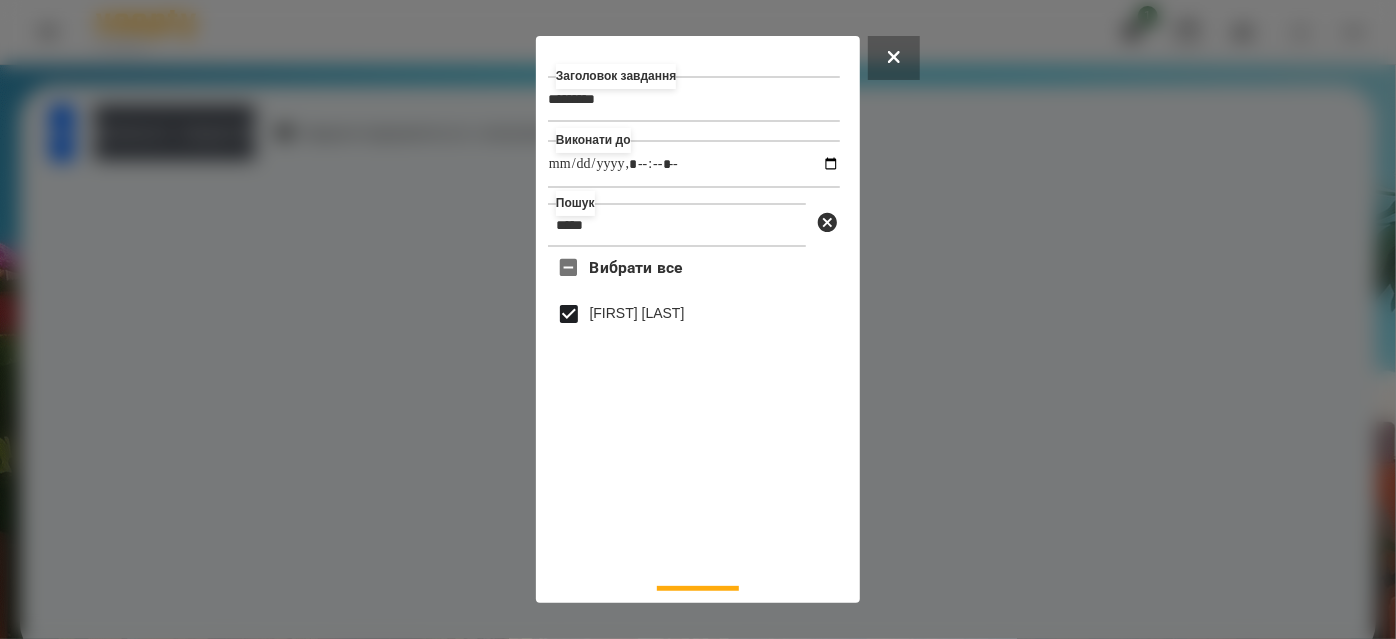 type on "**********" 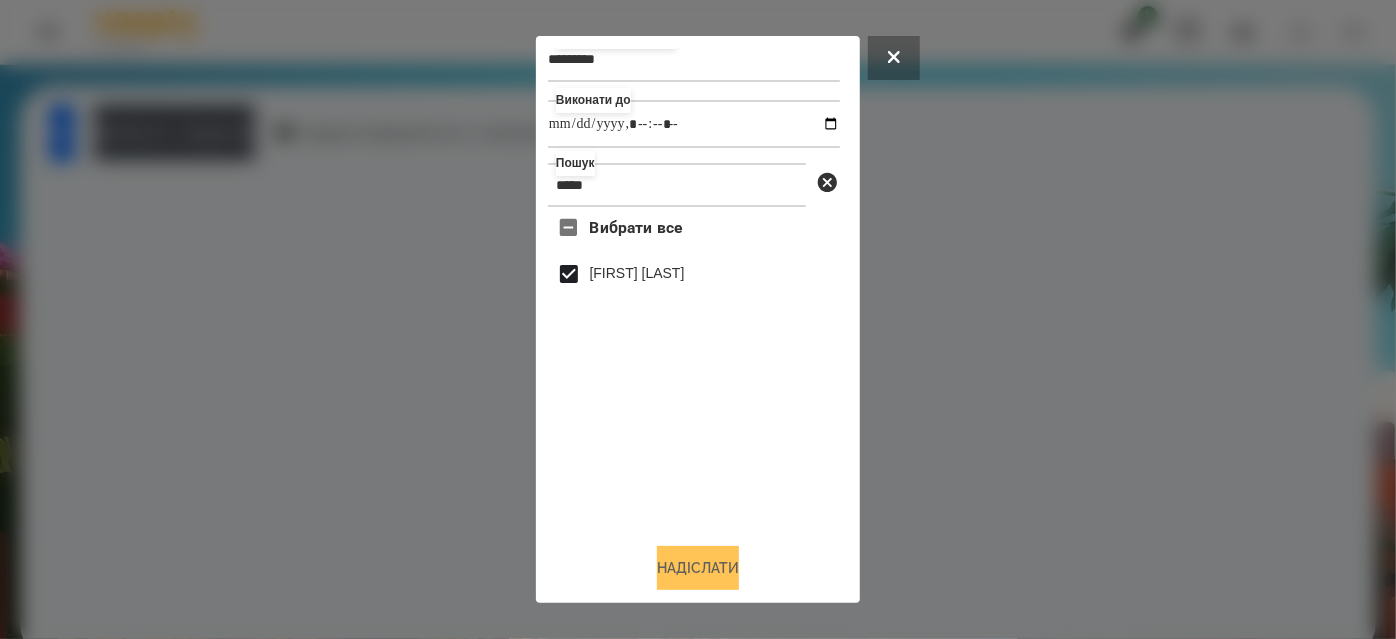 click on "Надіслати" at bounding box center [698, 568] 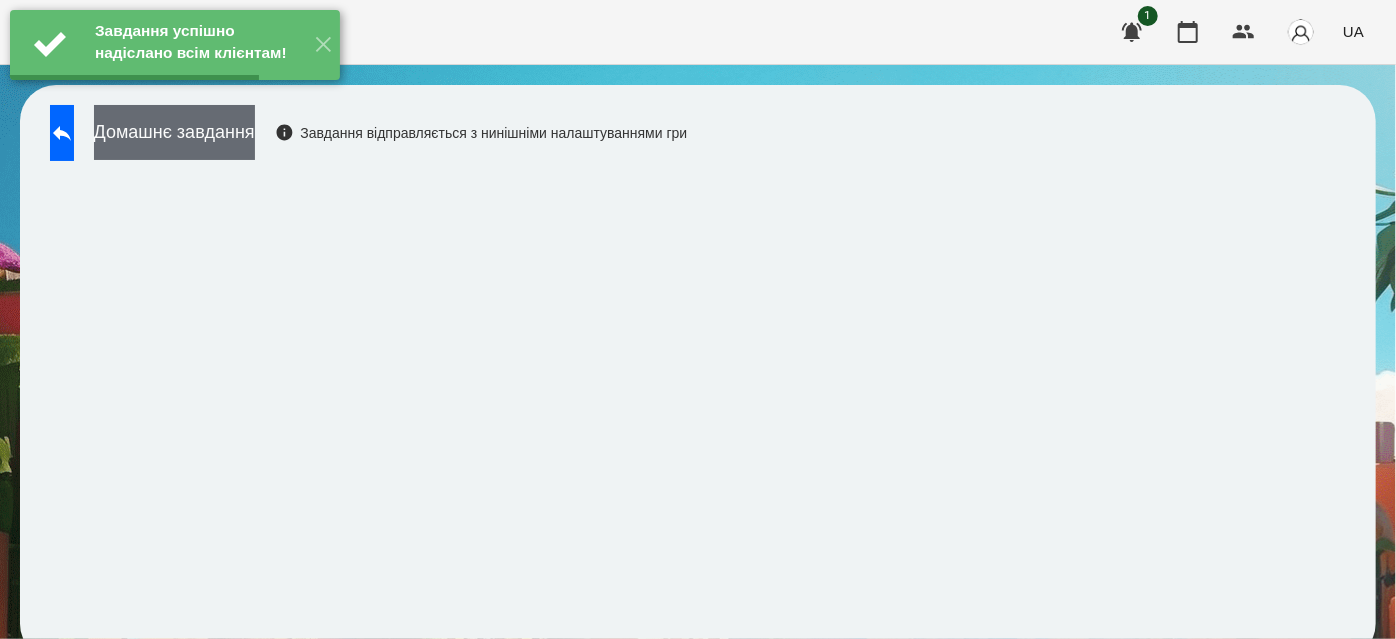 click on "Домашнє завдання" at bounding box center [174, 132] 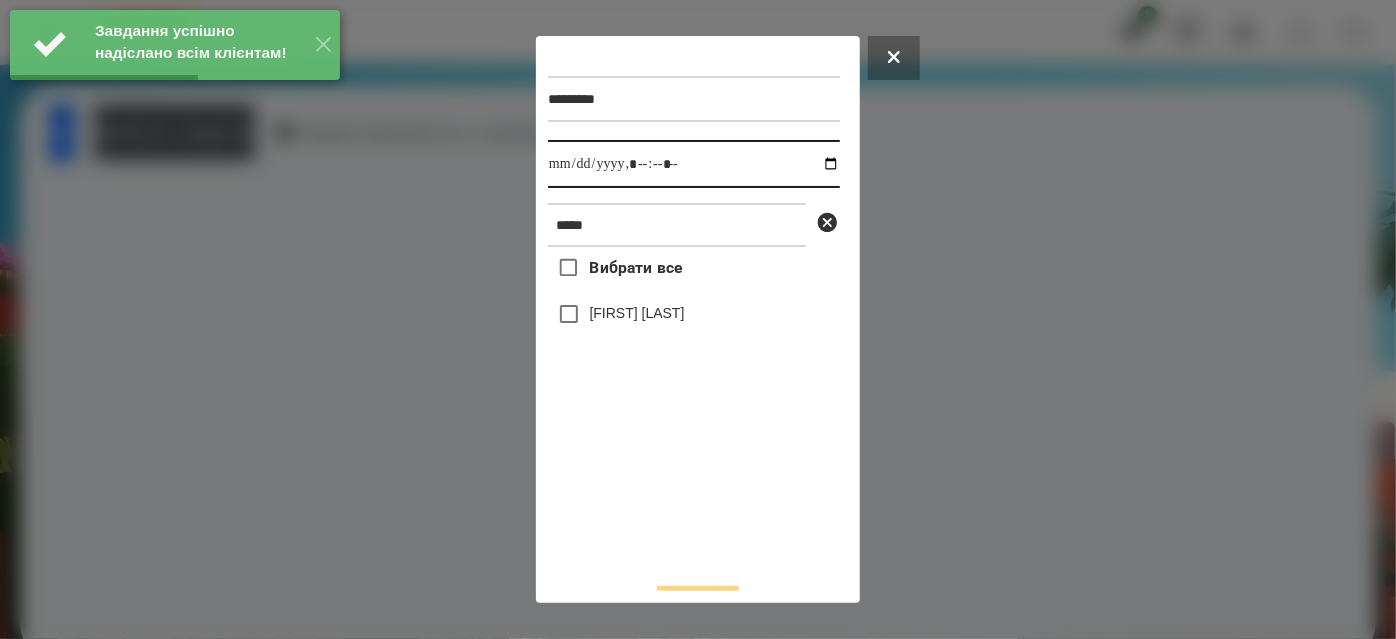 click at bounding box center [694, 164] 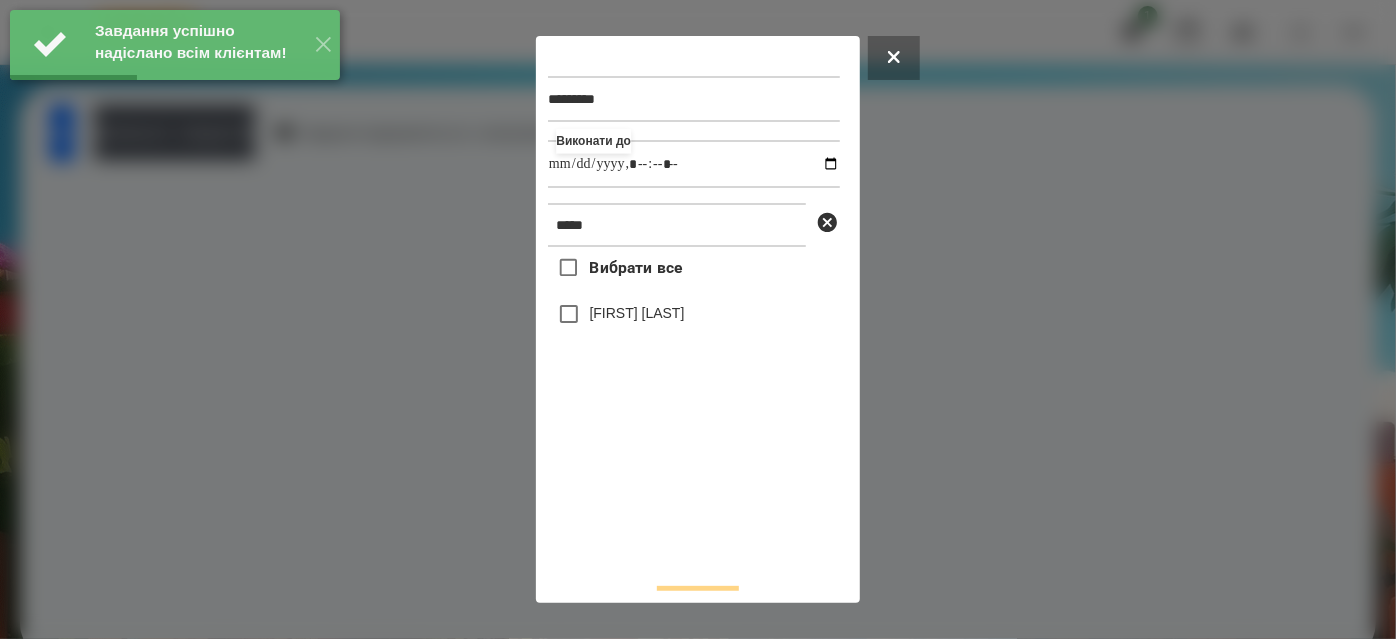 type on "**********" 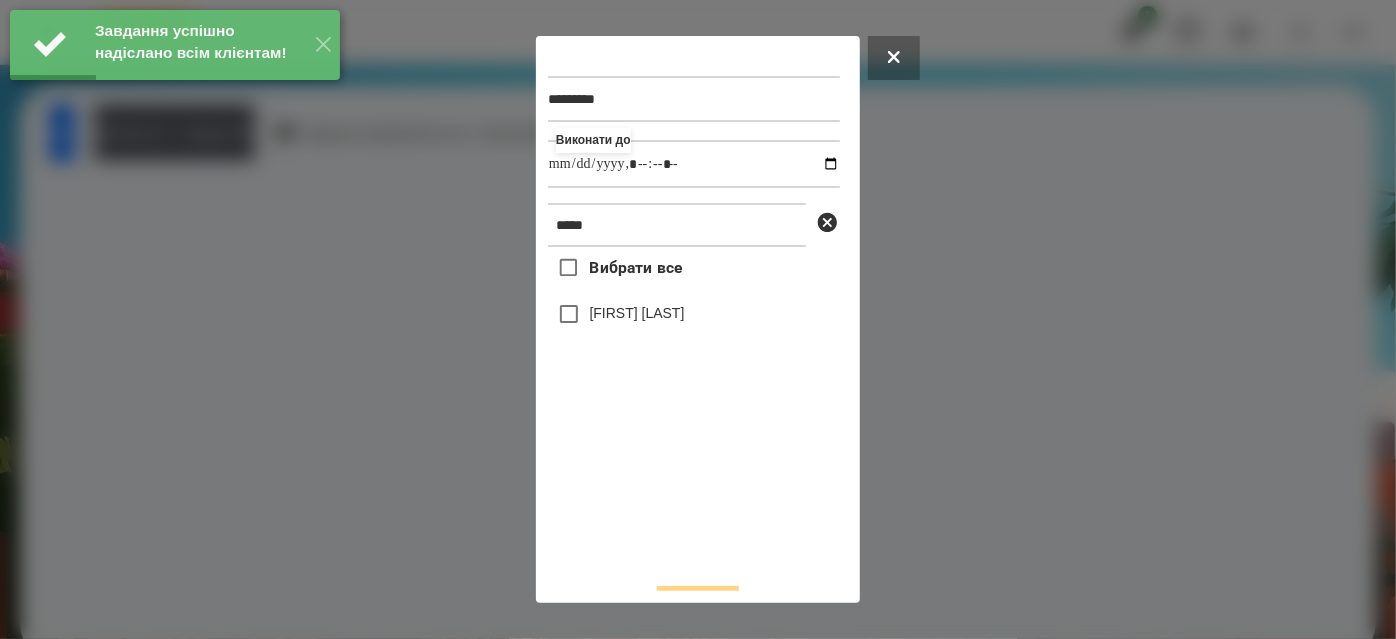 click on "[FIRST] [LAST]" at bounding box center (637, 313) 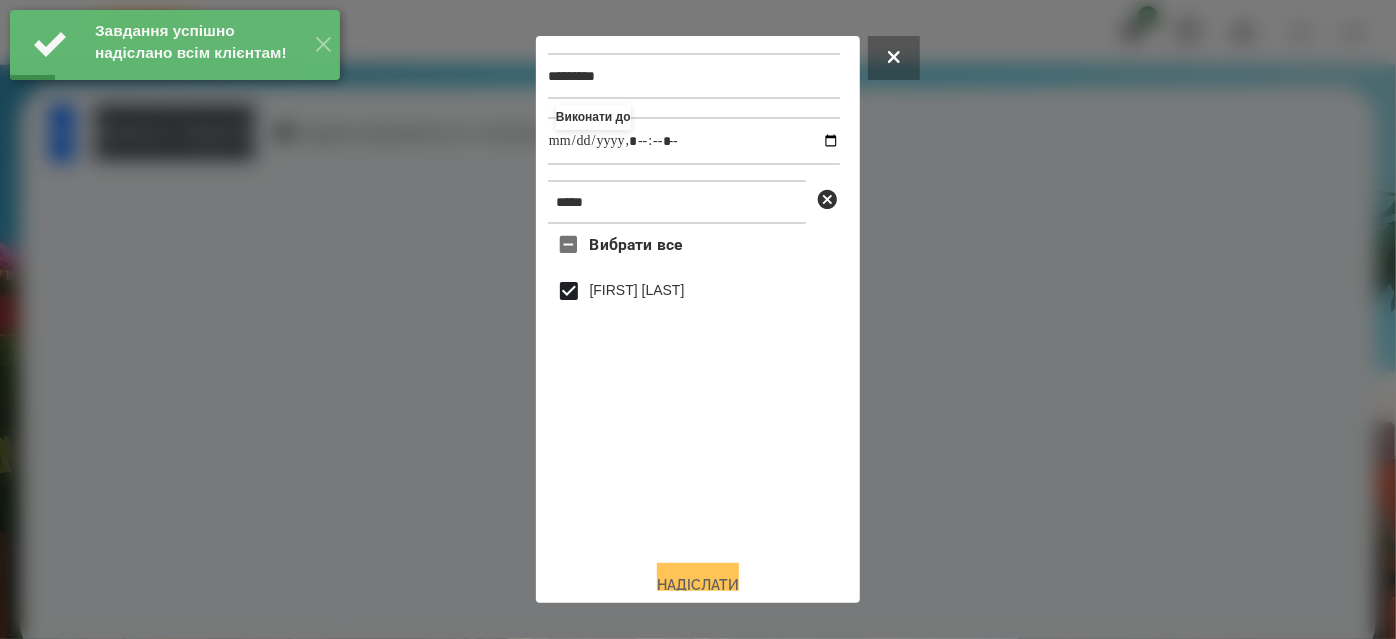 scroll, scrollTop: 44, scrollLeft: 0, axis: vertical 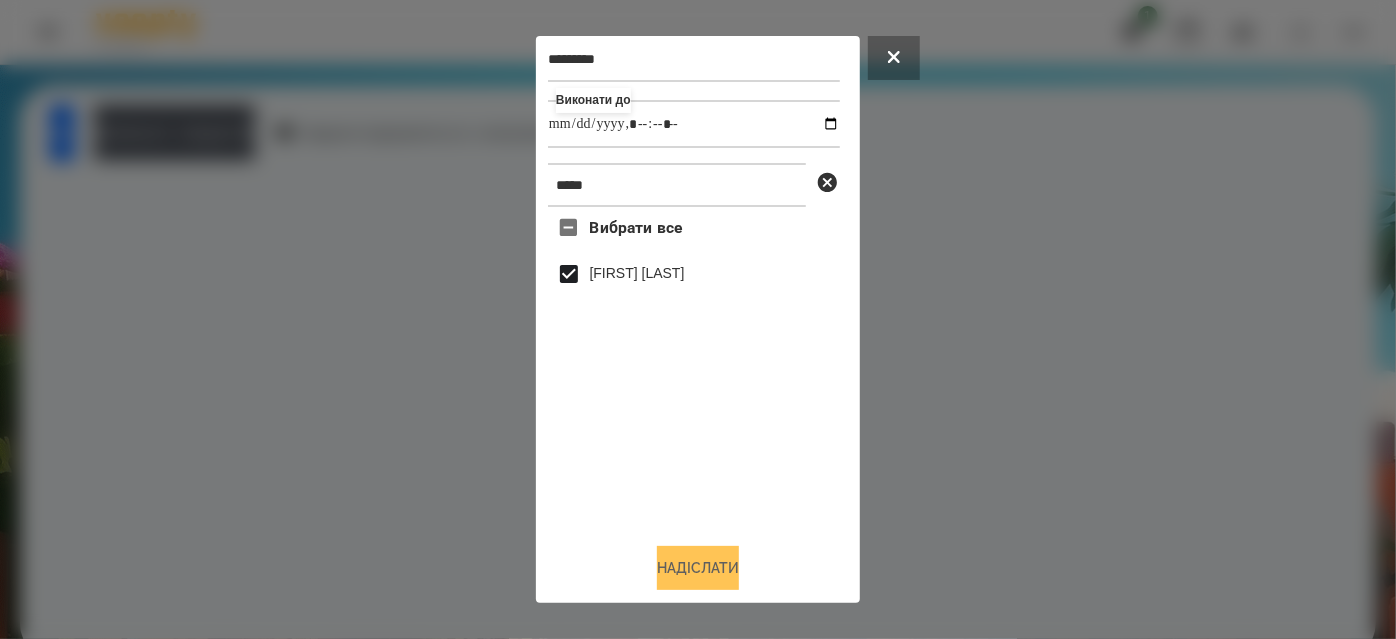 click on "Надіслати" at bounding box center (698, 568) 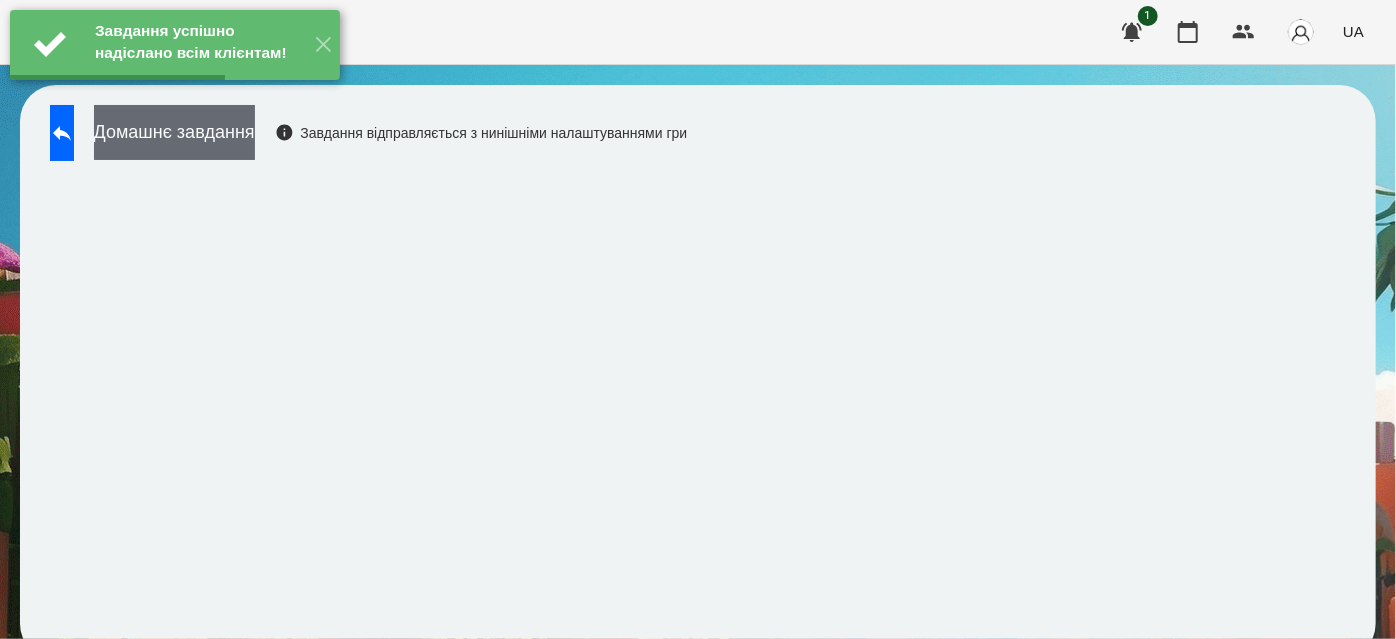 click on "Домашнє завдання" at bounding box center [174, 132] 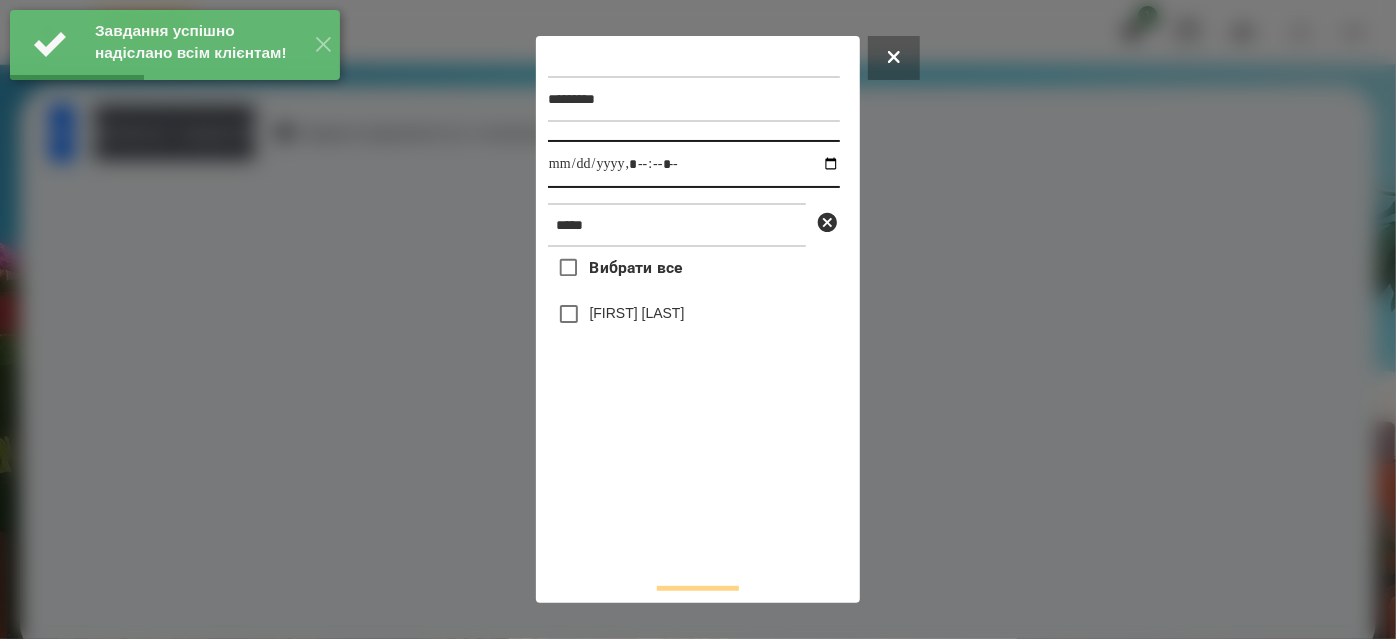click at bounding box center [694, 164] 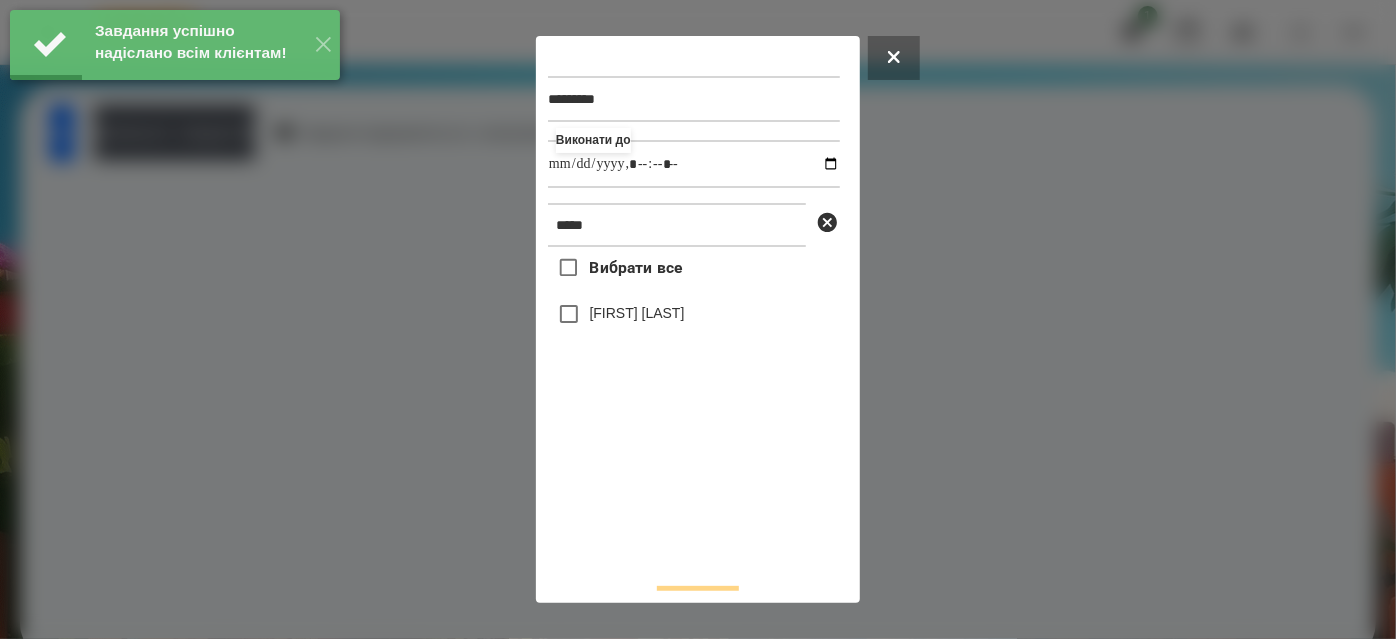 type on "**********" 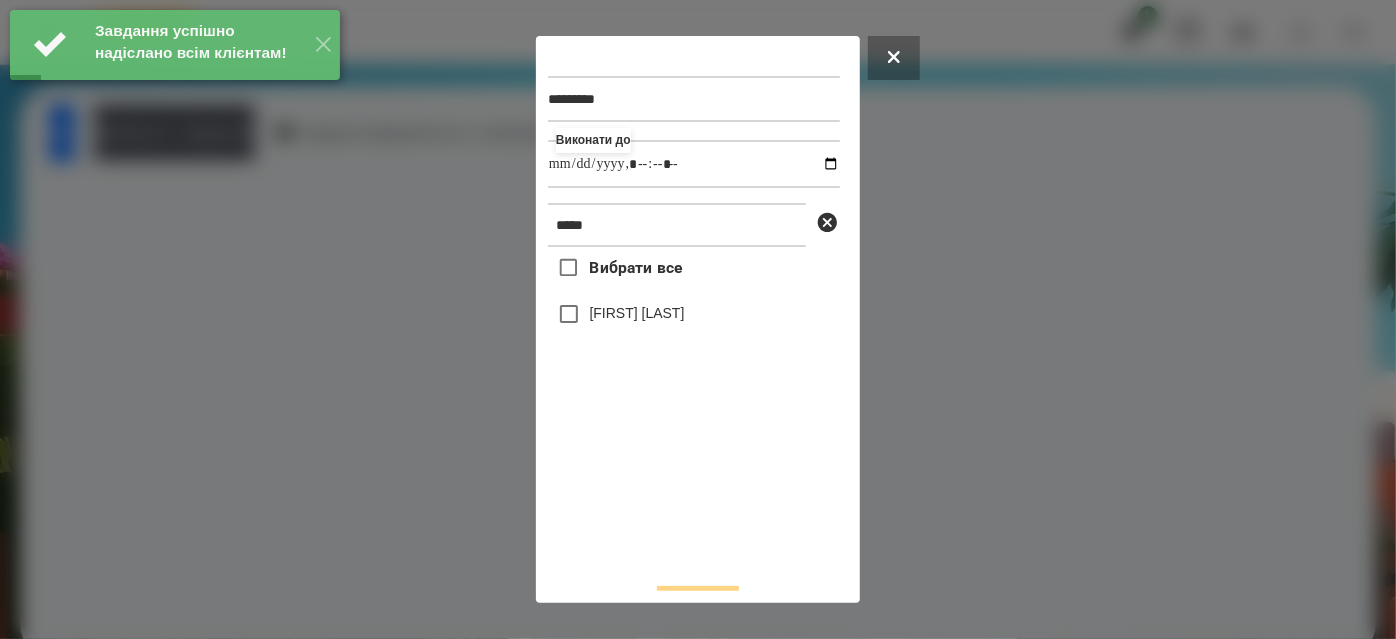 click on "[FIRST] [LAST]" at bounding box center [637, 313] 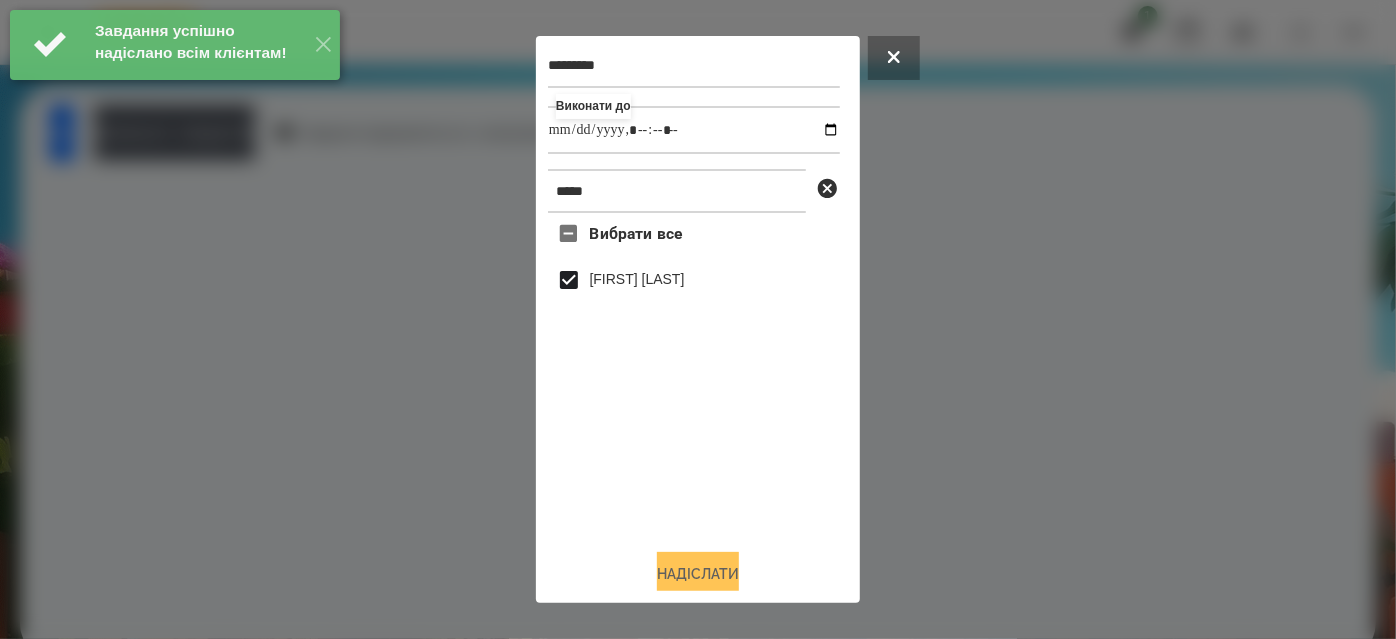 scroll, scrollTop: 44, scrollLeft: 0, axis: vertical 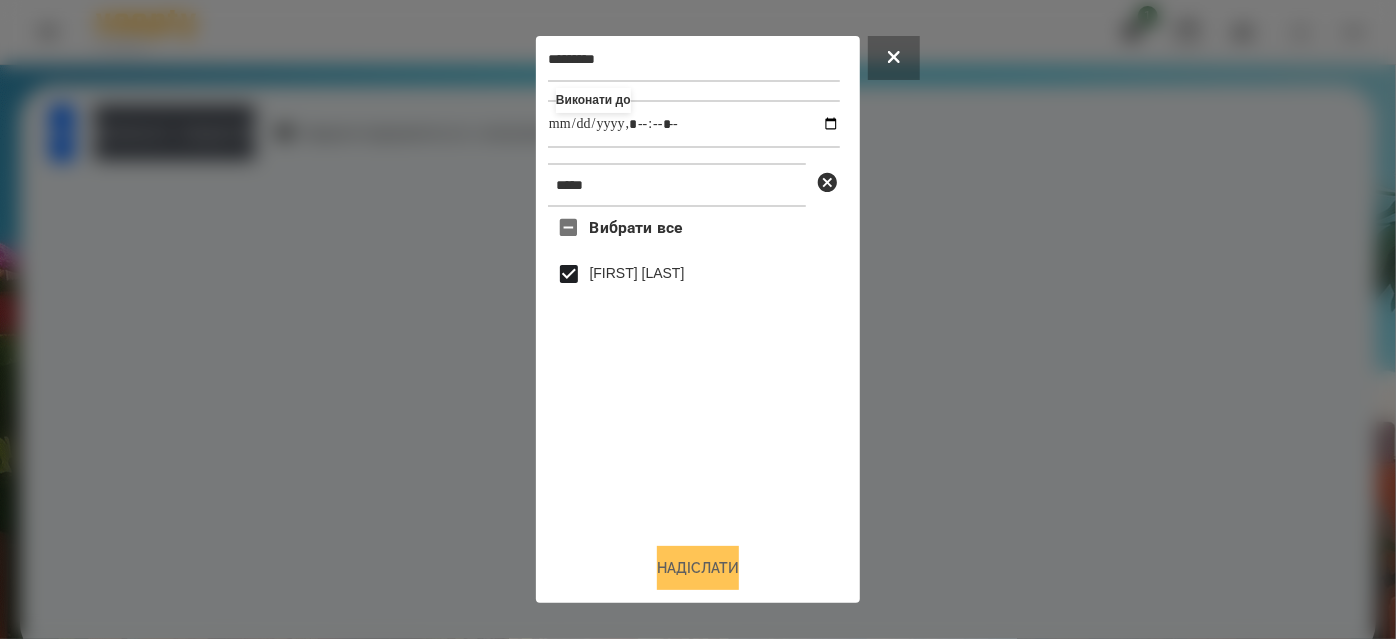click on "Надіслати" at bounding box center [698, 568] 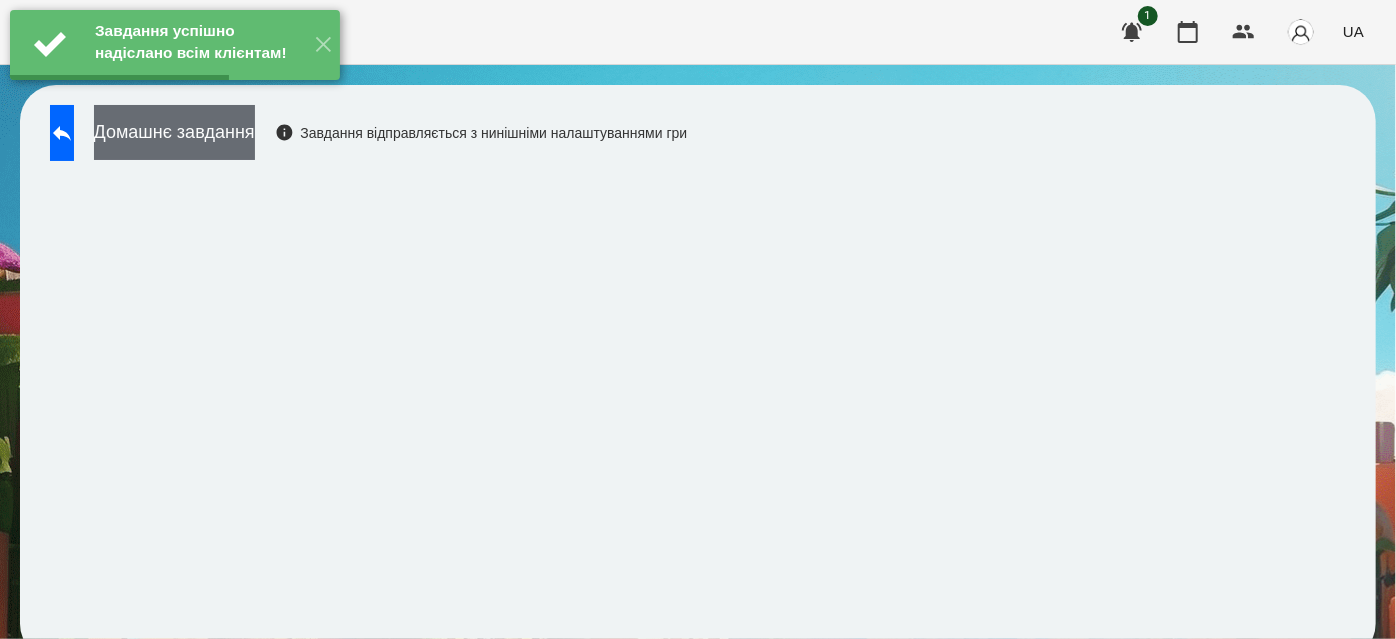 click on "Домашнє завдання" at bounding box center (174, 132) 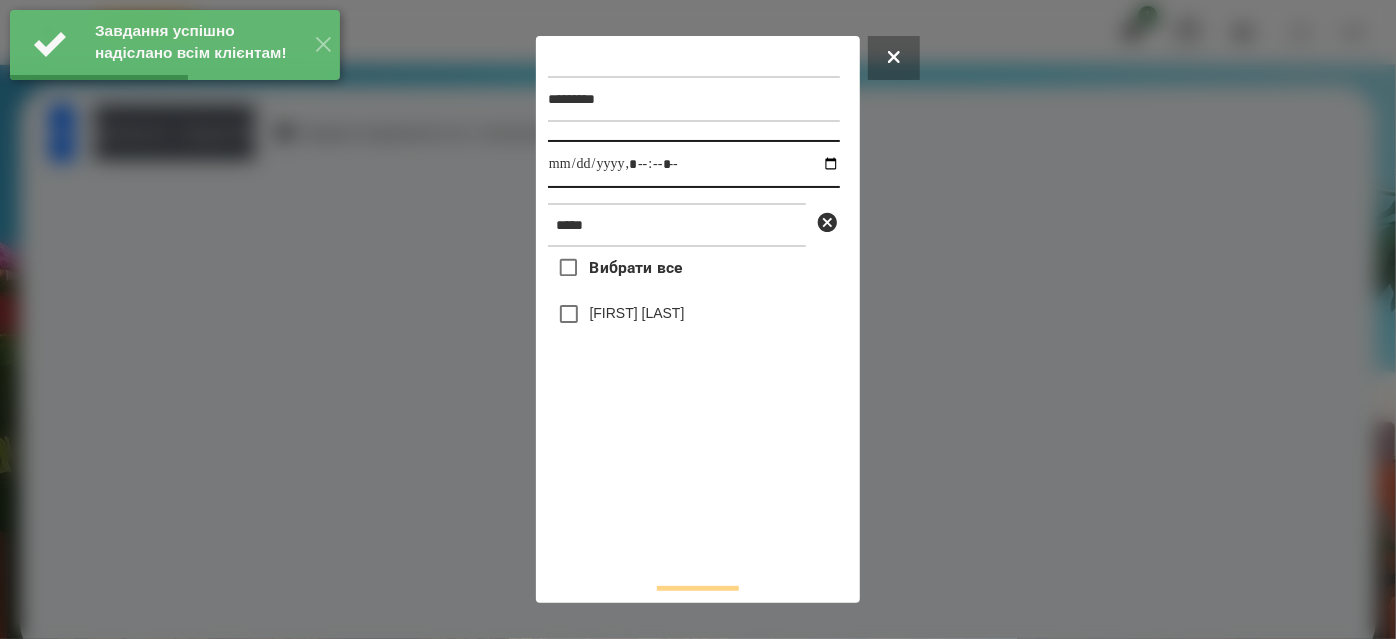click at bounding box center (694, 164) 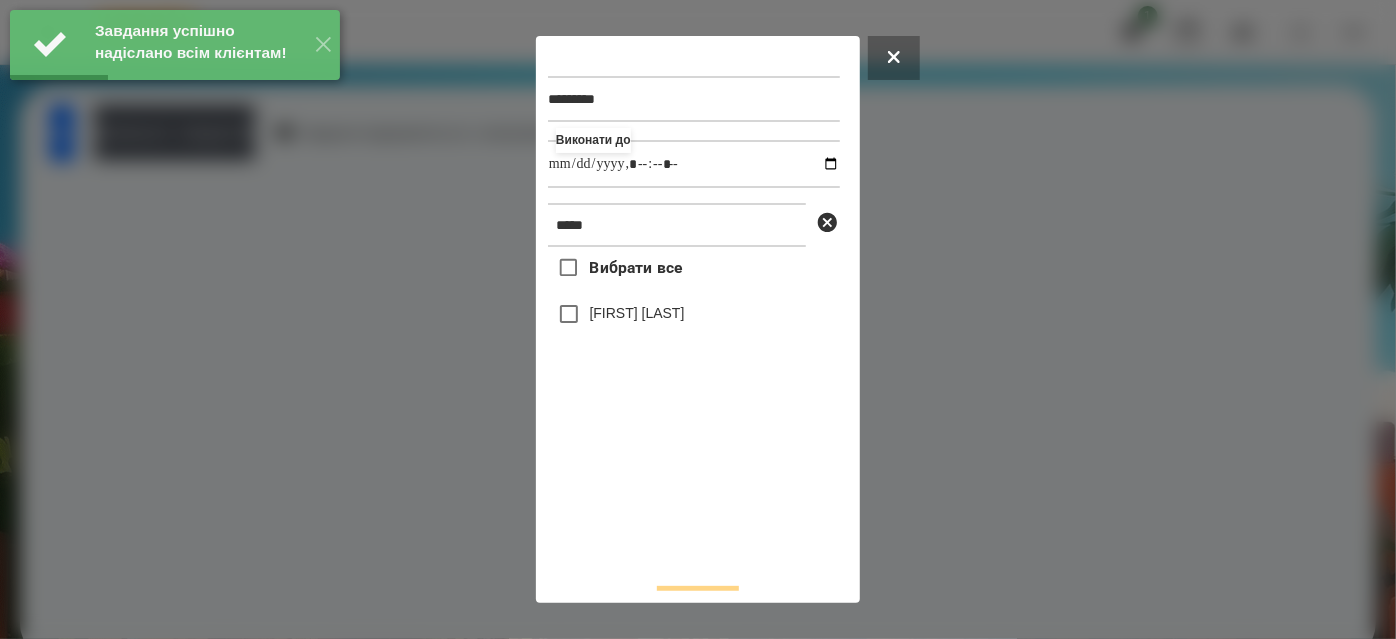 type on "**********" 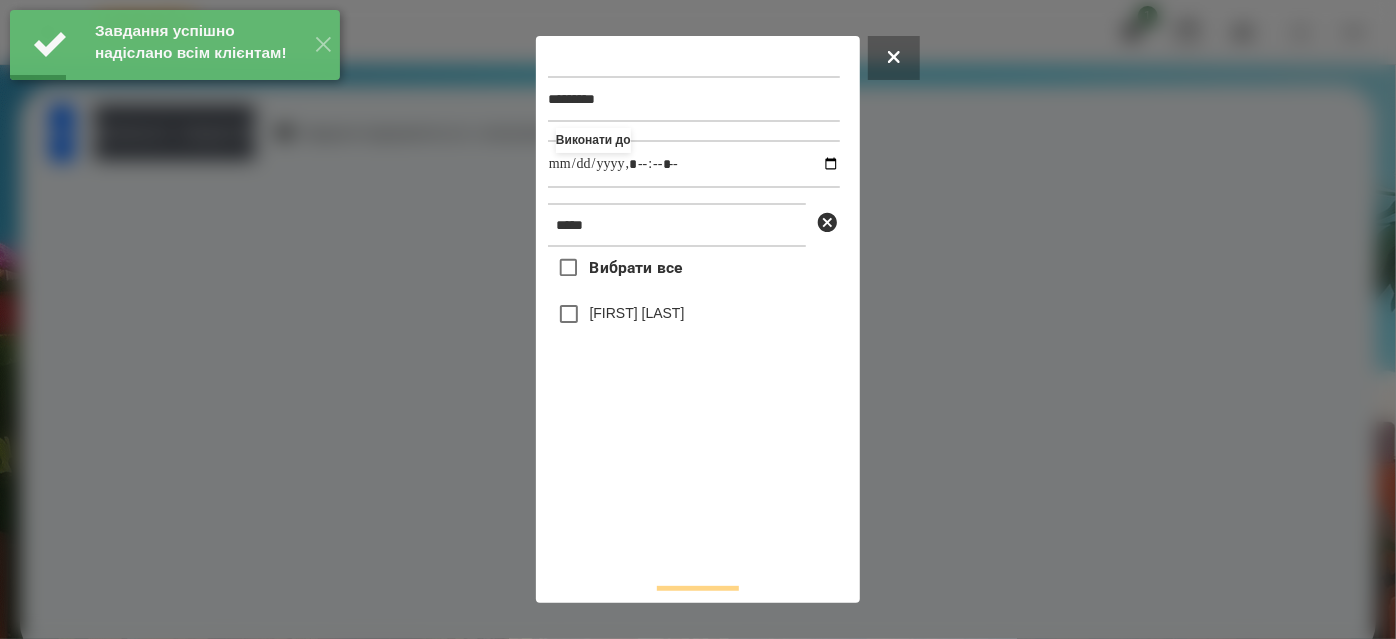 click on "[FIRST] [LAST]" at bounding box center [637, 313] 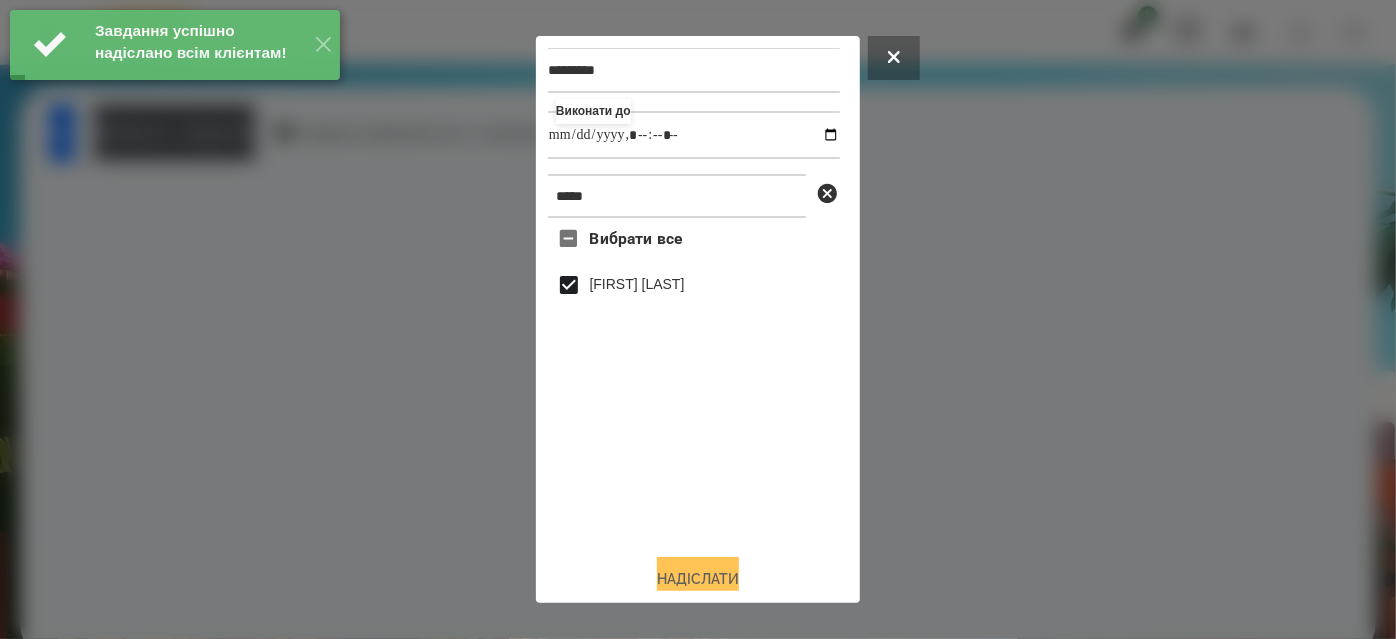 scroll, scrollTop: 44, scrollLeft: 0, axis: vertical 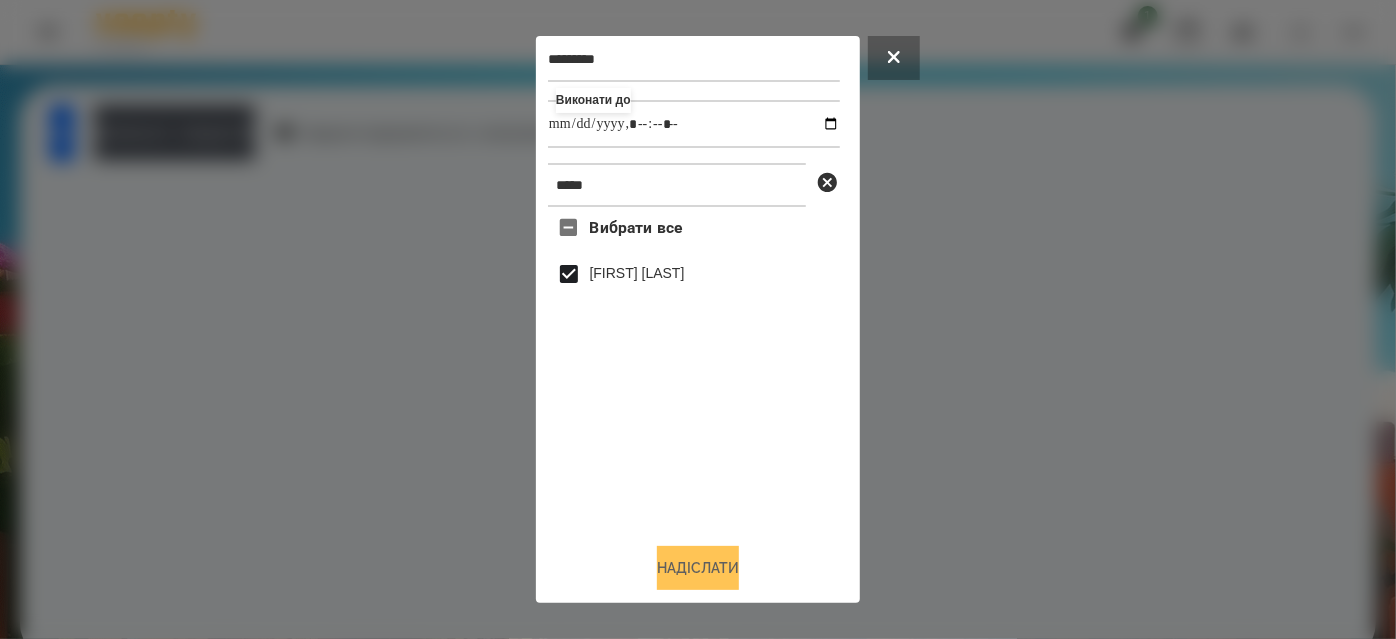 click on "Надіслати" at bounding box center (698, 568) 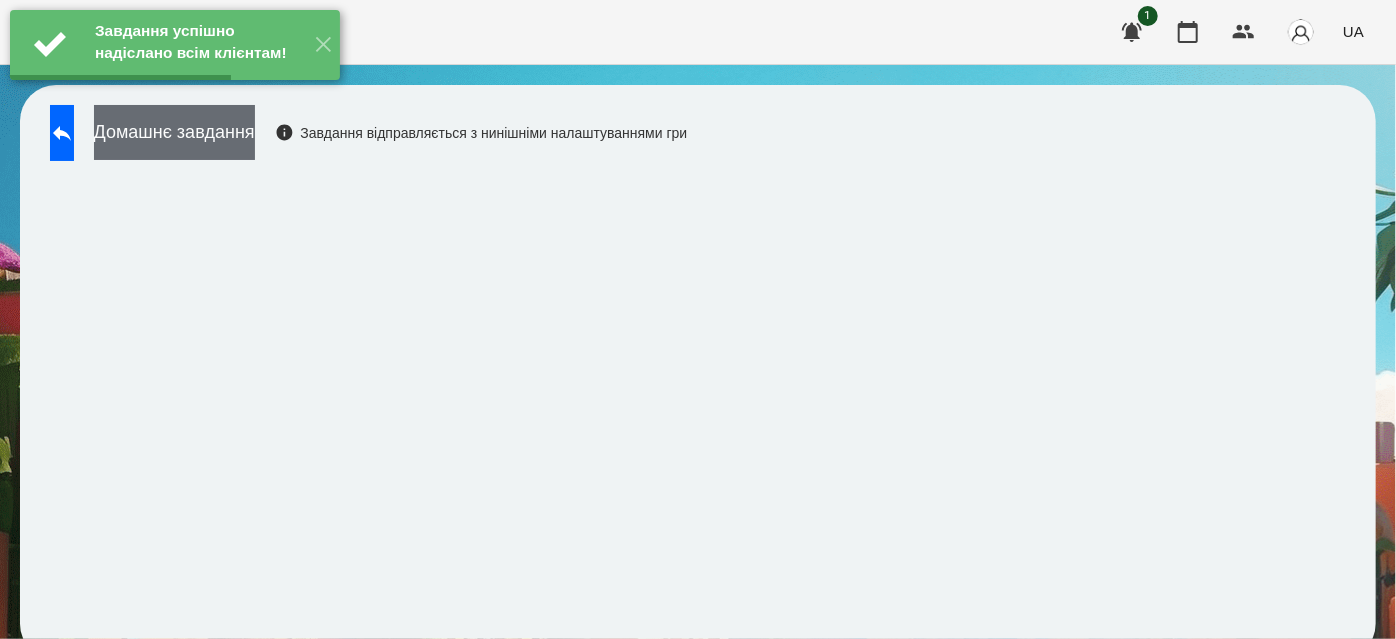 click on "Домашнє завдання" at bounding box center (174, 132) 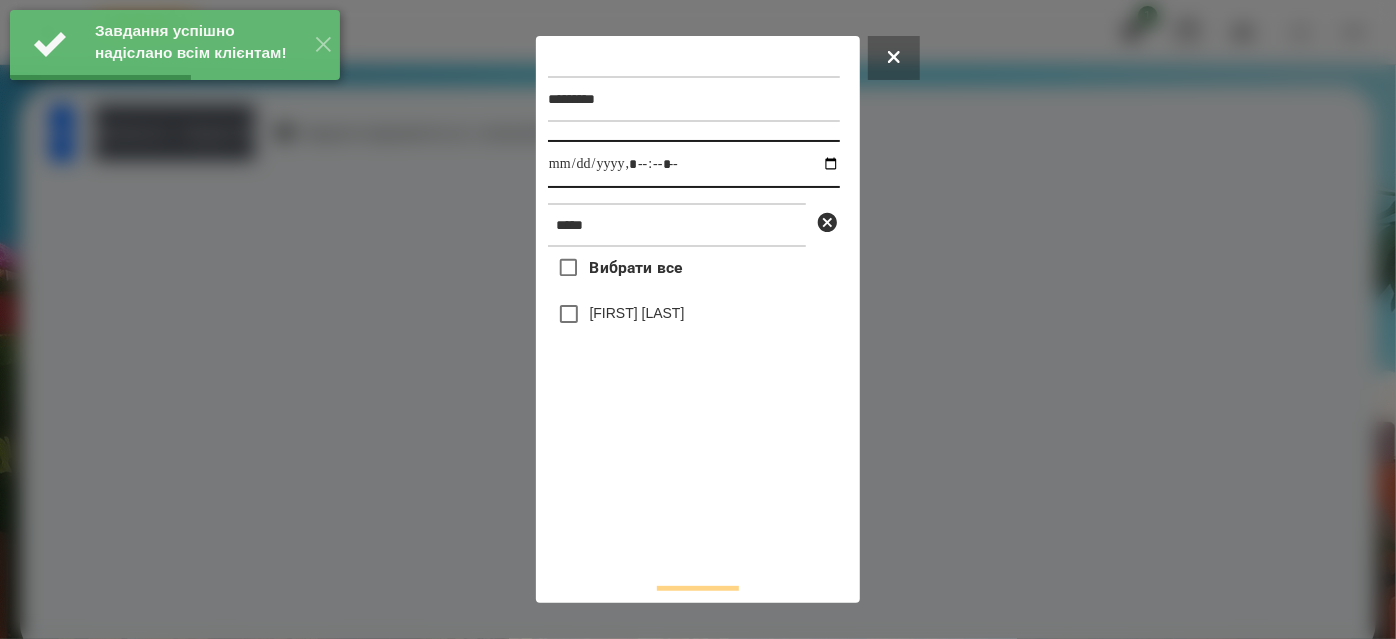 click at bounding box center [694, 164] 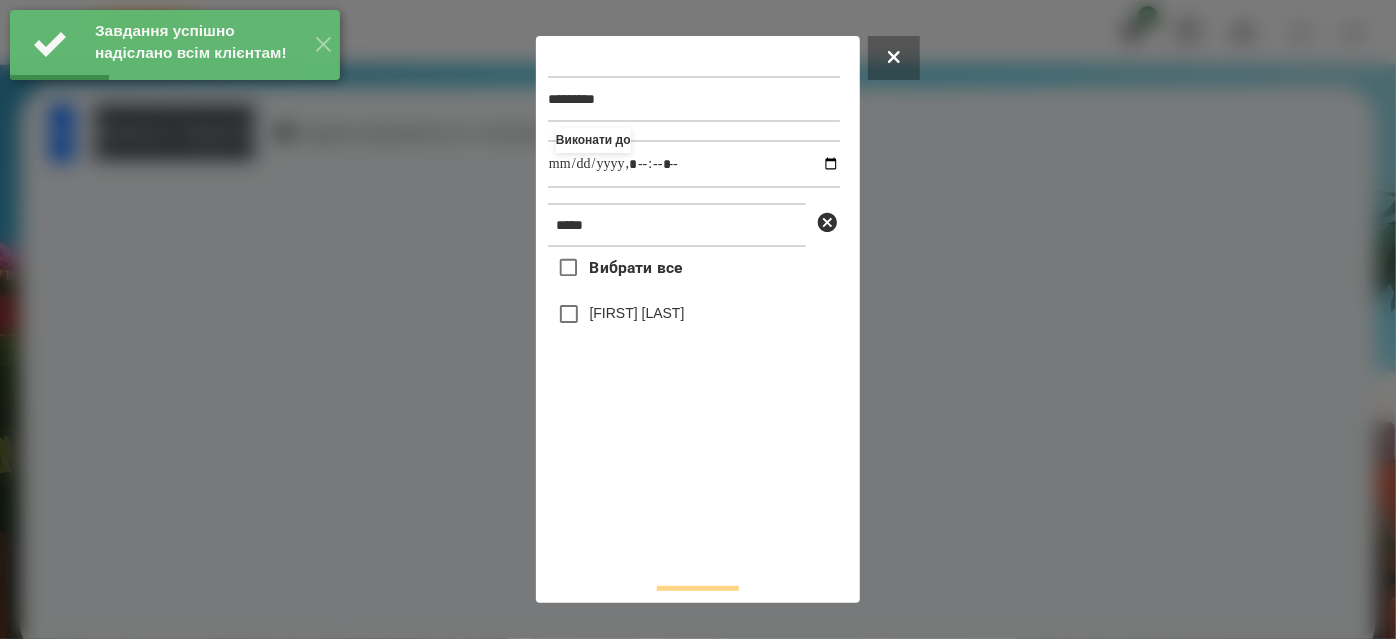type on "**********" 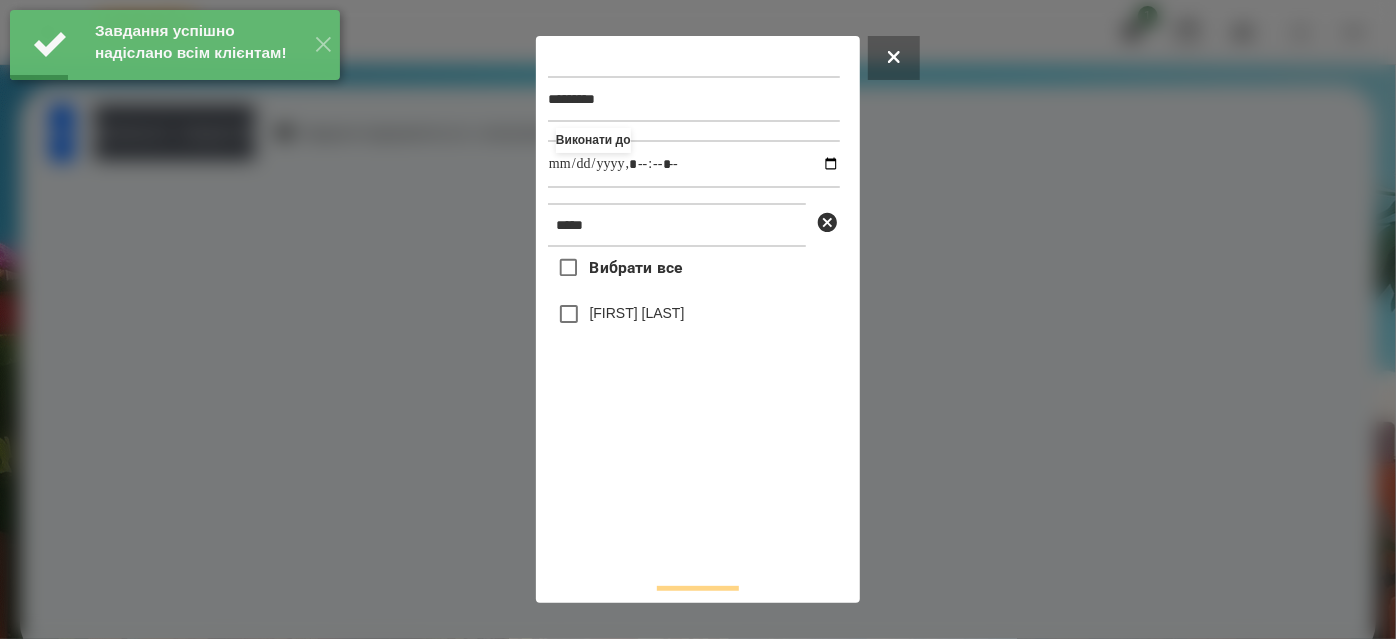 click on "[FIRST] [LAST]" at bounding box center [637, 313] 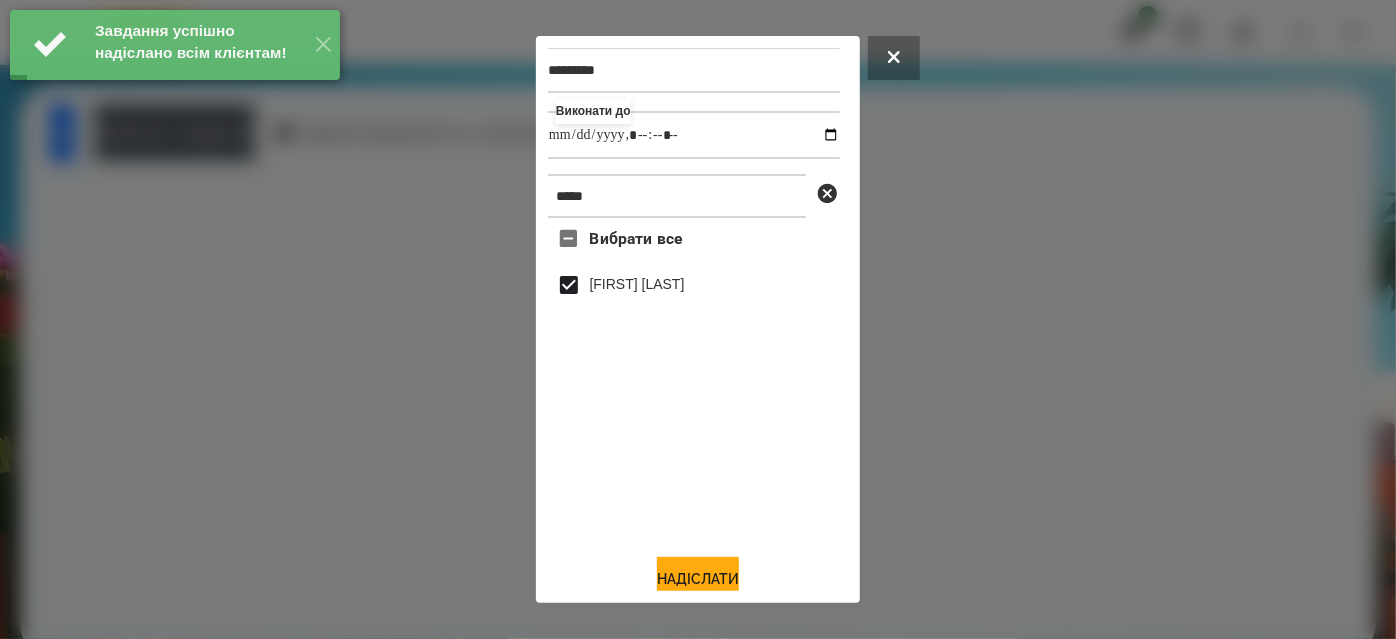 scroll, scrollTop: 44, scrollLeft: 0, axis: vertical 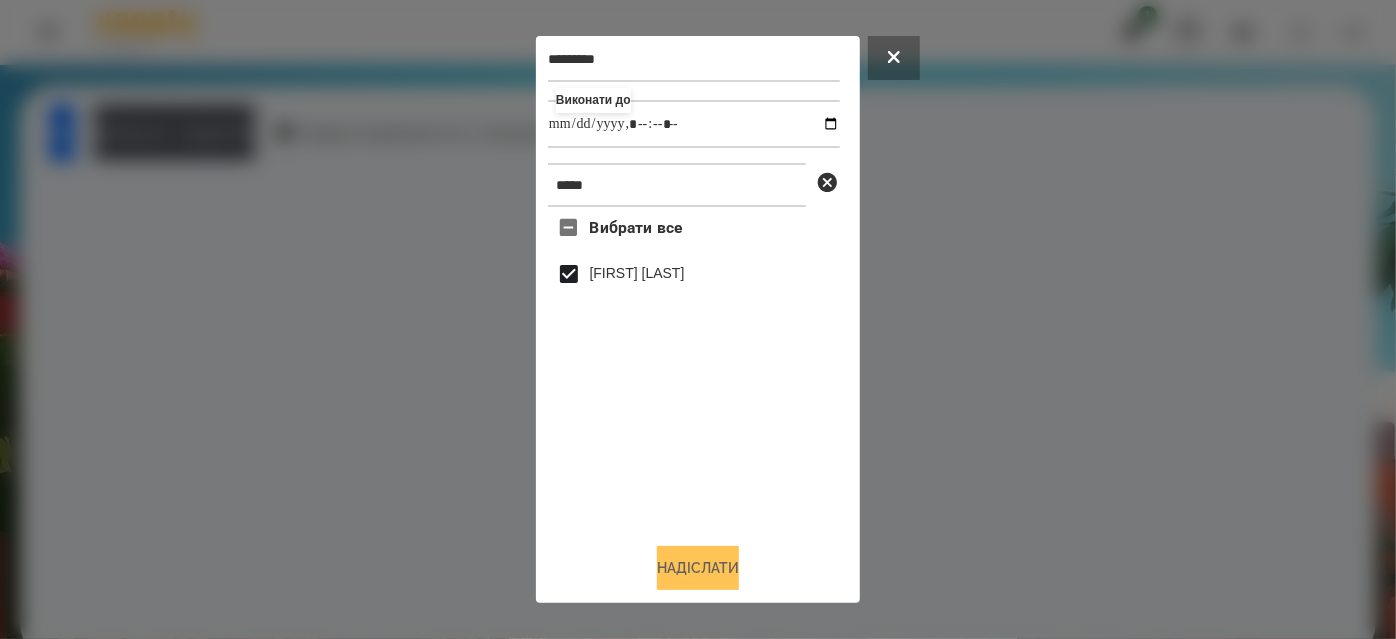 click on "Надіслати" at bounding box center [698, 568] 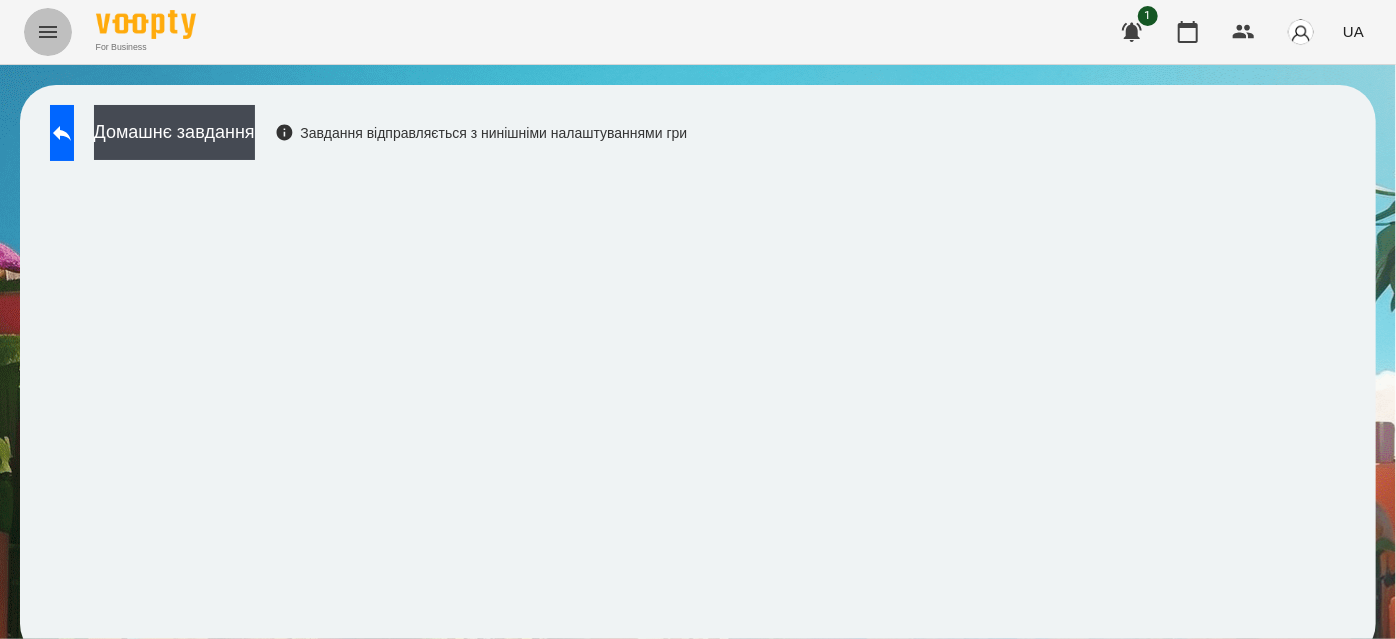 click at bounding box center [48, 32] 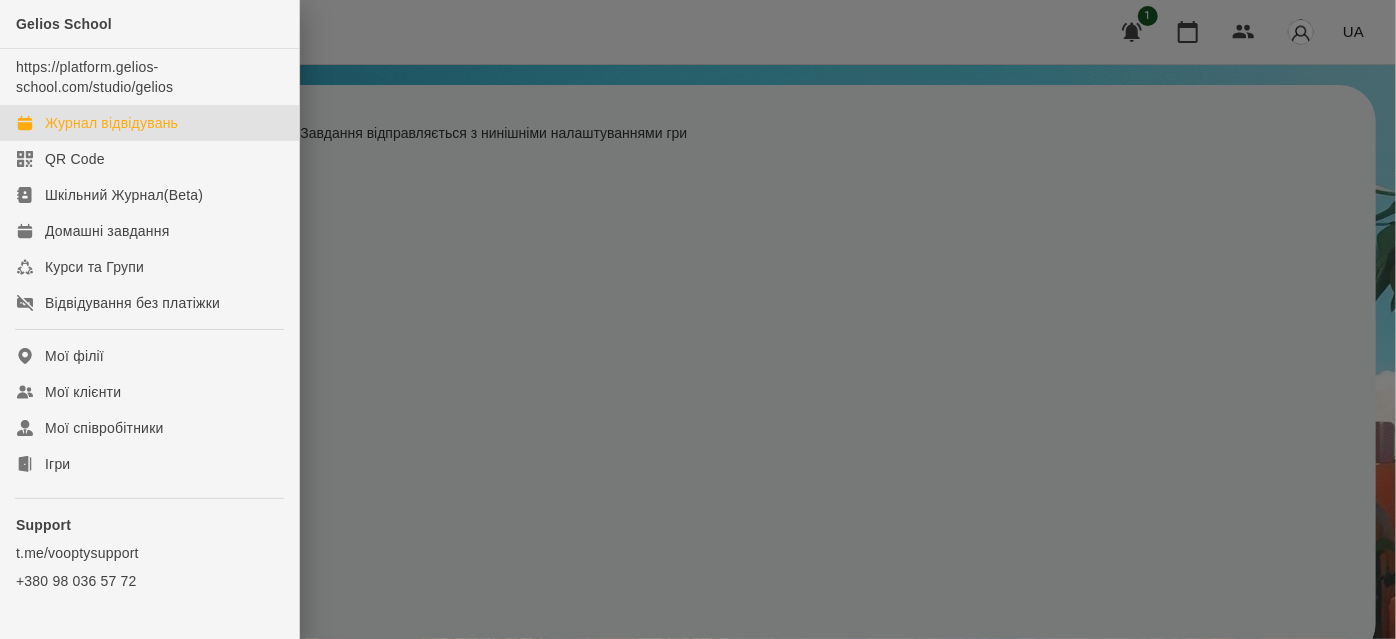 click on "Журнал відвідувань" at bounding box center [111, 123] 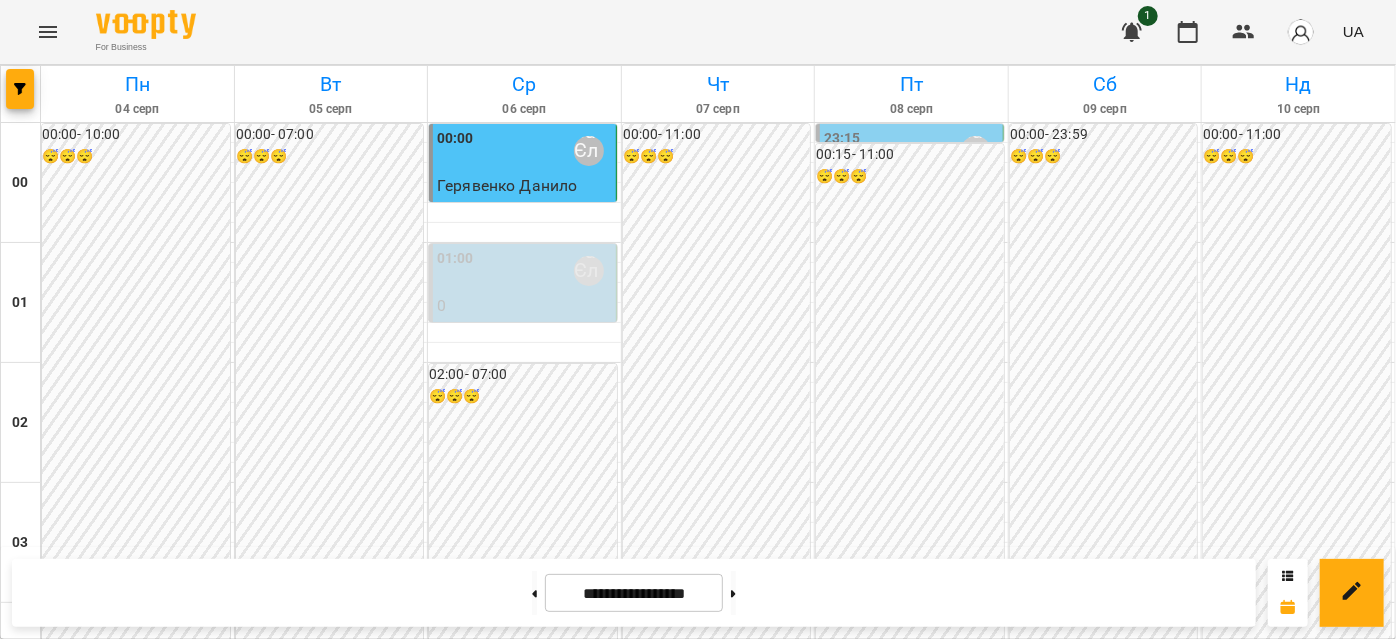scroll, scrollTop: 2453, scrollLeft: 0, axis: vertical 